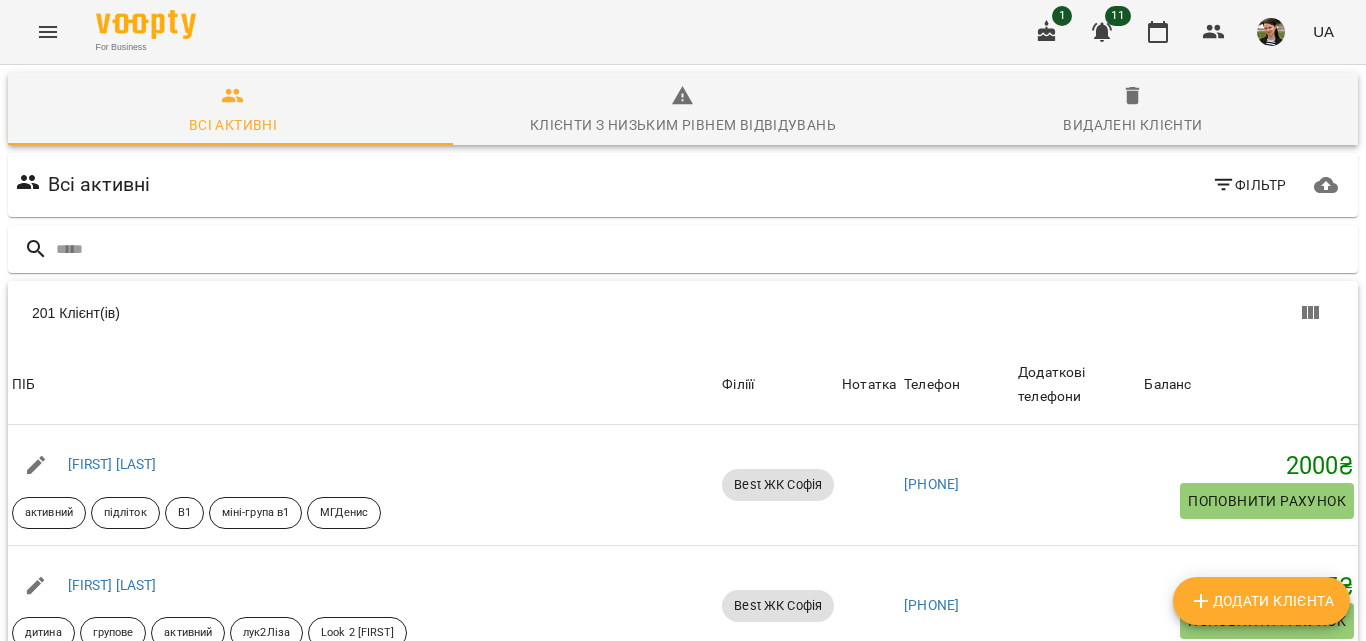 click 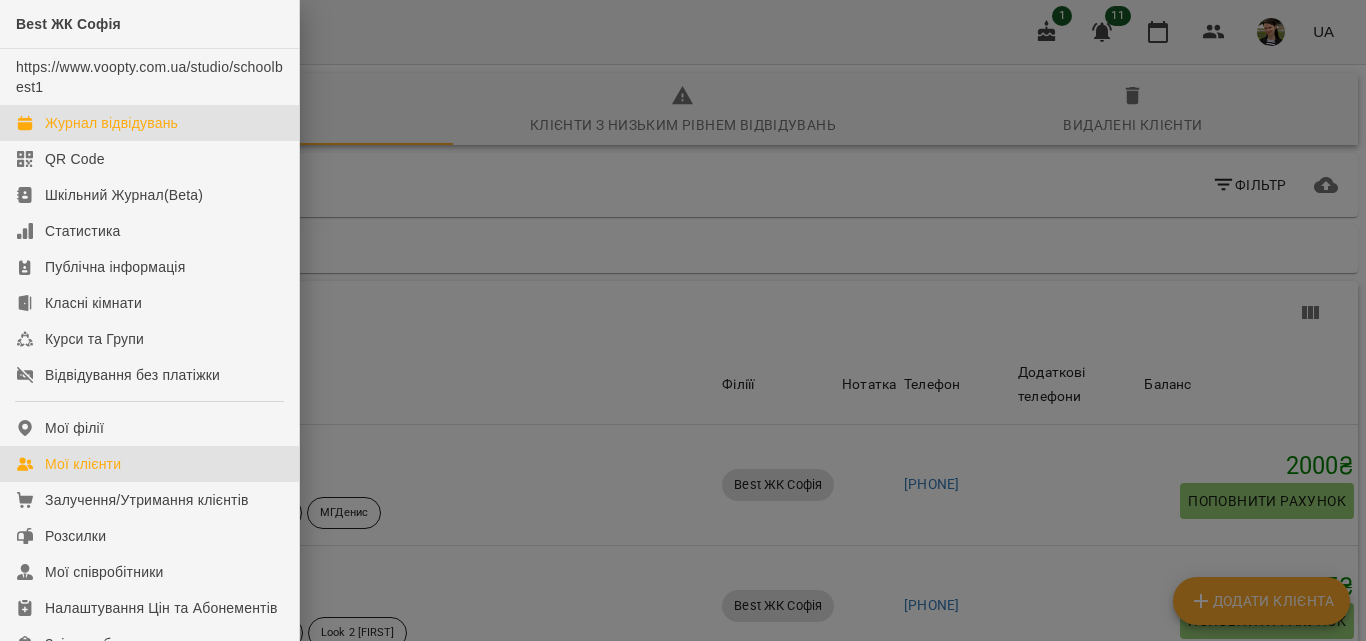 click on "Журнал відвідувань" at bounding box center [111, 123] 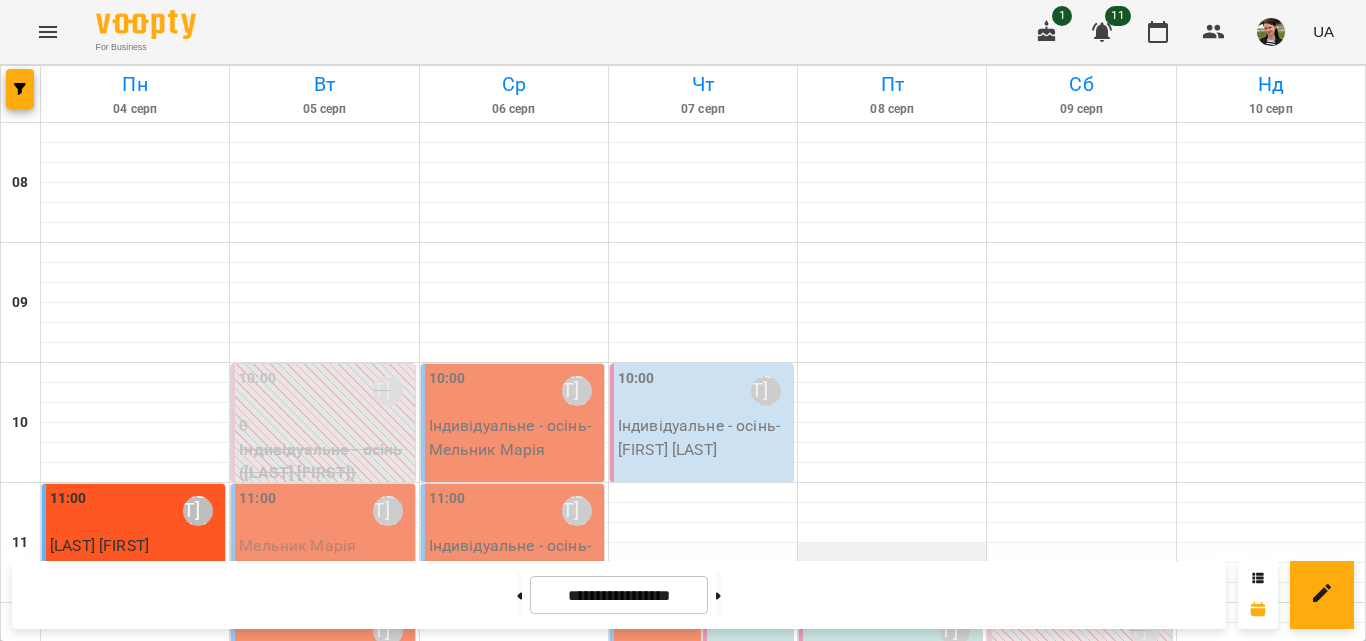 scroll, scrollTop: 700, scrollLeft: 0, axis: vertical 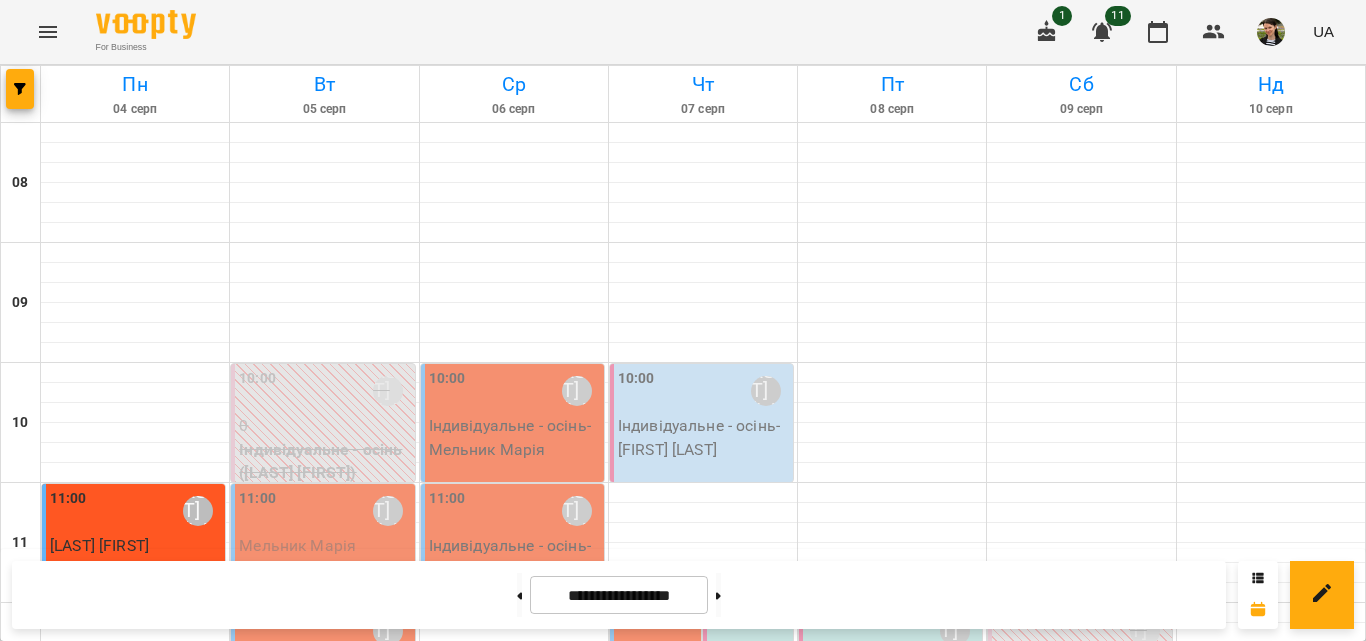 click on "16:00 [FIRST] [LAST]" at bounding box center [263, 1124] 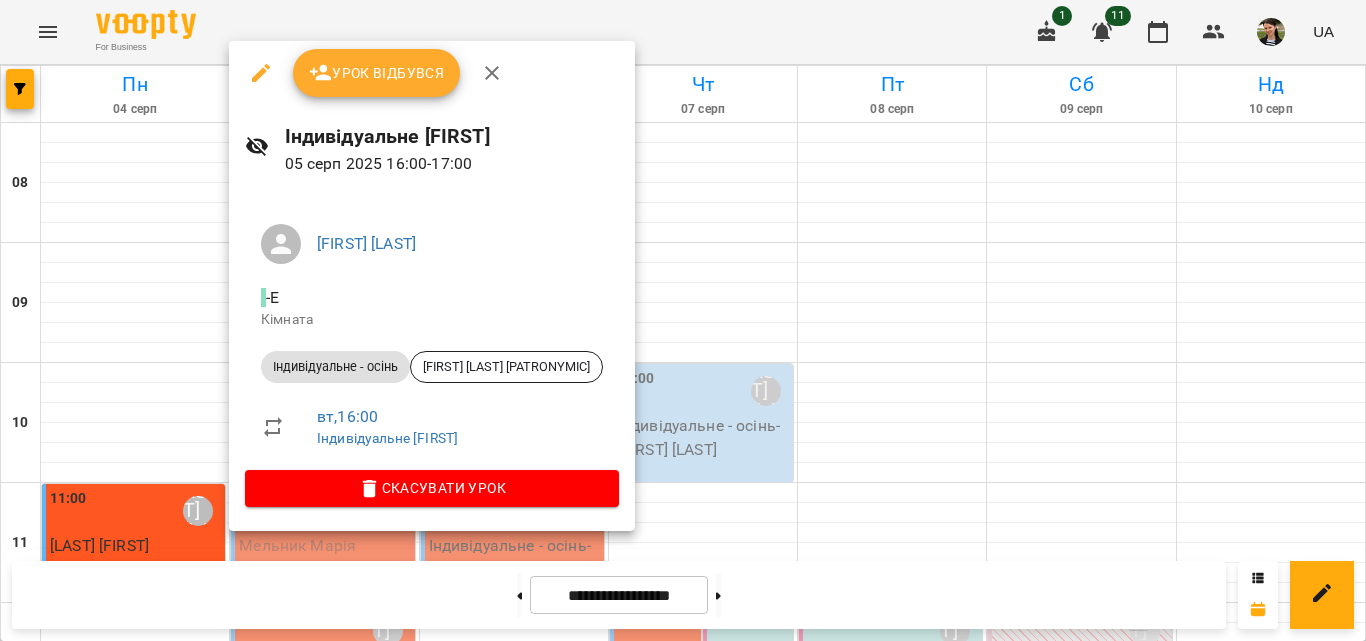 click 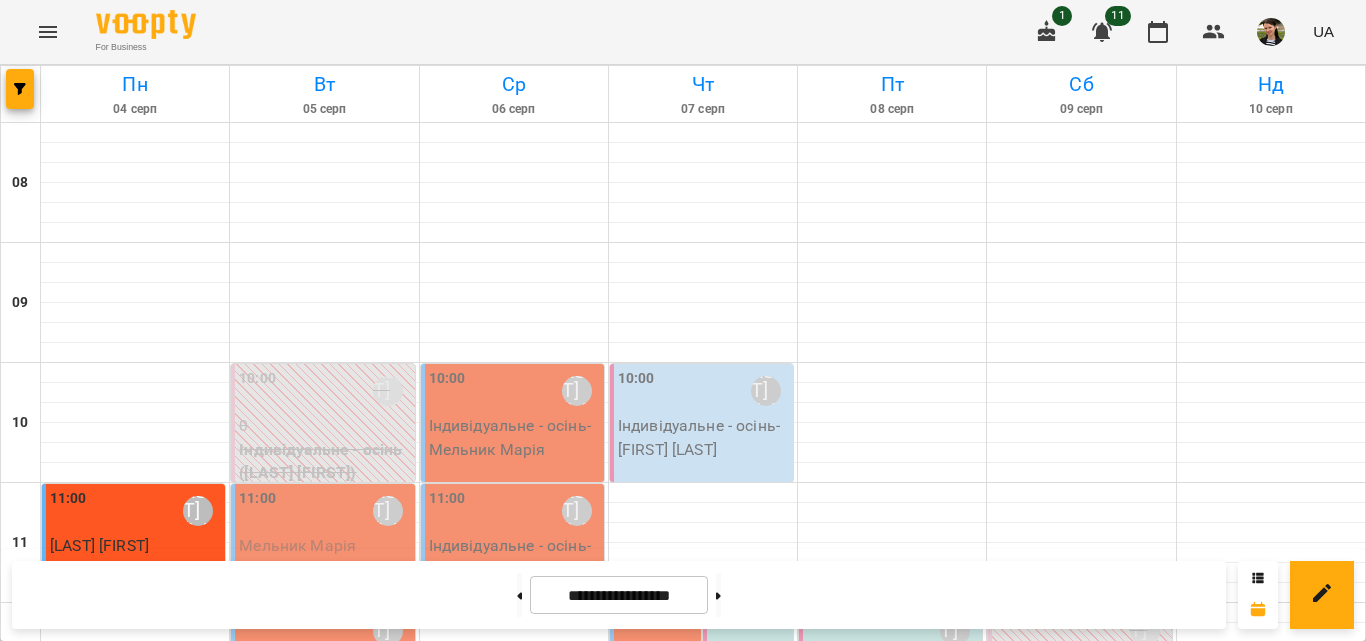 scroll, scrollTop: 852, scrollLeft: 0, axis: vertical 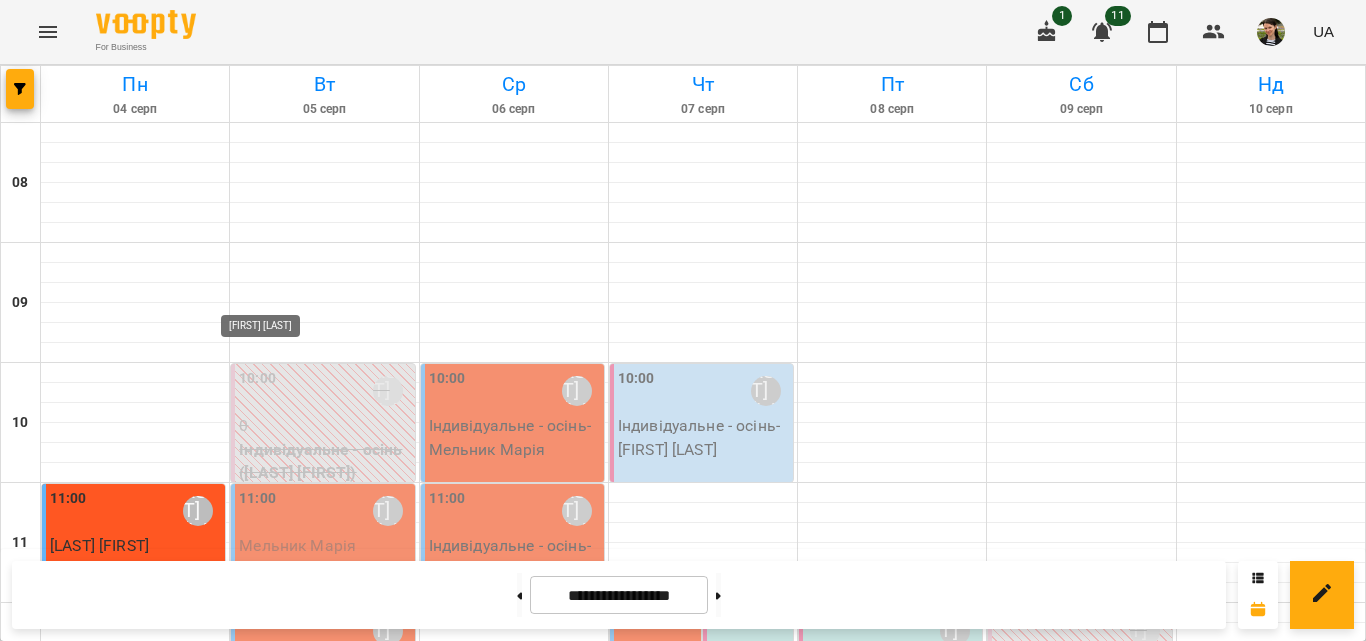 click on "[FIRST] [LAST]" at bounding box center [262, 1138] 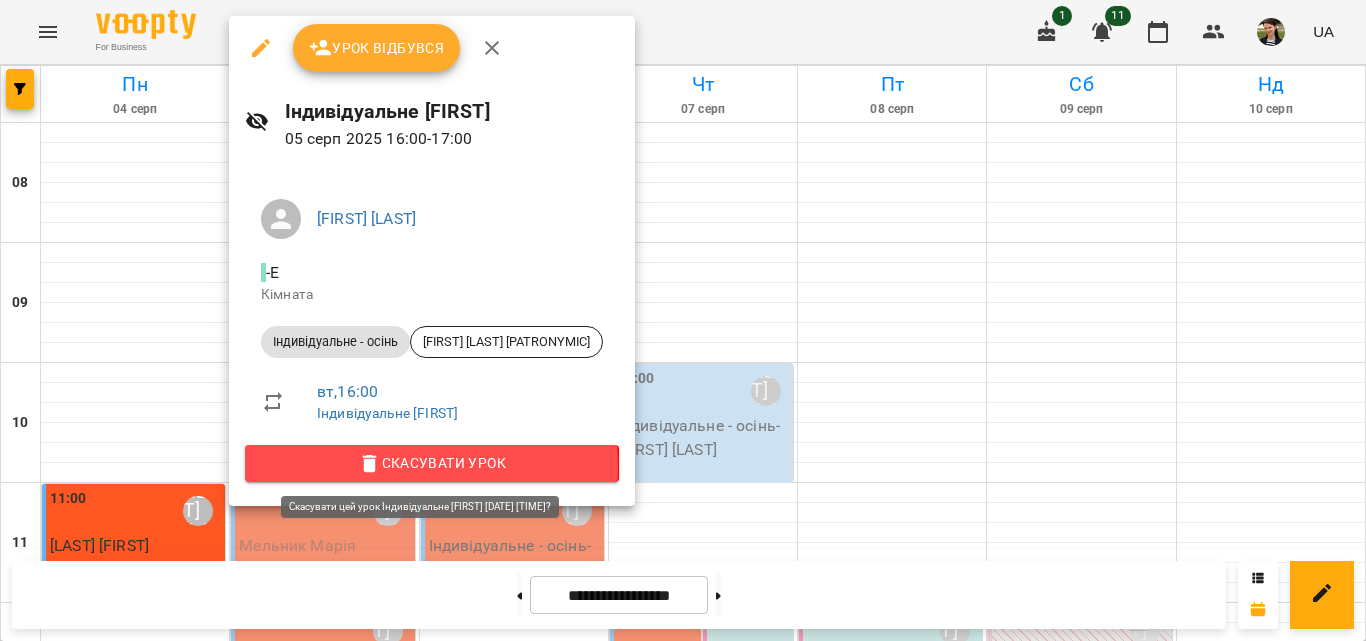 click on "Скасувати Урок" at bounding box center (432, 463) 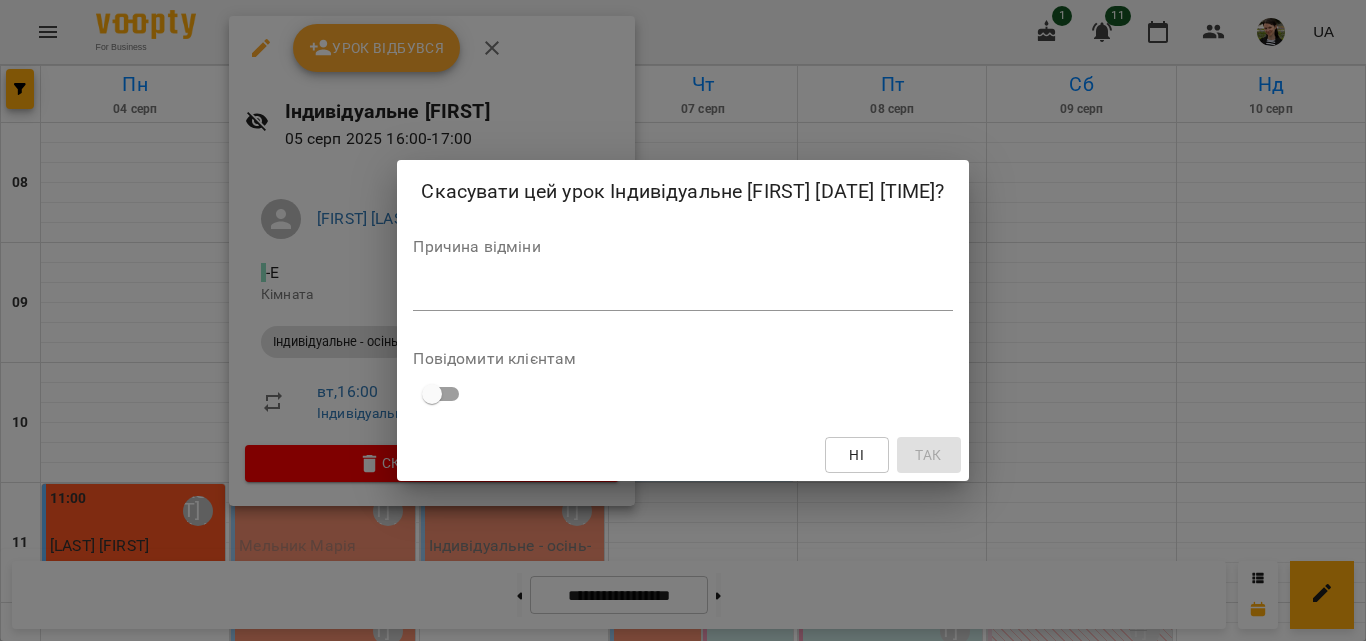 click at bounding box center (682, 294) 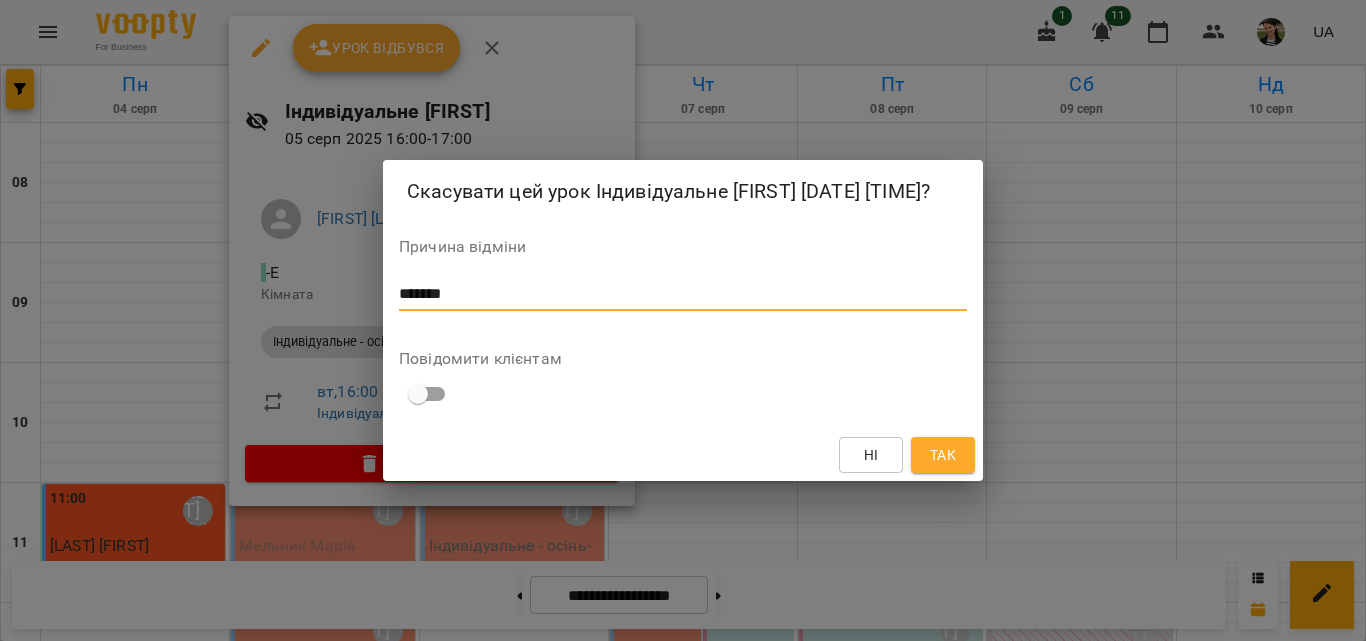 type on "*******" 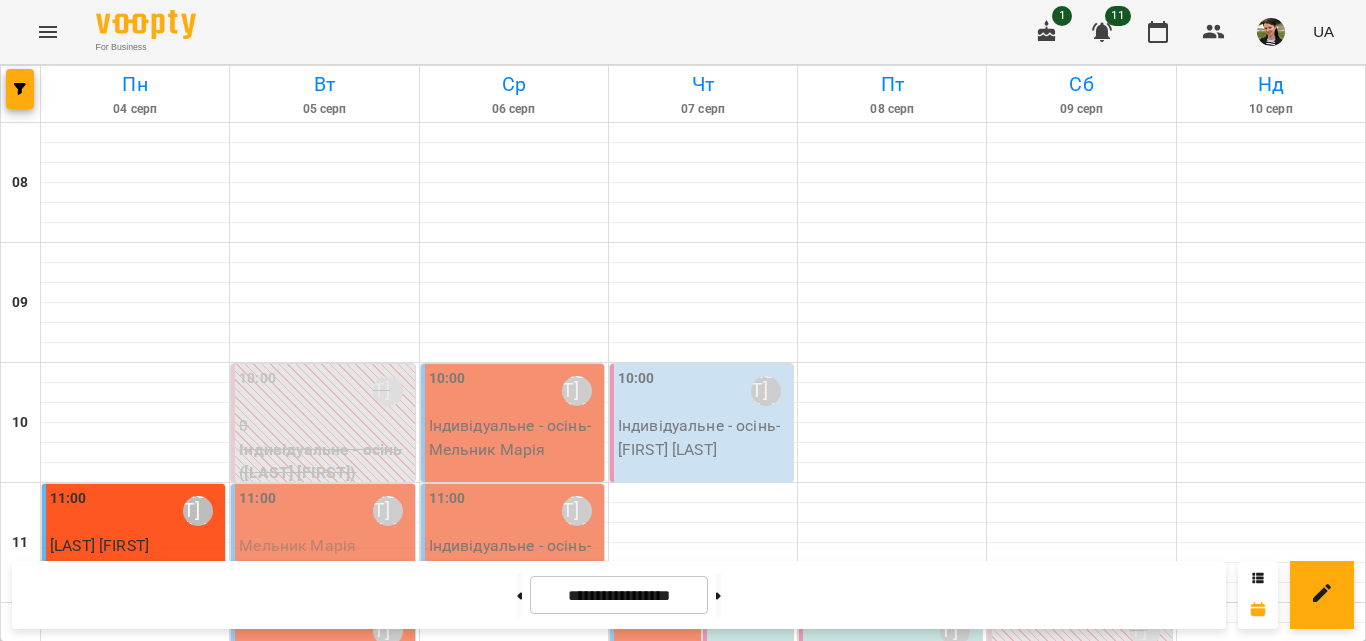 scroll, scrollTop: 852, scrollLeft: 0, axis: vertical 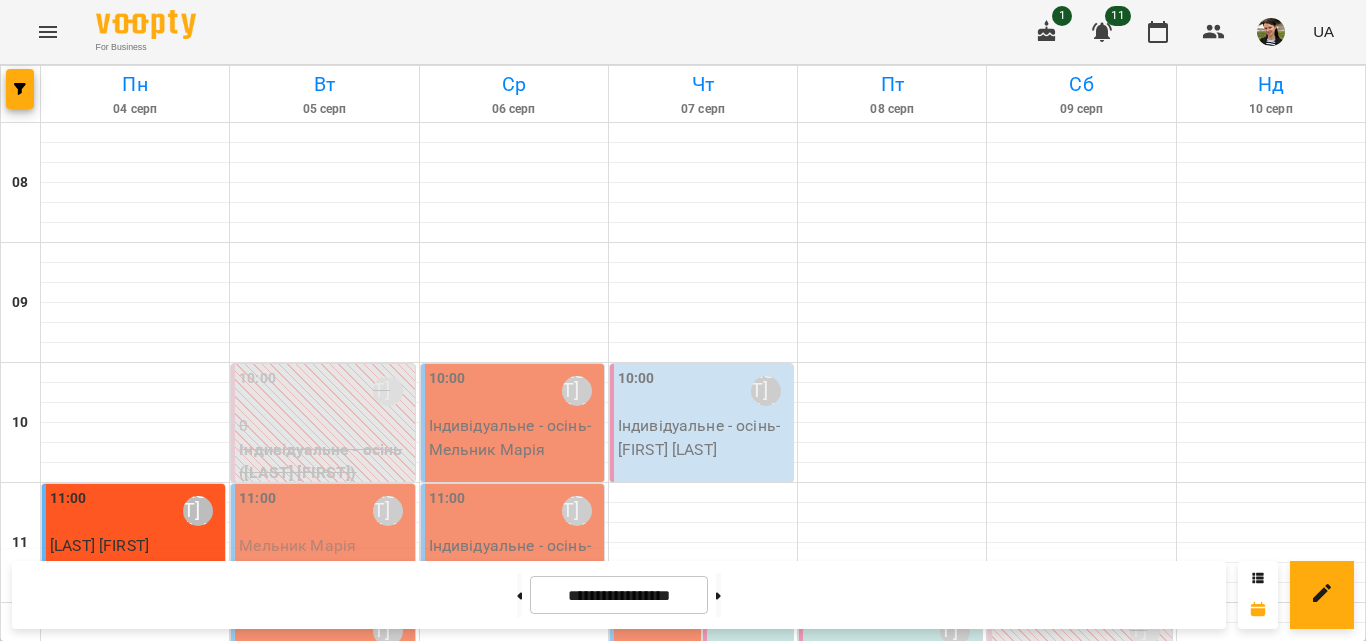 click on "16:00 [FIRST] [LAST]" at bounding box center (514, 1111) 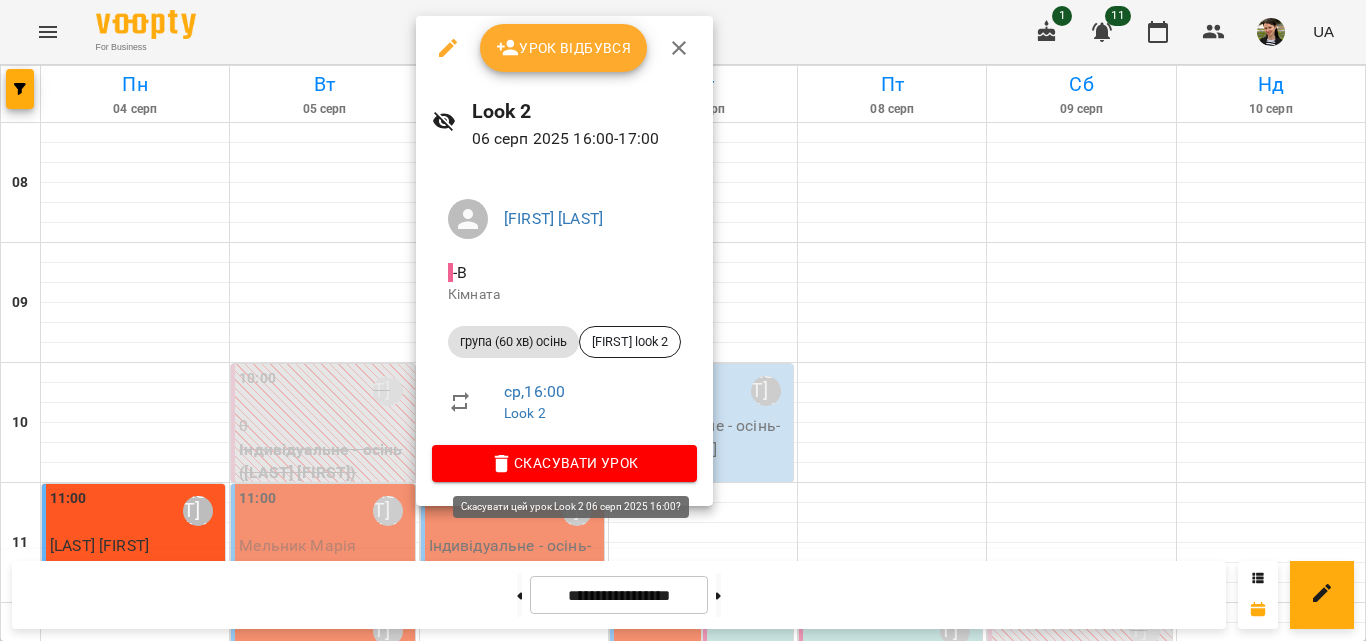 click on "Скасувати Урок" at bounding box center (564, 463) 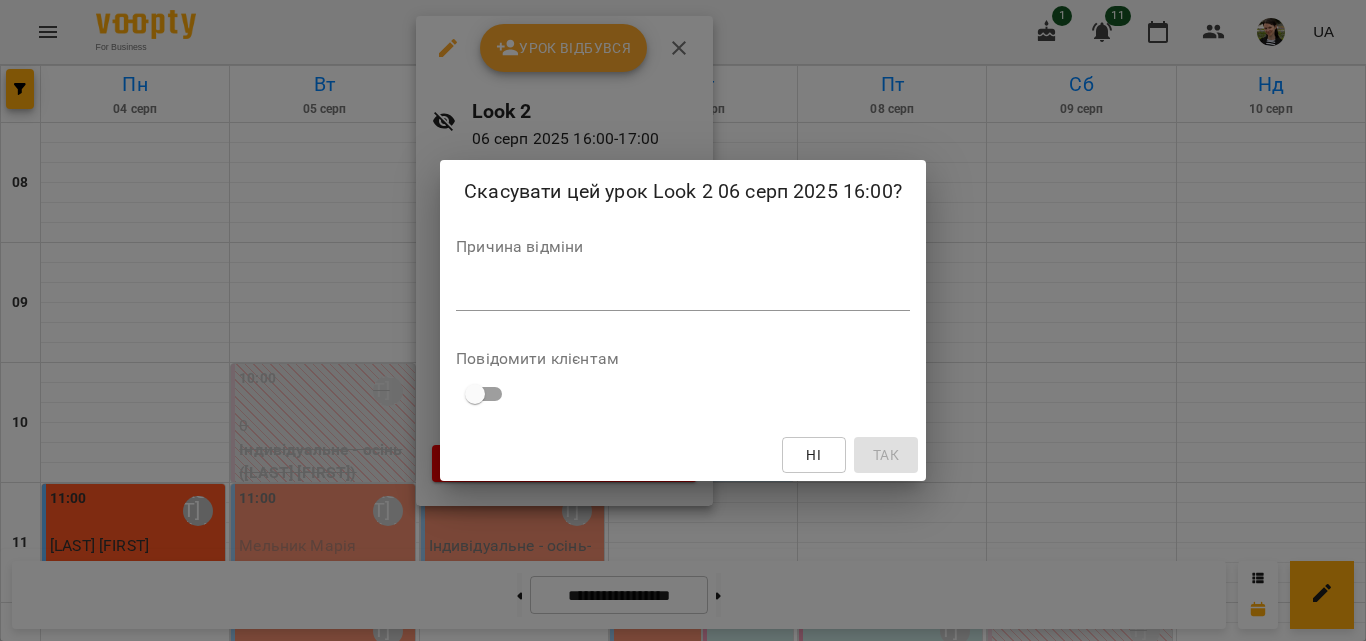 click at bounding box center [683, 294] 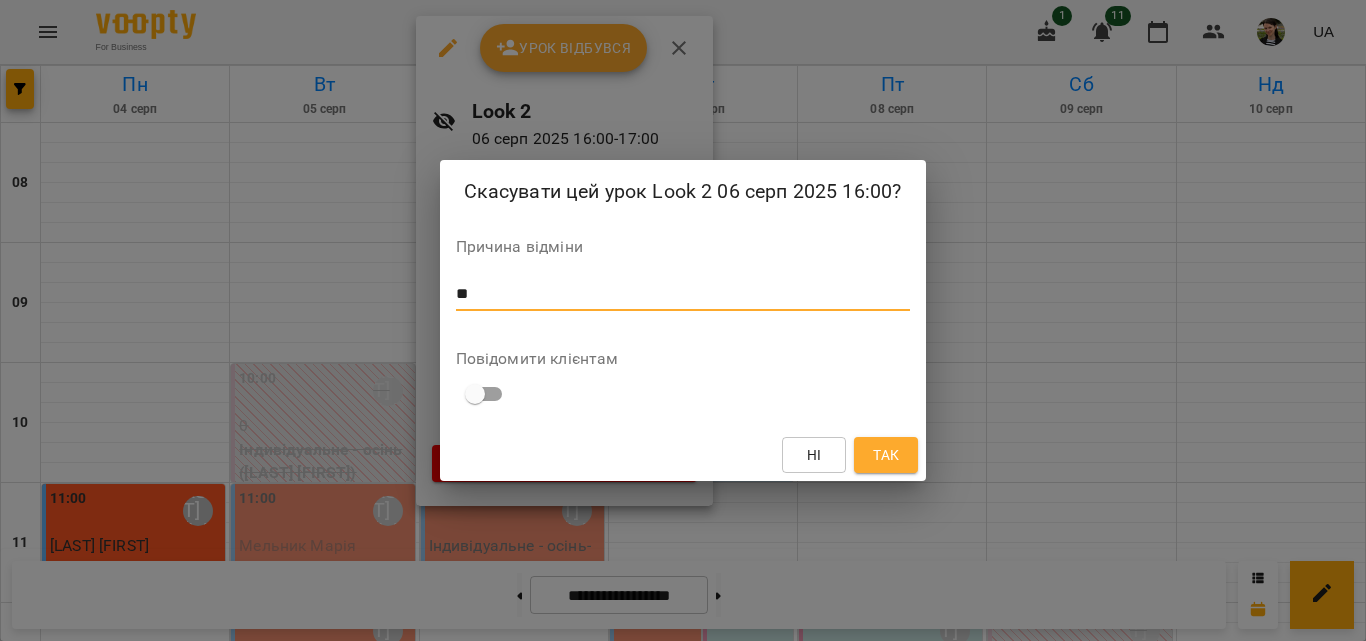 type on "*" 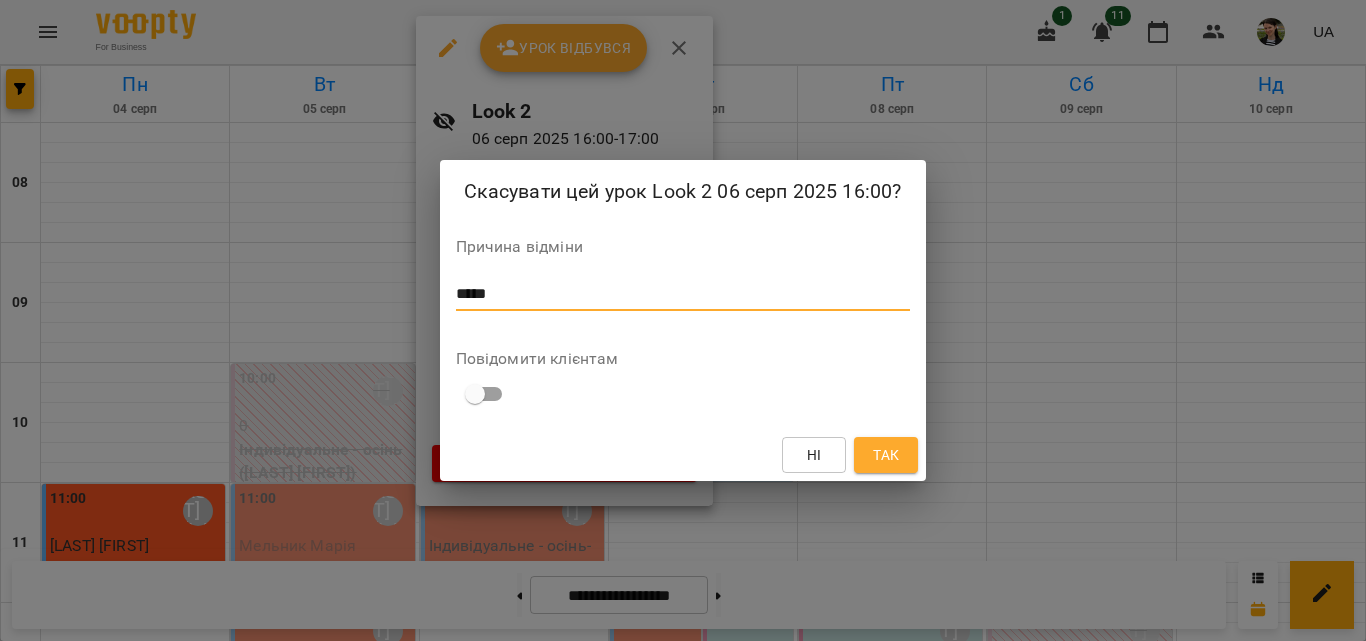 type on "*****" 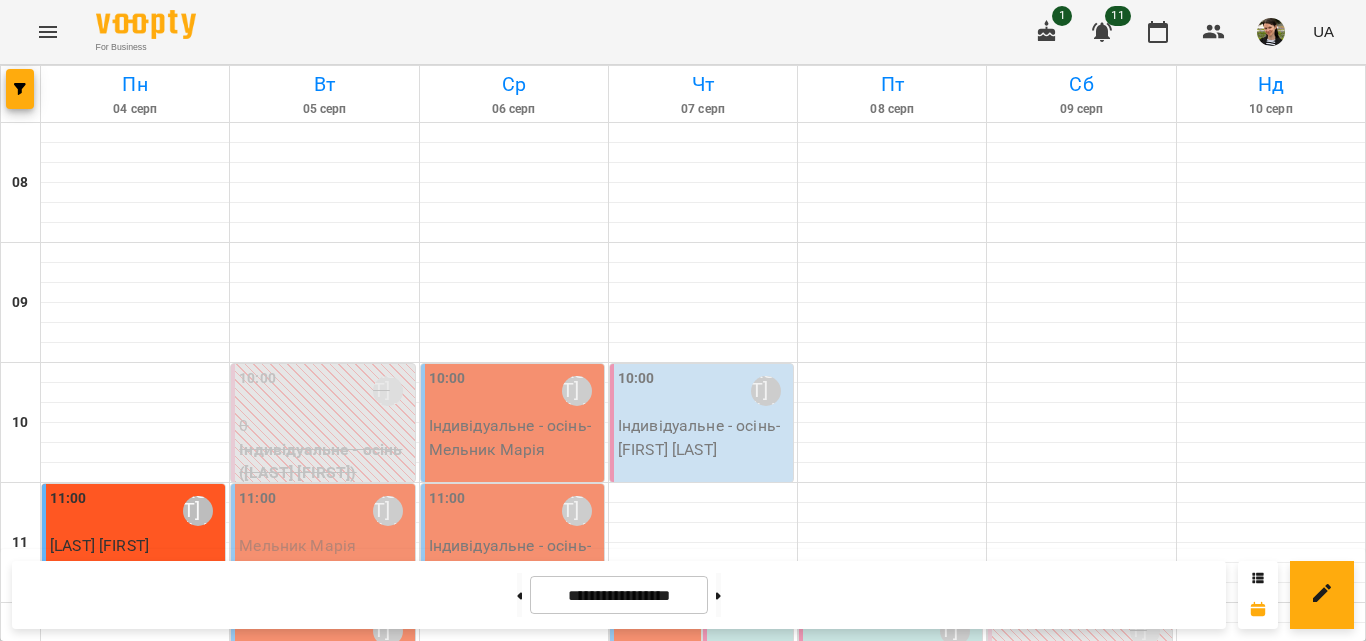 click on "16:00 [FIRST] [LAST]" at bounding box center [749, 1124] 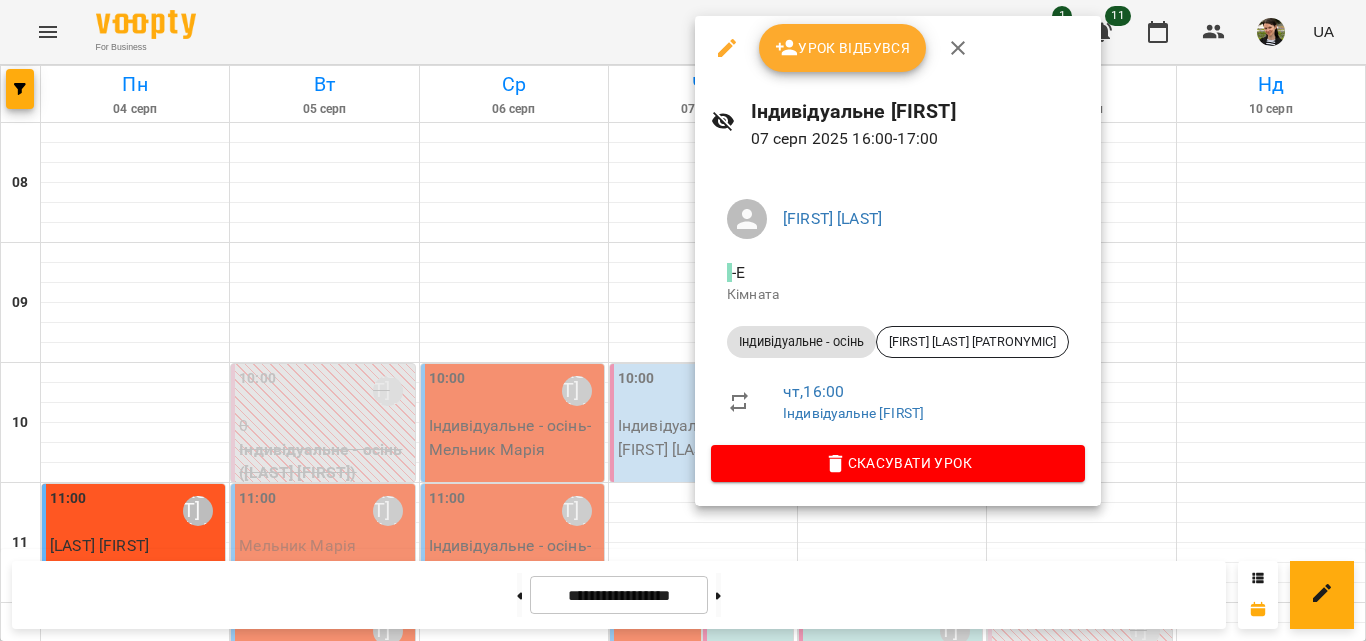 click 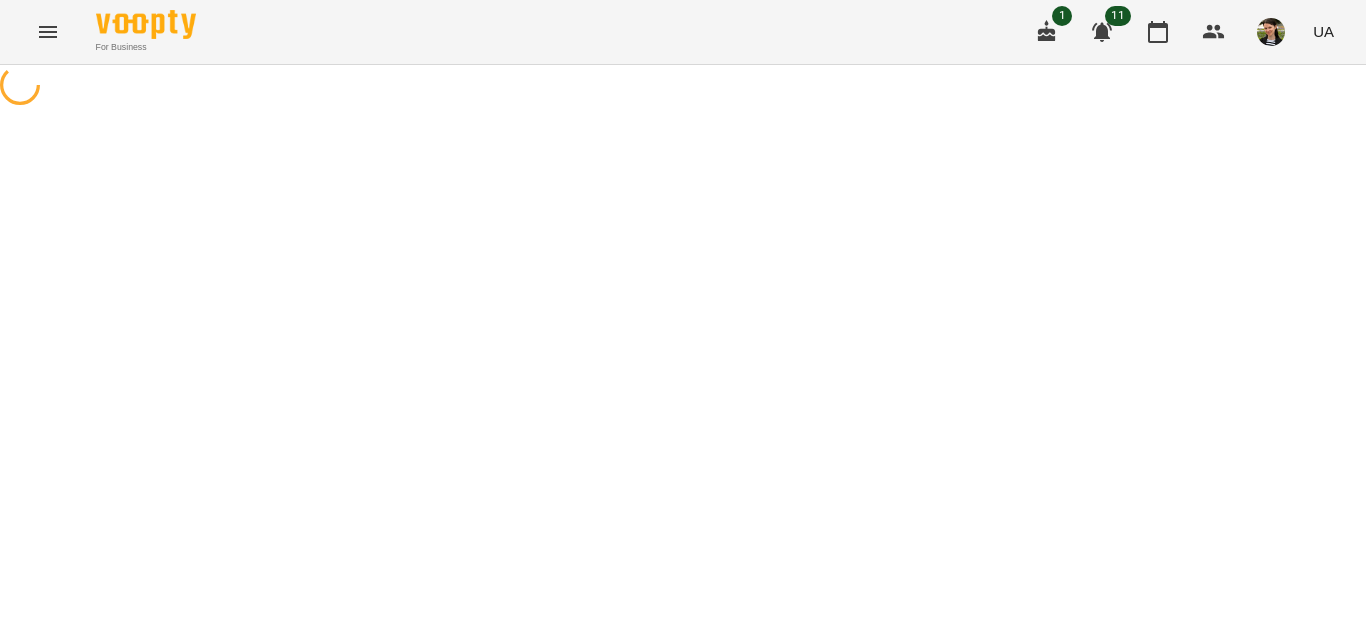 select on "**********" 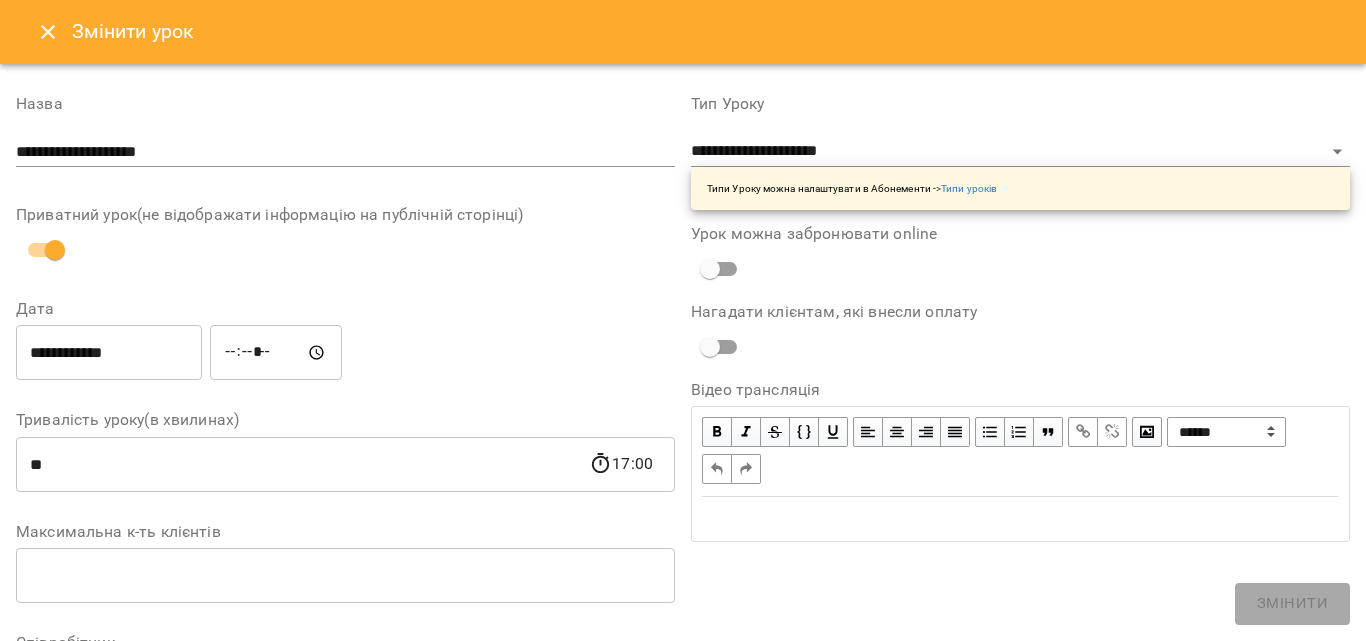 click on "**********" at bounding box center (109, 353) 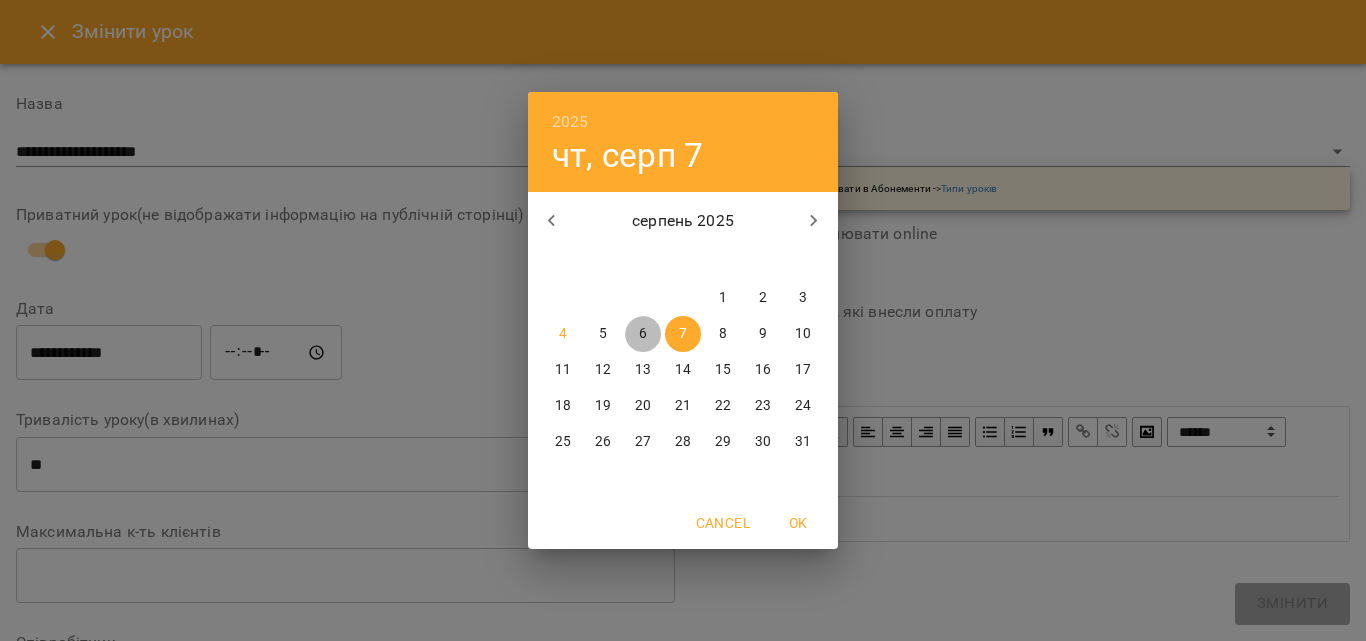 click on "6" at bounding box center [643, 334] 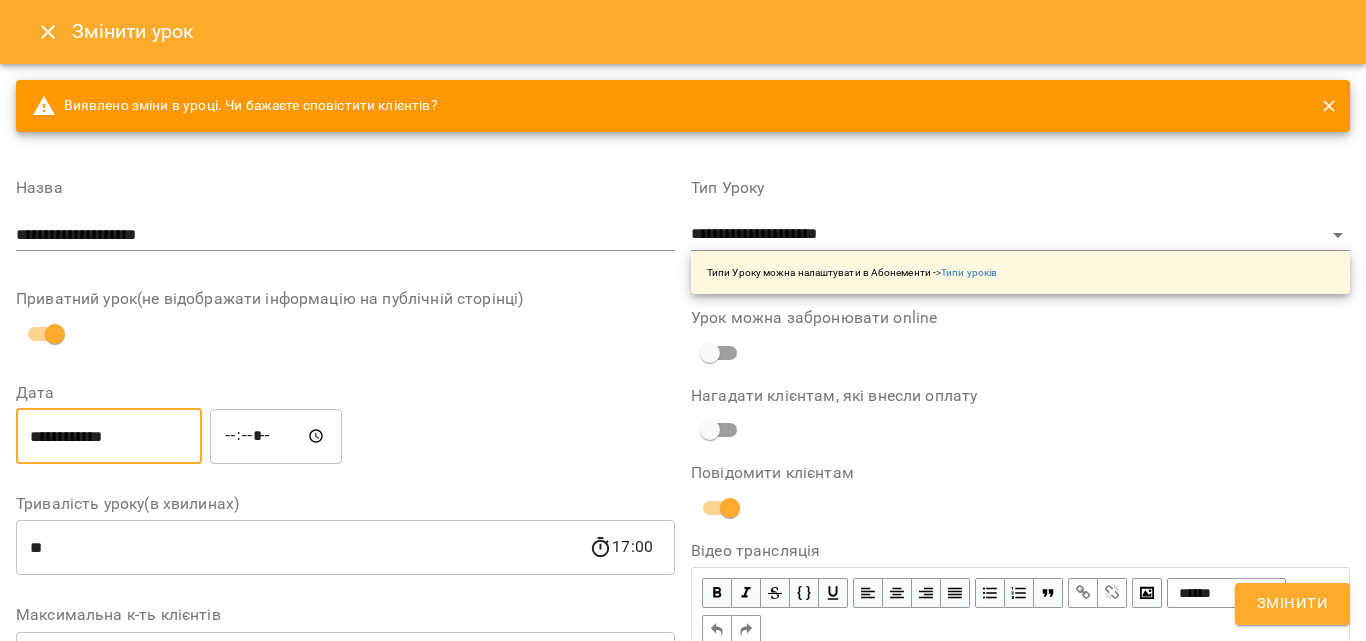 click on "Змінити" at bounding box center (1292, 604) 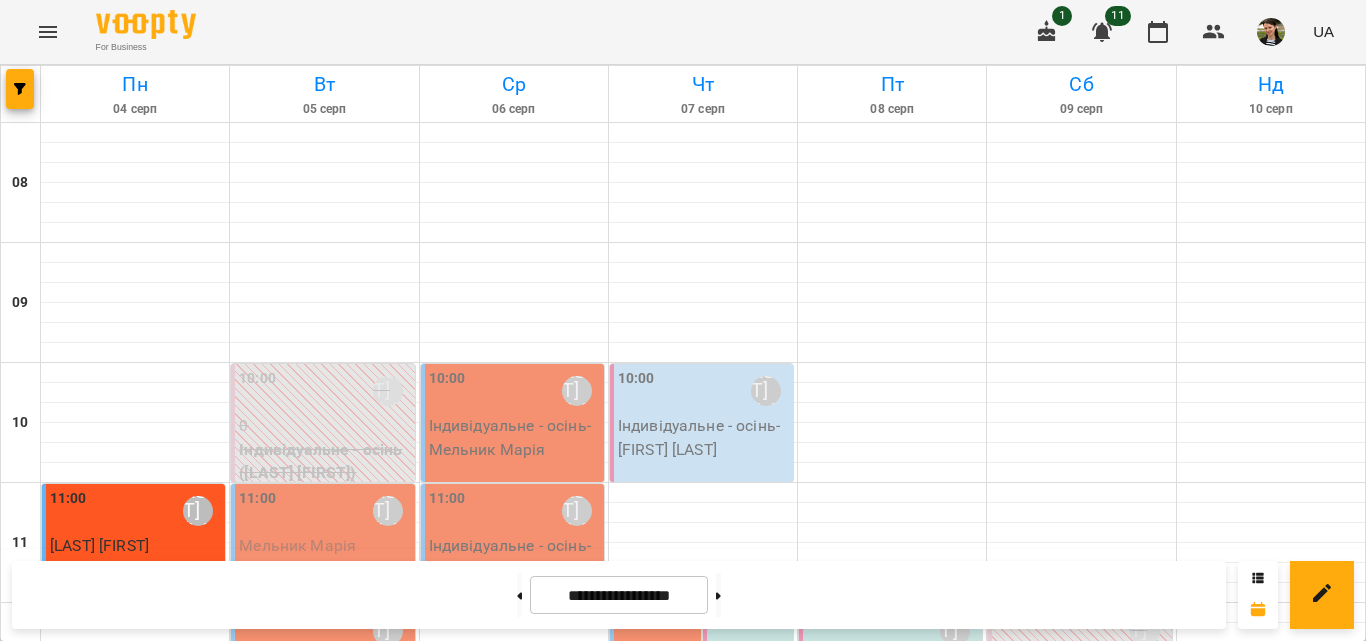 scroll, scrollTop: 600, scrollLeft: 0, axis: vertical 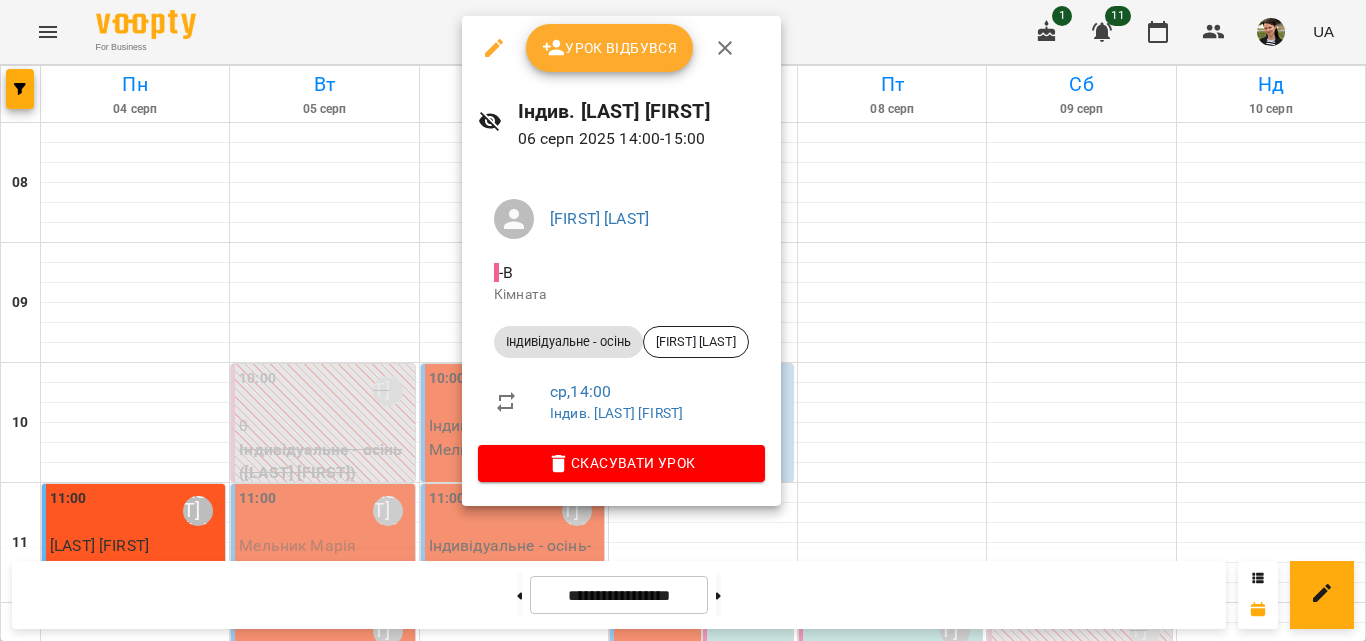 click 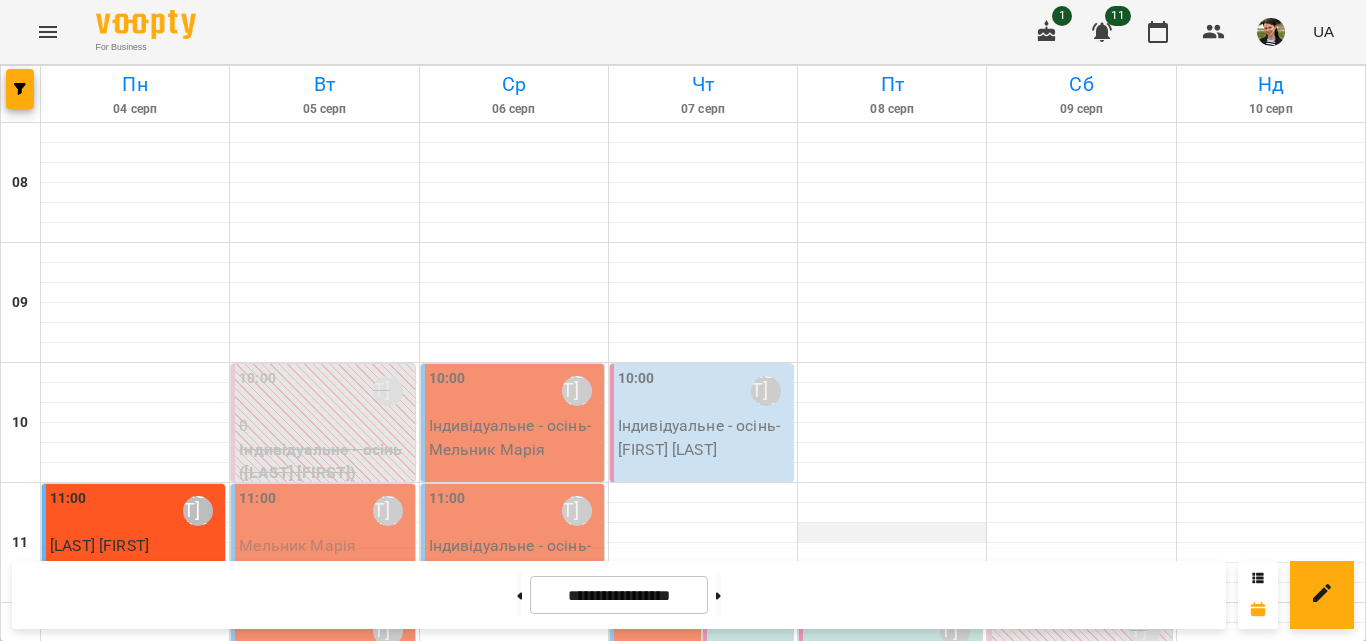 scroll, scrollTop: 700, scrollLeft: 0, axis: vertical 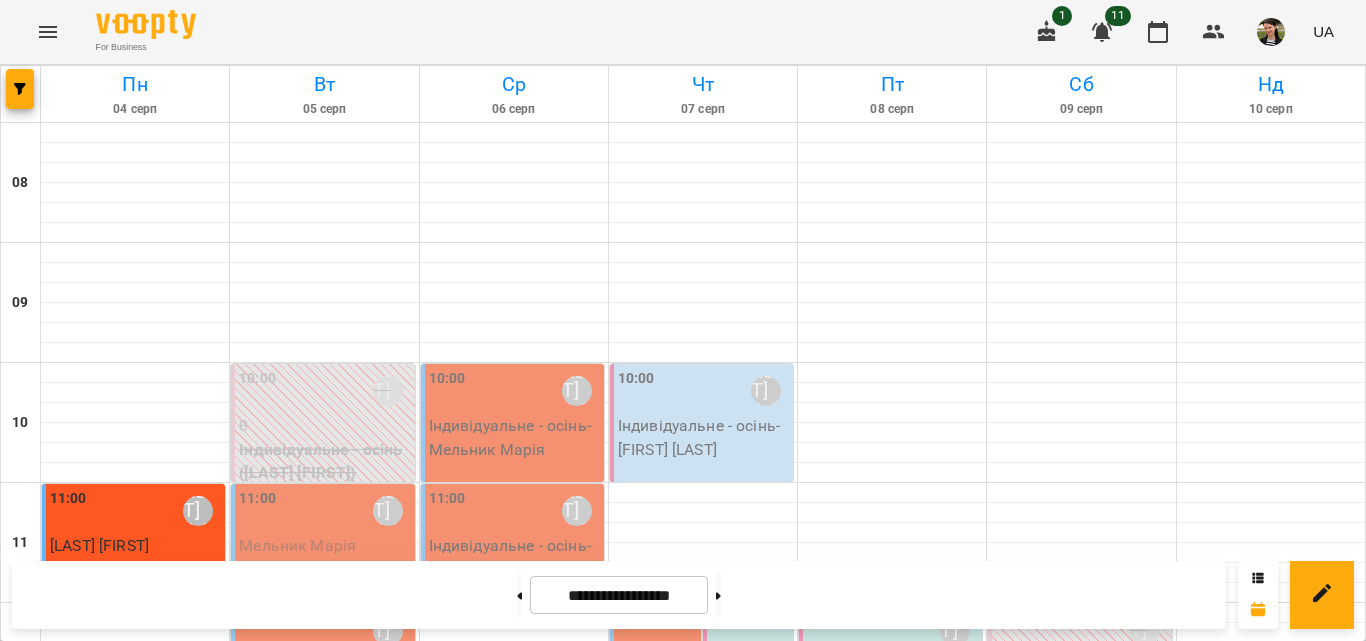 click on "15:00" at bounding box center [584, 989] 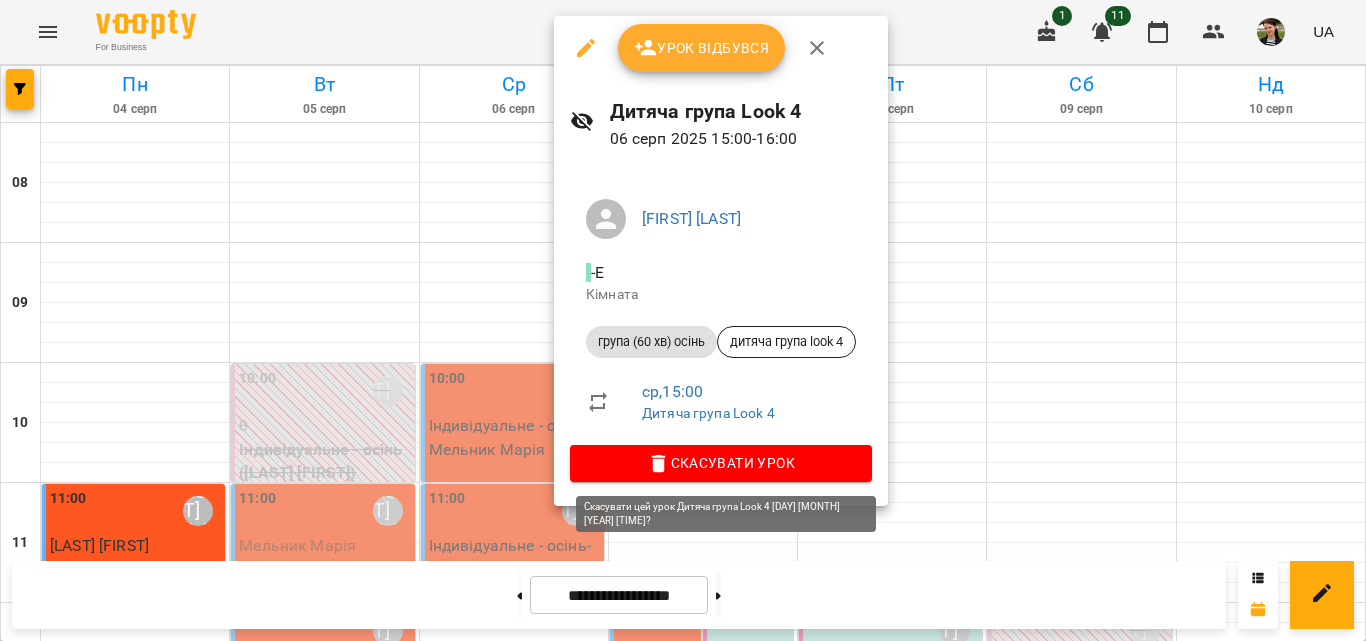 click on "Скасувати Урок" at bounding box center [721, 463] 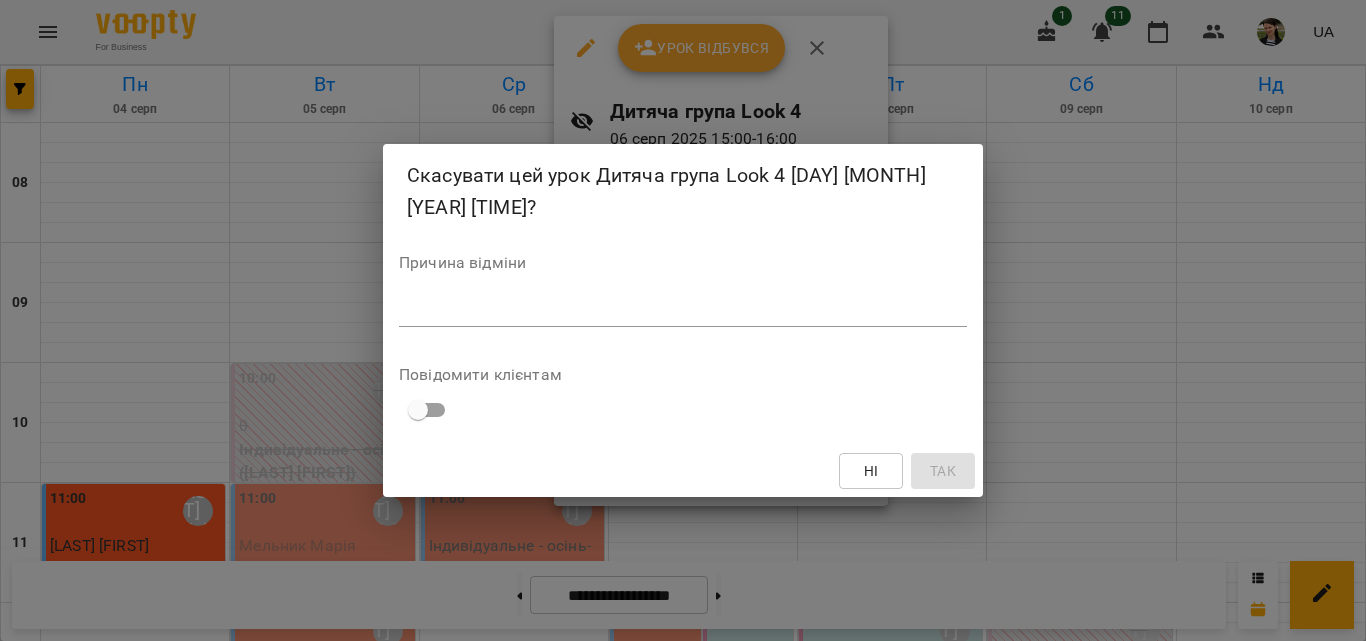 click at bounding box center (683, 310) 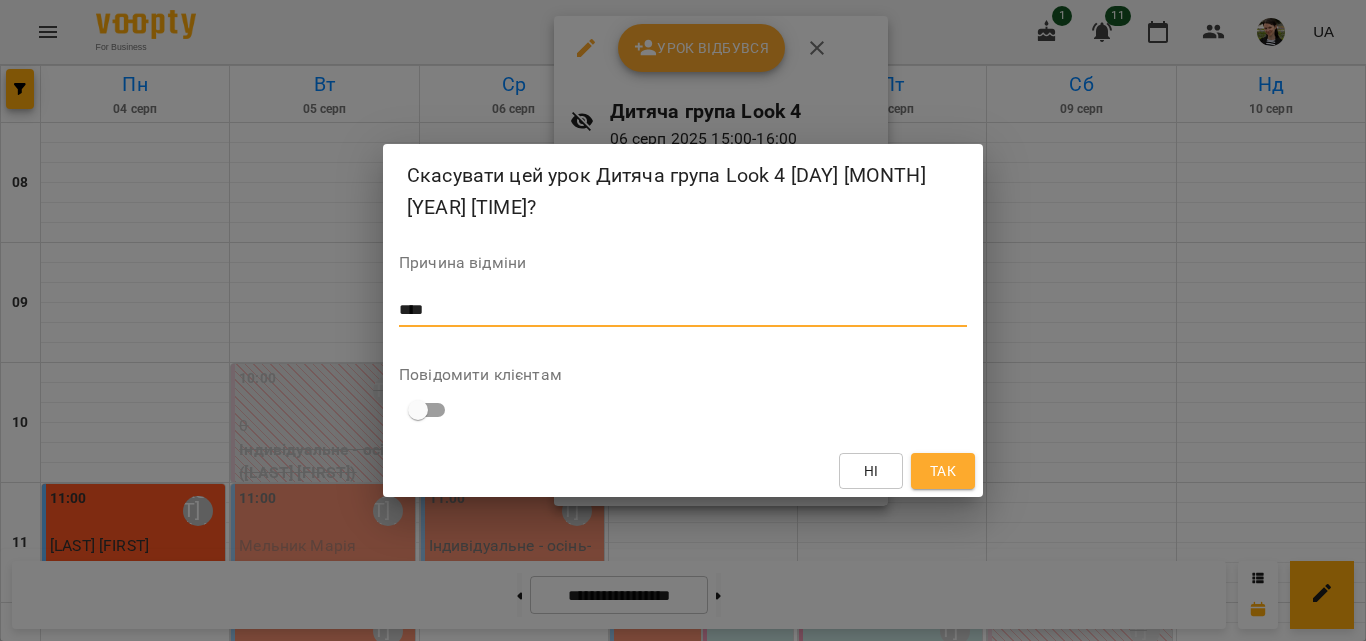 click on "Скасувати цей урок Дитяча група Look 4 [DAY] [MONTH] [YEAR] [TIME]? Причина відміни **** * Повідомити клієнтам Ні Так" at bounding box center (683, 320) 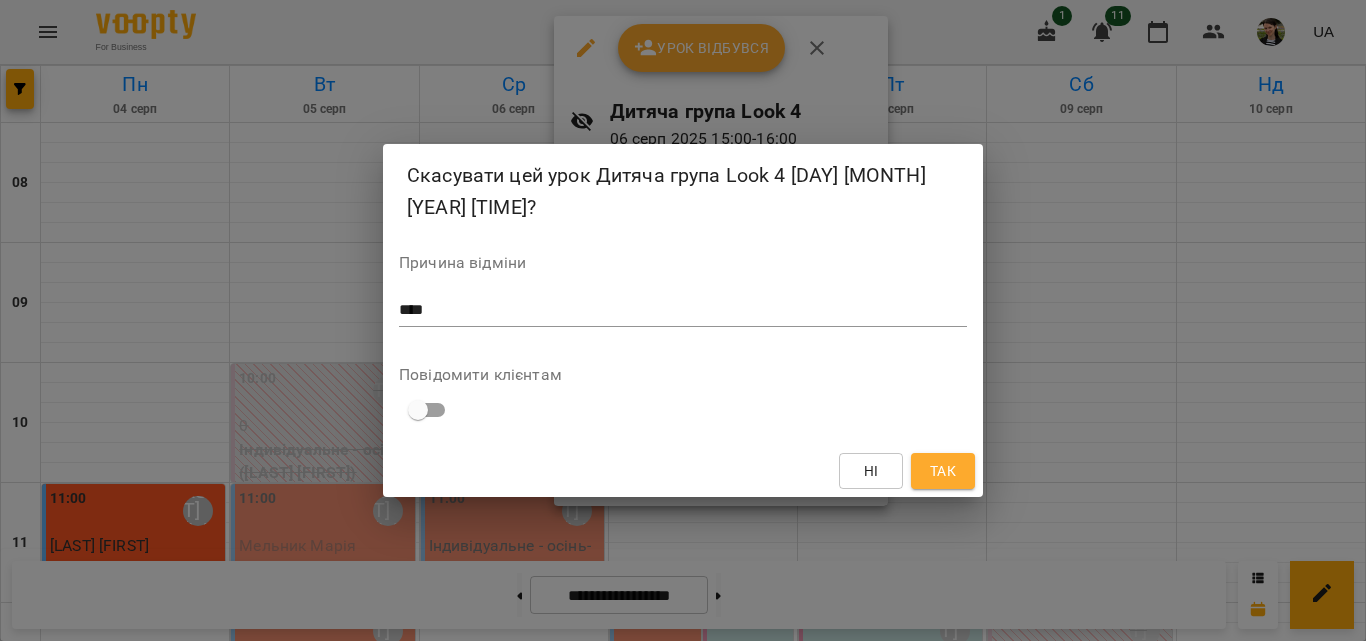 click on "****" at bounding box center [683, 310] 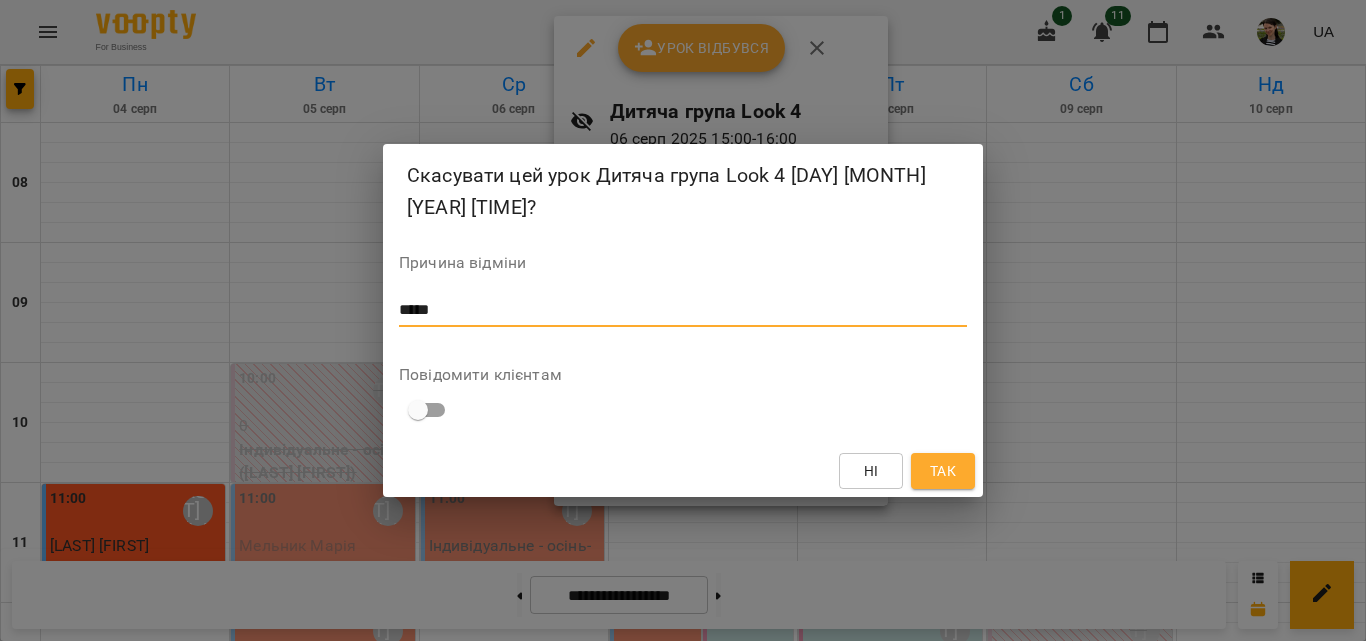 type on "*****" 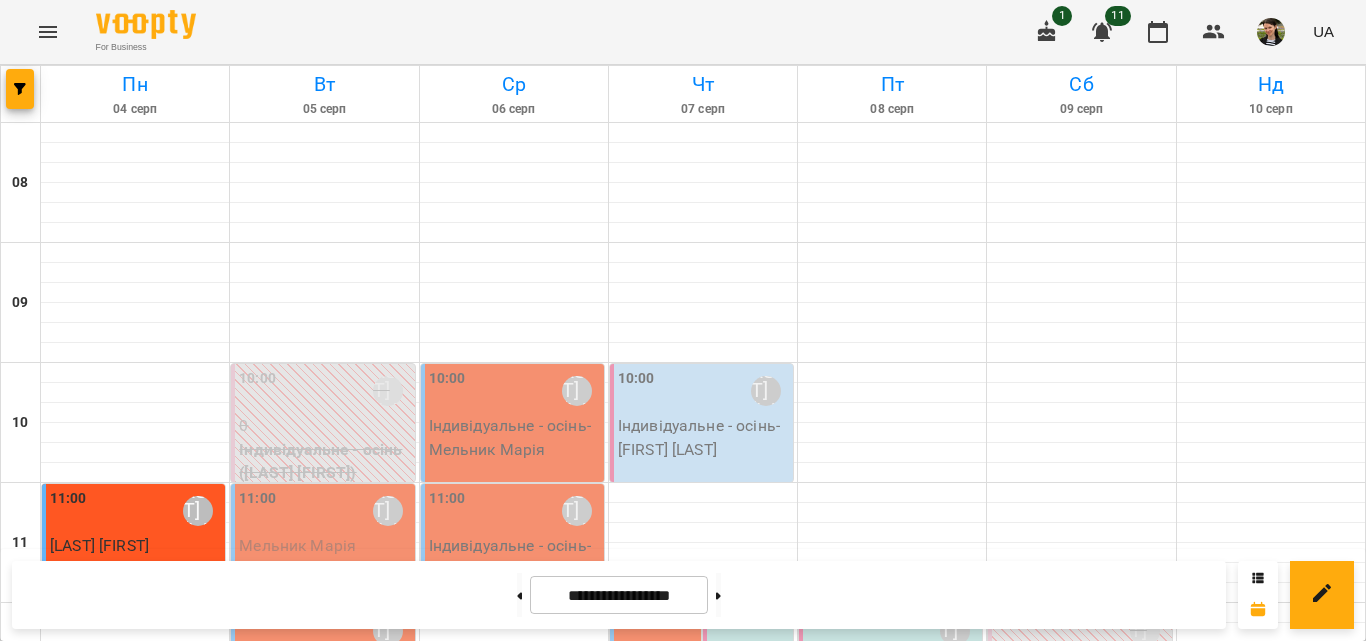 scroll, scrollTop: 700, scrollLeft: 0, axis: vertical 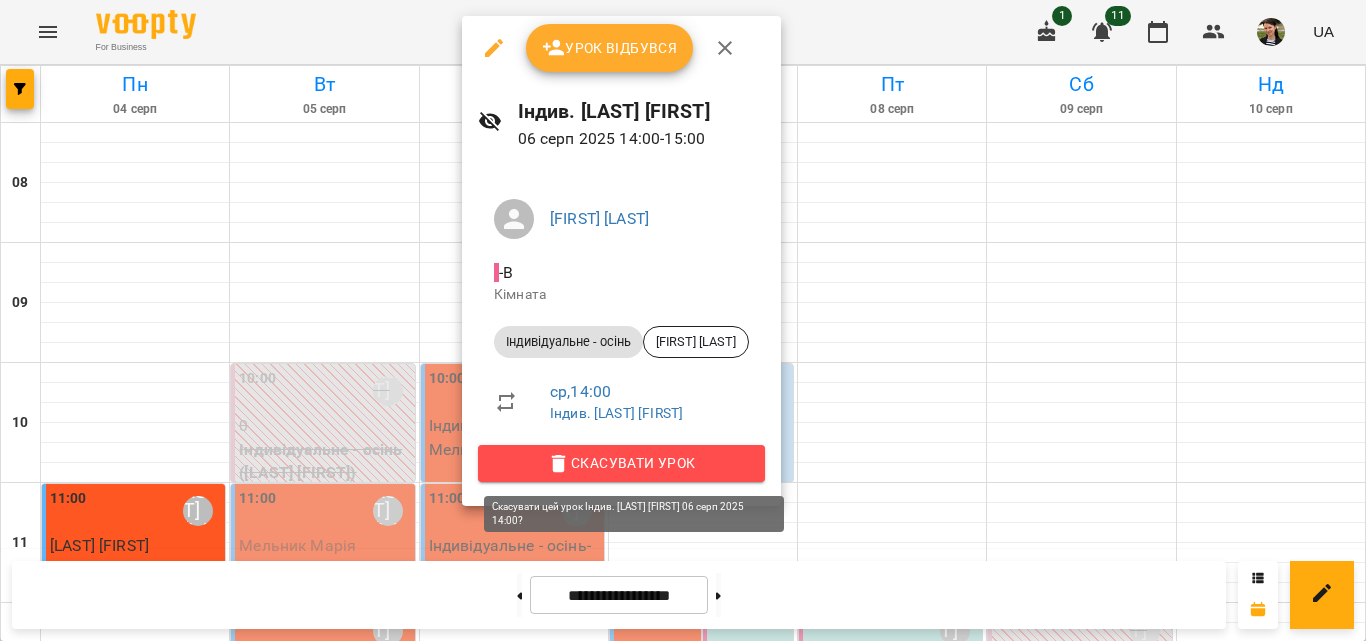 click on "Скасувати Урок" at bounding box center (621, 463) 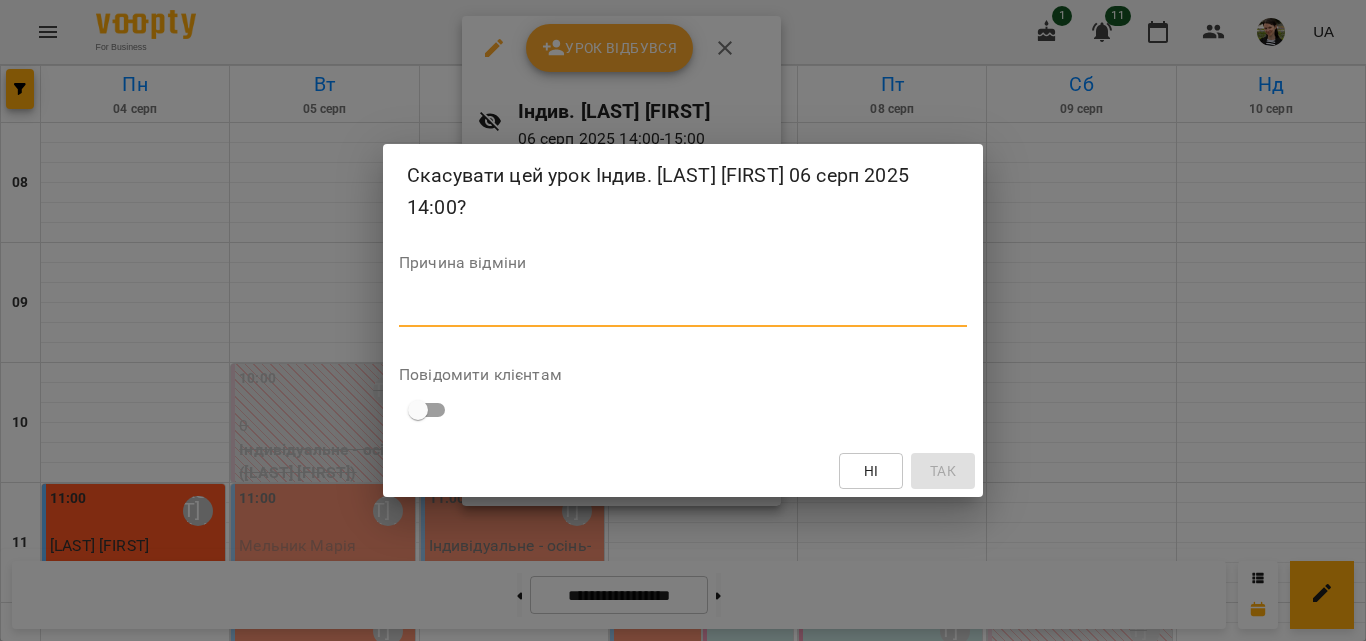 click at bounding box center [683, 310] 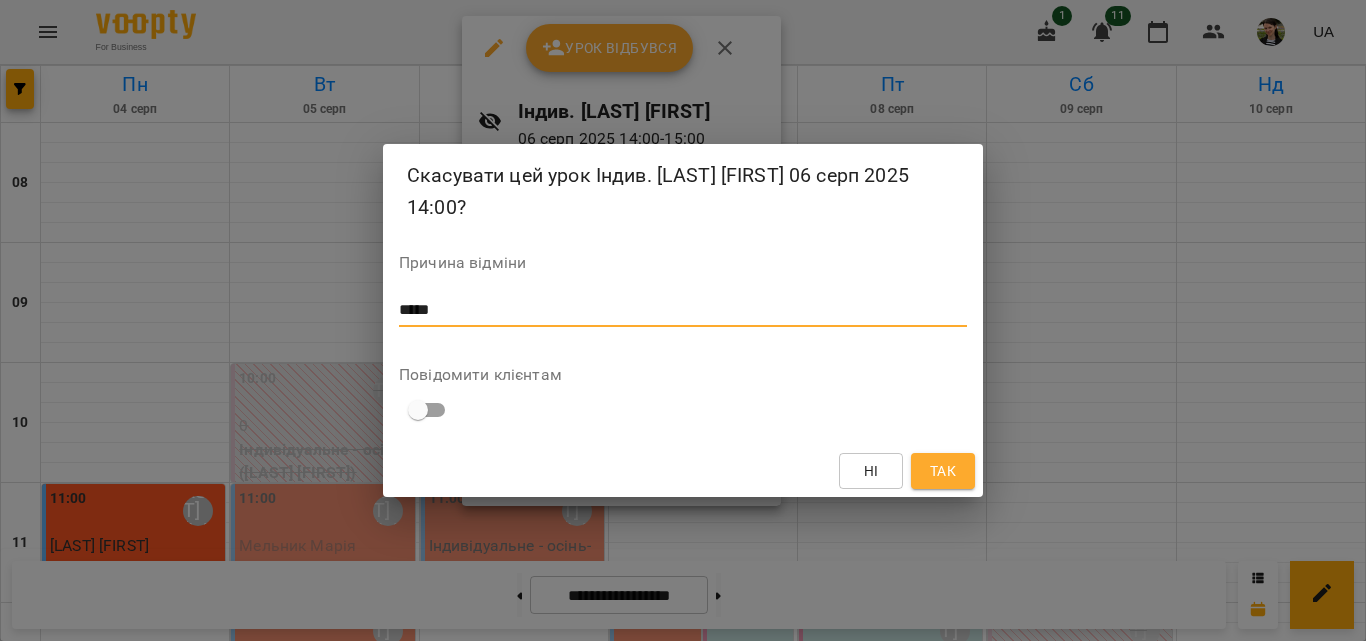 type on "*****" 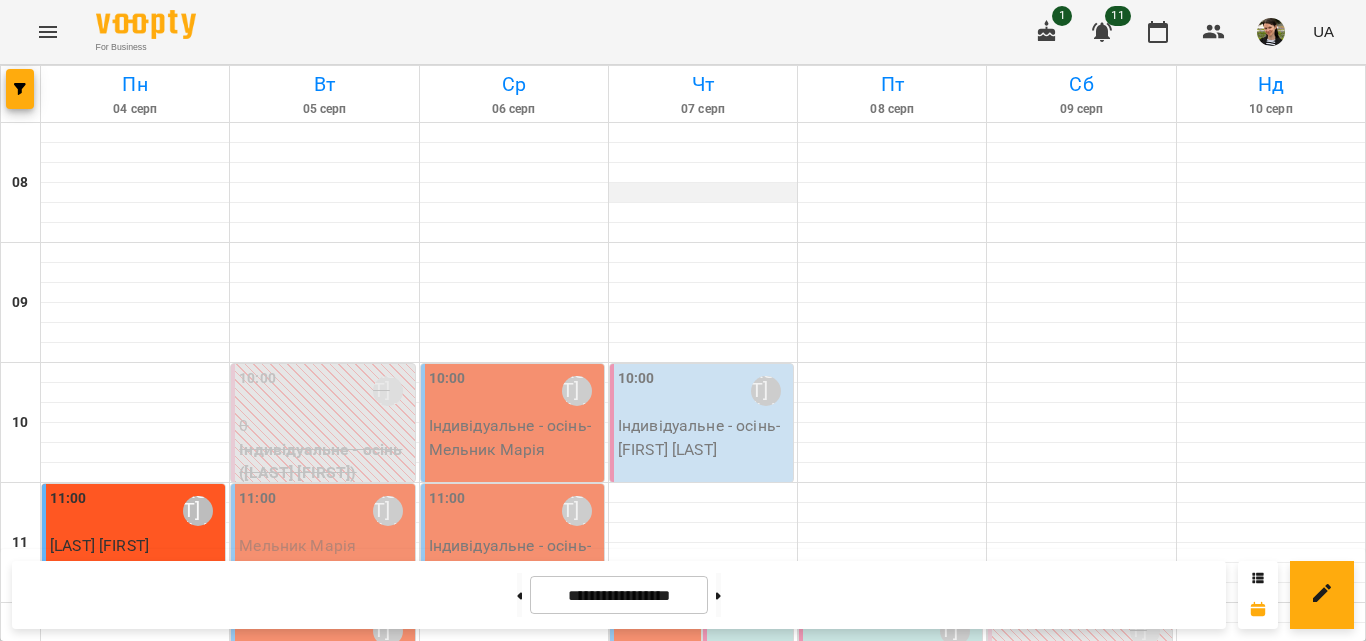 scroll, scrollTop: 500, scrollLeft: 0, axis: vertical 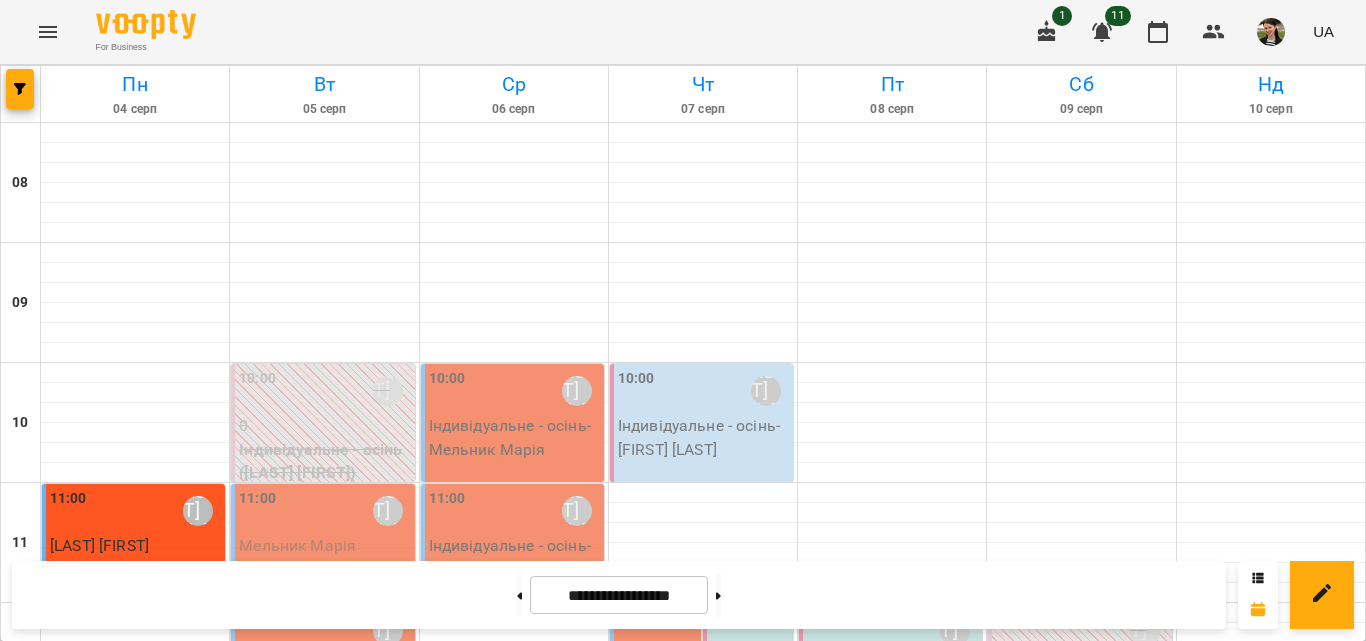 click on "14:30" at bounding box center (537, 929) 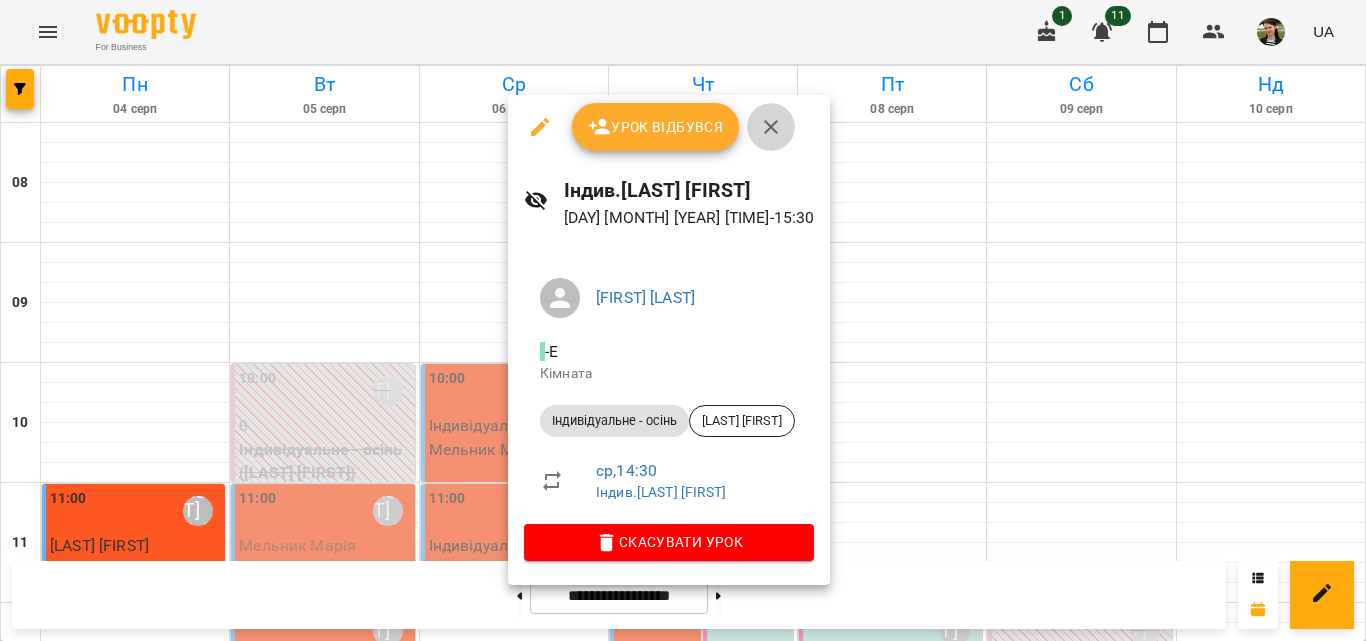 click 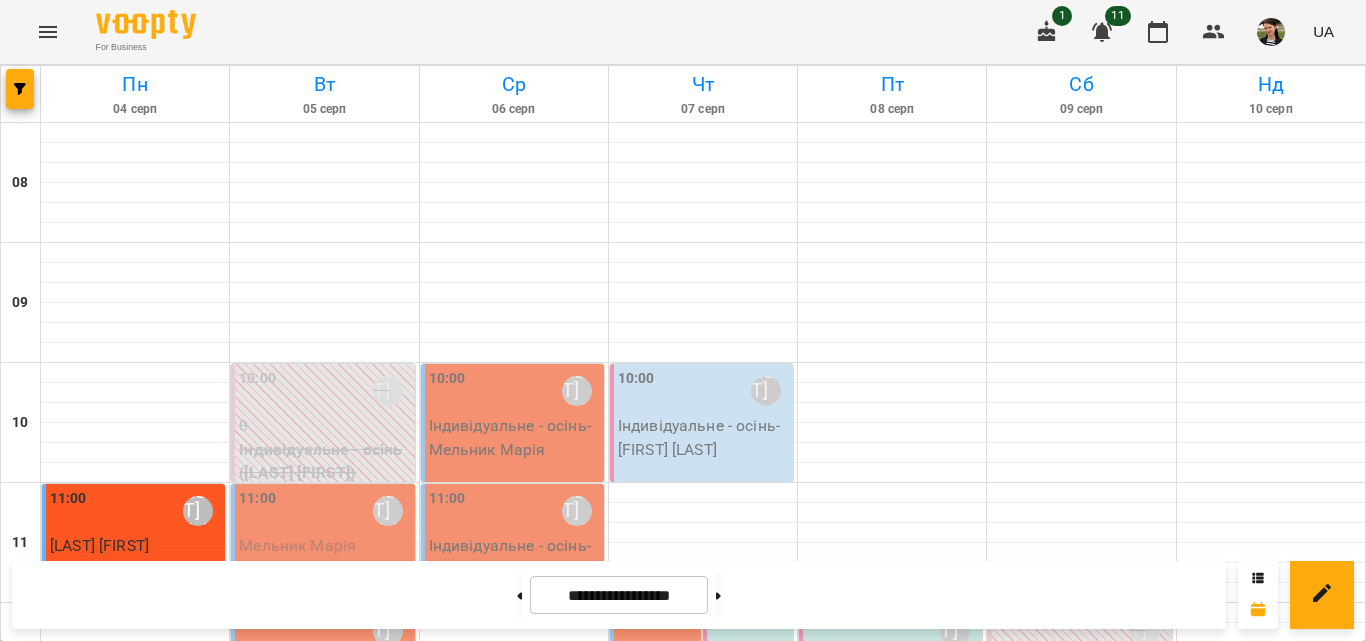scroll, scrollTop: 100, scrollLeft: 0, axis: vertical 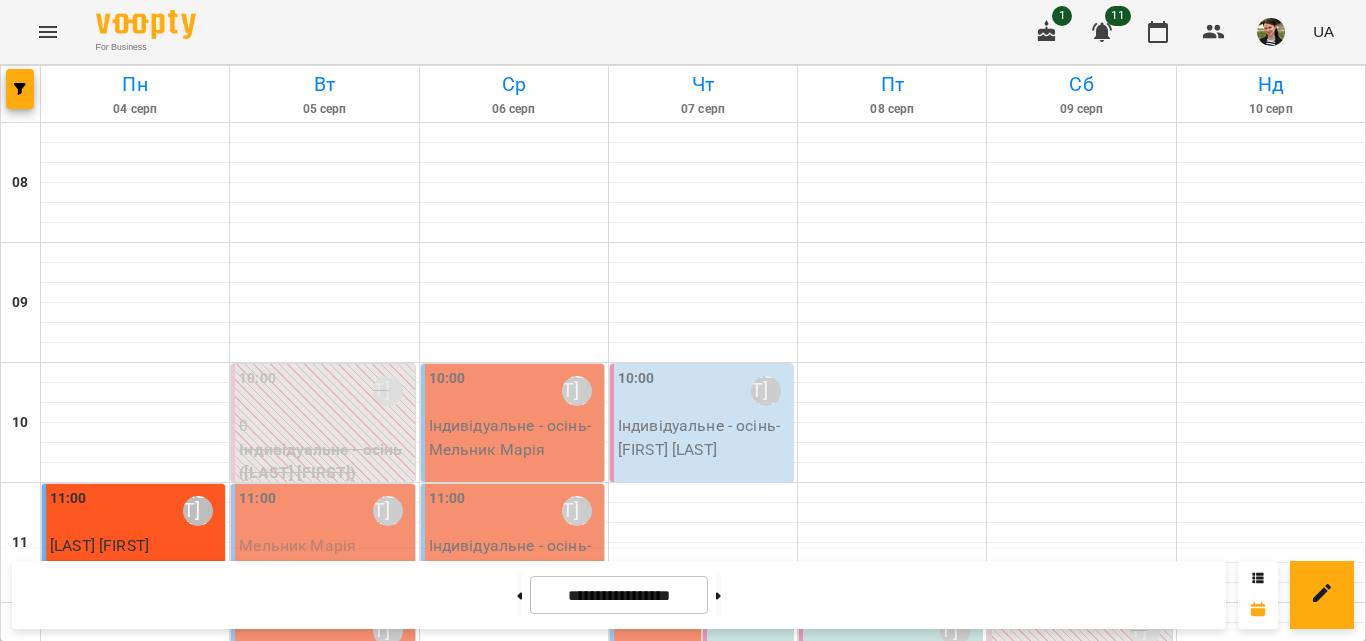 click on "11:00 [FIRST] [LAST]" at bounding box center (324, 511) 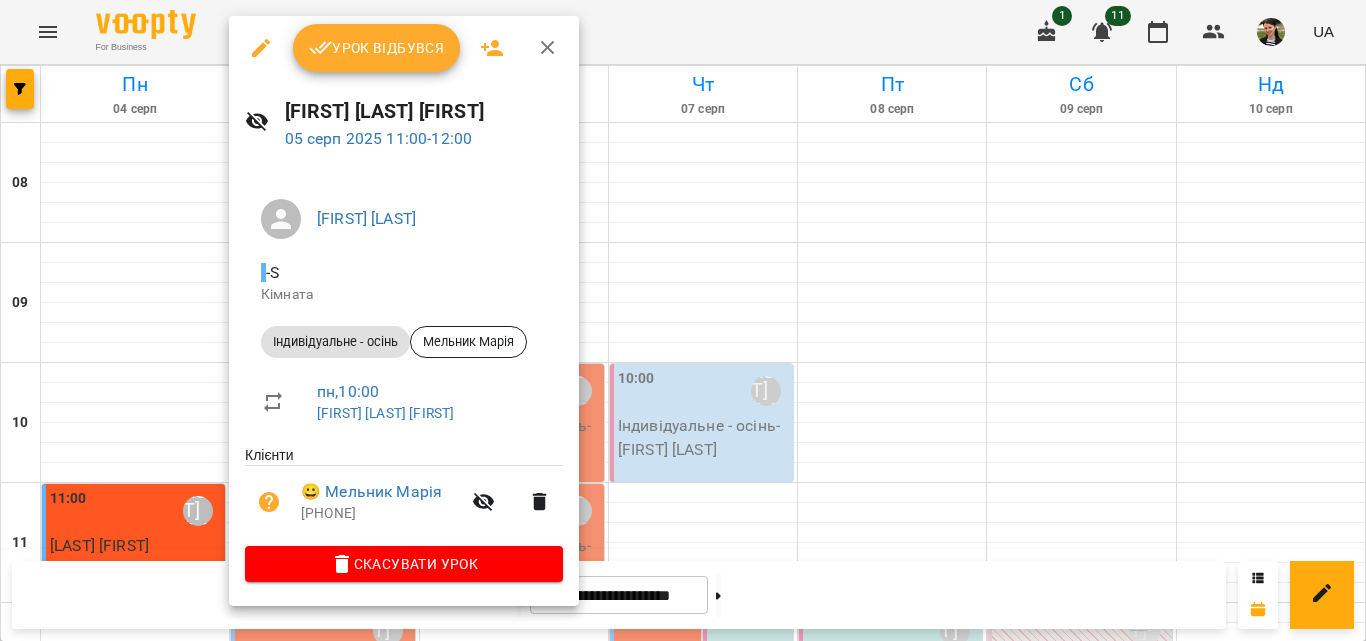 click 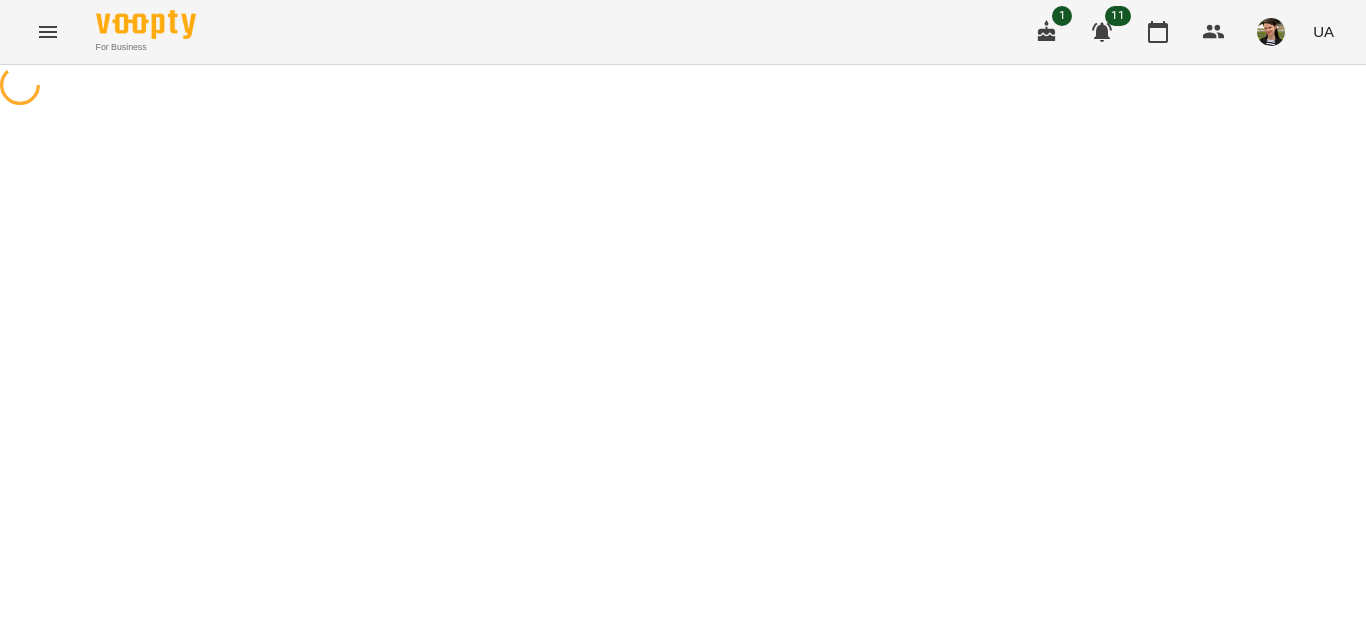select on "**********" 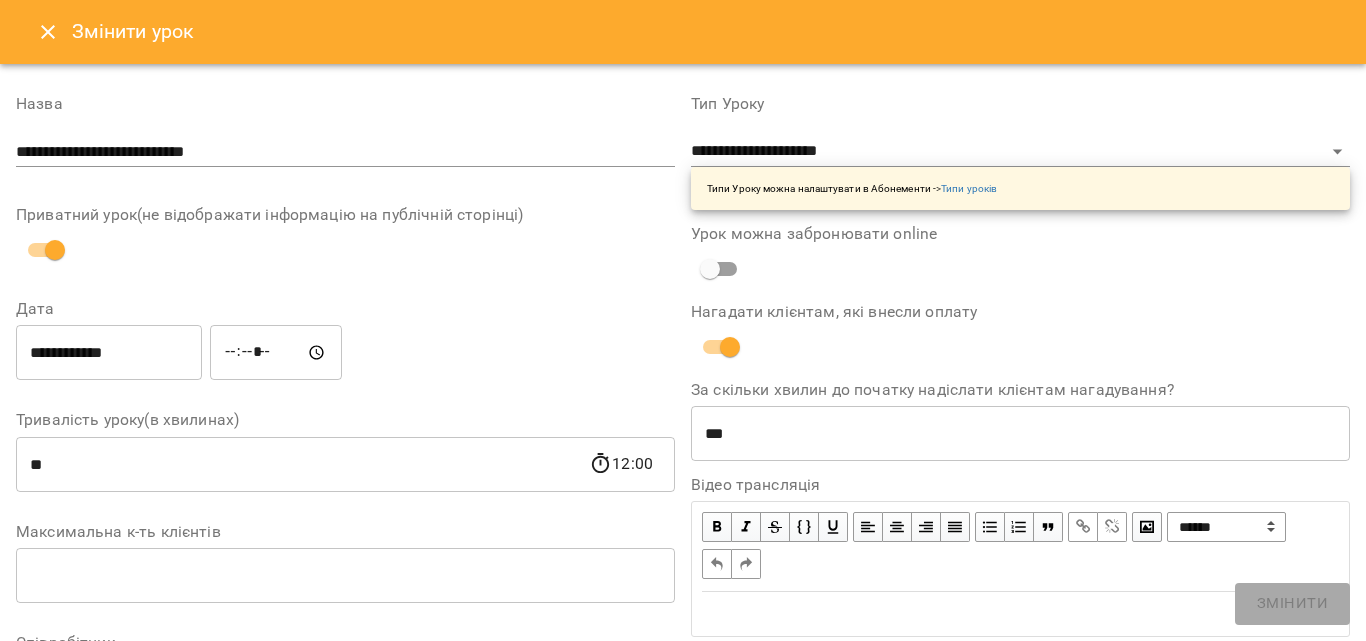 click on "**********" at bounding box center [109, 353] 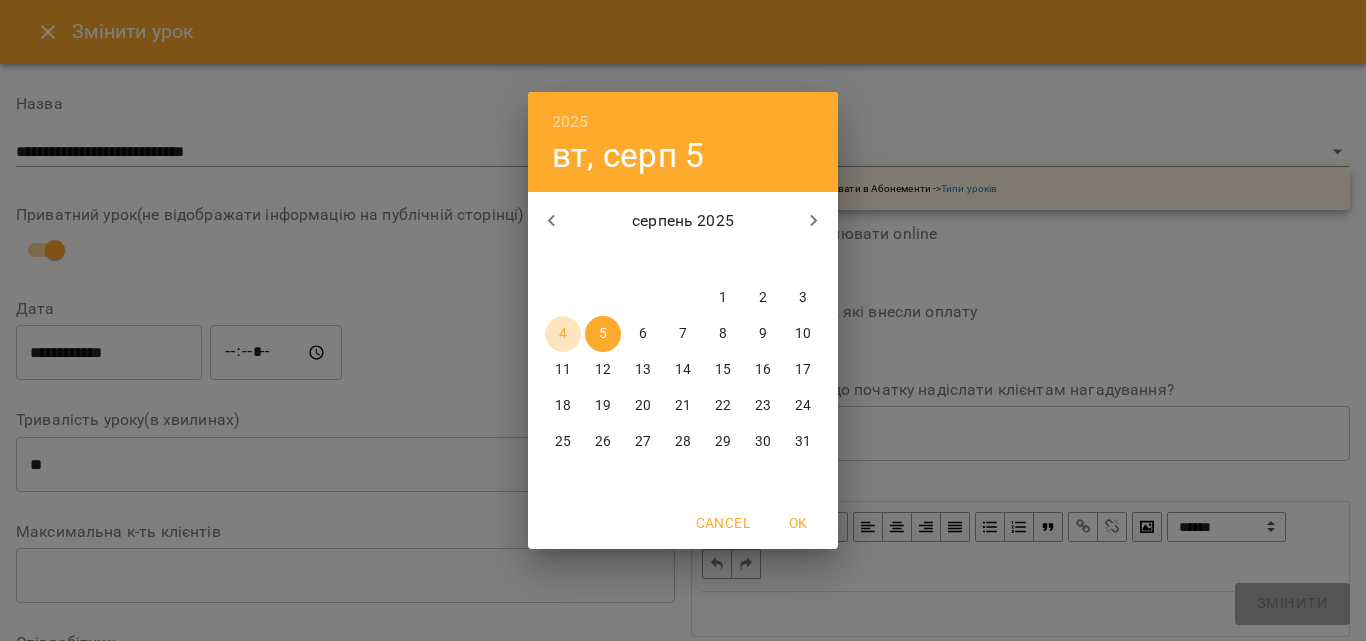 click on "4" at bounding box center [563, 334] 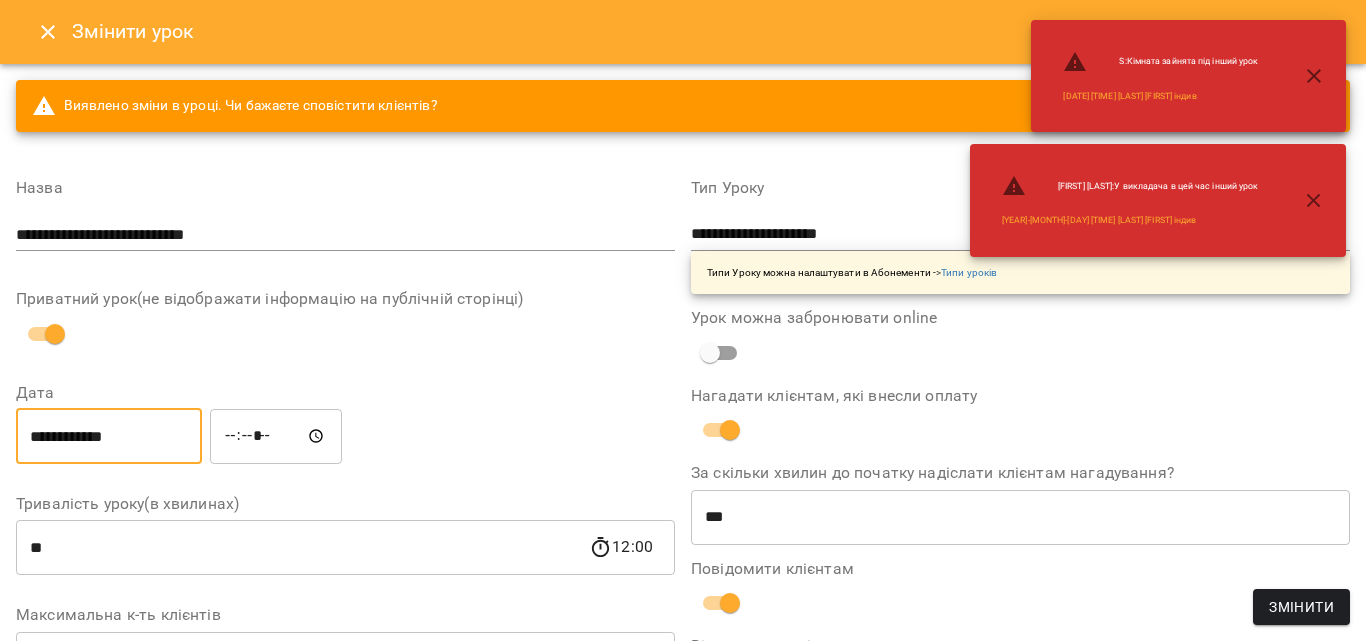 click on "*****" at bounding box center (276, 436) 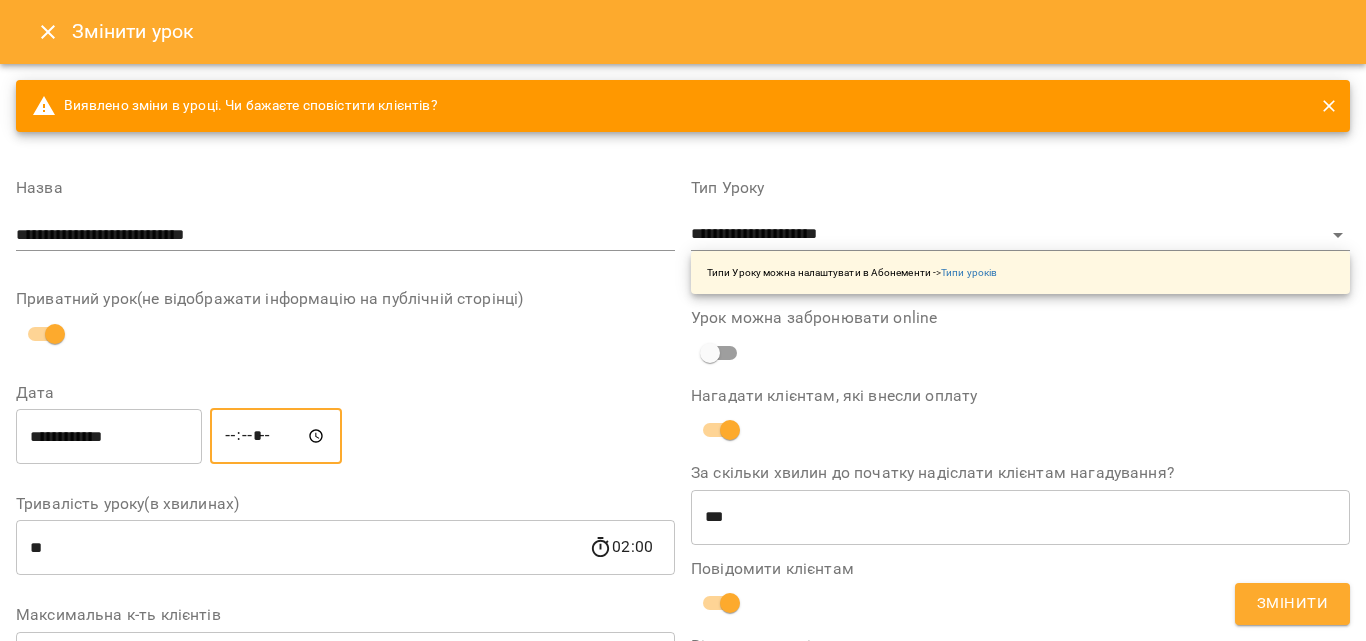 type on "*****" 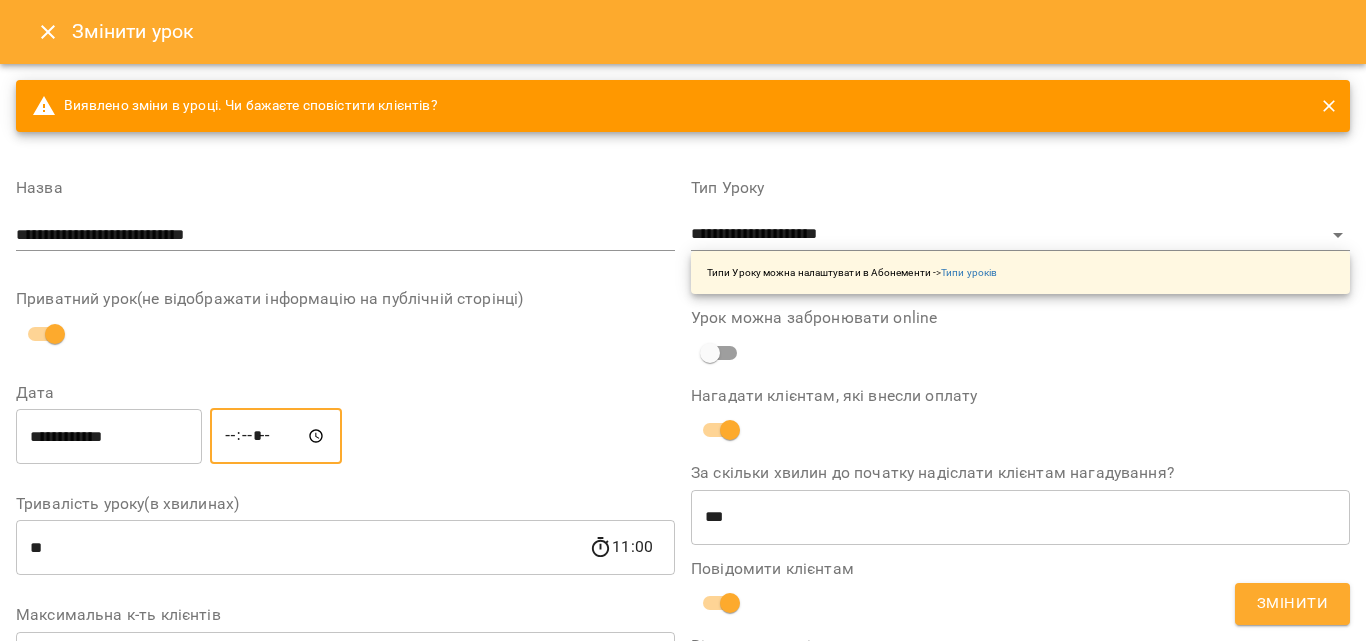 click on "Змінити" at bounding box center [1292, 604] 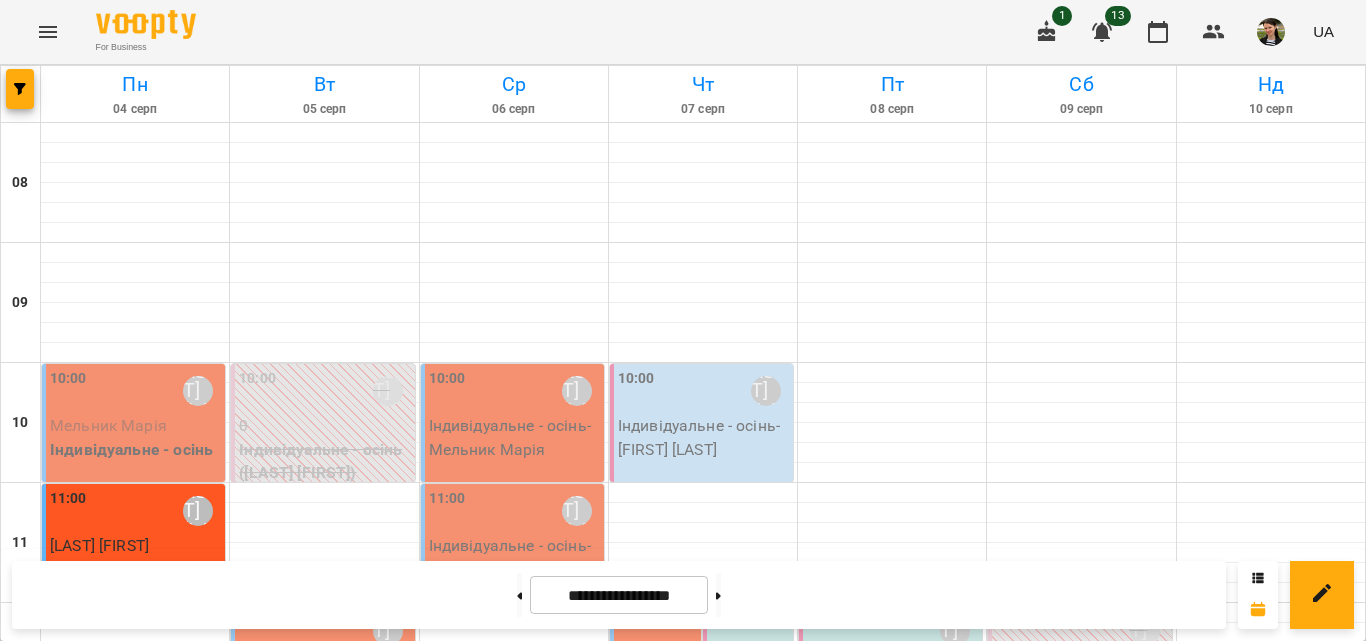 scroll, scrollTop: 800, scrollLeft: 0, axis: vertical 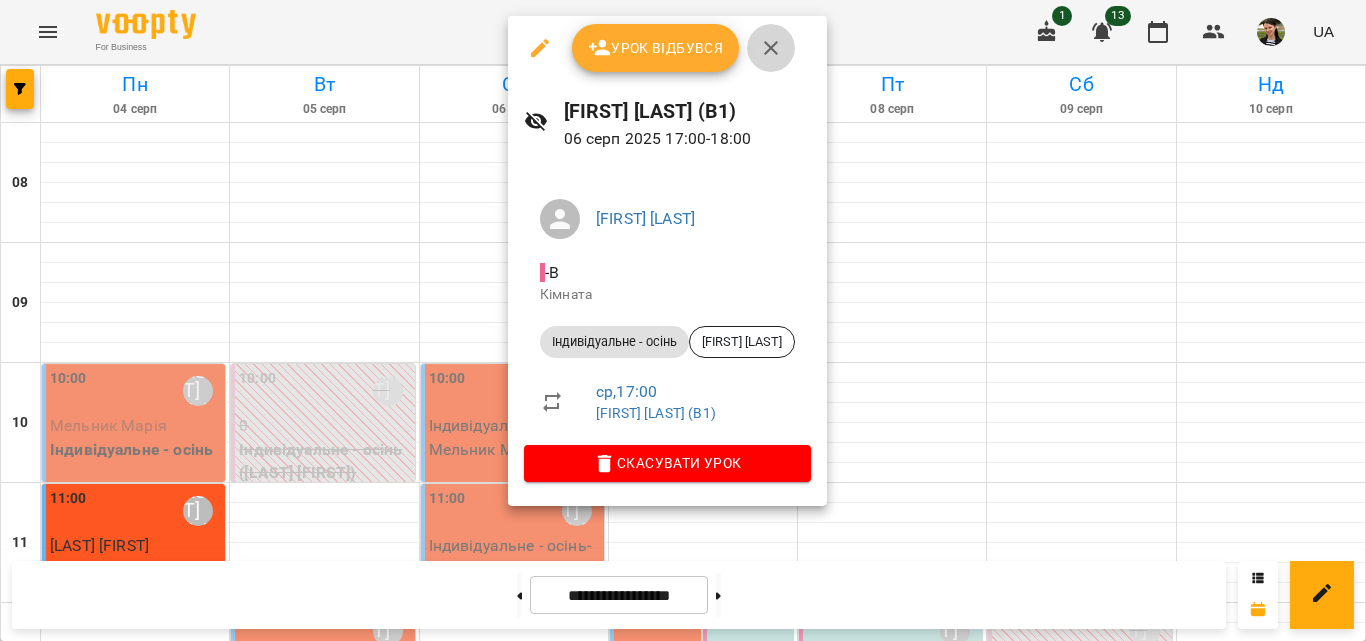 click 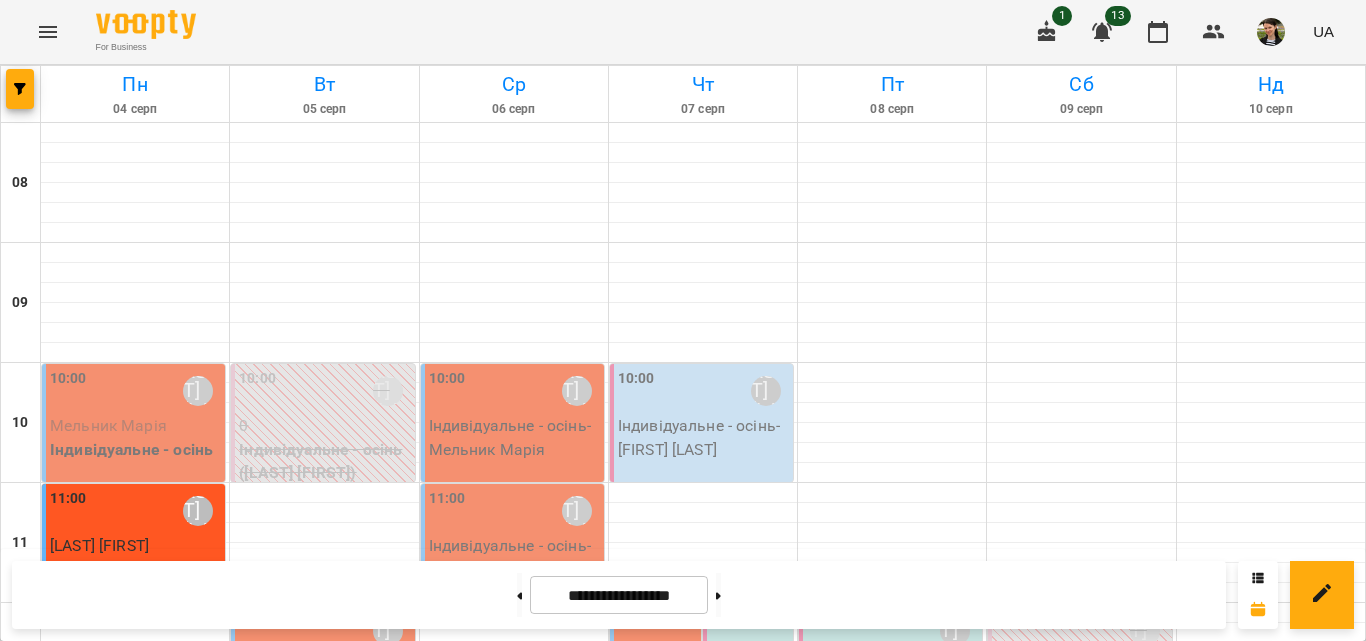 scroll, scrollTop: 1000, scrollLeft: 0, axis: vertical 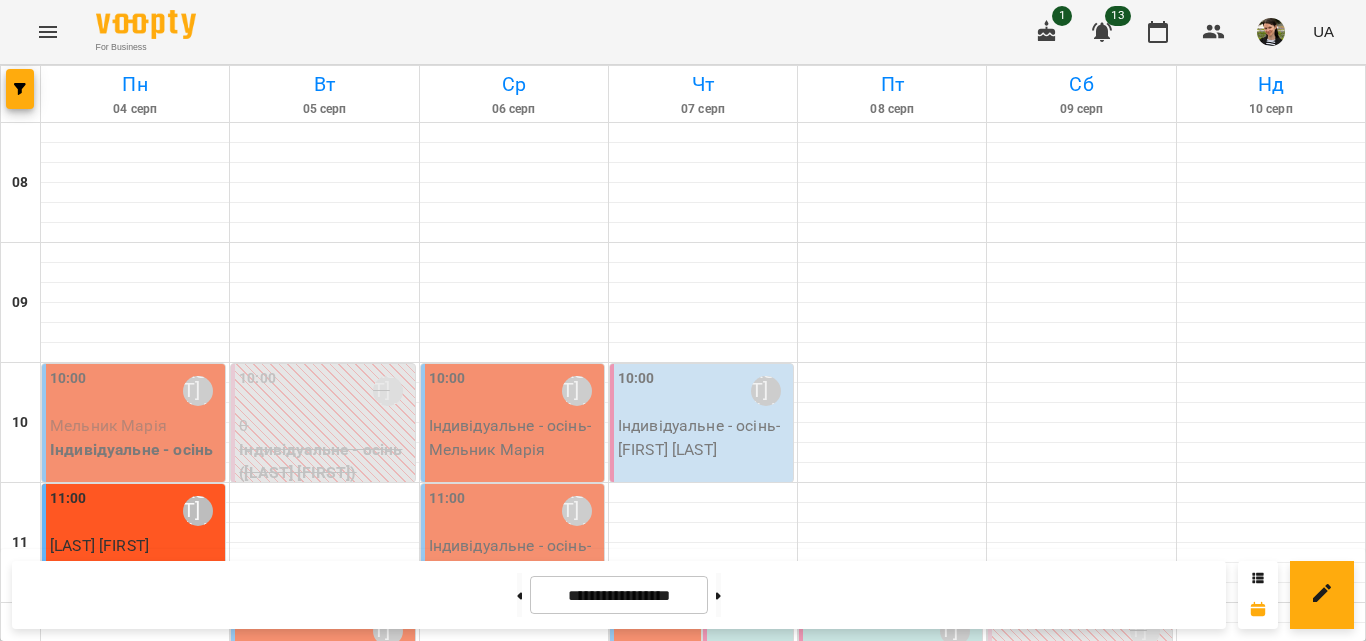 click on "[TIME] [FIRST] [LAST]" at bounding box center [468, 1244] 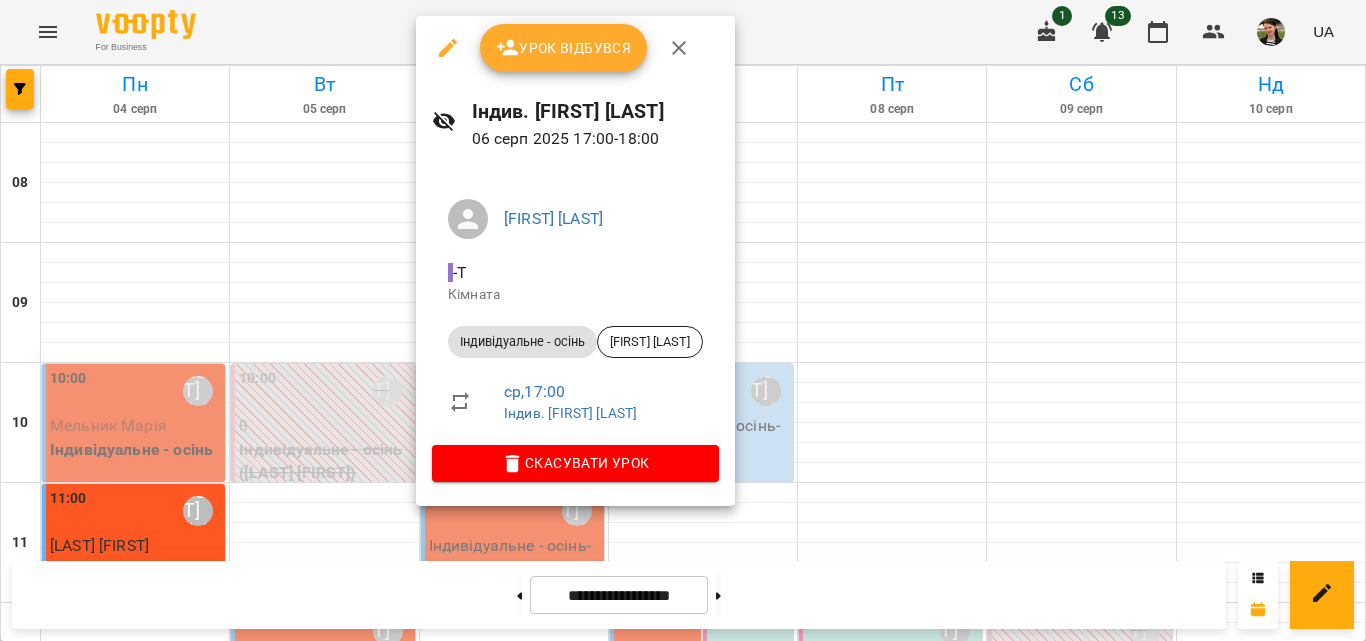click 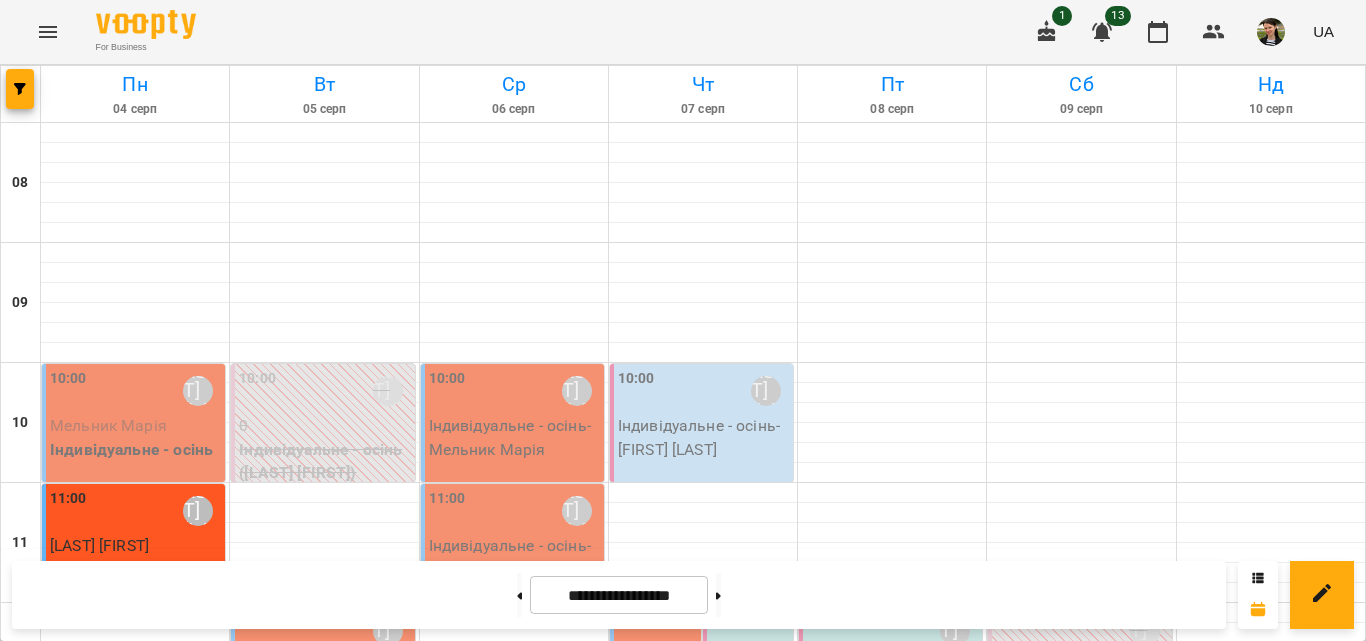 scroll, scrollTop: 400, scrollLeft: 0, axis: vertical 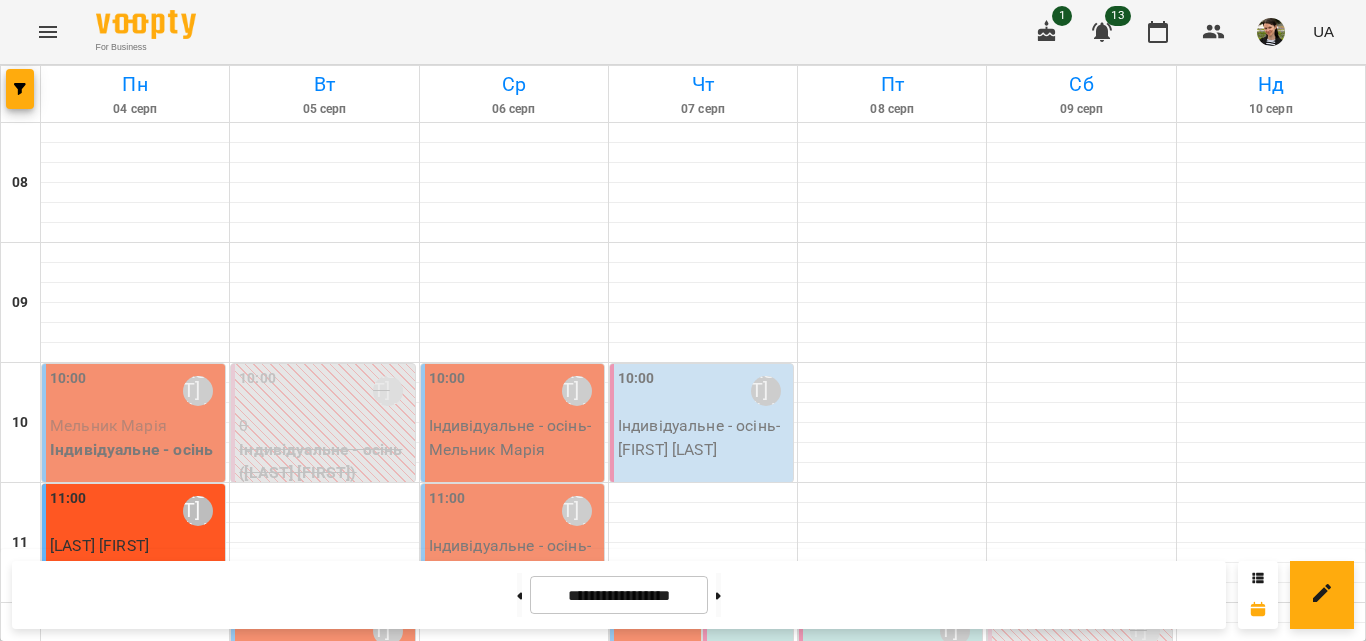click on "12:00 [FIRST] [LAST]" at bounding box center [750, 644] 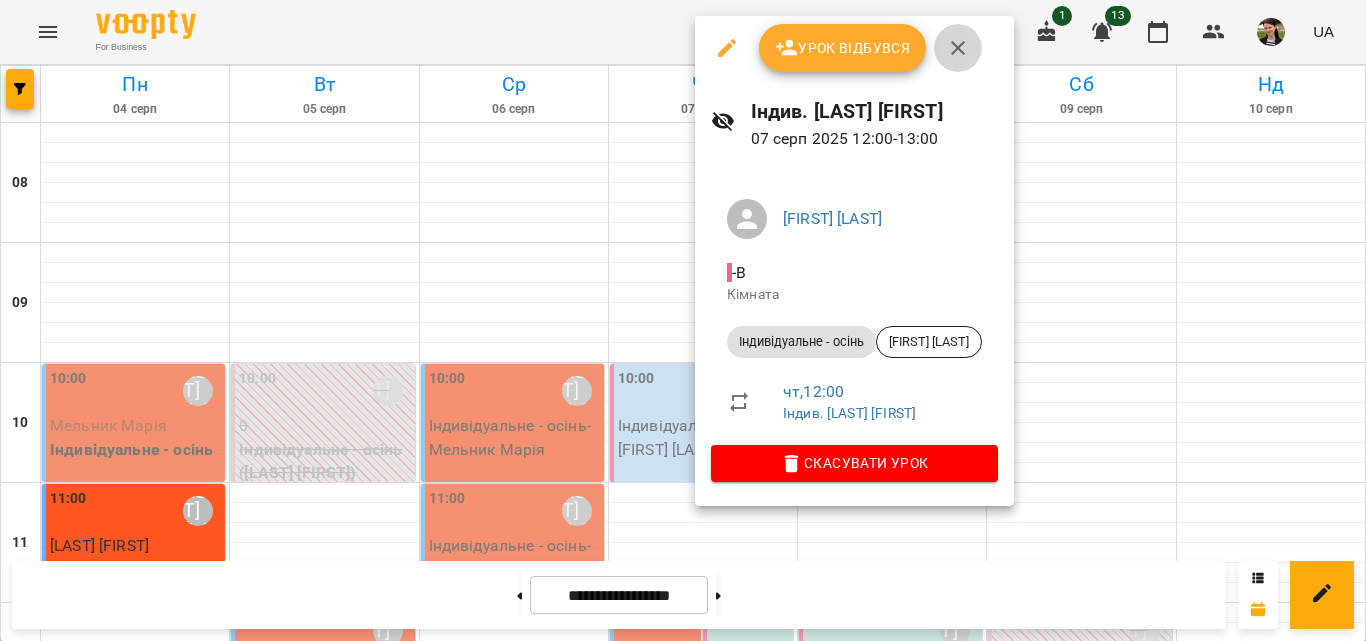 click 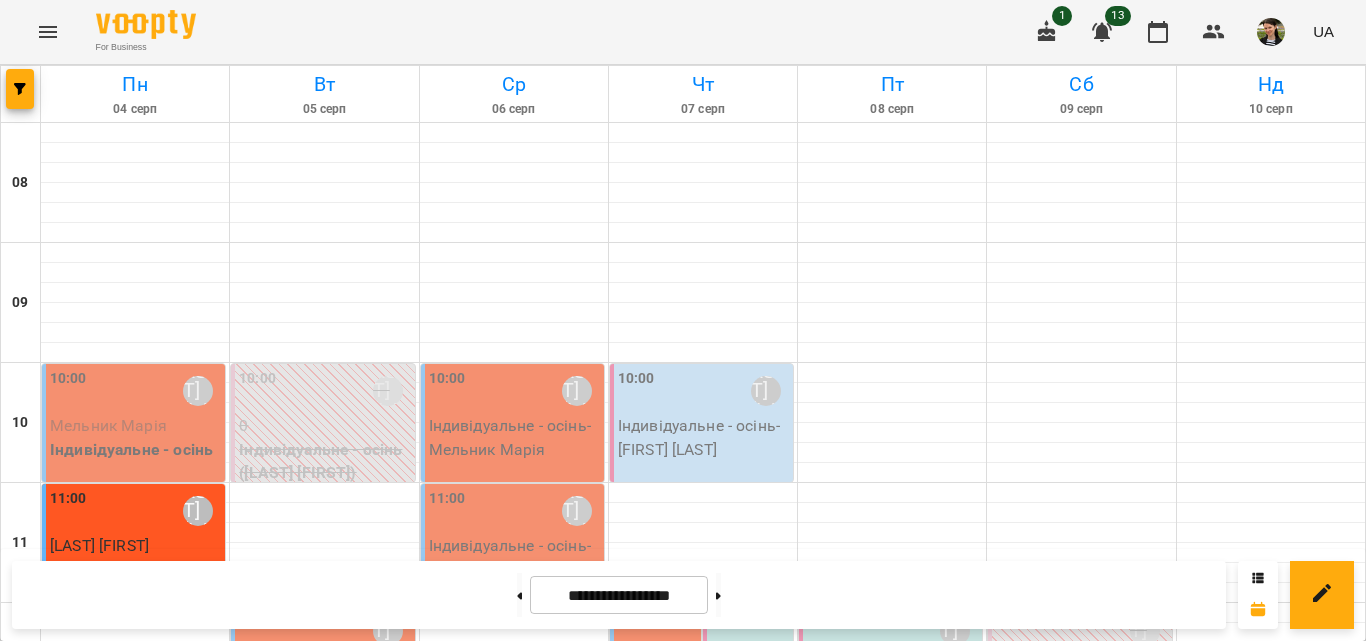 scroll, scrollTop: 800, scrollLeft: 0, axis: vertical 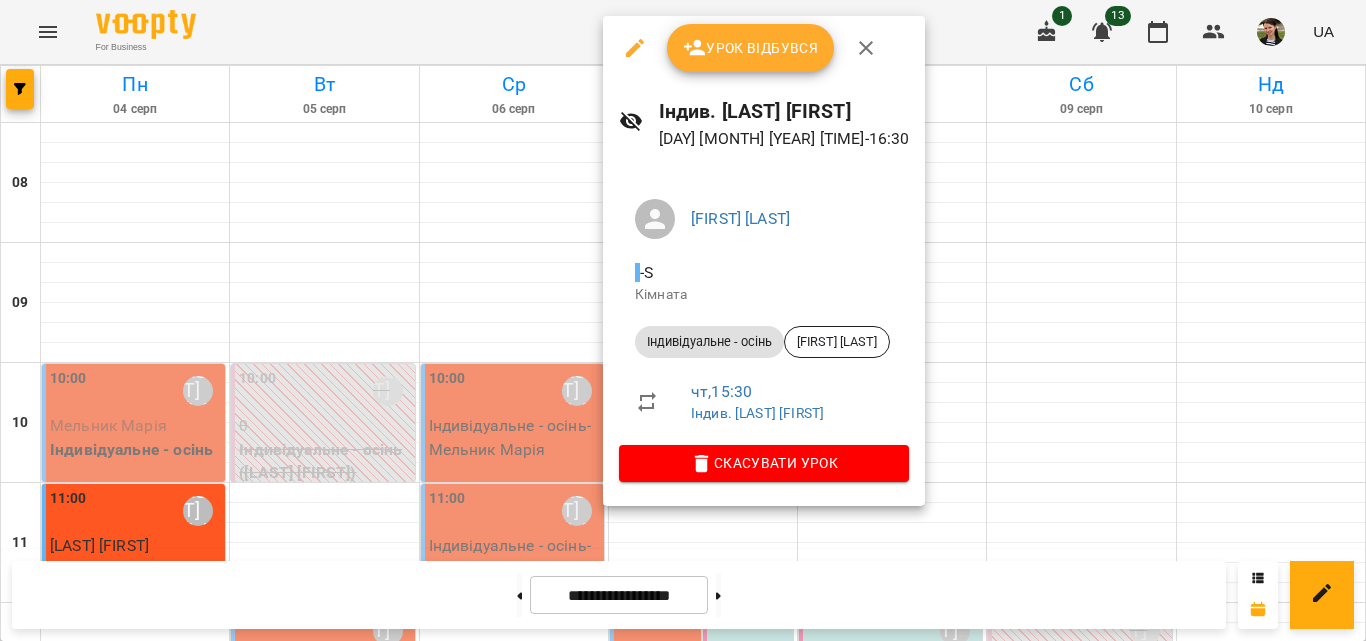 click 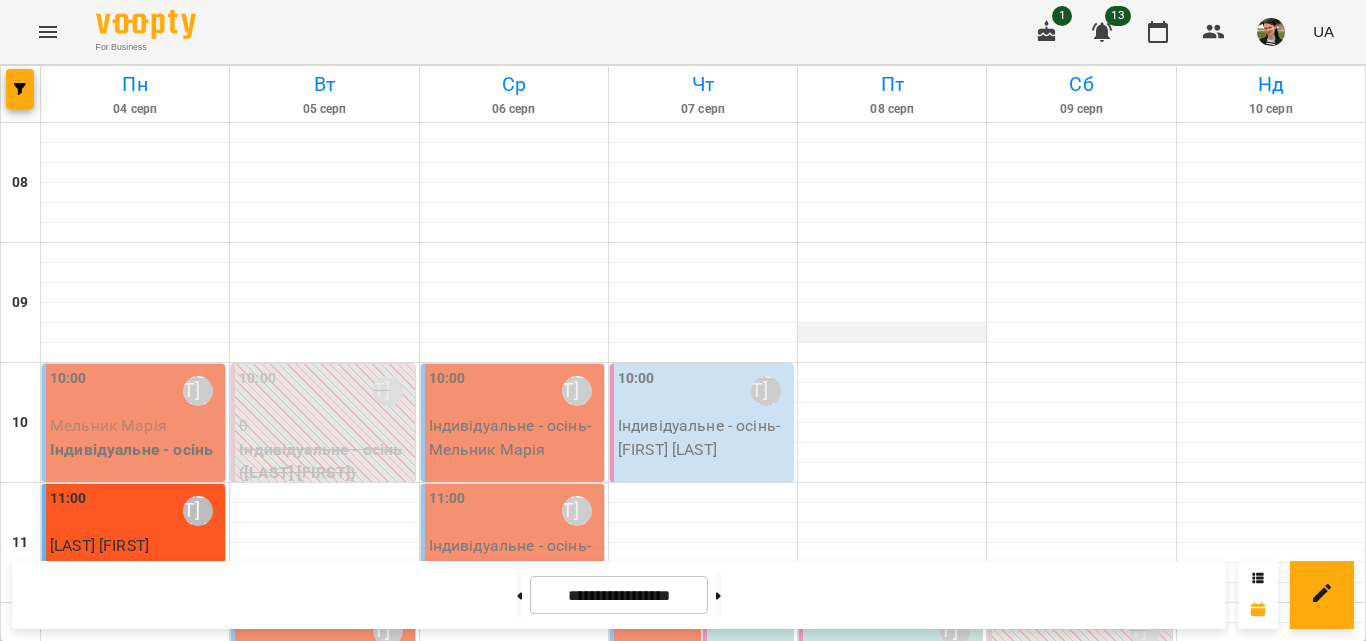 scroll, scrollTop: 200, scrollLeft: 0, axis: vertical 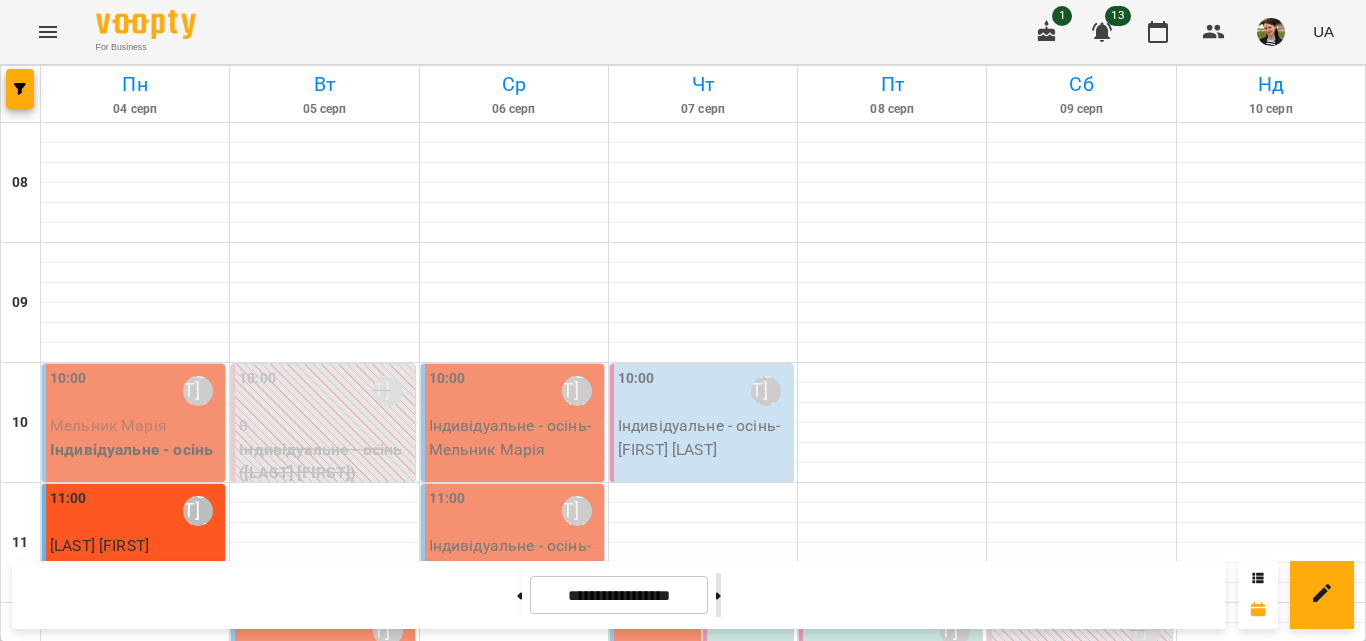 click 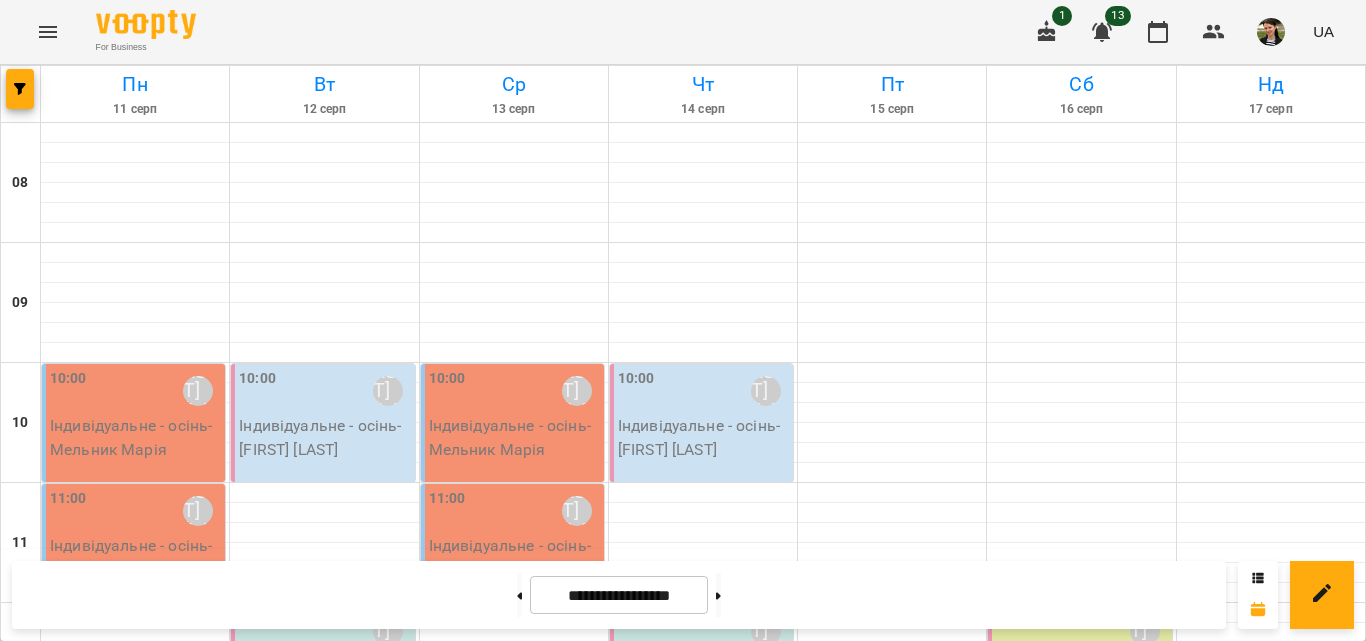 scroll, scrollTop: 700, scrollLeft: 0, axis: vertical 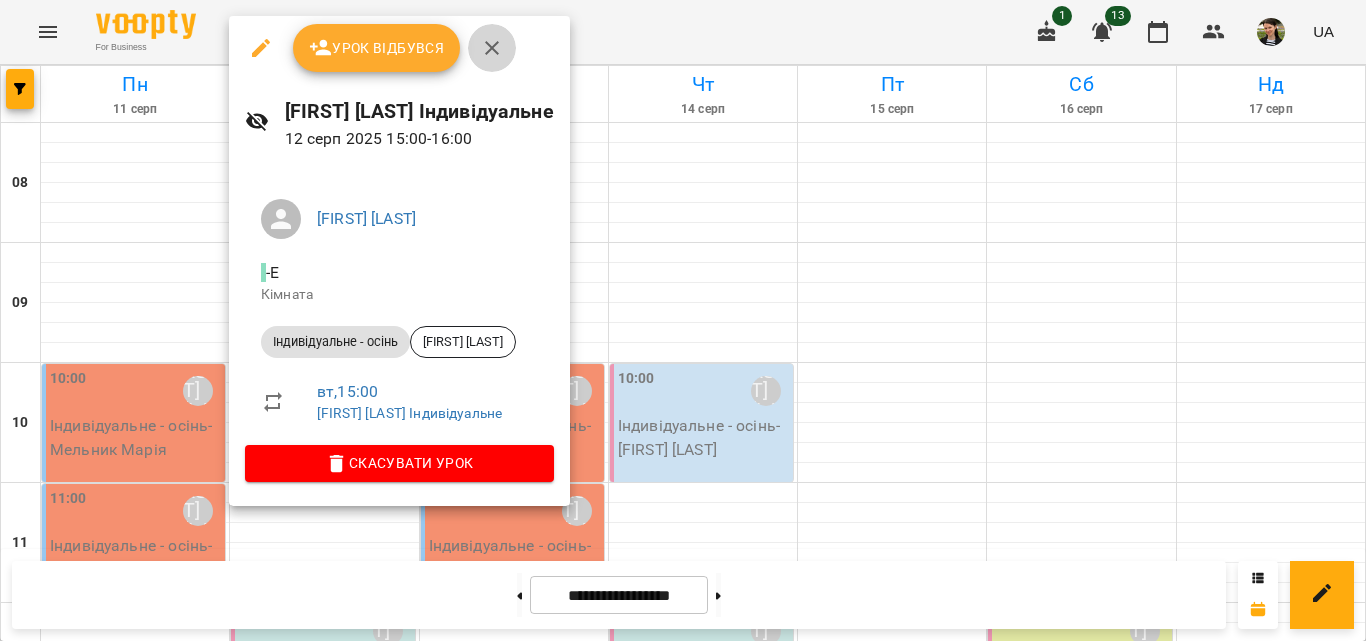 click 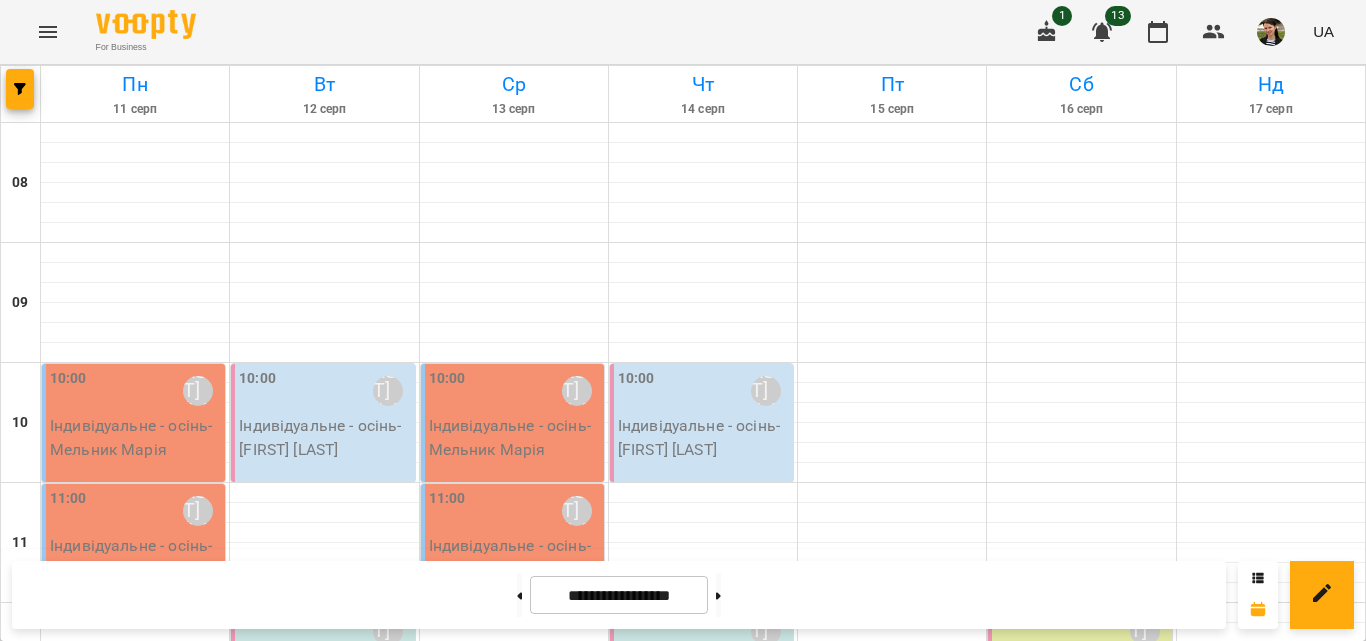 click on "Індивідуальне - осінь  - [LAST] [FIRST] [PATRONYMIC]" at bounding box center (263, 1267) 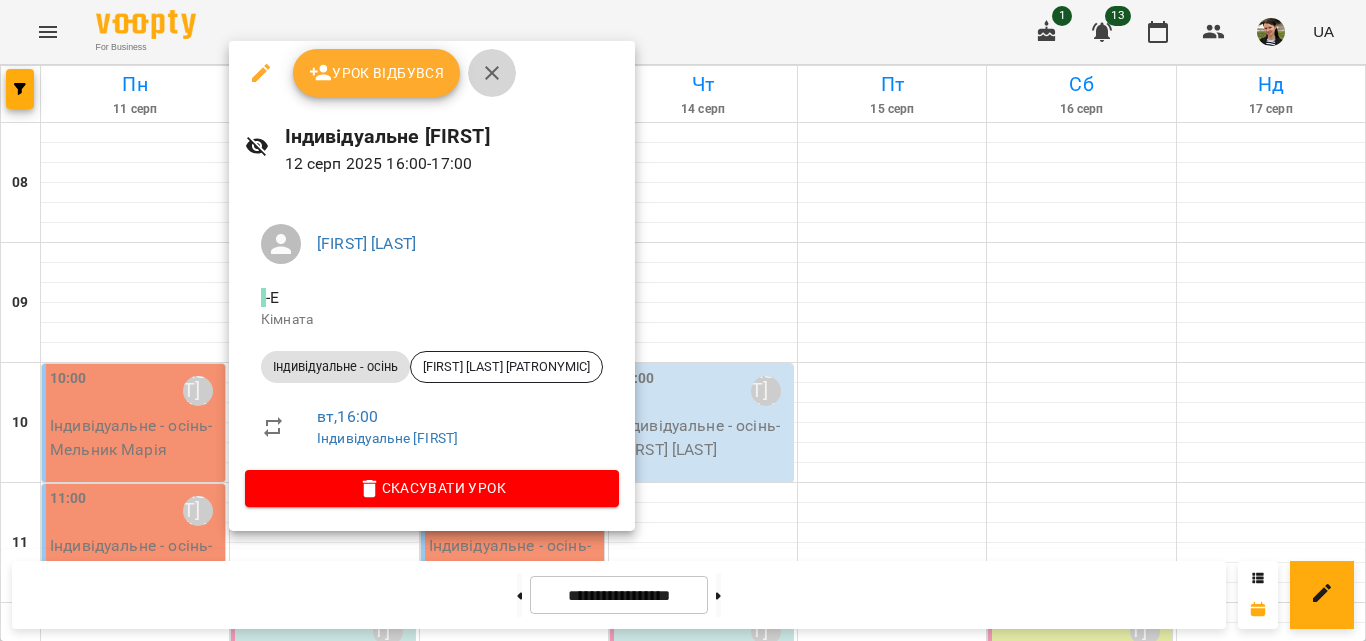 click 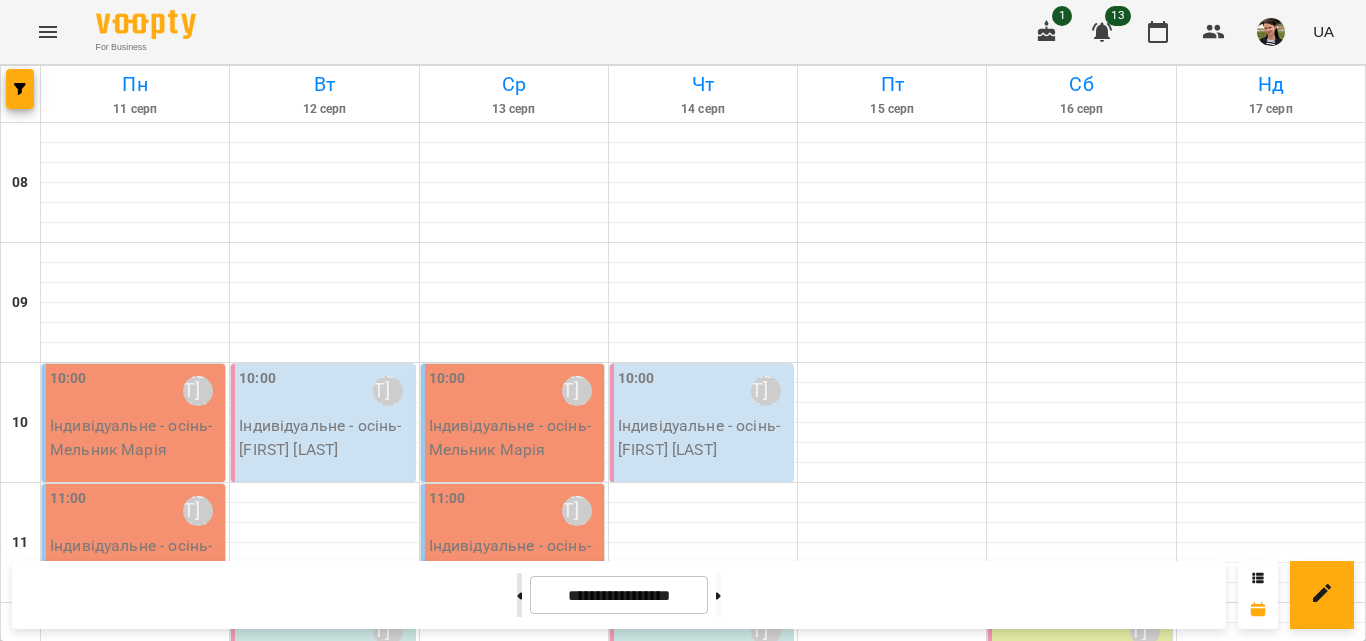 click 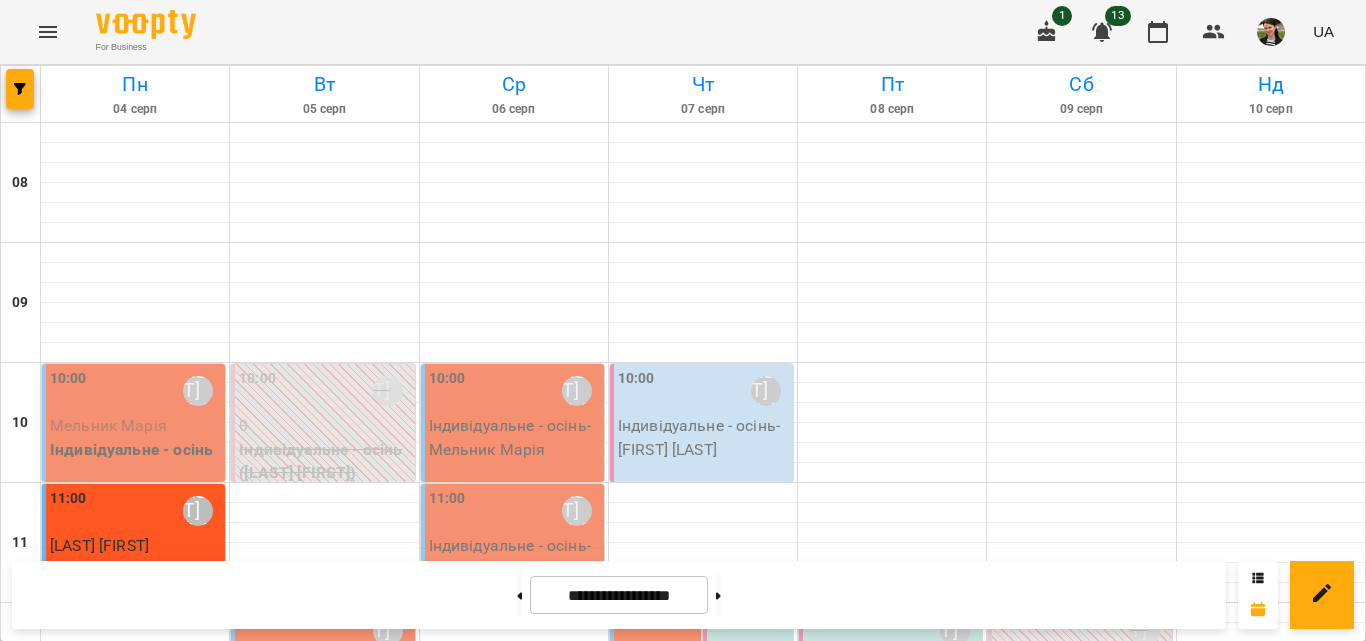 scroll, scrollTop: 900, scrollLeft: 0, axis: vertical 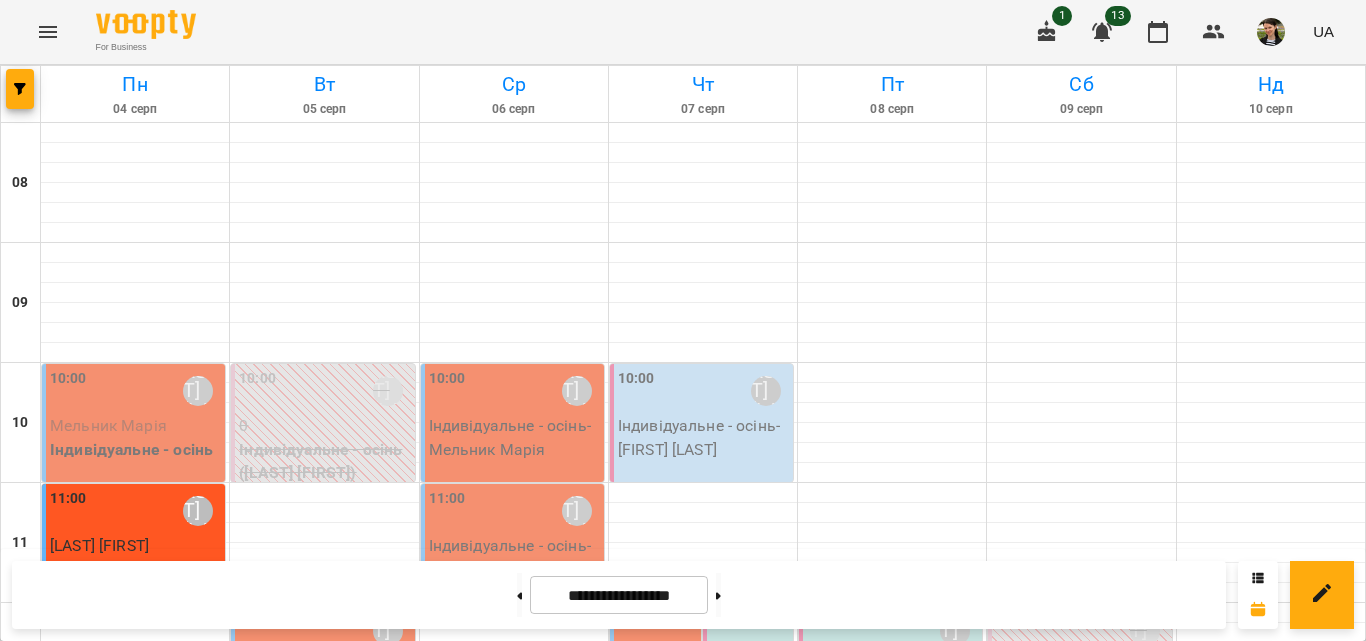 click on "10:00 [FIRST] [LAST]" at bounding box center [135, 391] 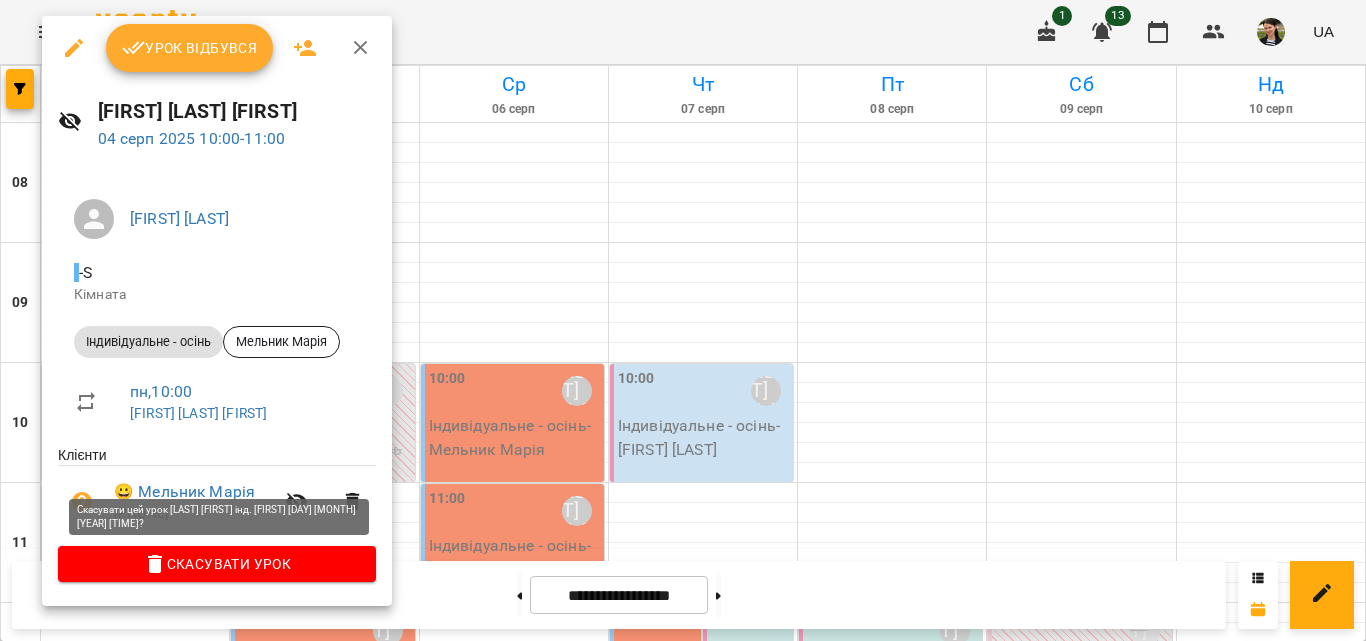 click on "Скасувати Урок" at bounding box center (217, 564) 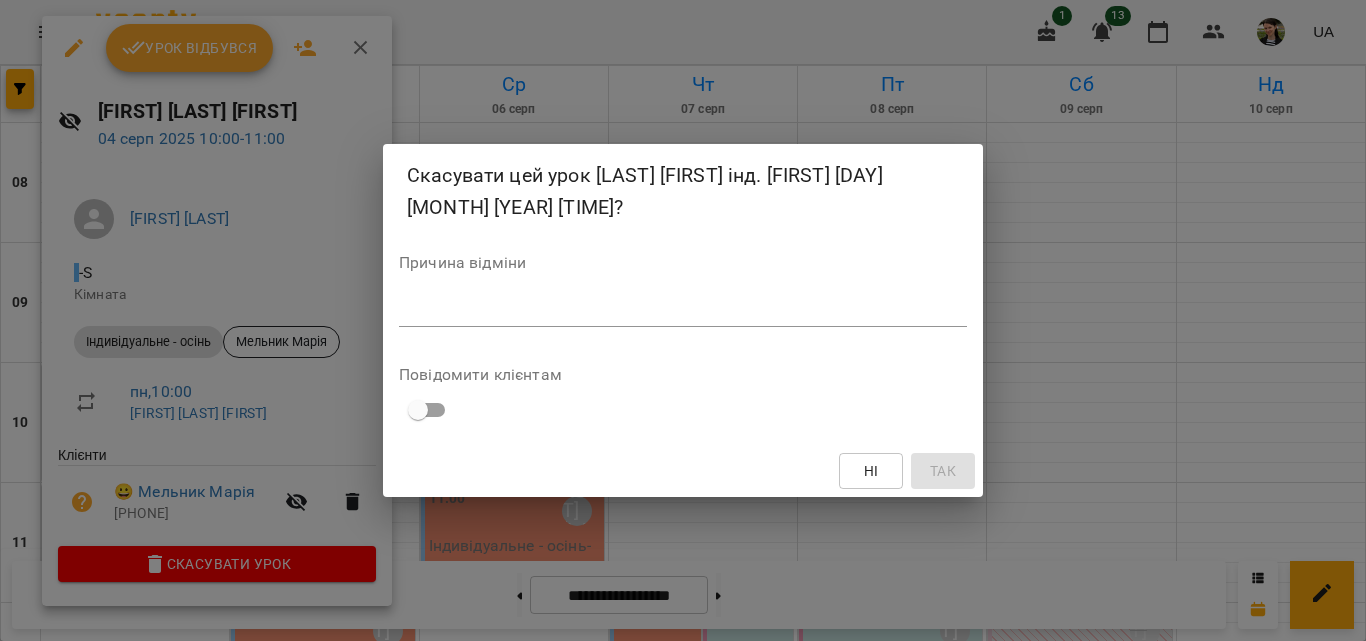 click at bounding box center [683, 310] 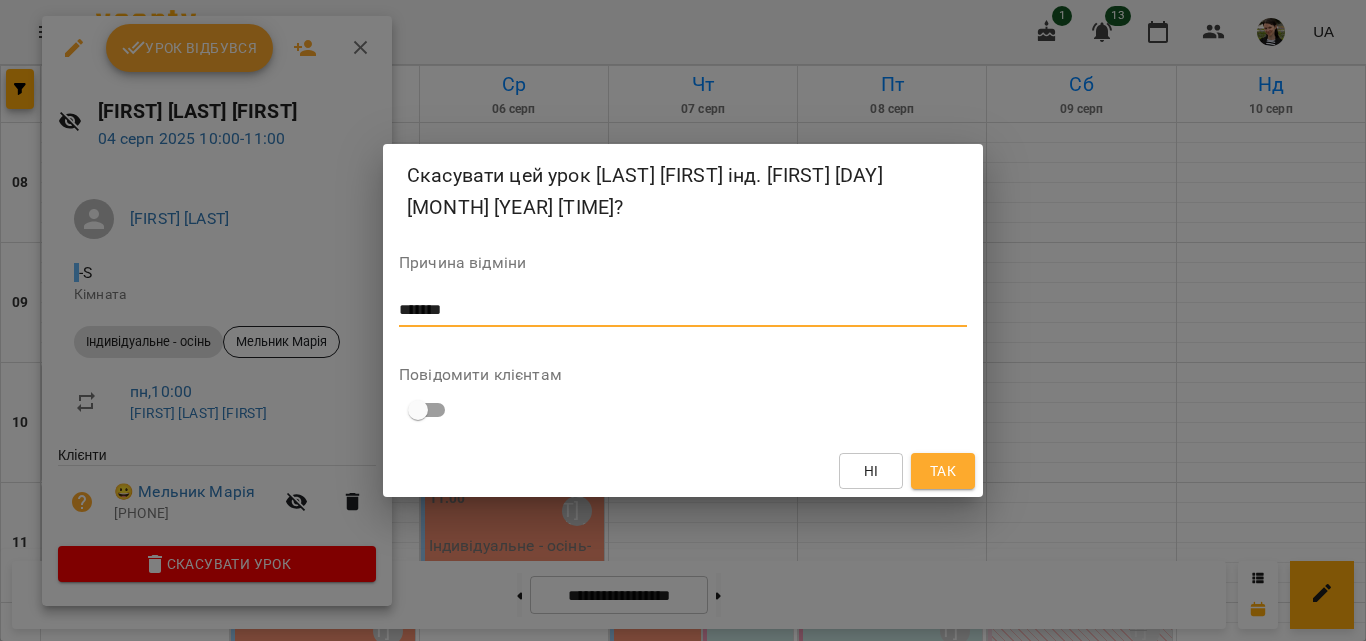 type on "*******" 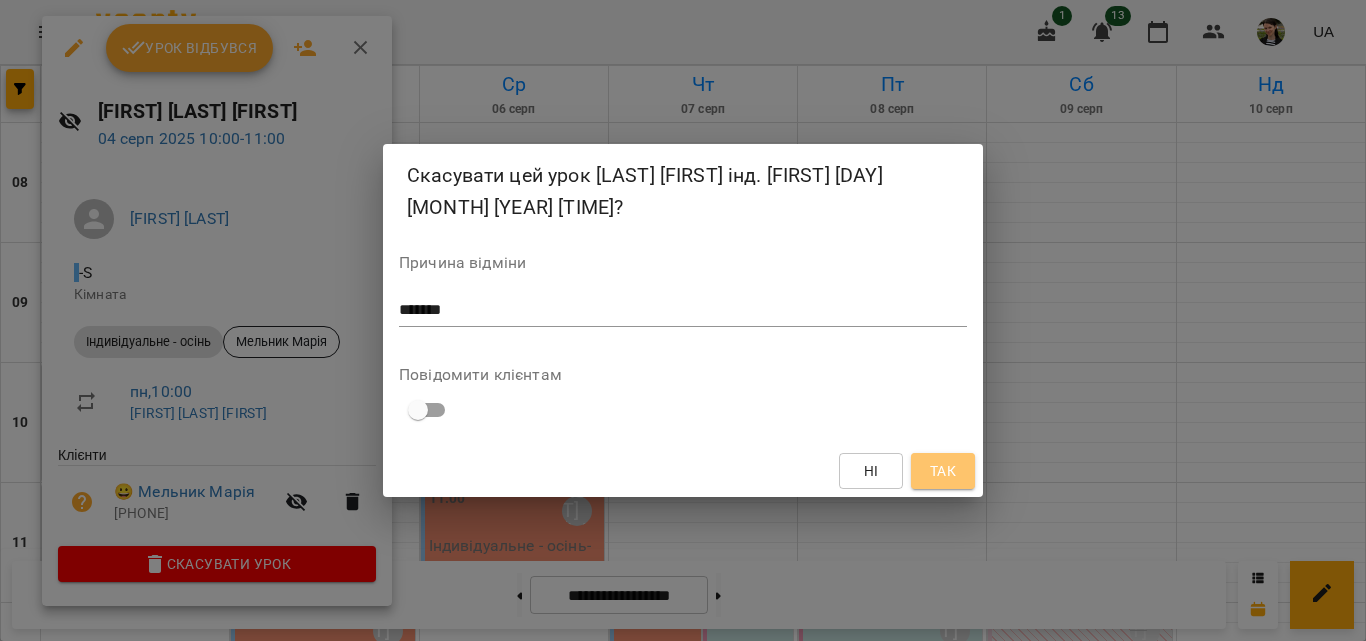 click on "Так" at bounding box center [943, 471] 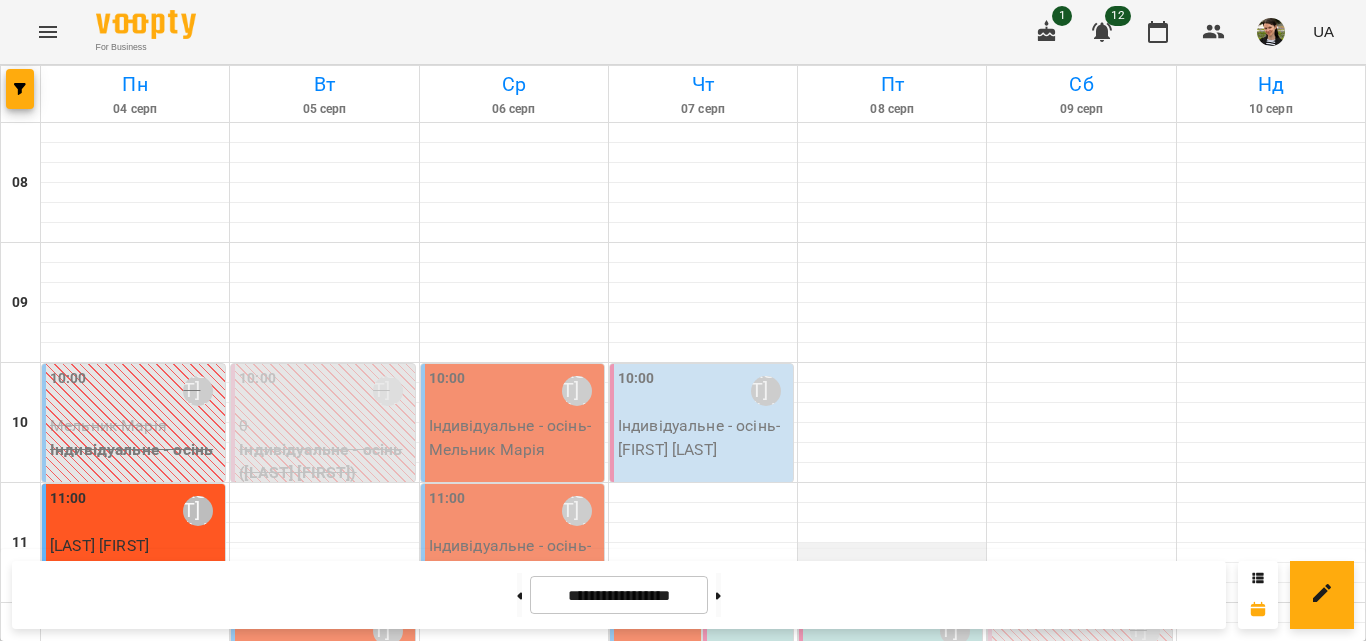scroll, scrollTop: 1052, scrollLeft: 0, axis: vertical 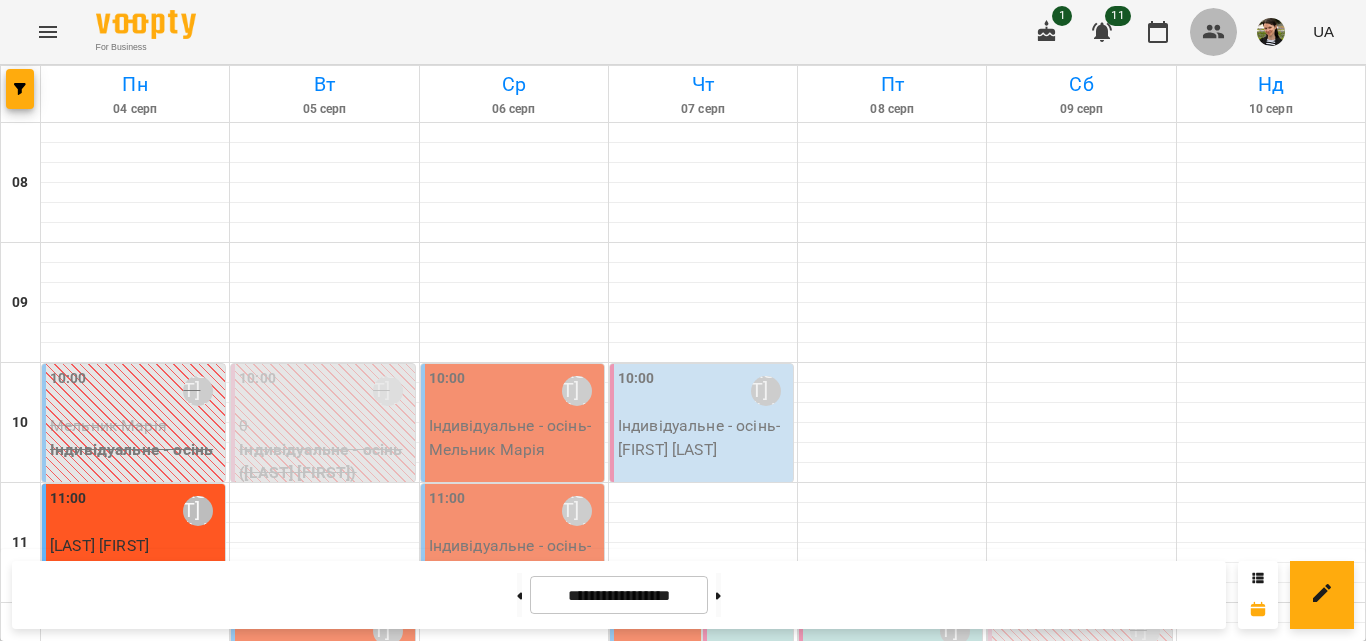 click 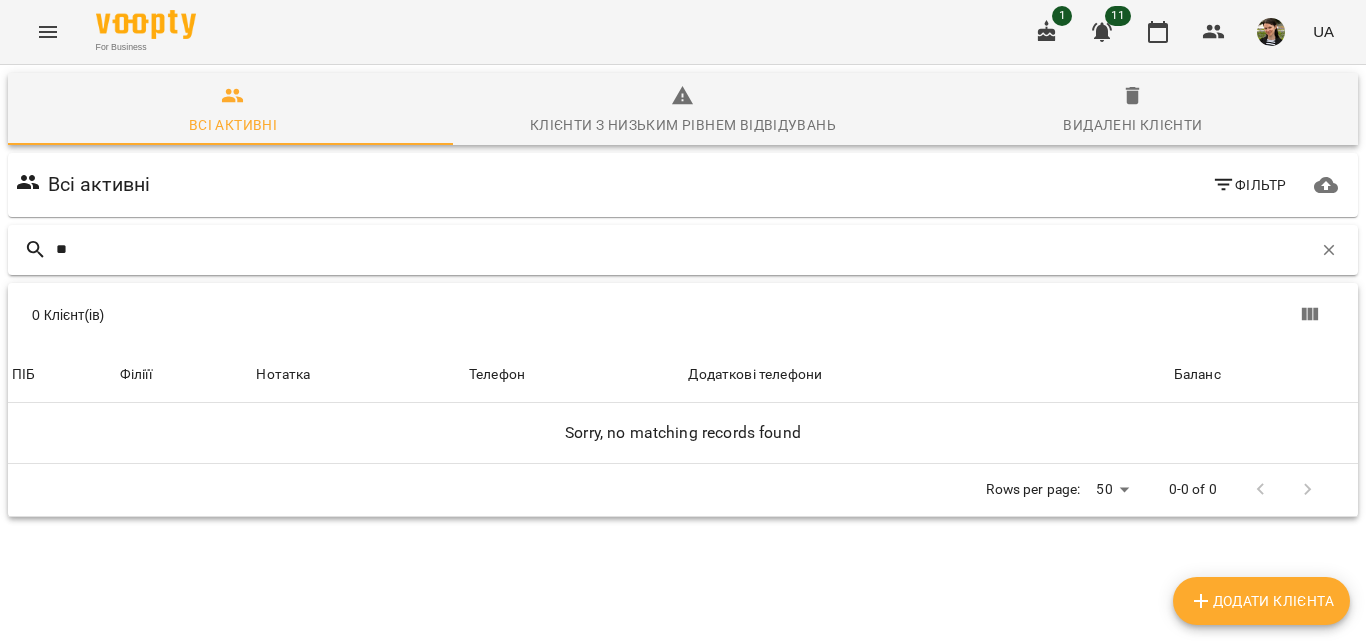 type on "*" 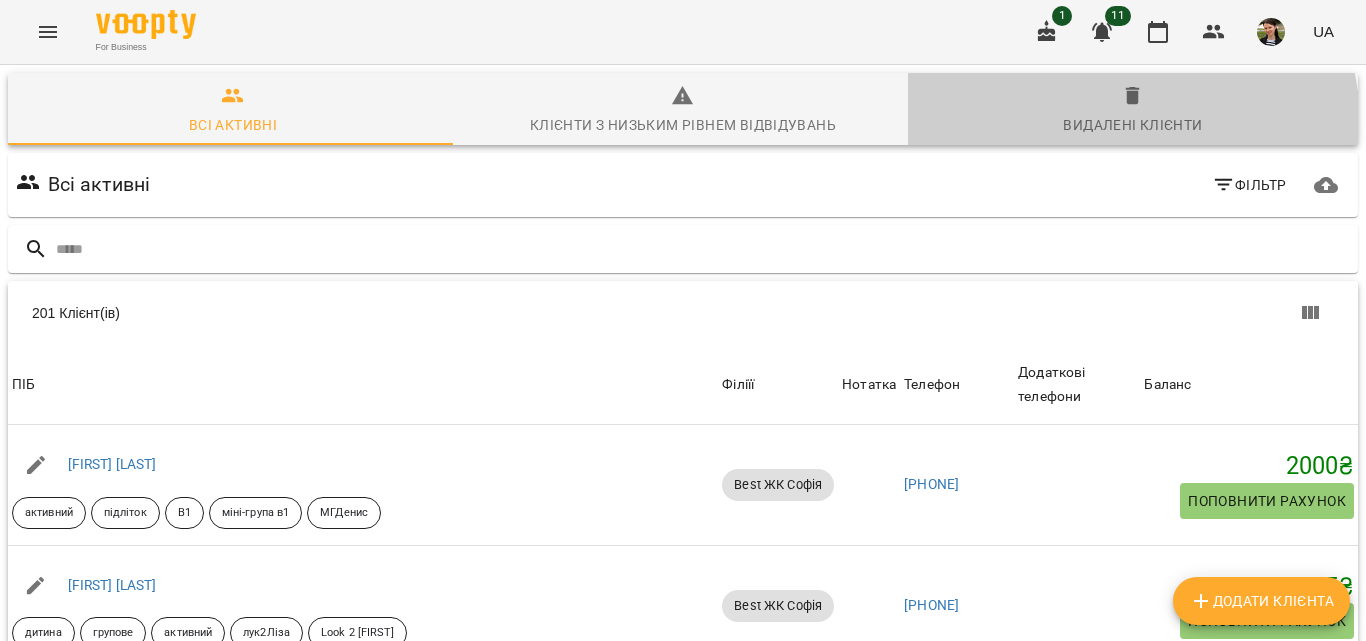 click on "Видалені клієнти" at bounding box center (1132, 125) 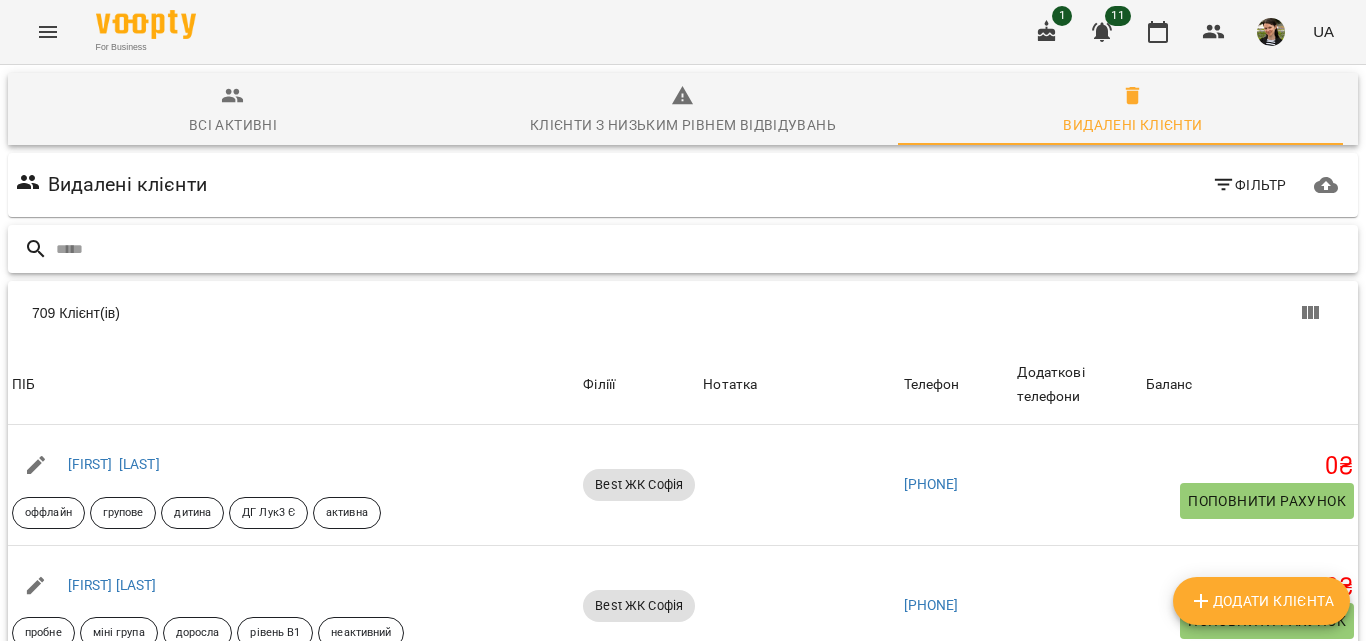 click at bounding box center [703, 249] 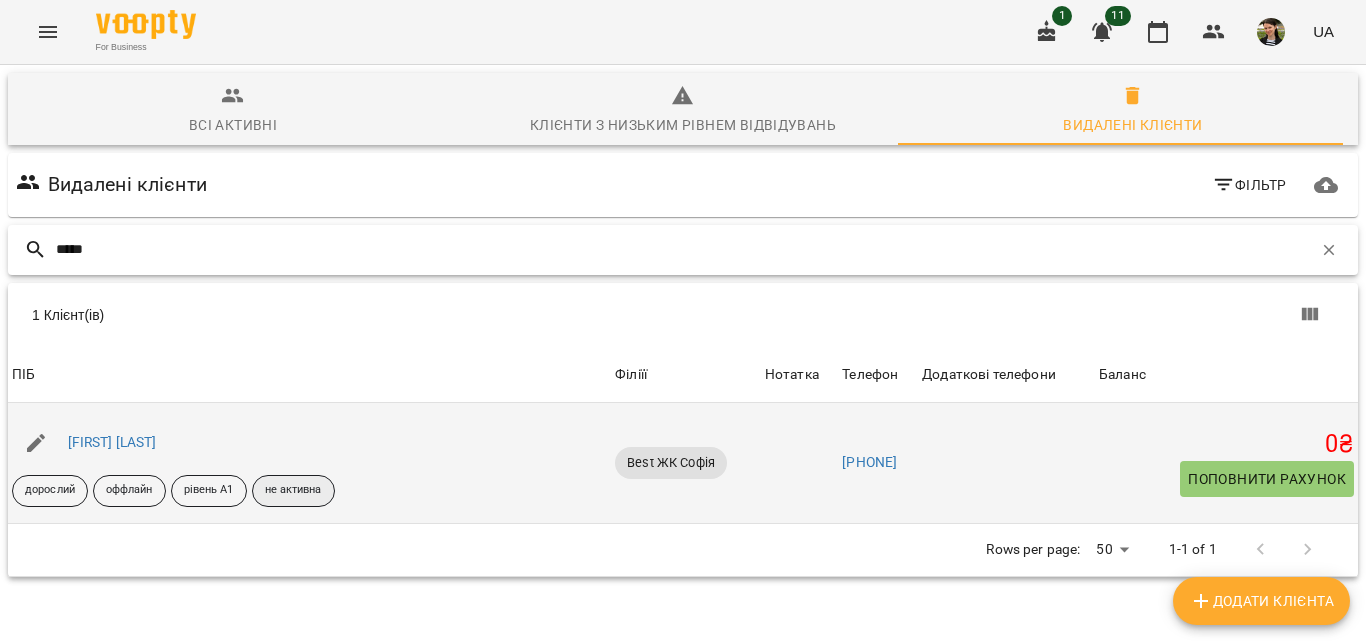 scroll, scrollTop: 0, scrollLeft: 0, axis: both 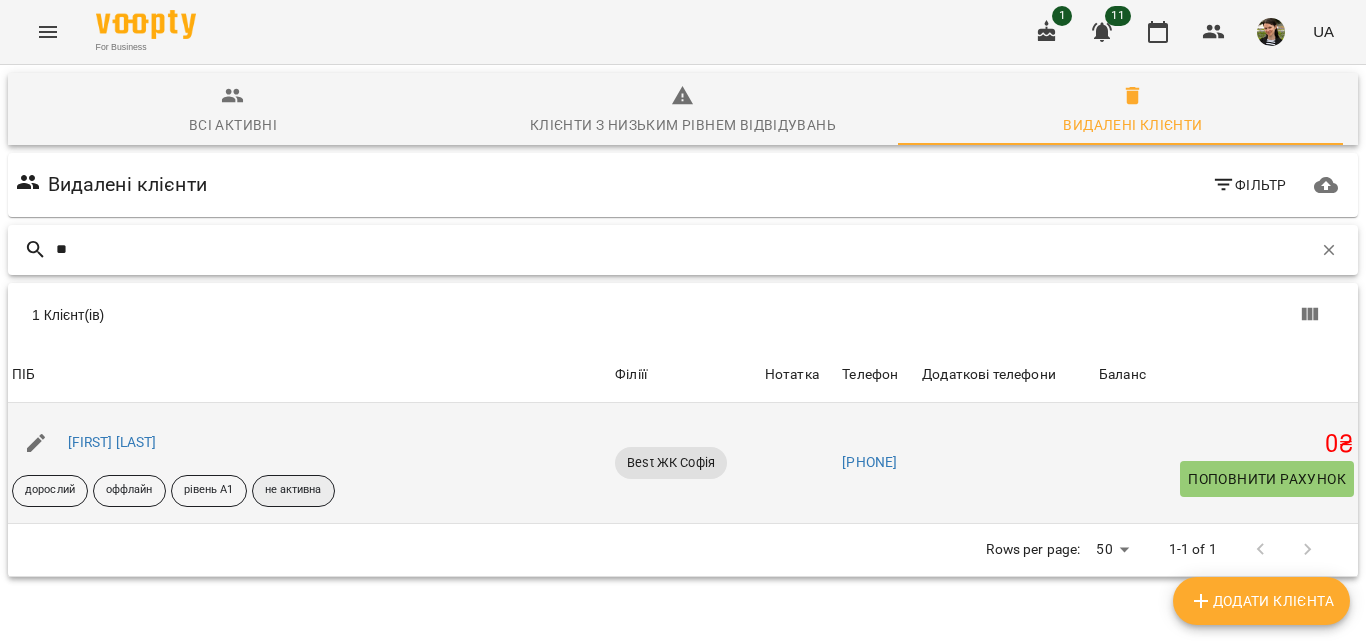 type on "*" 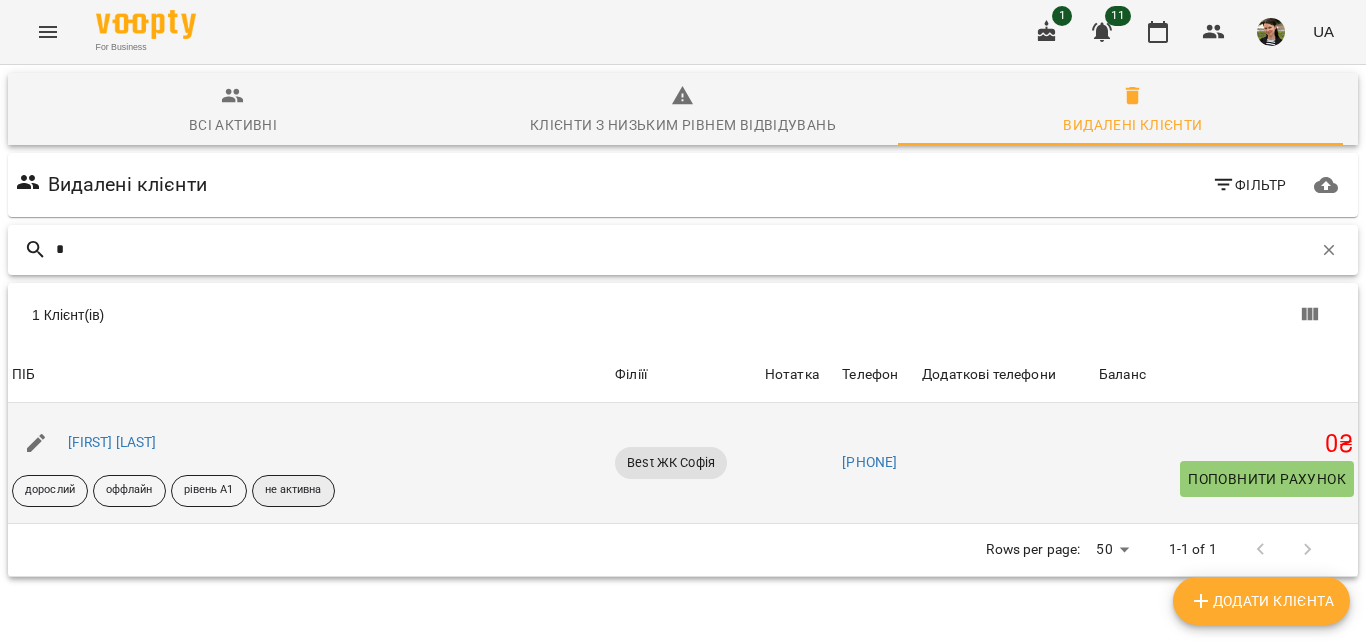 type 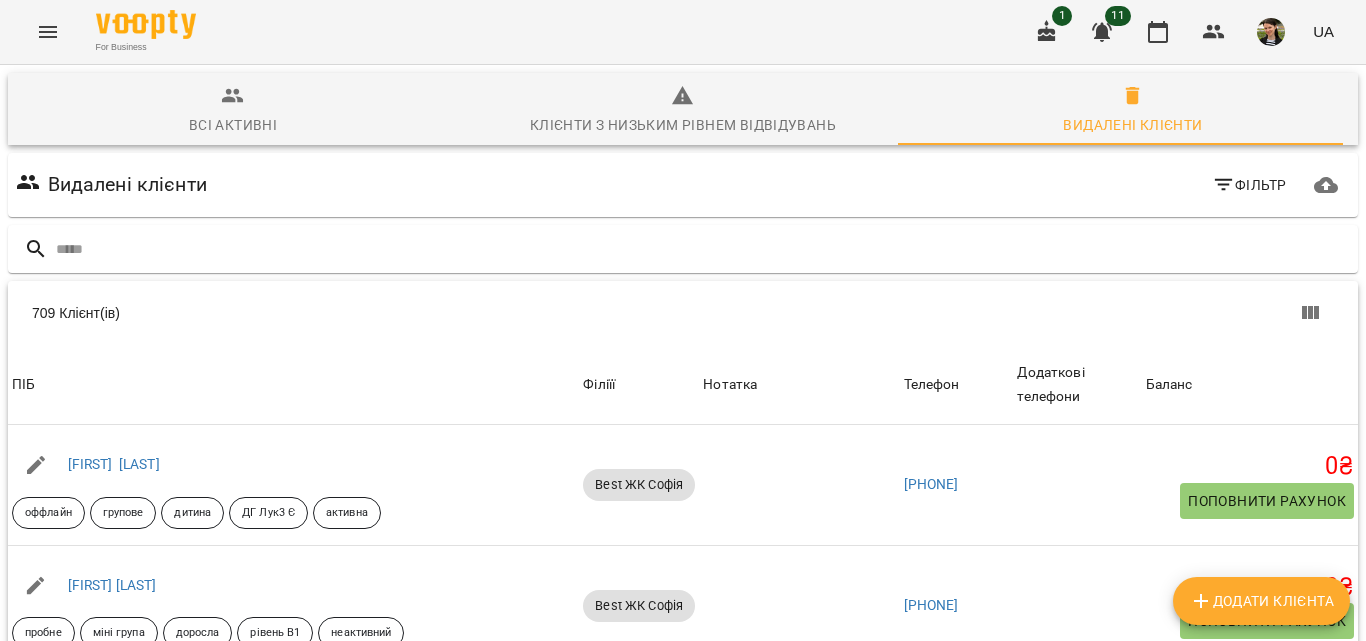click 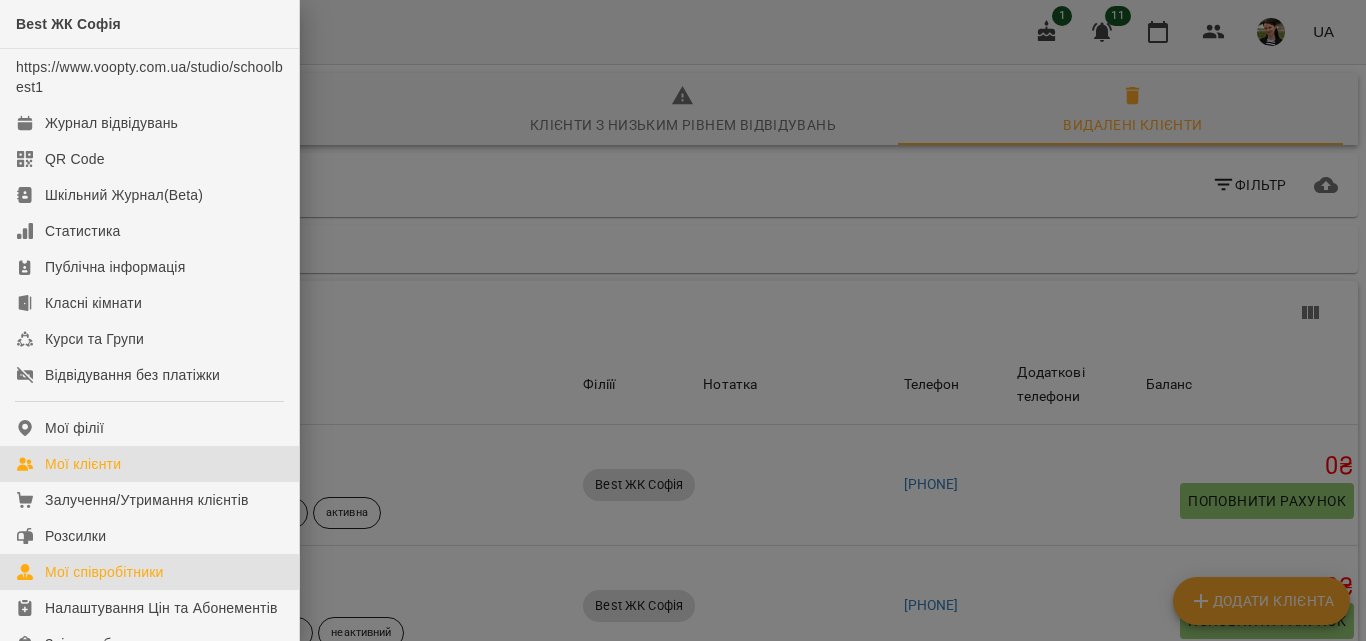 click on "Мої співробітники" at bounding box center (104, 572) 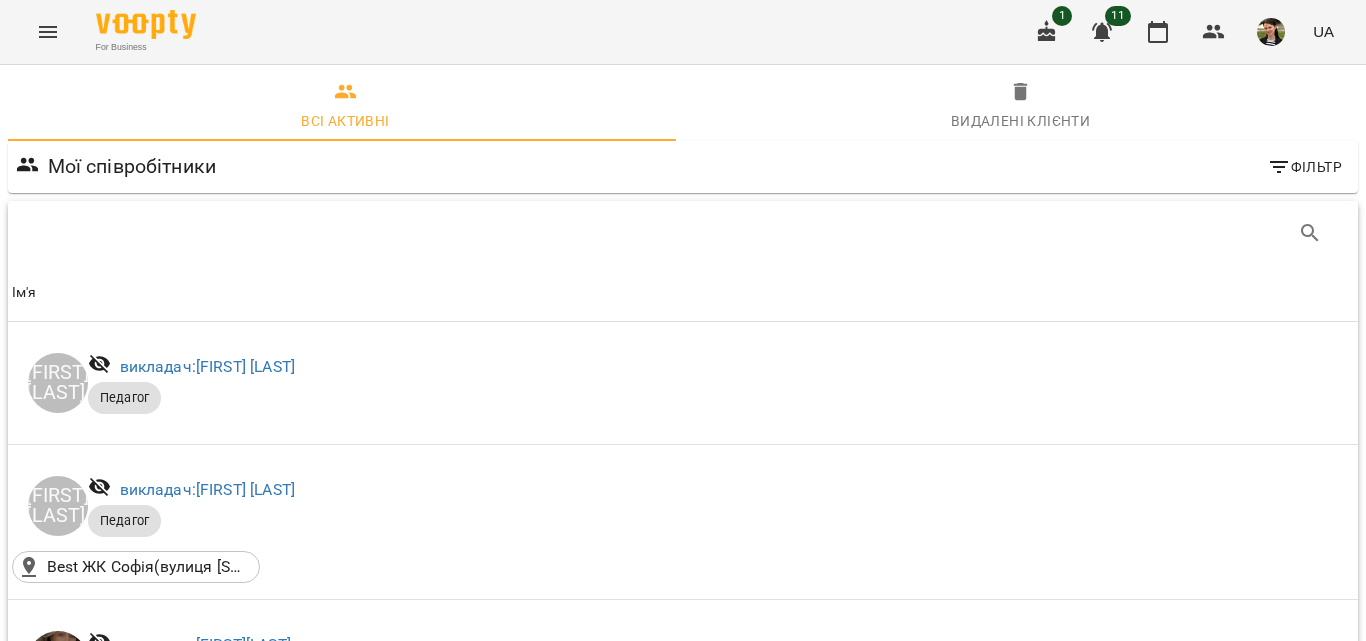 scroll, scrollTop: 500, scrollLeft: 0, axis: vertical 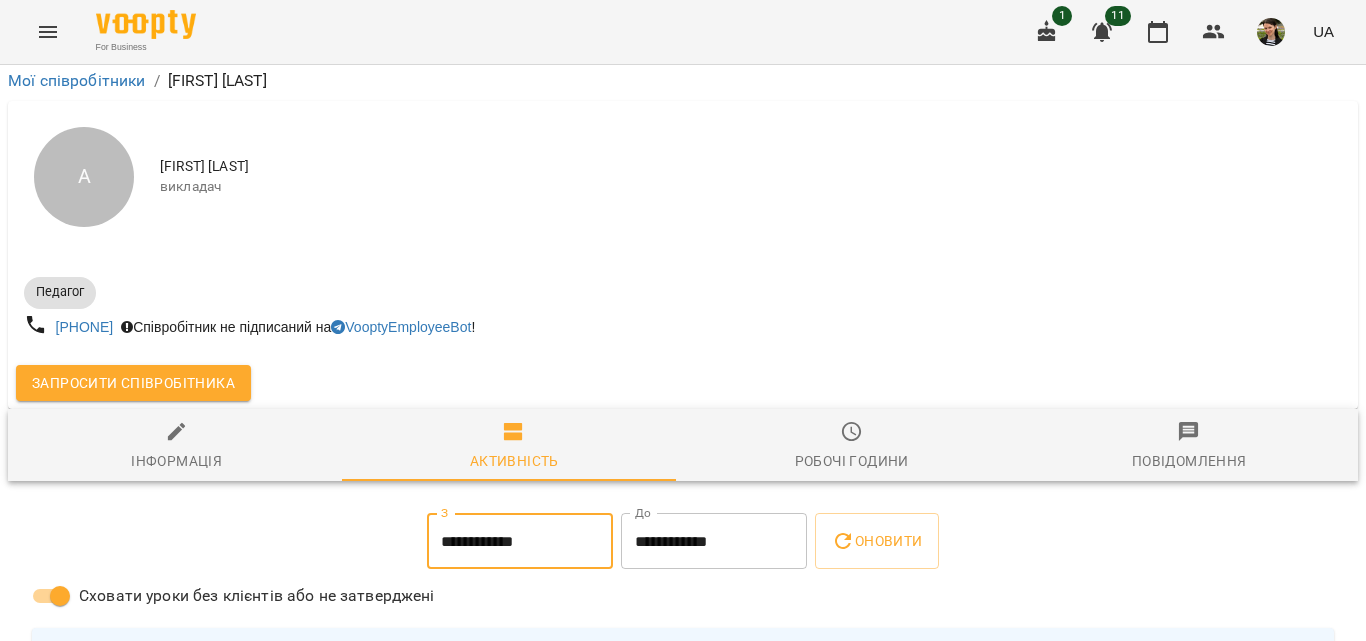 click on "**********" at bounding box center (520, 541) 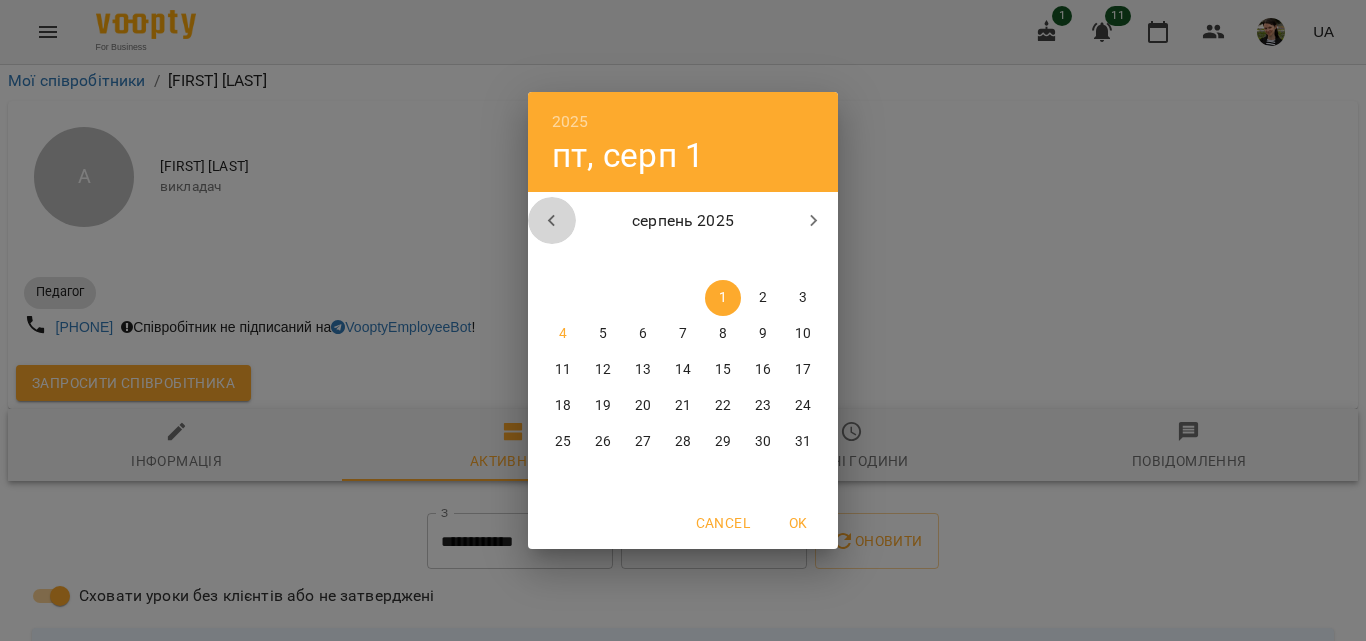 click 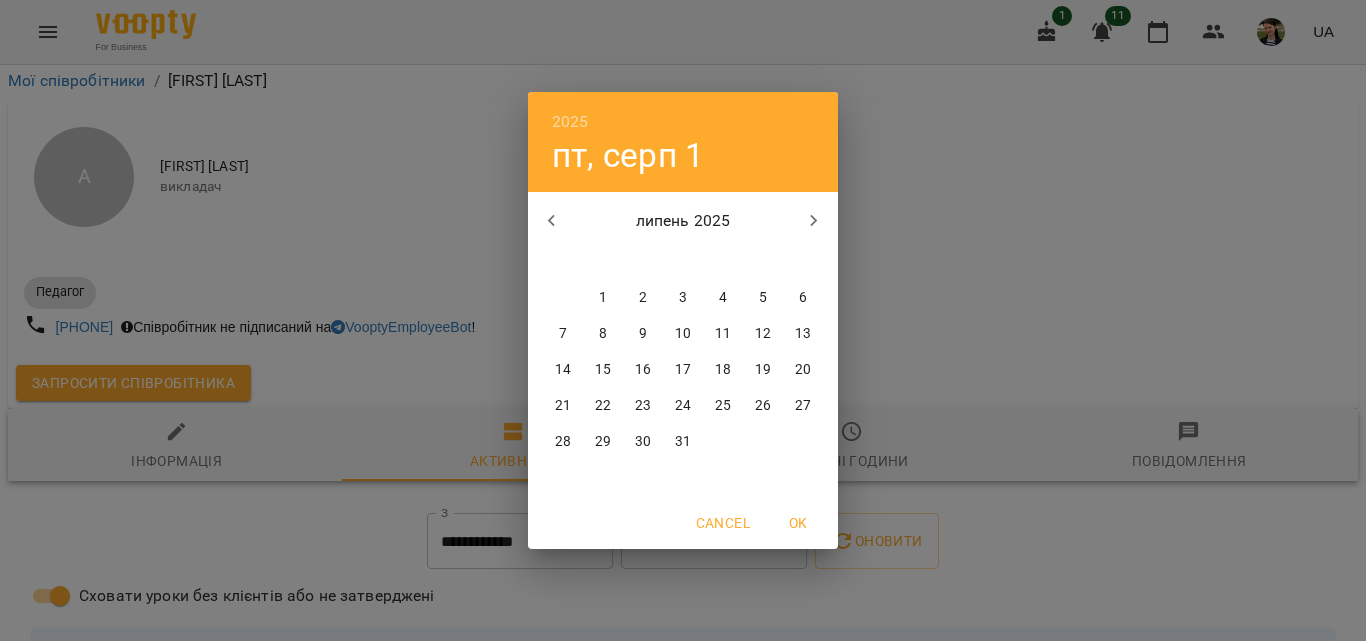 click on "1" at bounding box center [603, 298] 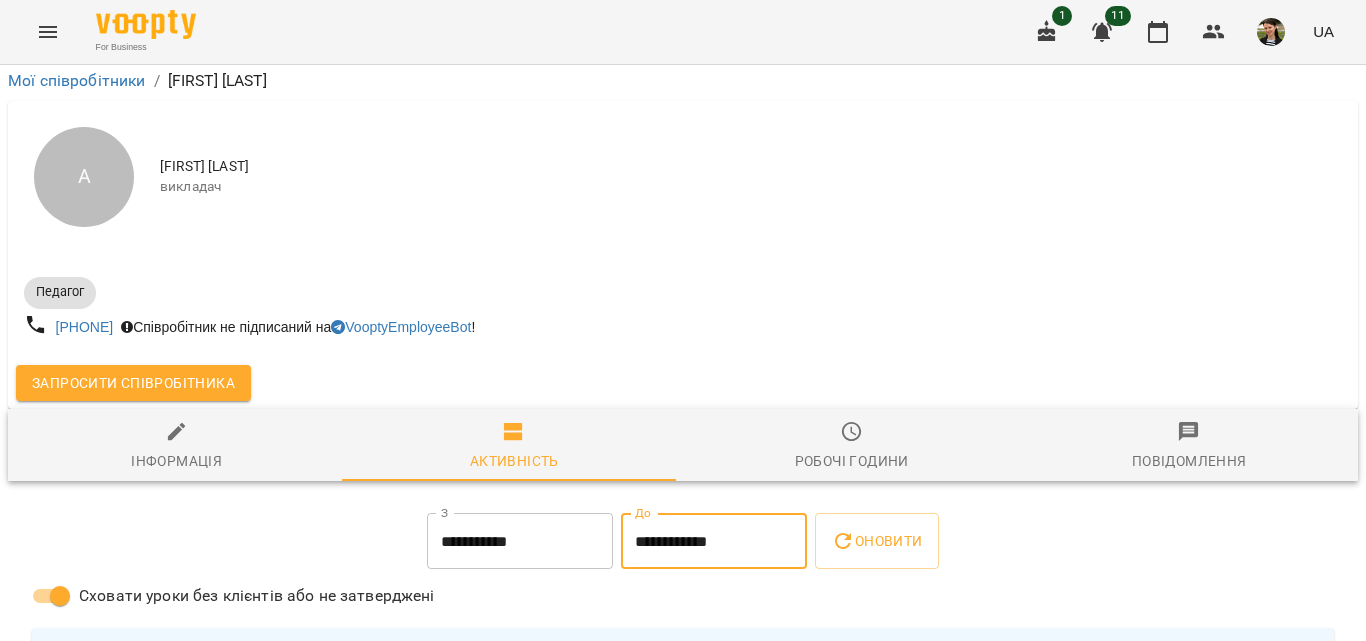 click on "**********" at bounding box center [714, 541] 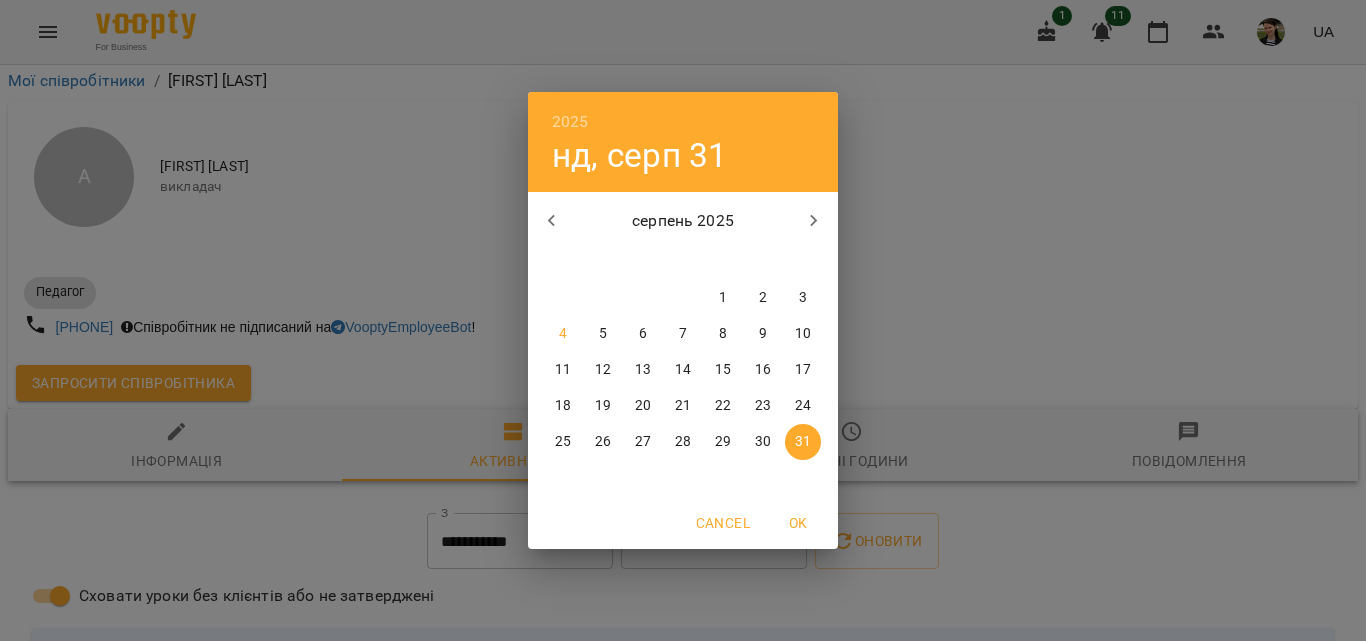 click 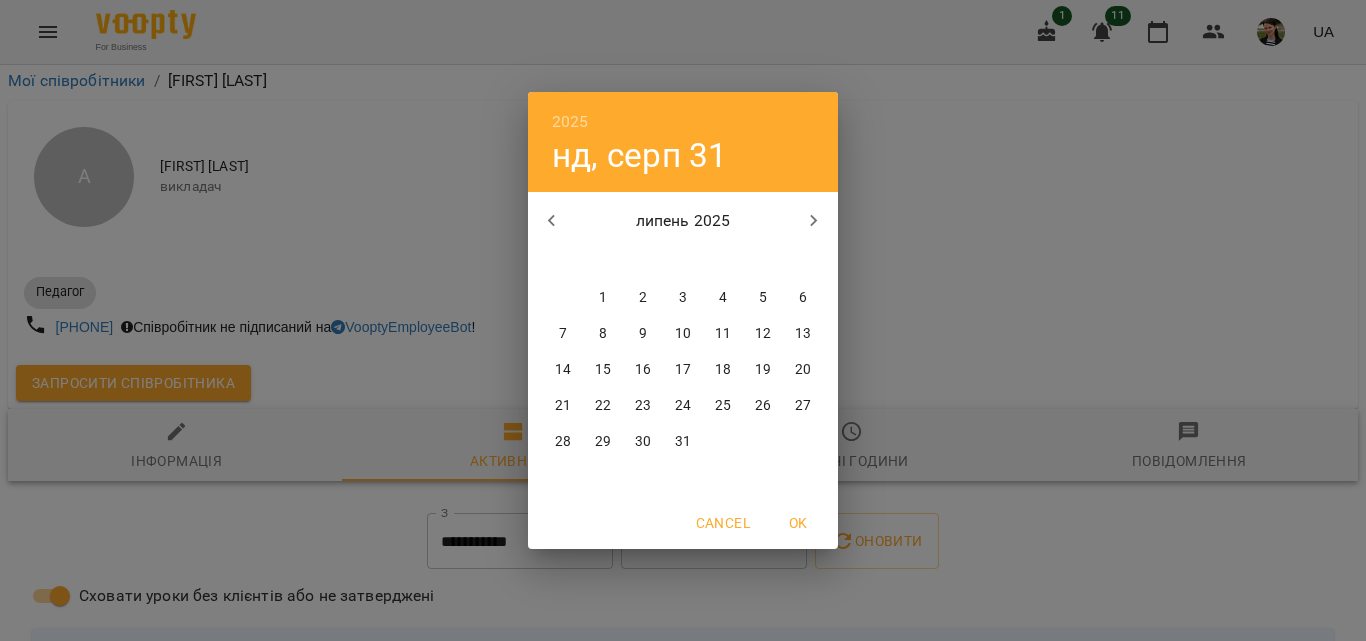 click on "31" at bounding box center [683, 442] 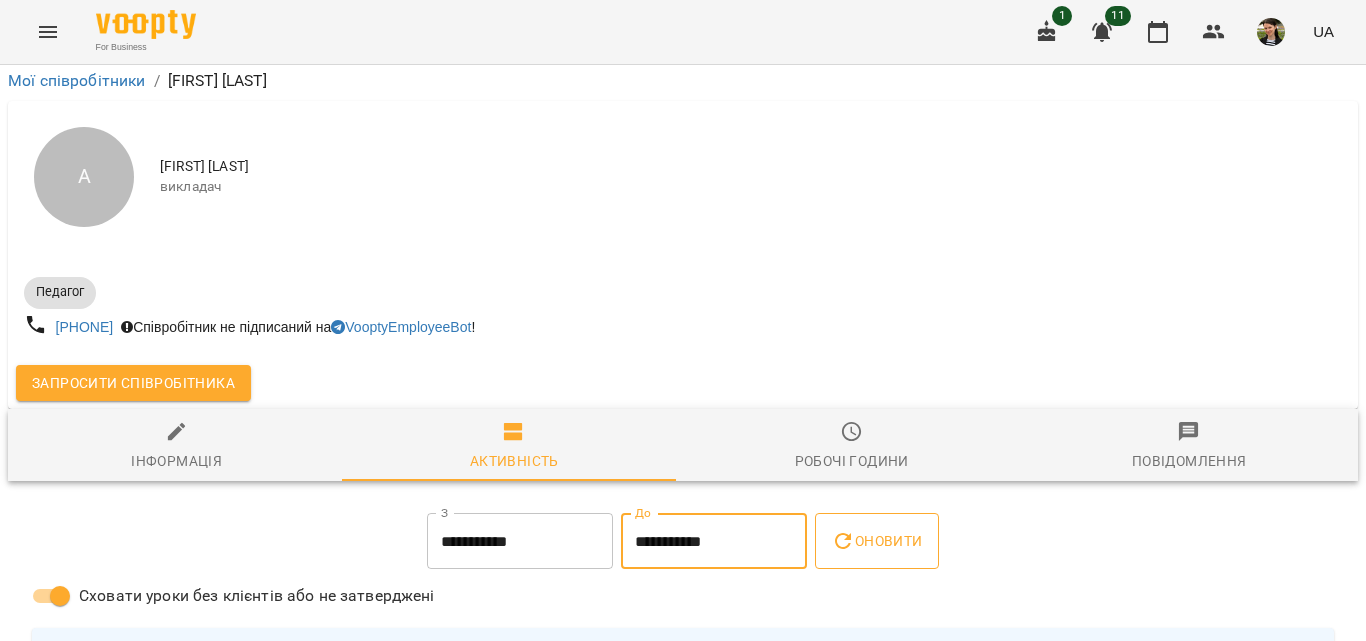 click on "Оновити" at bounding box center (876, 541) 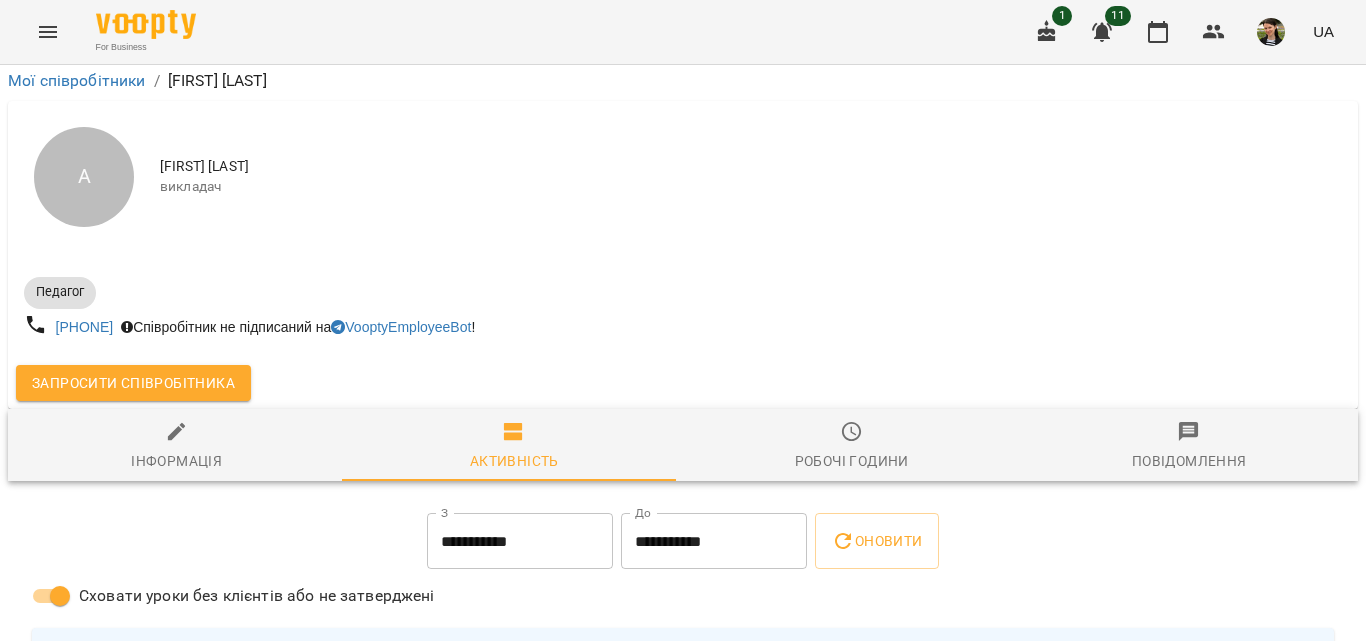 scroll, scrollTop: 0, scrollLeft: 0, axis: both 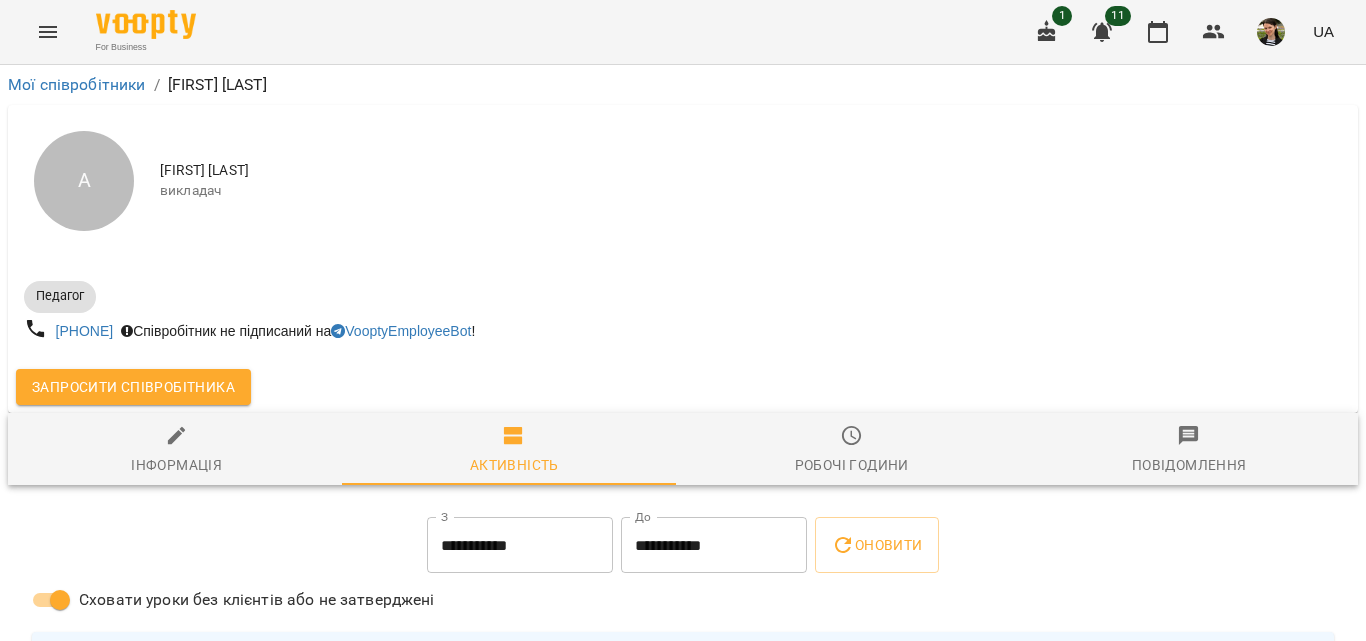 click on "Інформація" at bounding box center (176, 465) 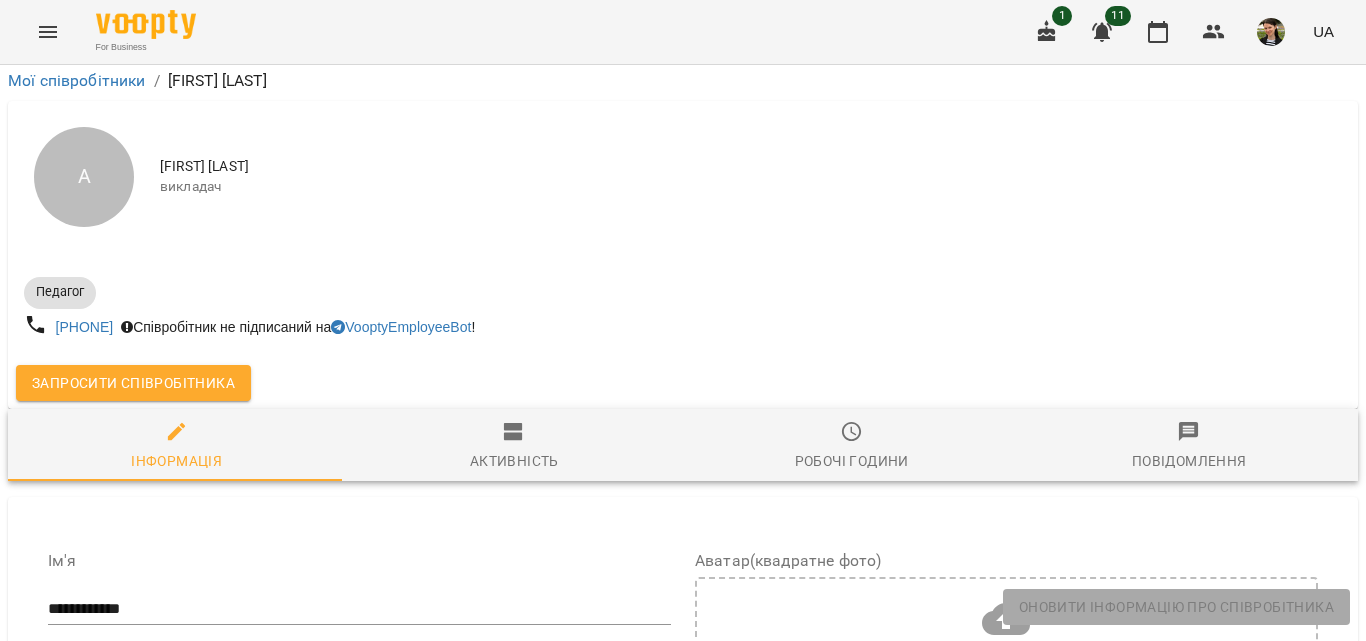 scroll, scrollTop: 1600, scrollLeft: 0, axis: vertical 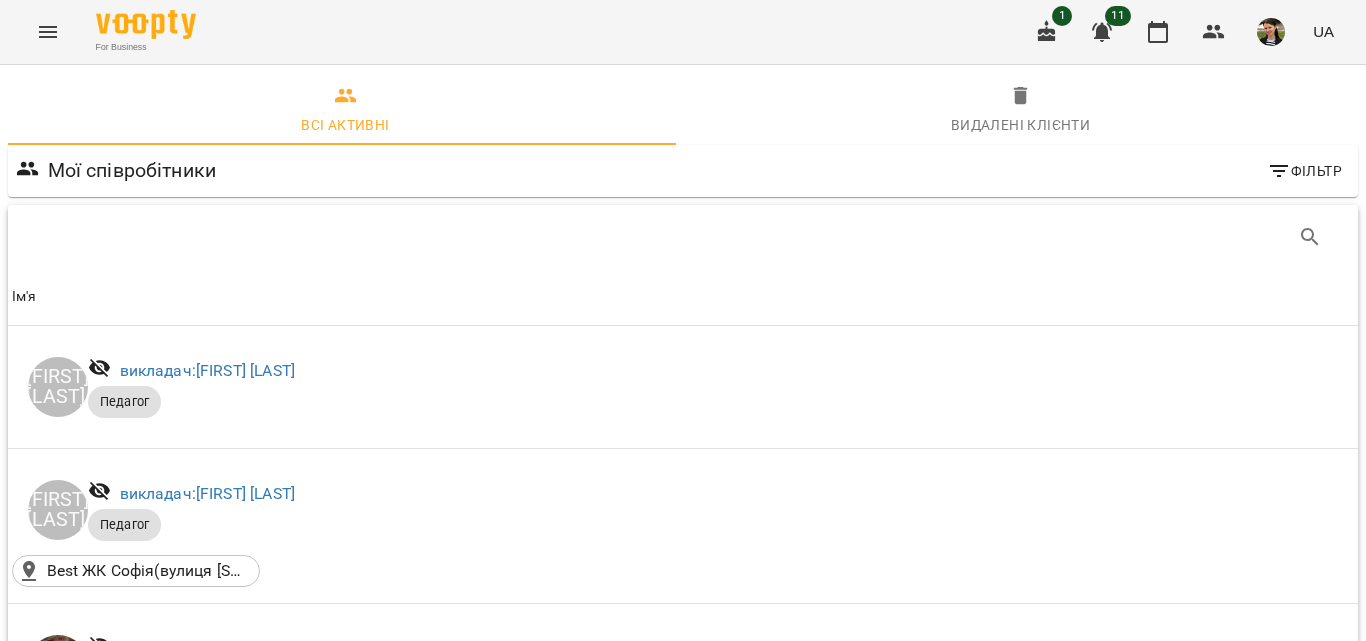 click 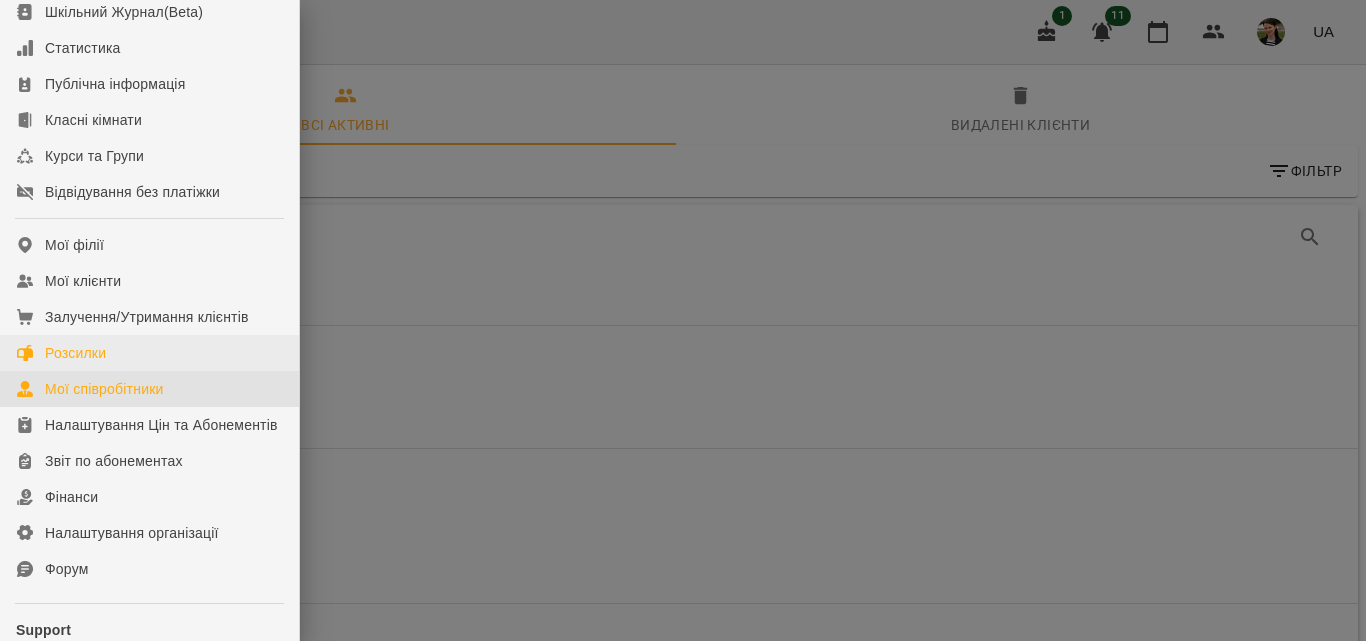scroll, scrollTop: 200, scrollLeft: 0, axis: vertical 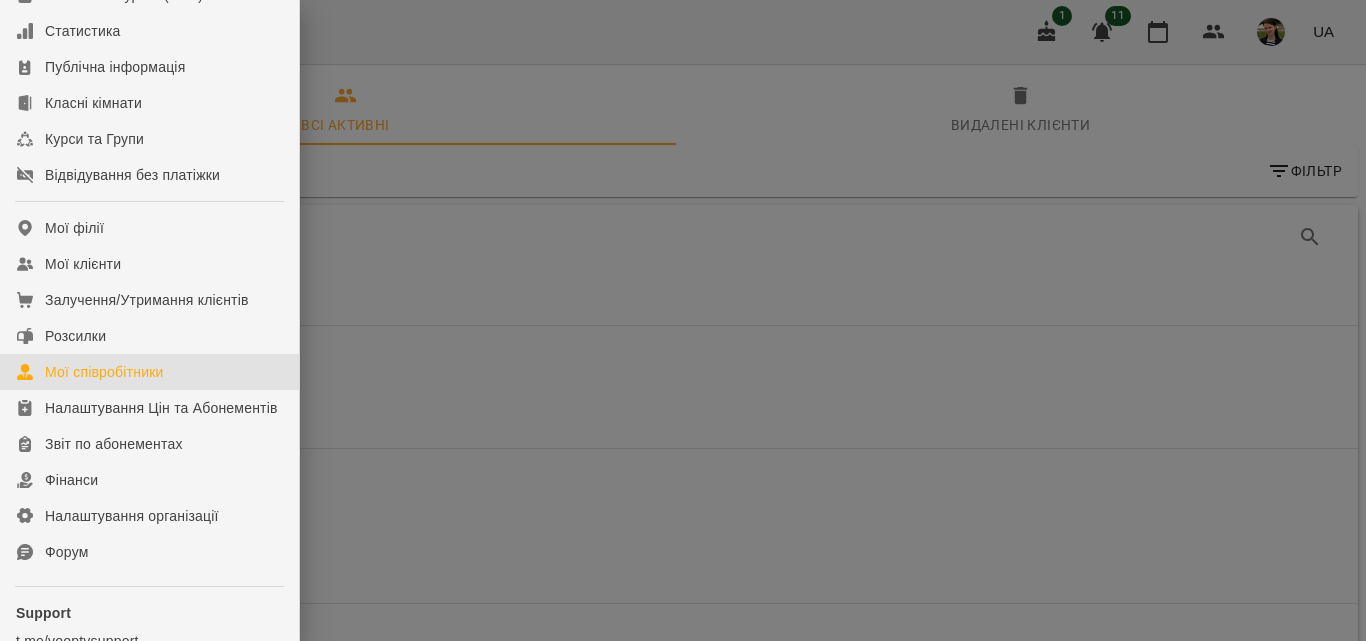 click on "Мої співробітники" at bounding box center [104, 372] 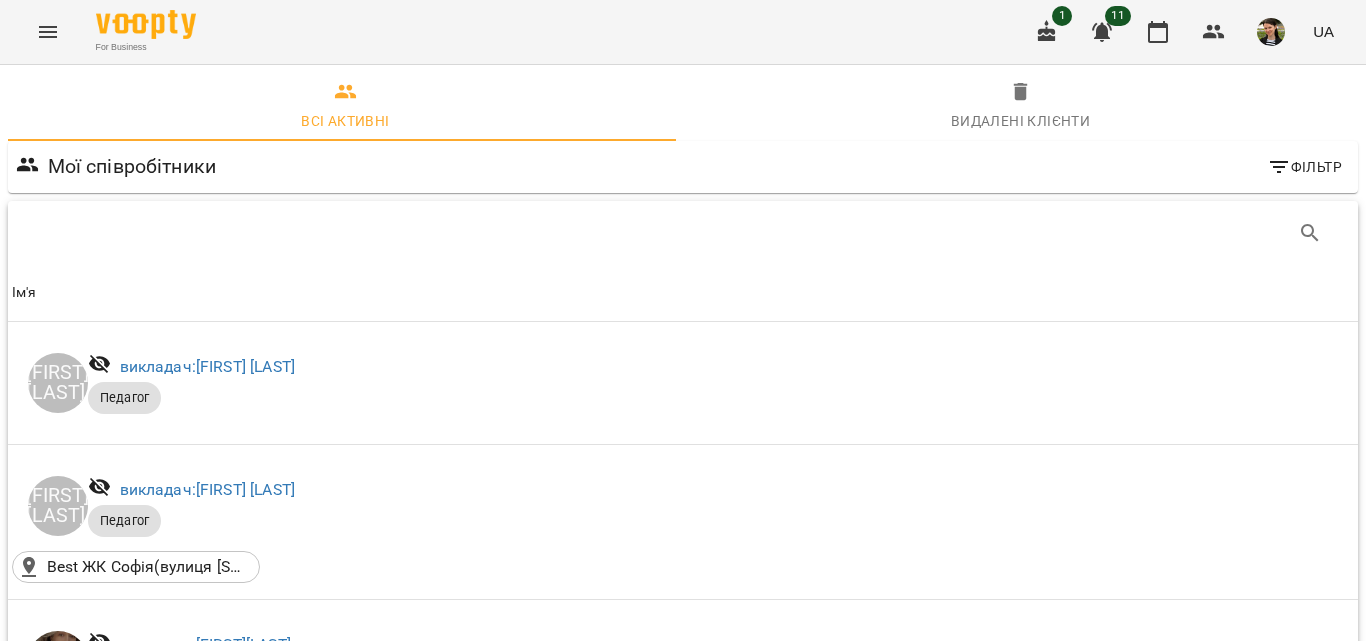 scroll, scrollTop: 0, scrollLeft: 0, axis: both 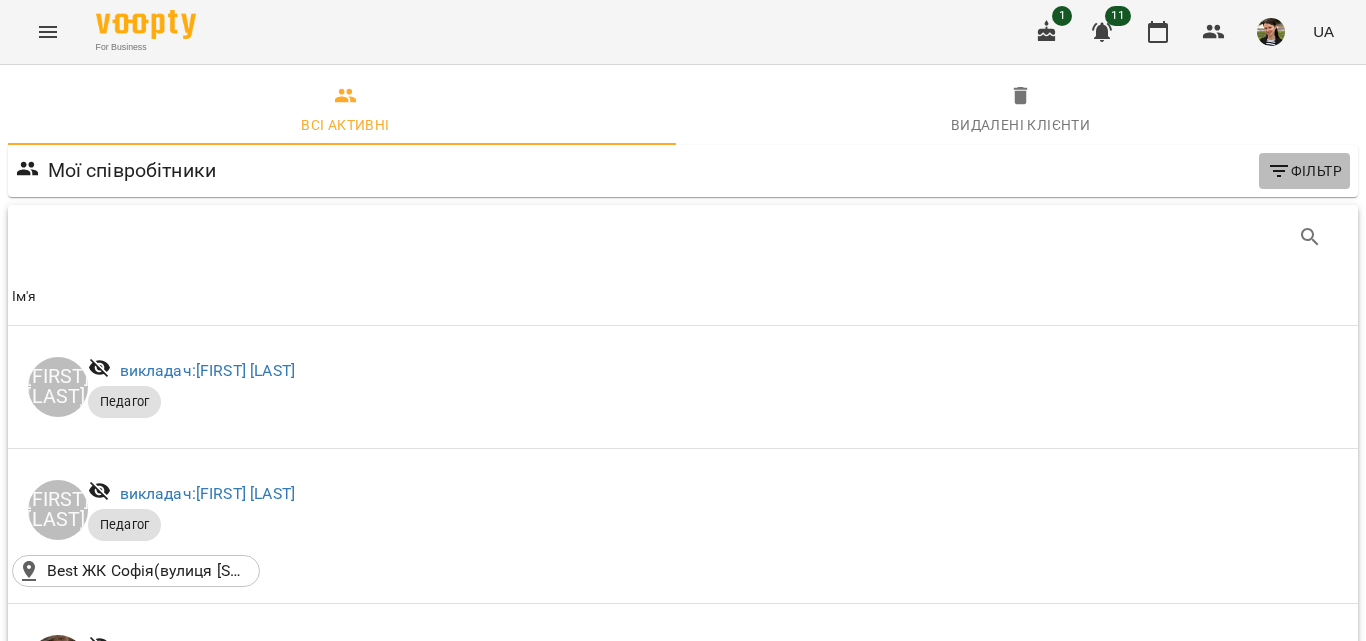 click 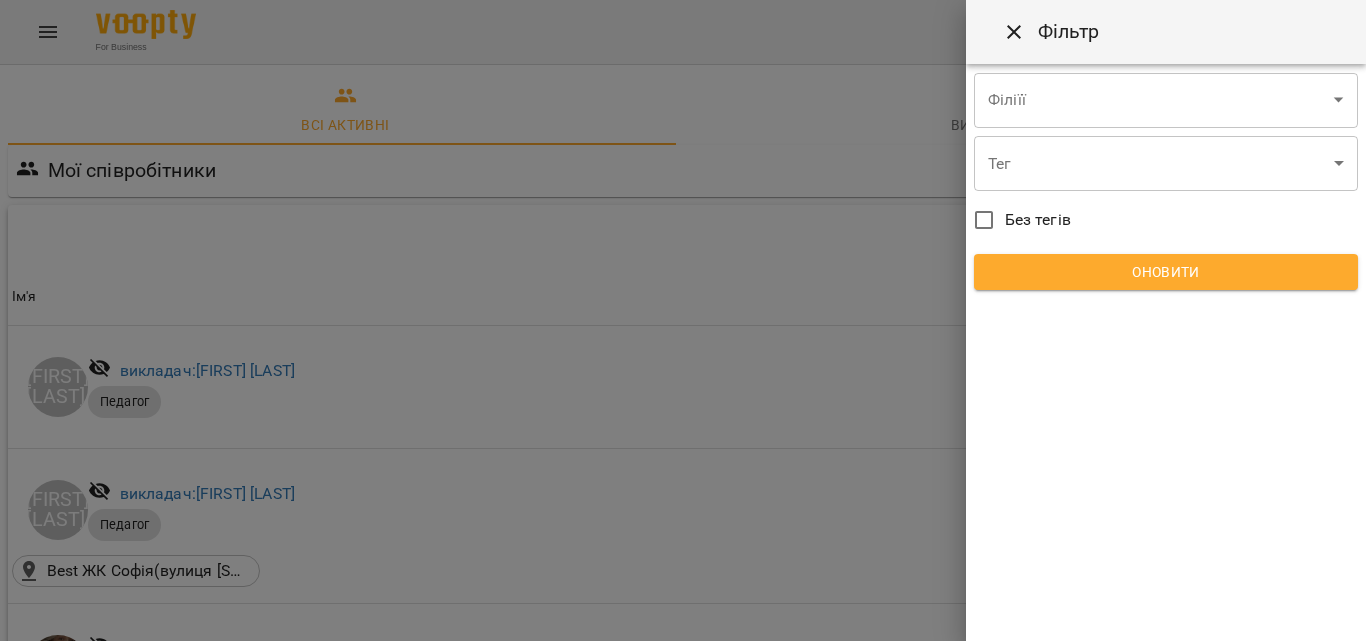 click at bounding box center [683, 320] 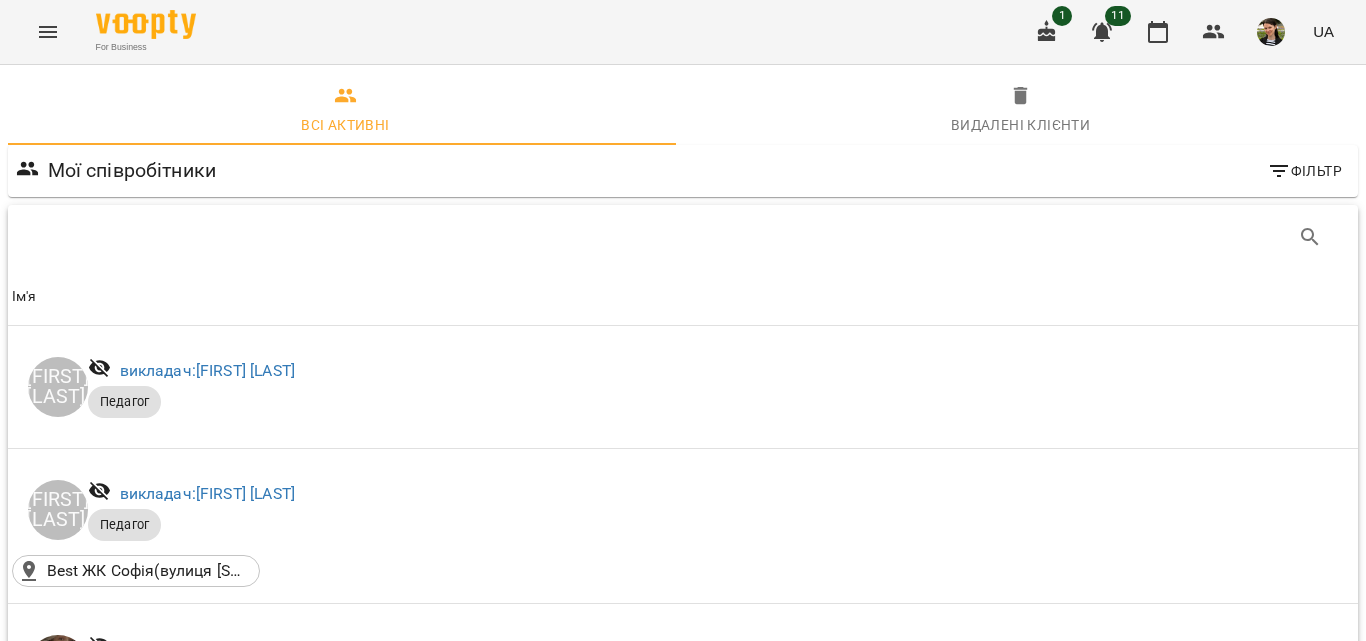 click 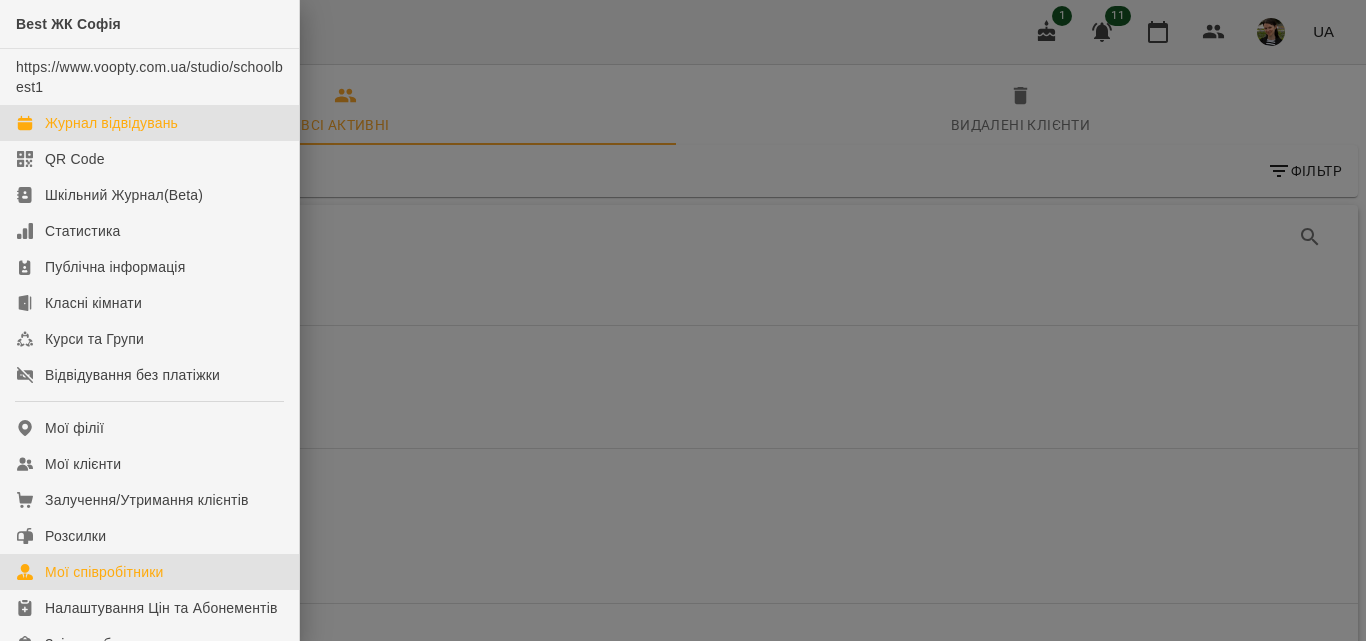click on "Журнал відвідувань" at bounding box center [111, 123] 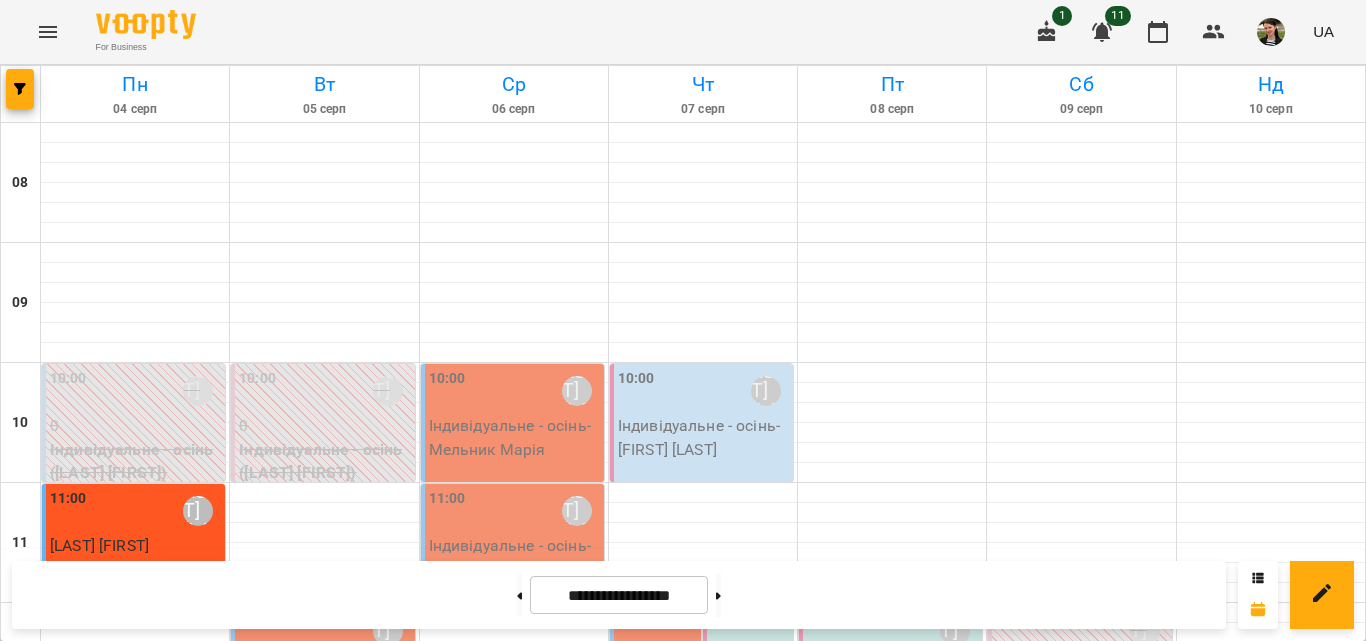 scroll, scrollTop: 1000, scrollLeft: 0, axis: vertical 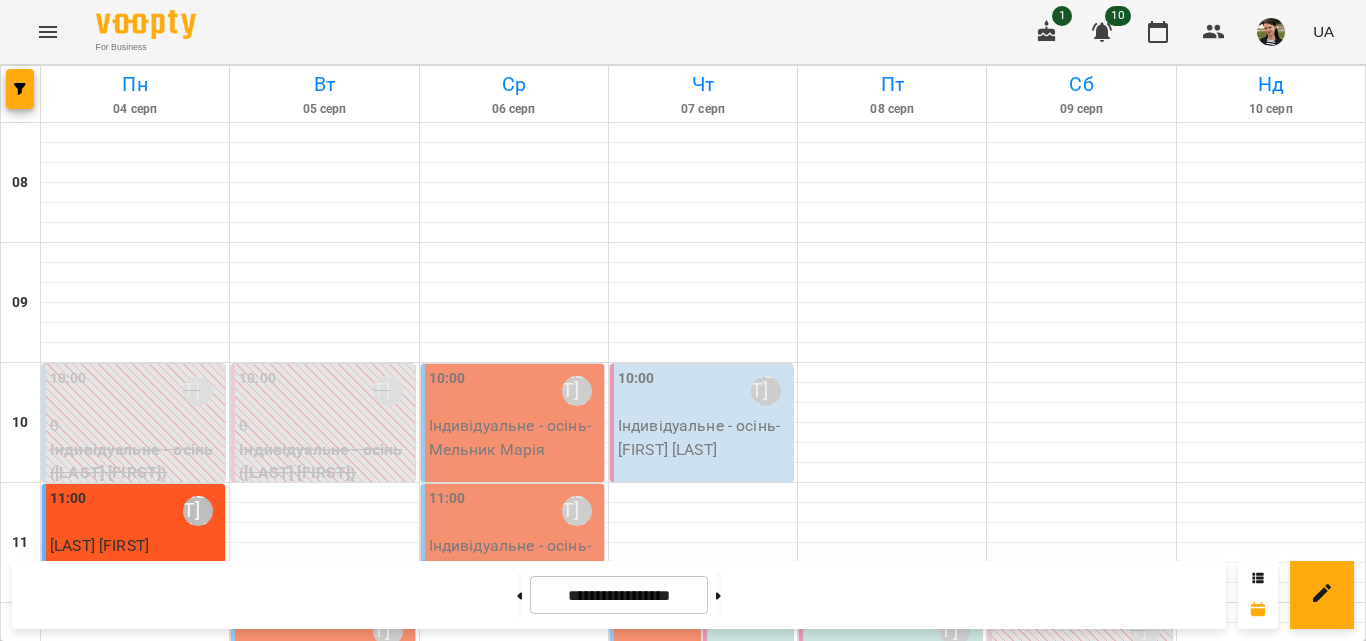 click on "[FIRST] - [FIRST]" at bounding box center (135, 1277) 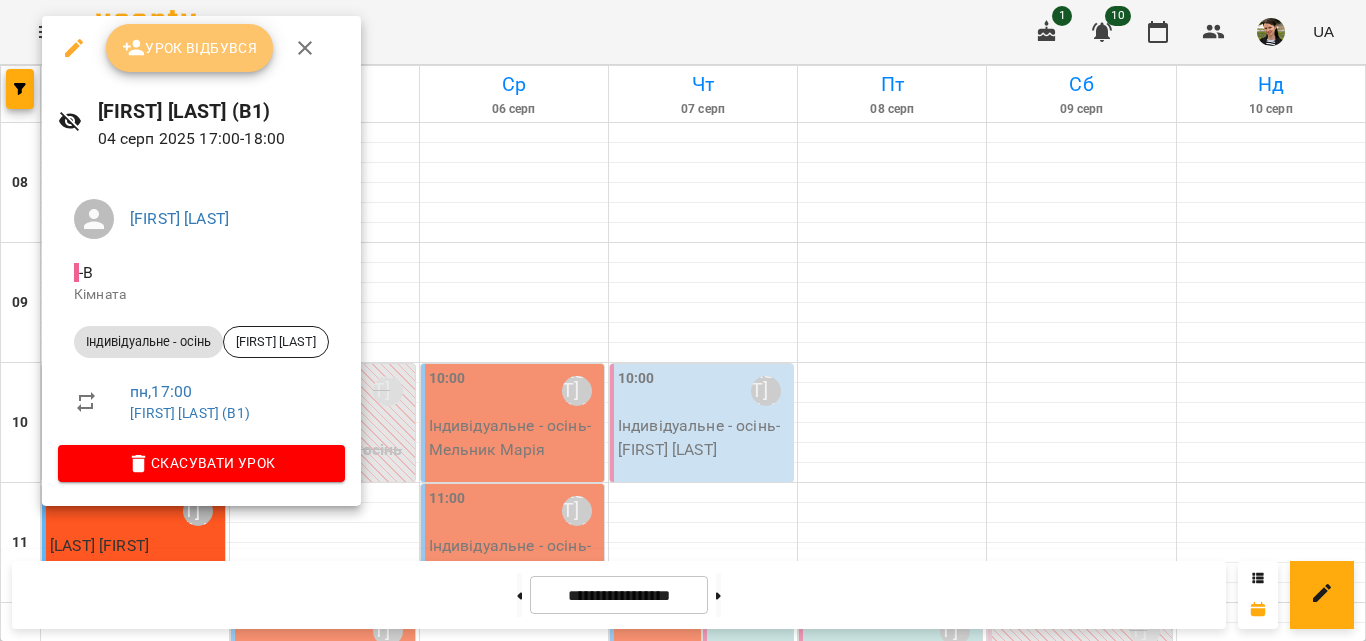 click on "Урок відбувся" at bounding box center [190, 48] 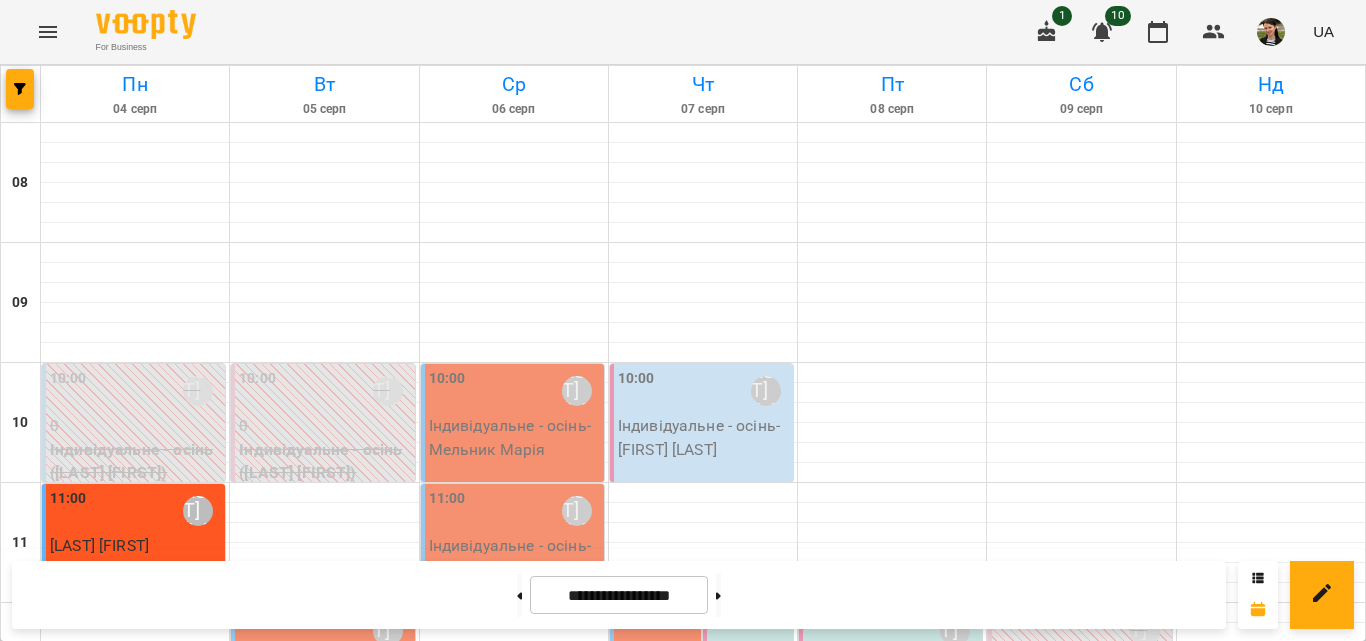 scroll, scrollTop: 1100, scrollLeft: 0, axis: vertical 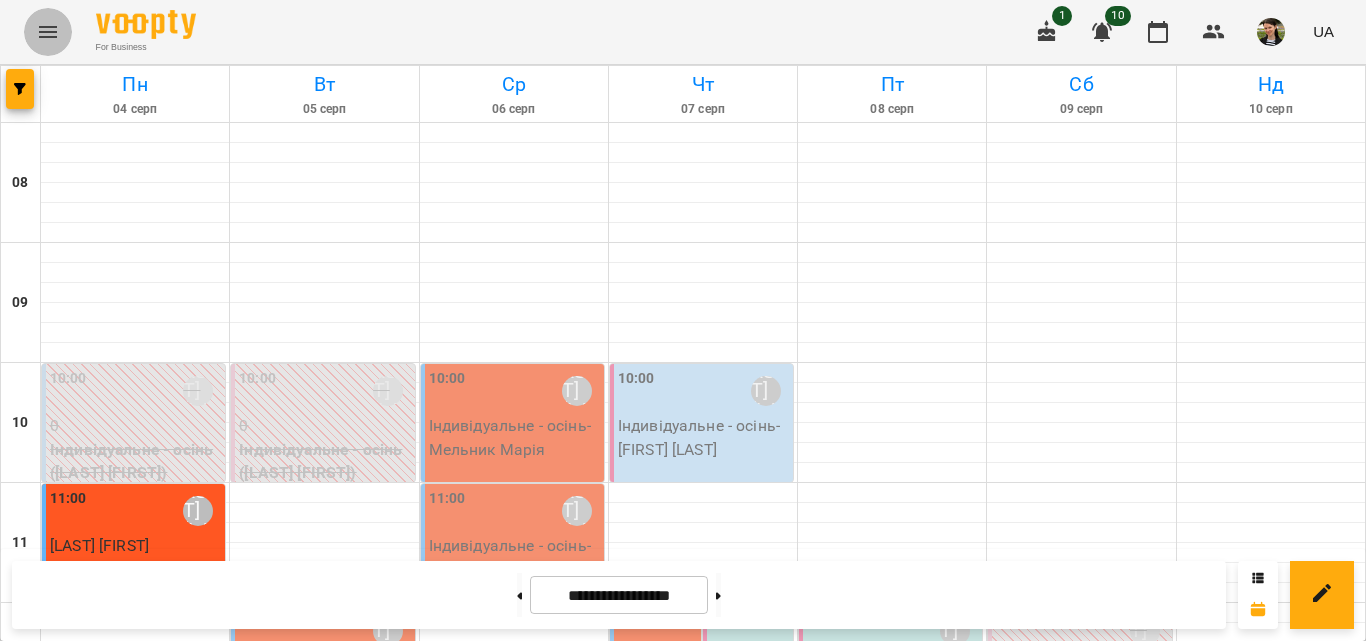 click 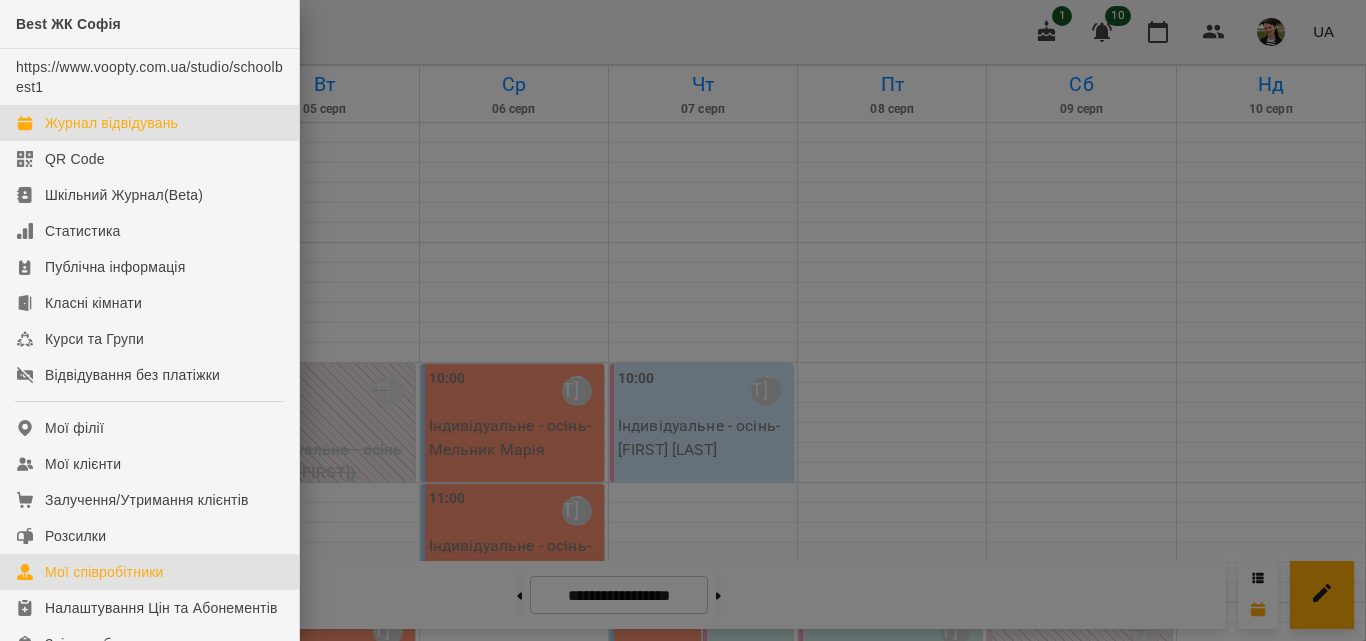click on "Мої співробітники" at bounding box center (104, 572) 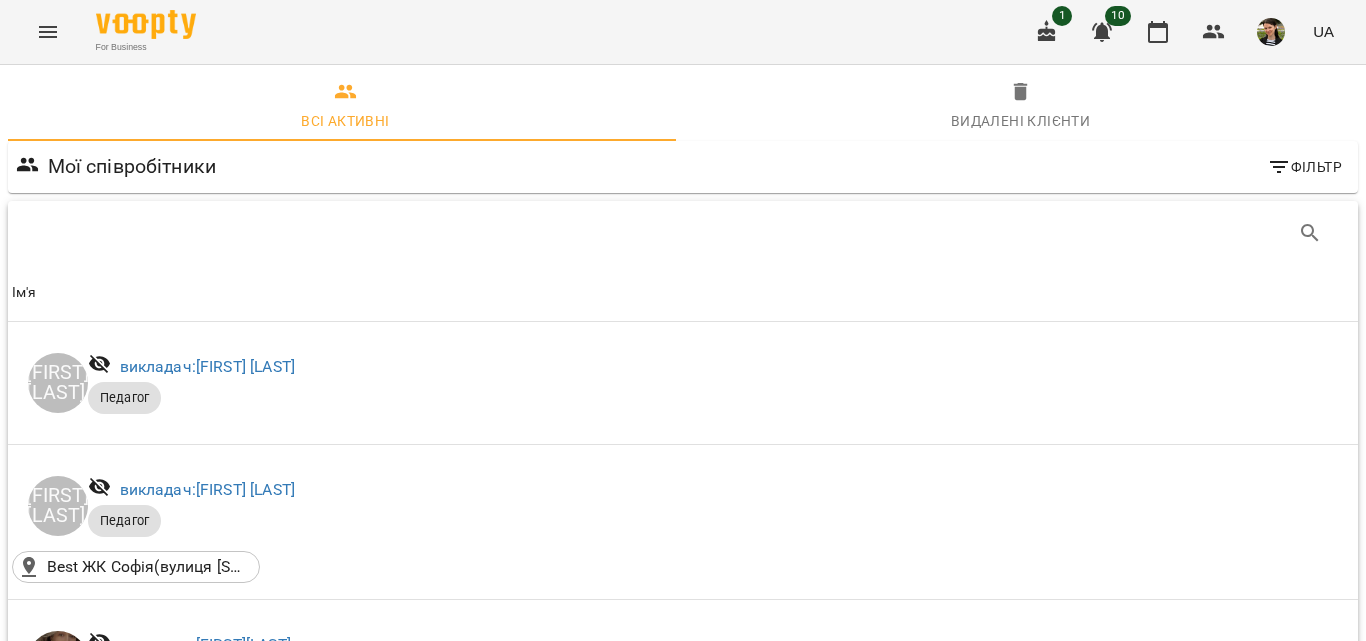 scroll, scrollTop: 600, scrollLeft: 0, axis: vertical 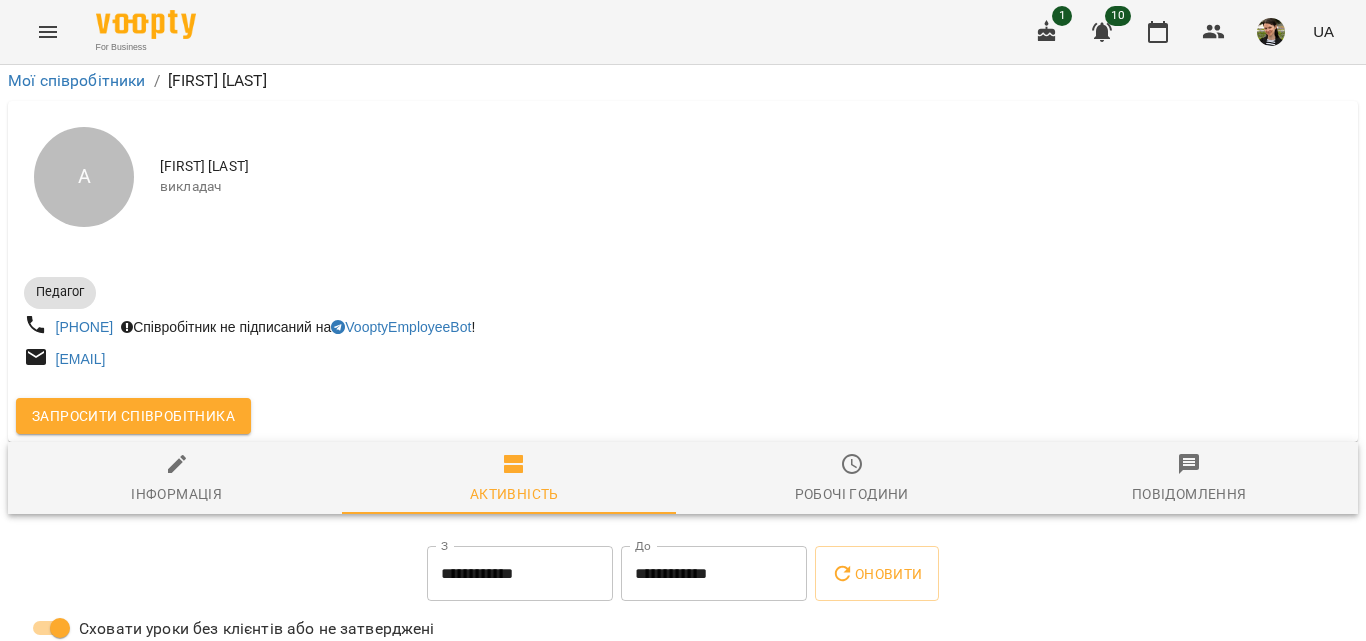 click on "**********" at bounding box center (520, 574) 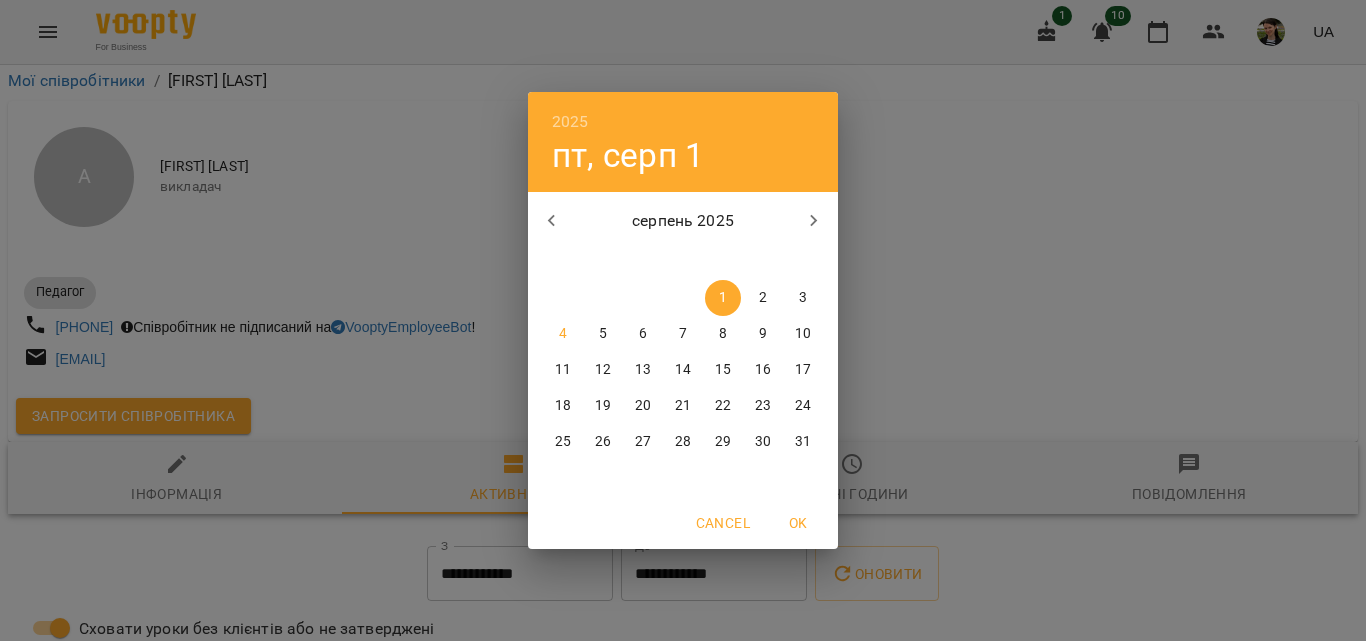 click 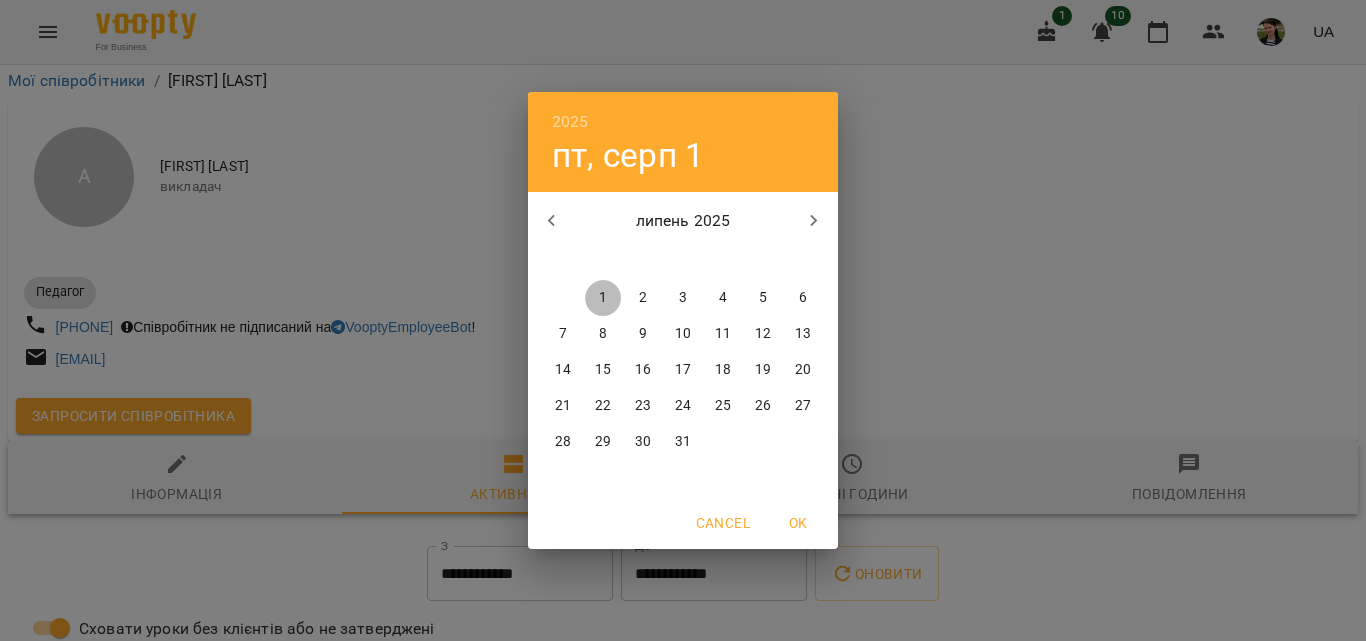 click on "1" at bounding box center (603, 298) 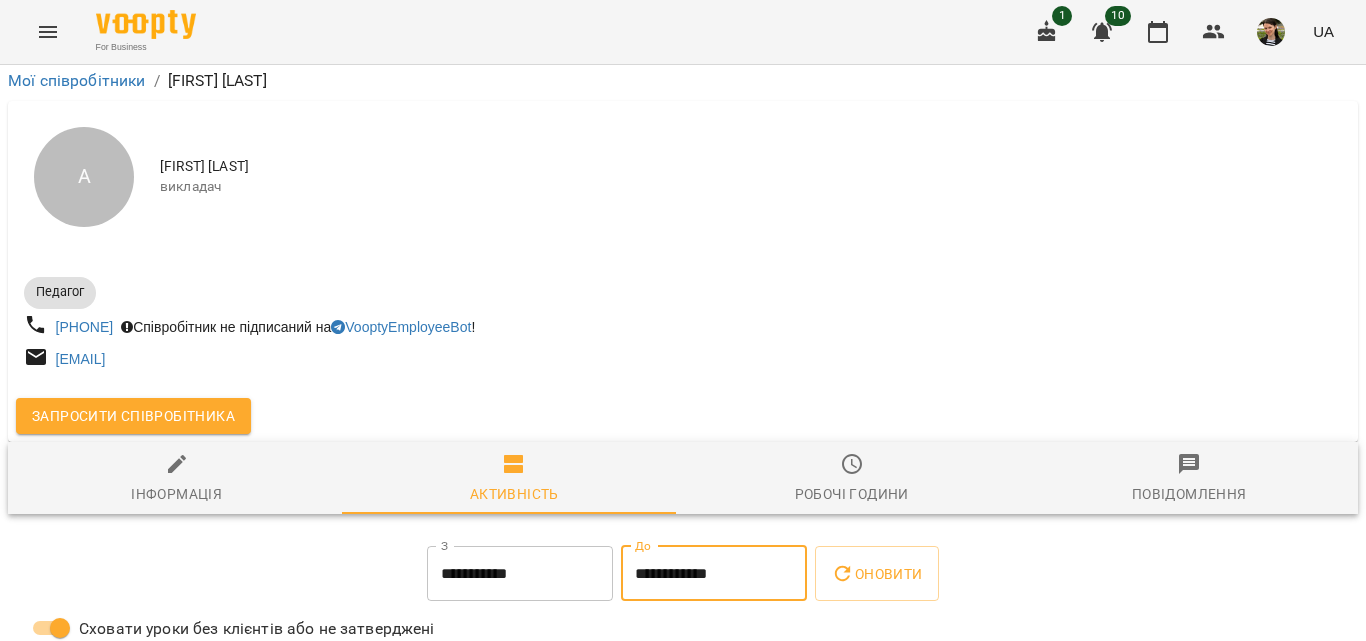 click on "**********" at bounding box center (714, 574) 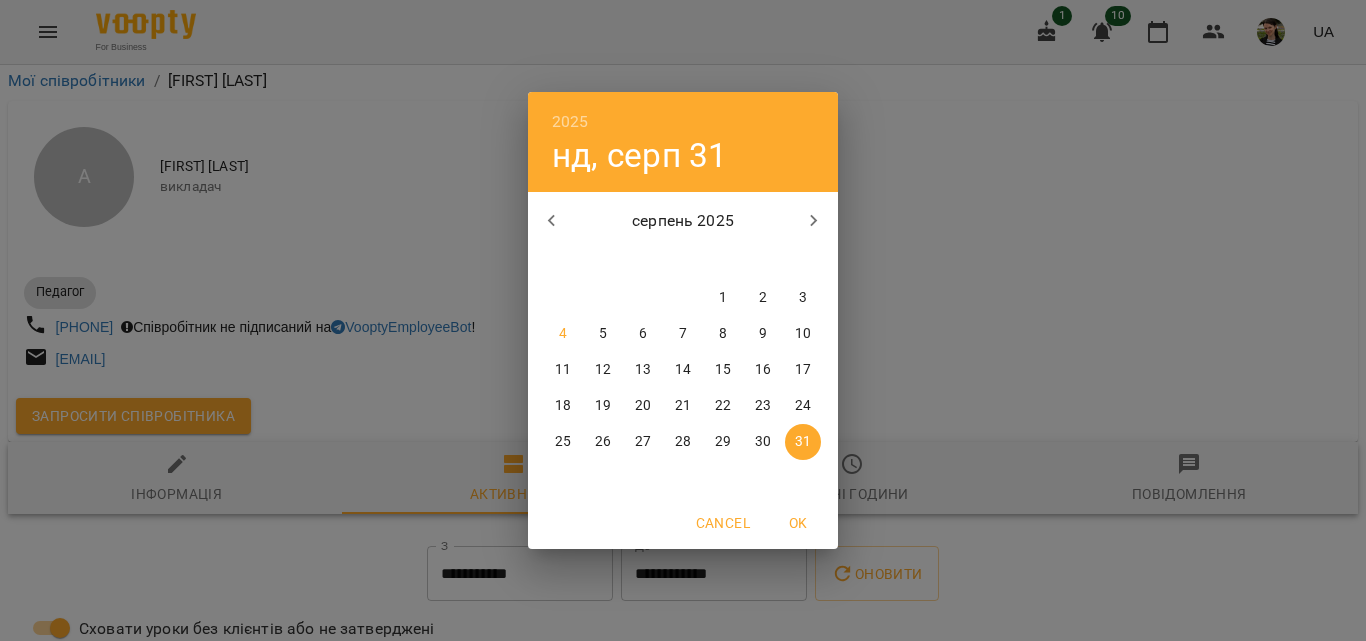click 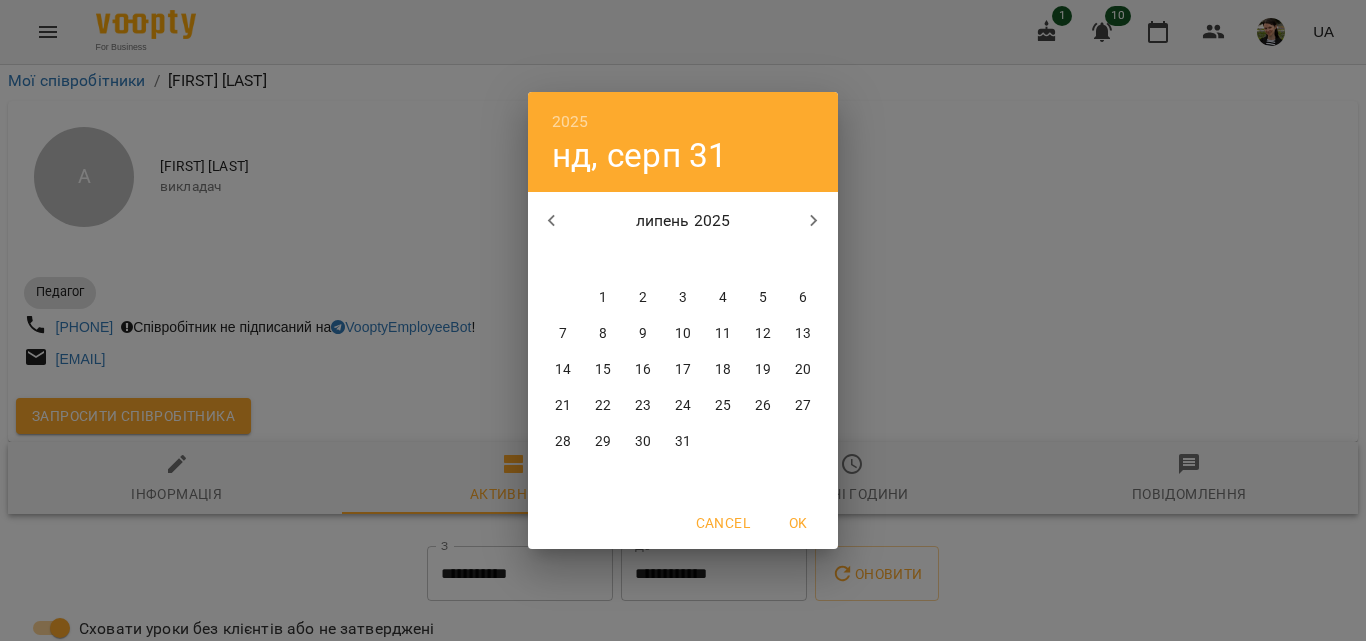 drag, startPoint x: 685, startPoint y: 438, endPoint x: 675, endPoint y: 439, distance: 10.049875 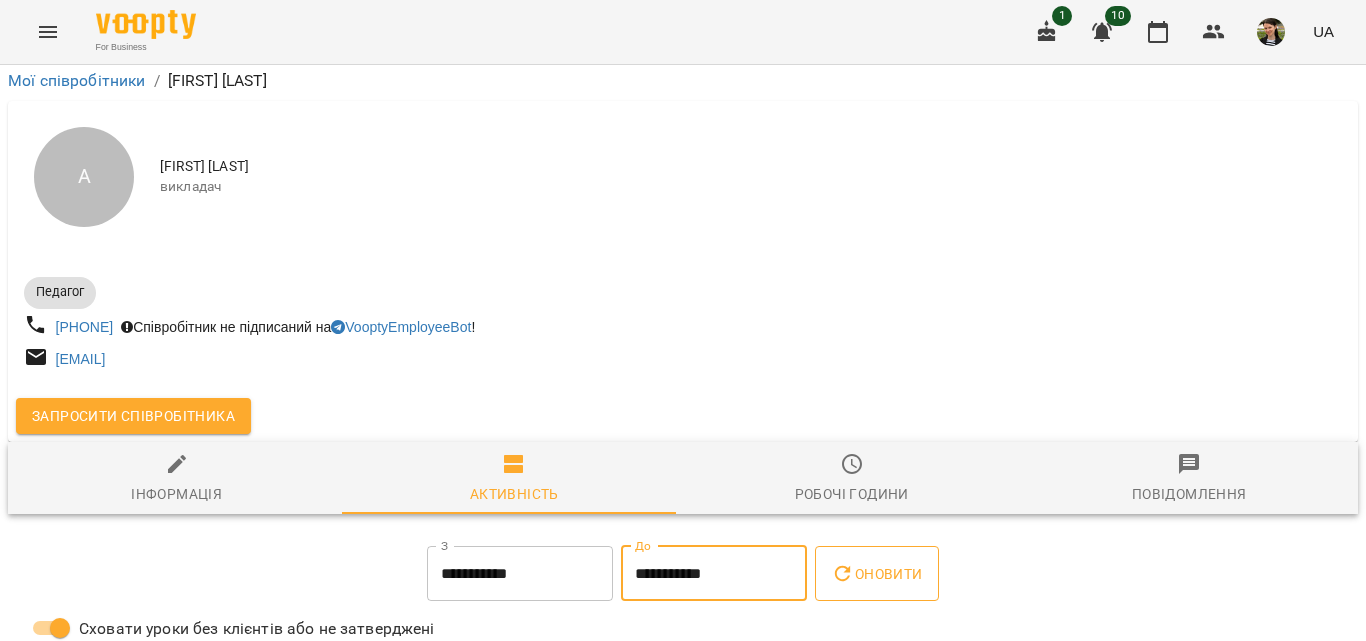click on "Оновити" at bounding box center [876, 574] 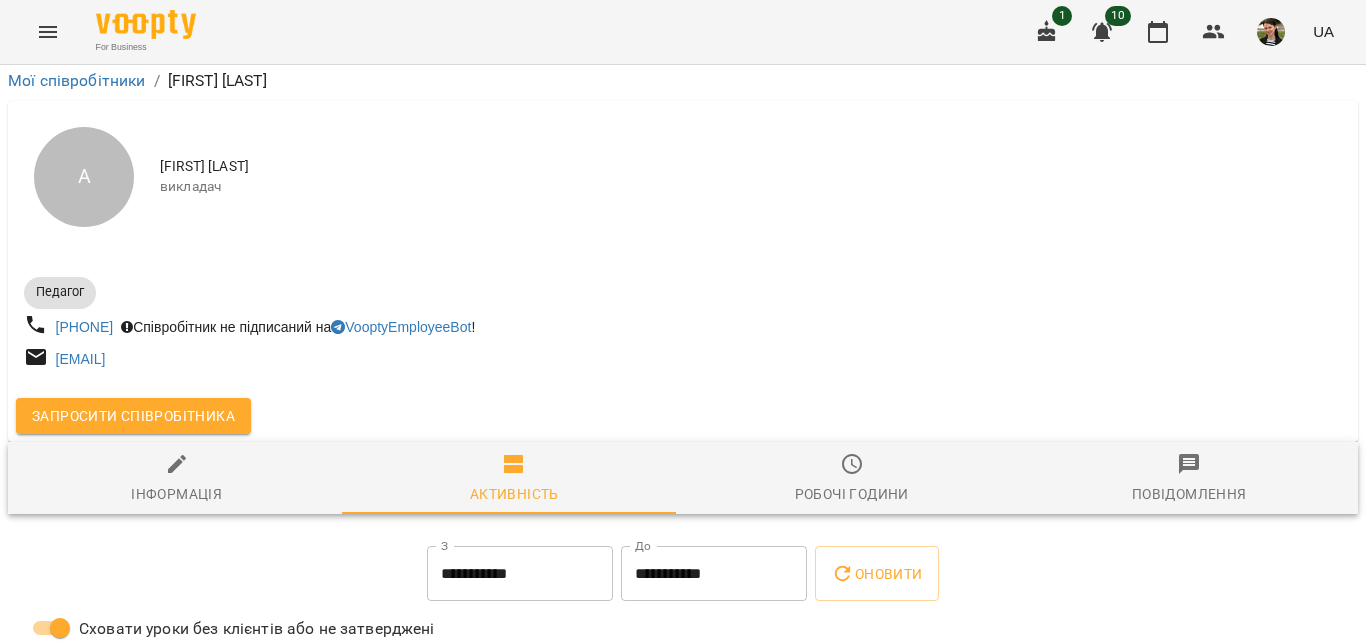 scroll, scrollTop: 3328, scrollLeft: 0, axis: vertical 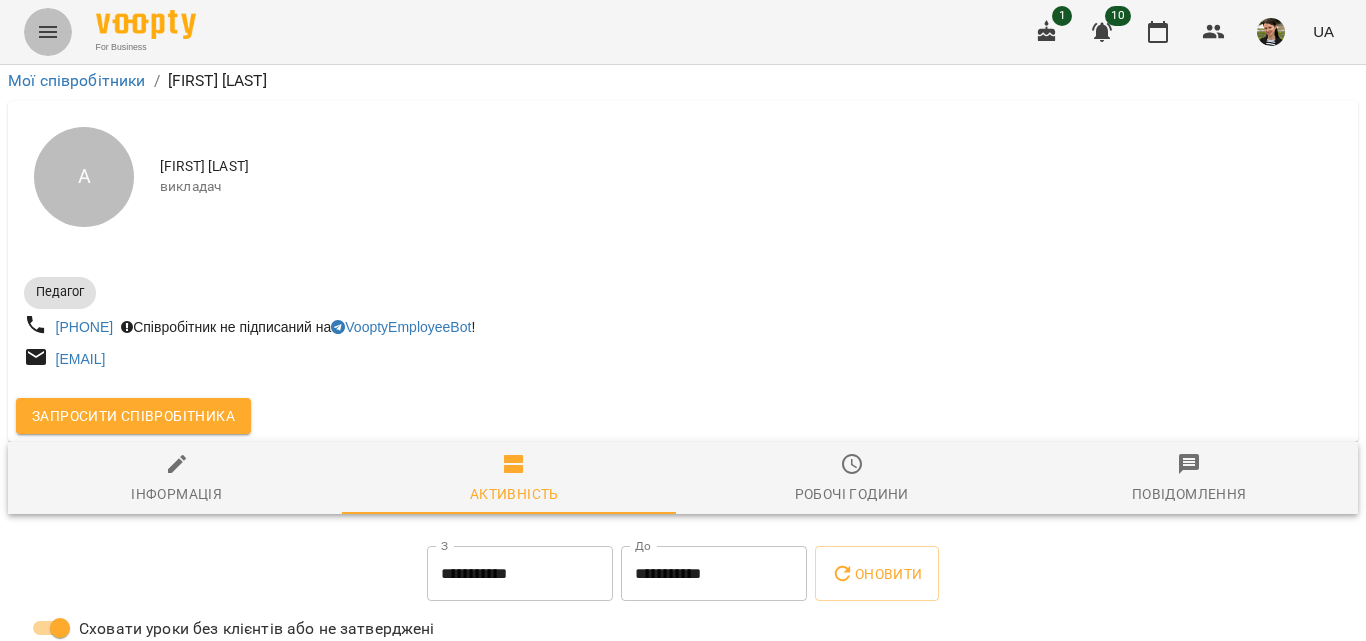 click 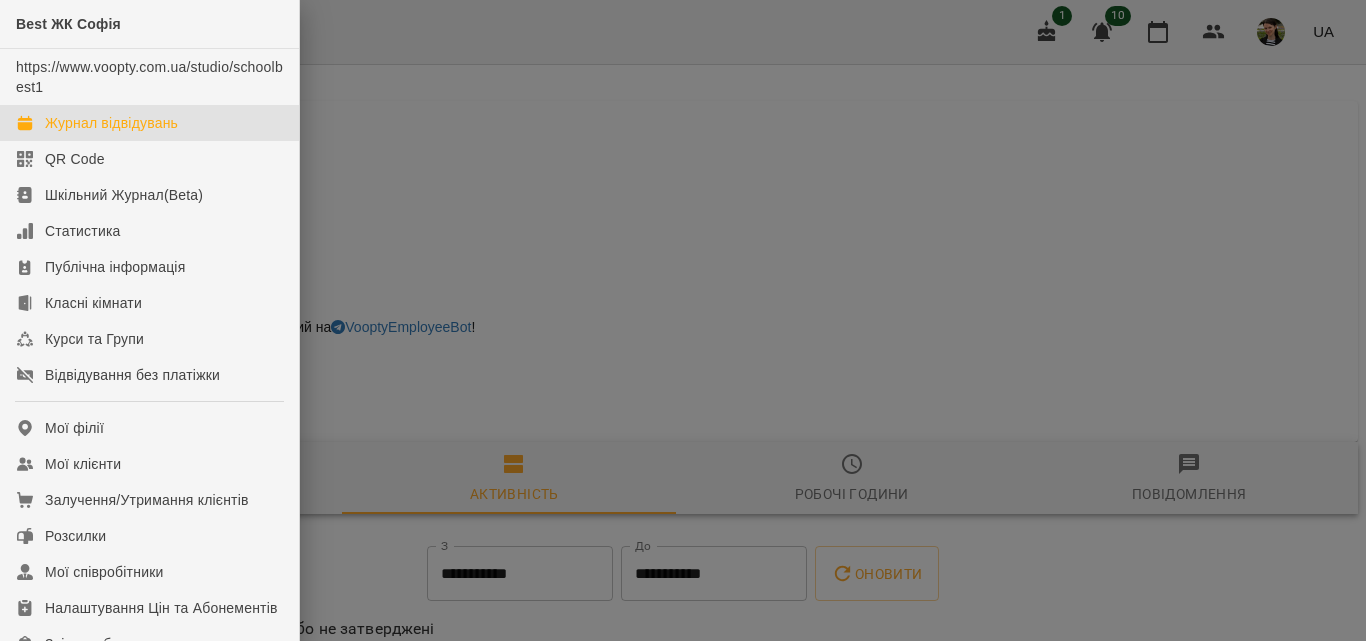 click on "Журнал відвідувань" at bounding box center (111, 123) 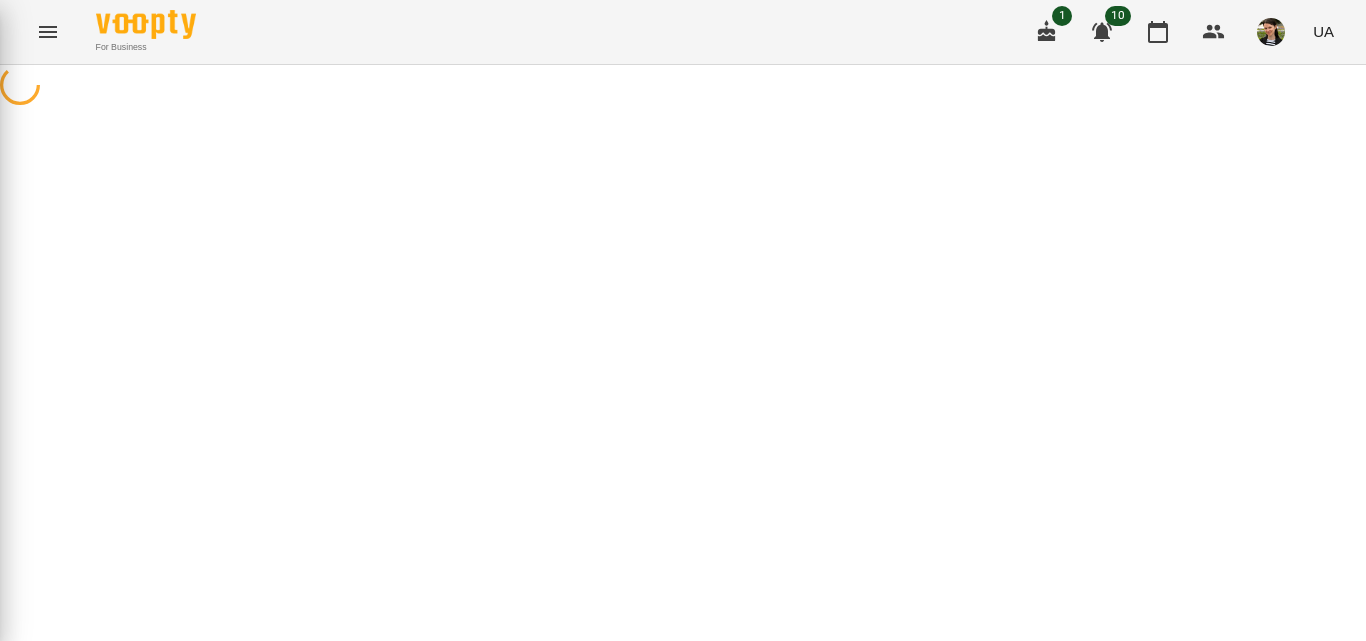 scroll, scrollTop: 0, scrollLeft: 0, axis: both 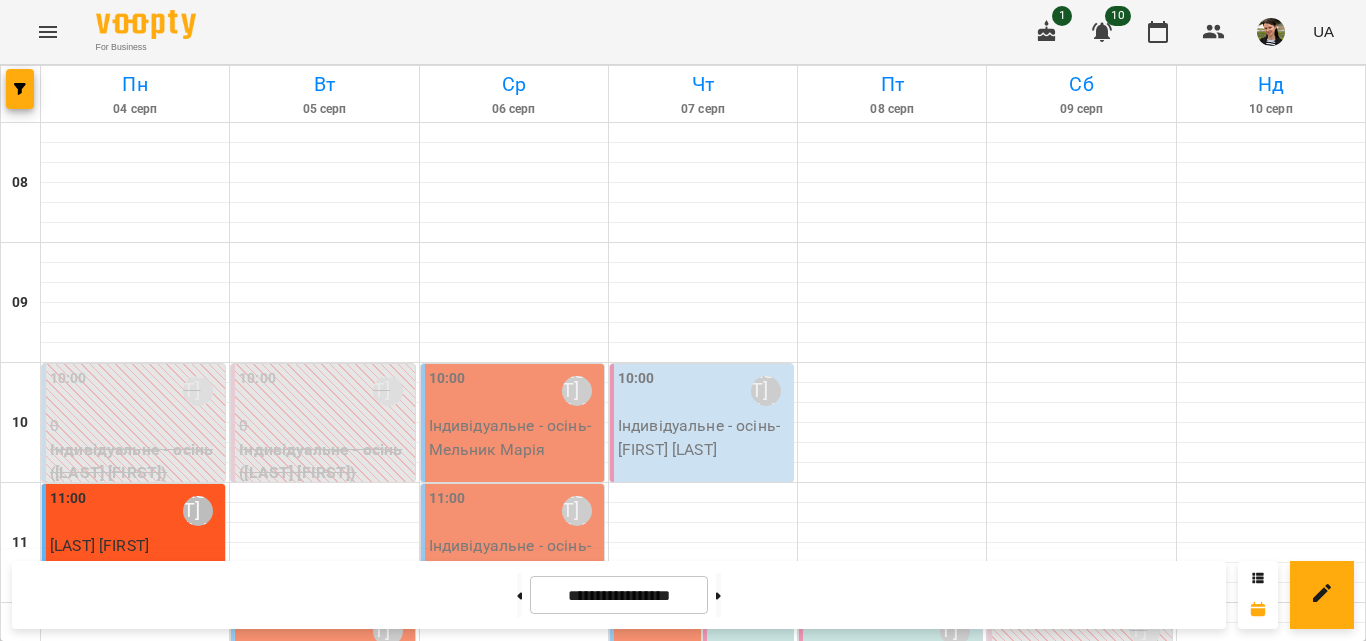 click on "[FIRST] [LAST]" at bounding box center [641, 1078] 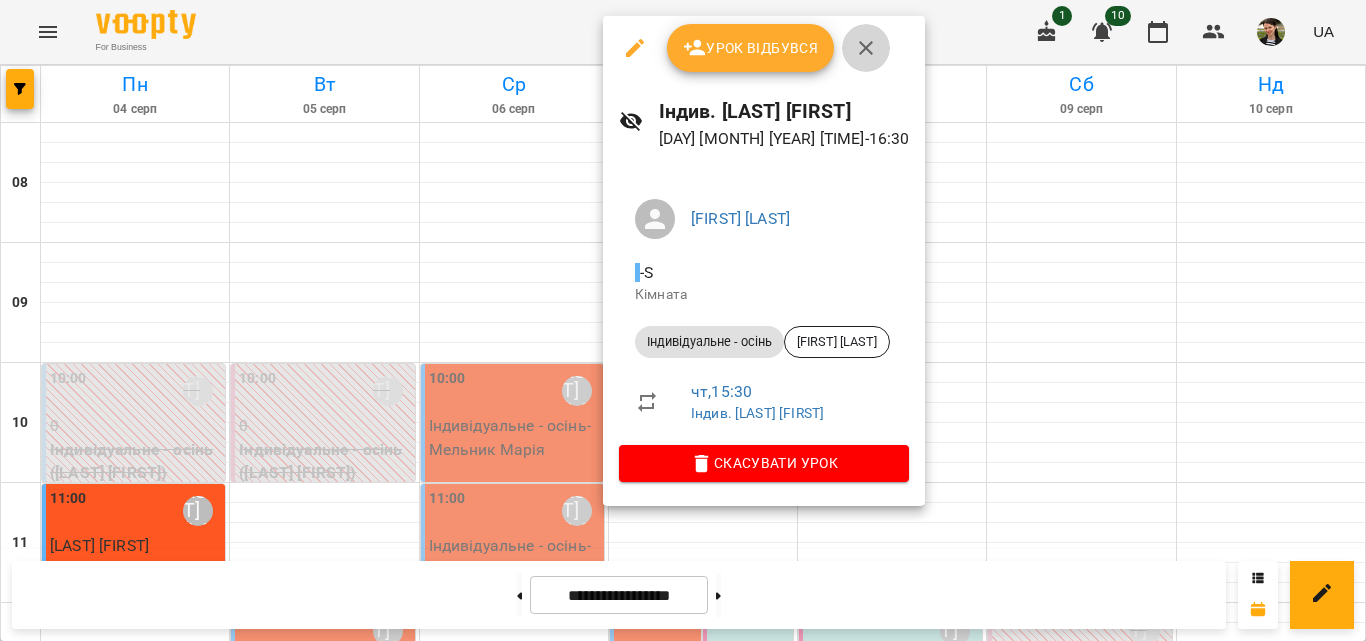 click 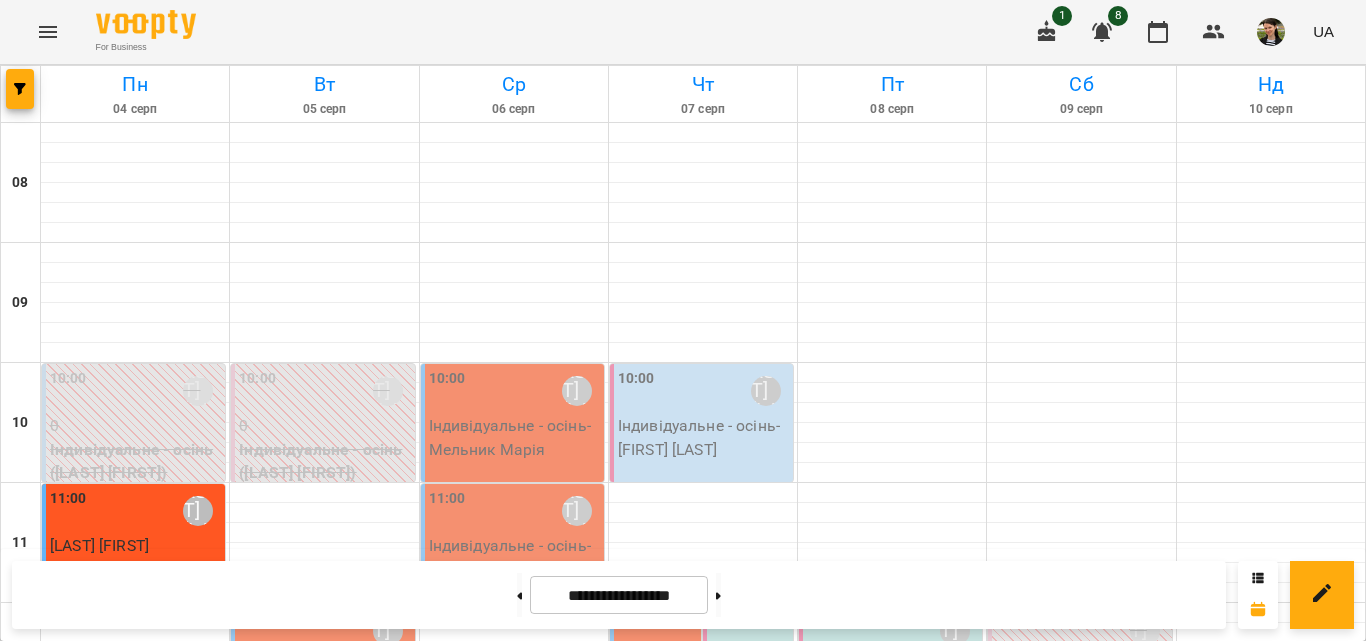 scroll, scrollTop: 252, scrollLeft: 0, axis: vertical 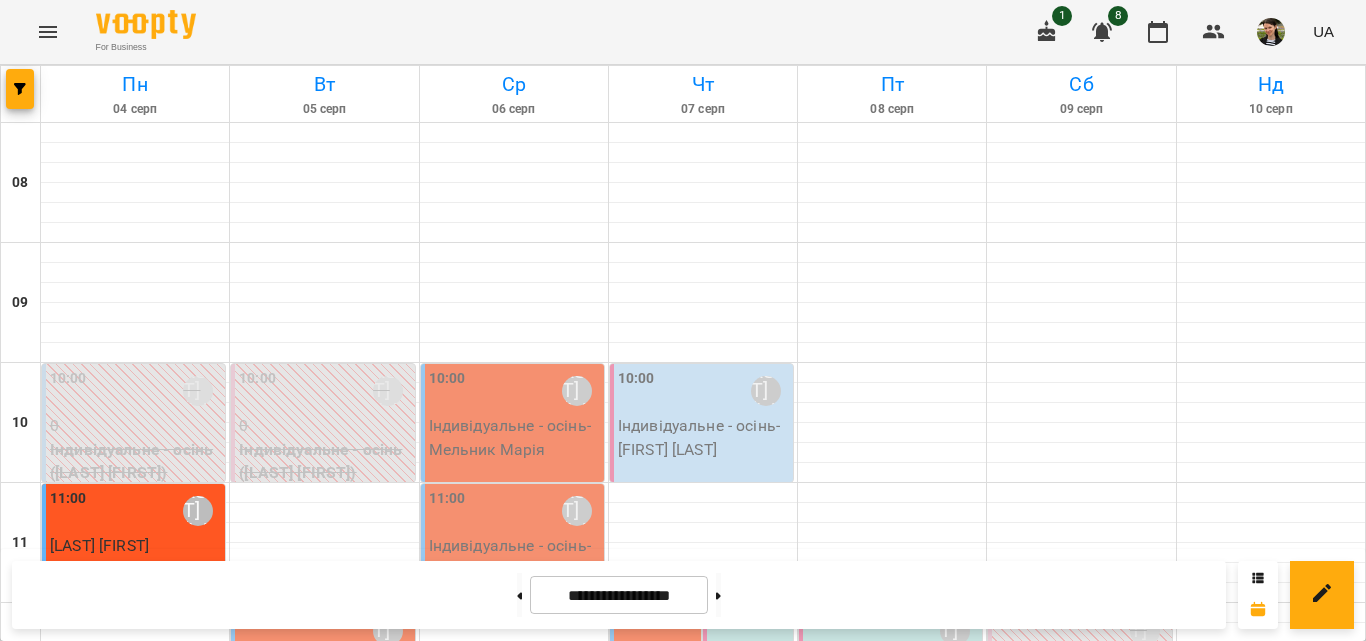 click on "12:00 [FIRST] [LAST]" at bounding box center (324, 631) 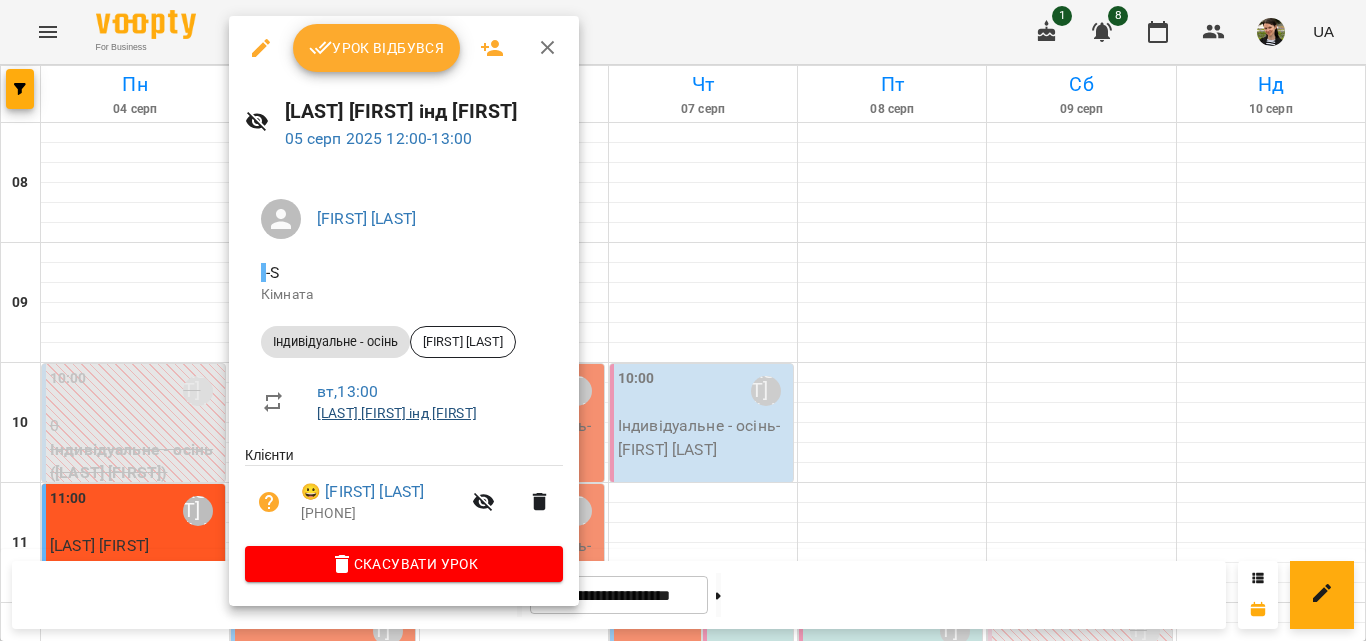click on "[LAST] [FIRST] інд [FIRST]" at bounding box center (397, 413) 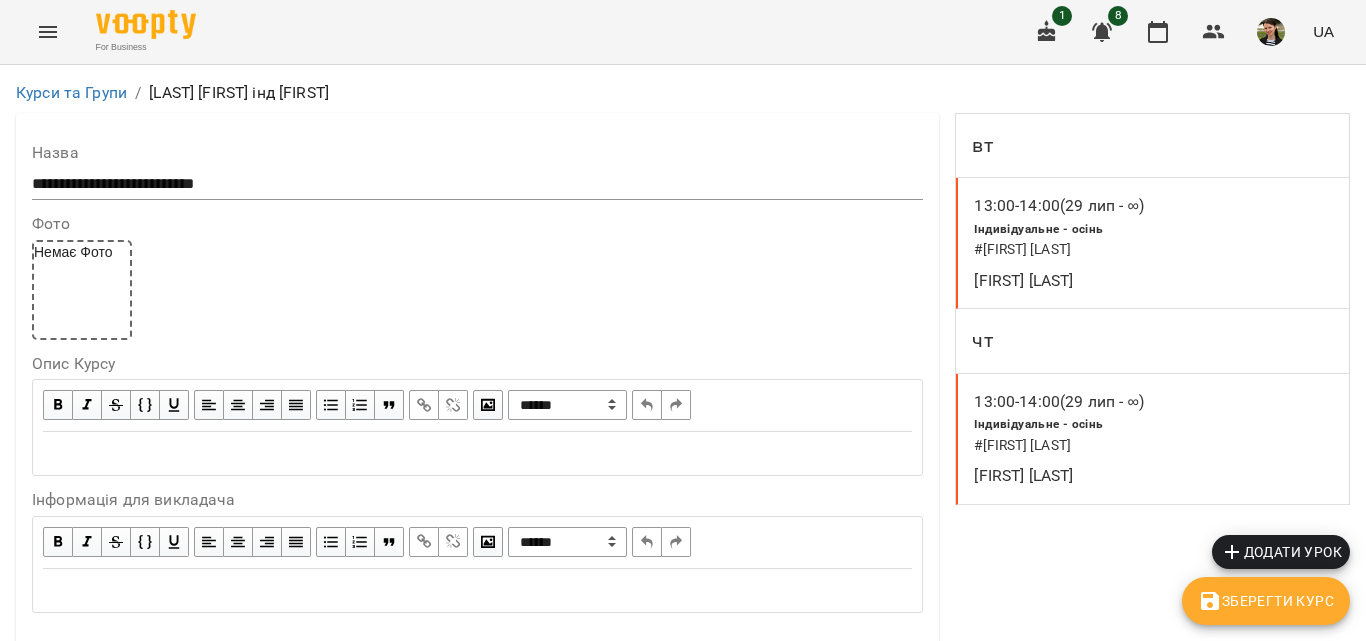 click on "Індивідуальне - осінь  # [LAST] [FIRST]" at bounding box center (1092, 239) 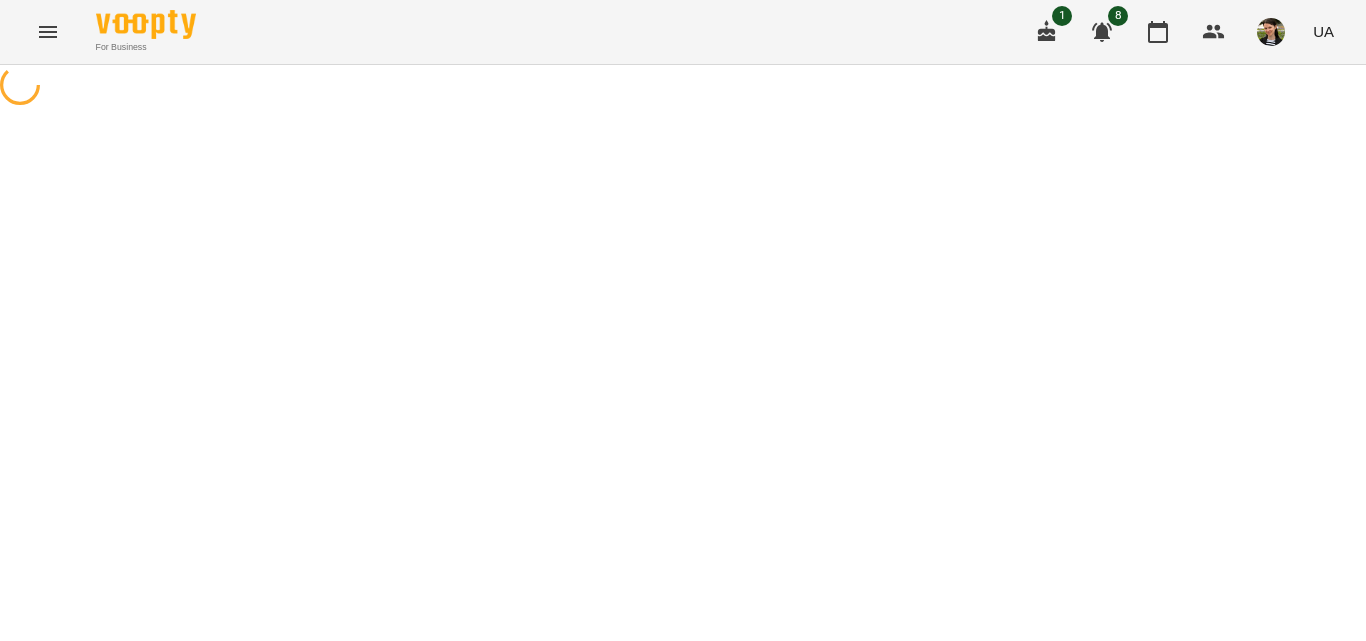 select on "*" 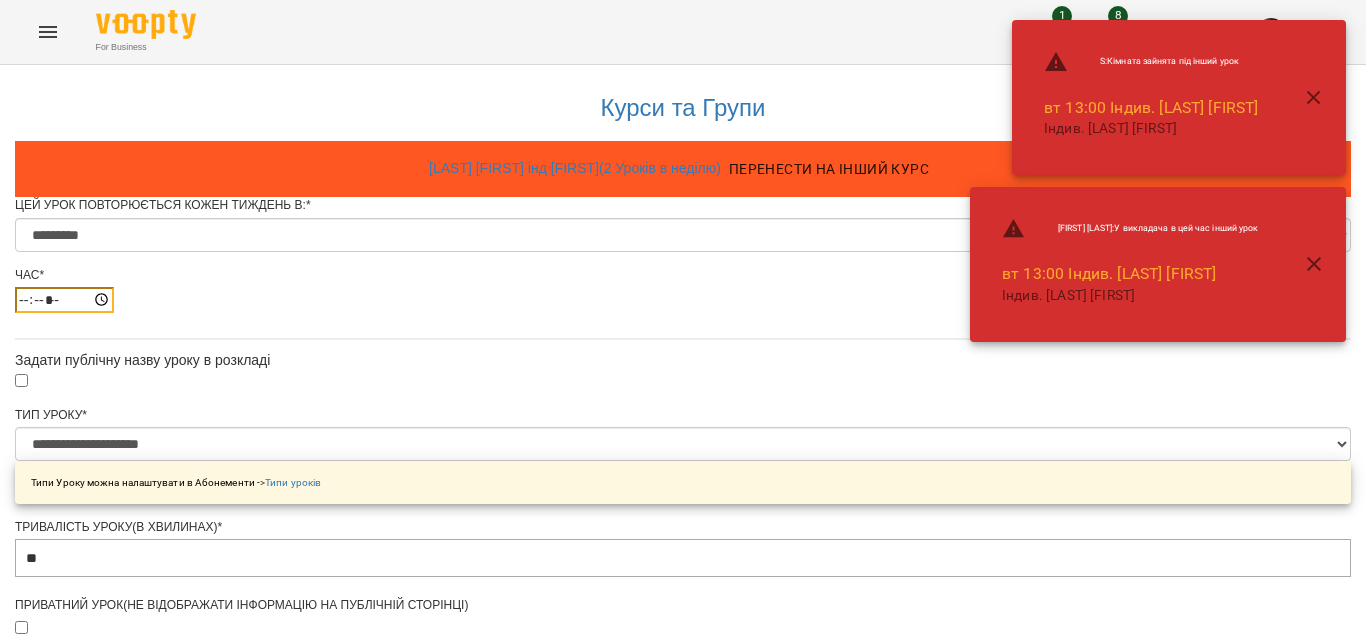 click on "*****" at bounding box center [64, 300] 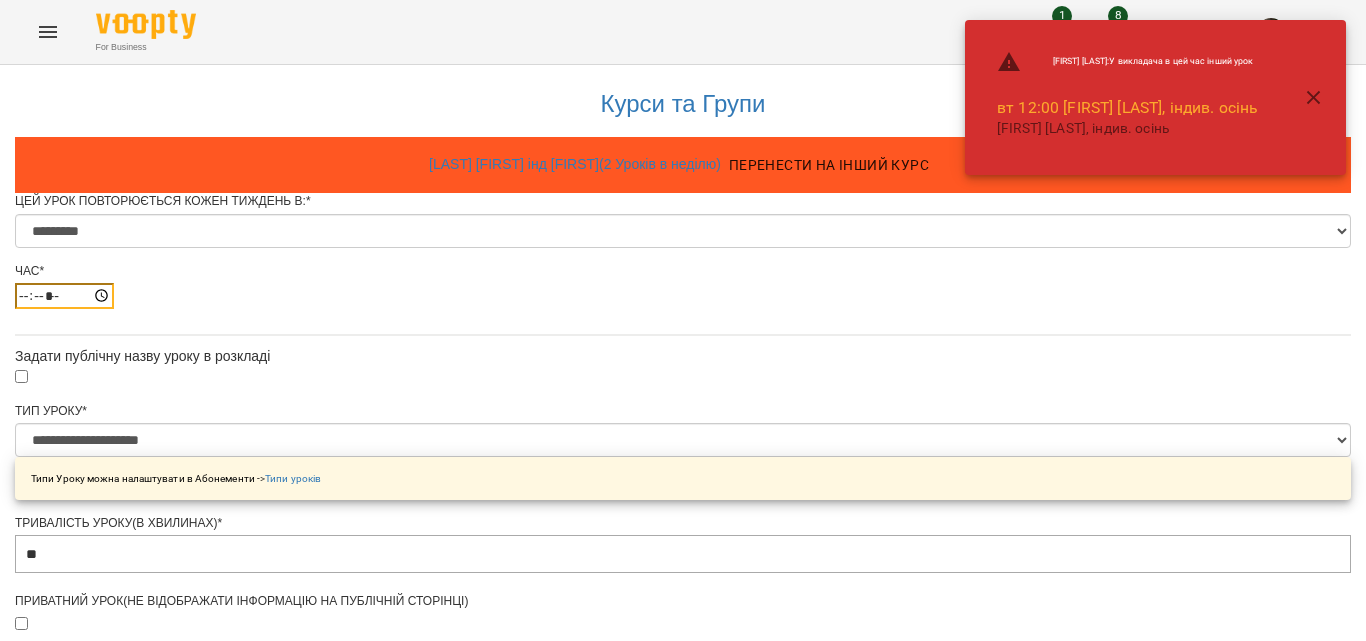 scroll, scrollTop: 944, scrollLeft: 0, axis: vertical 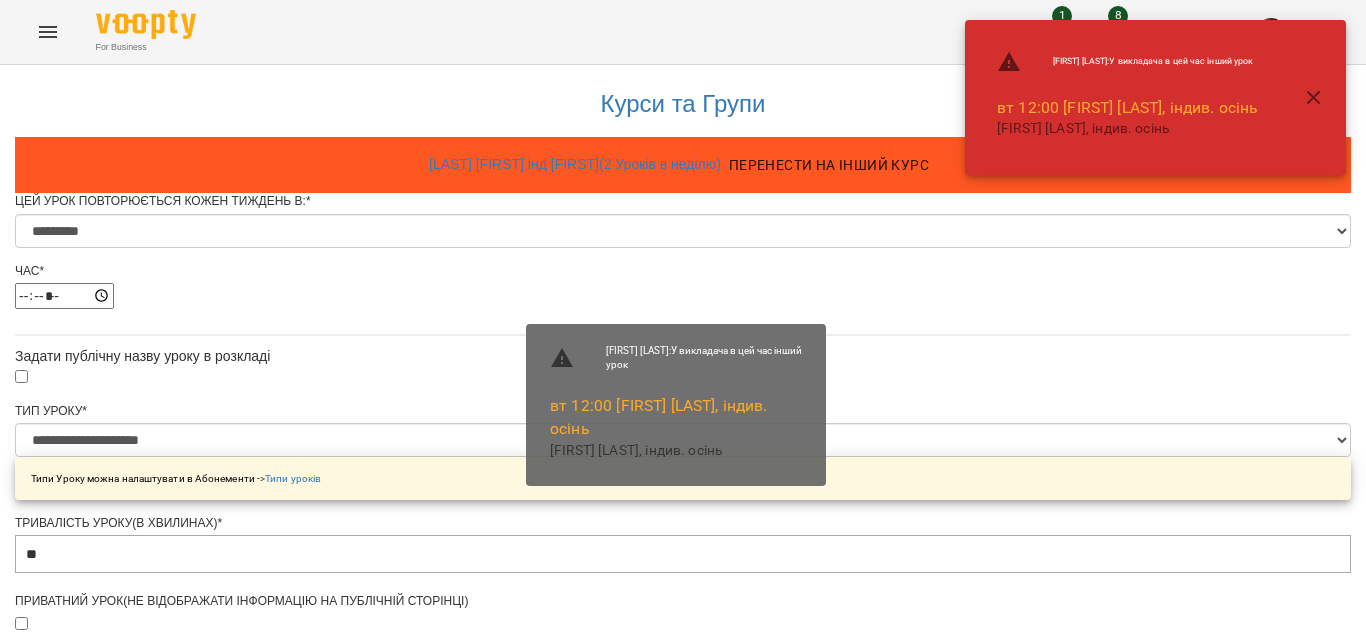 click on "Зберегти" at bounding box center [683, 1368] 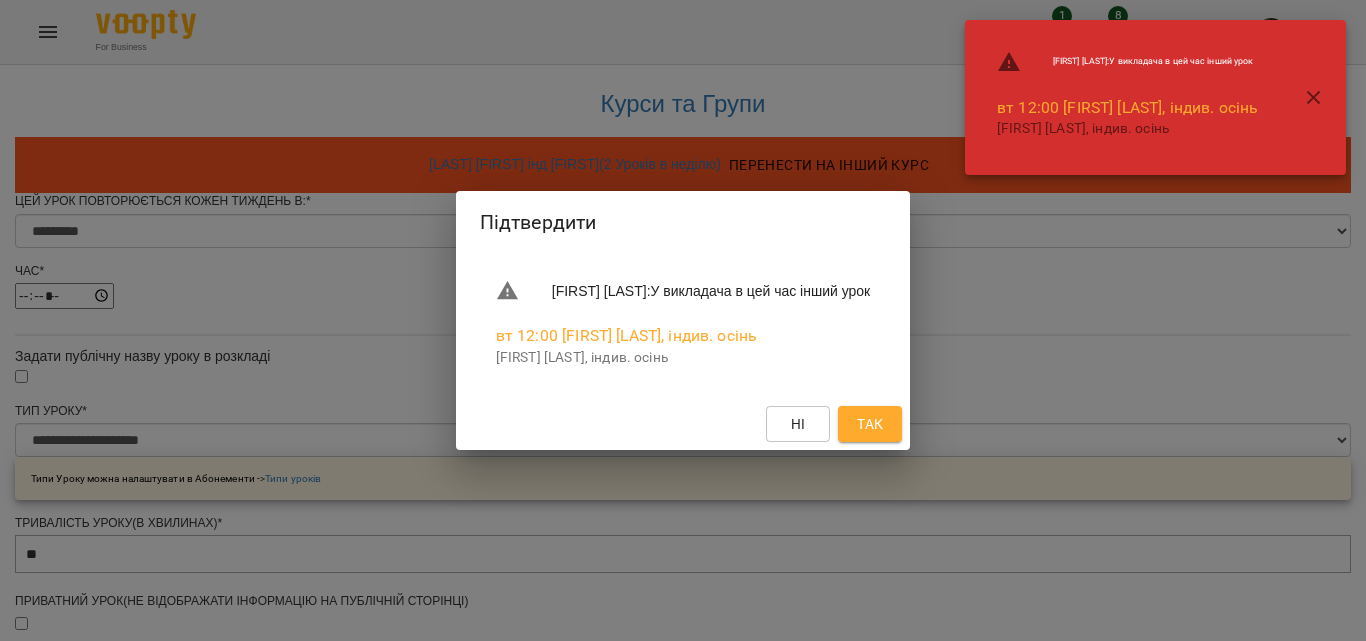 click on "Так" at bounding box center [870, 424] 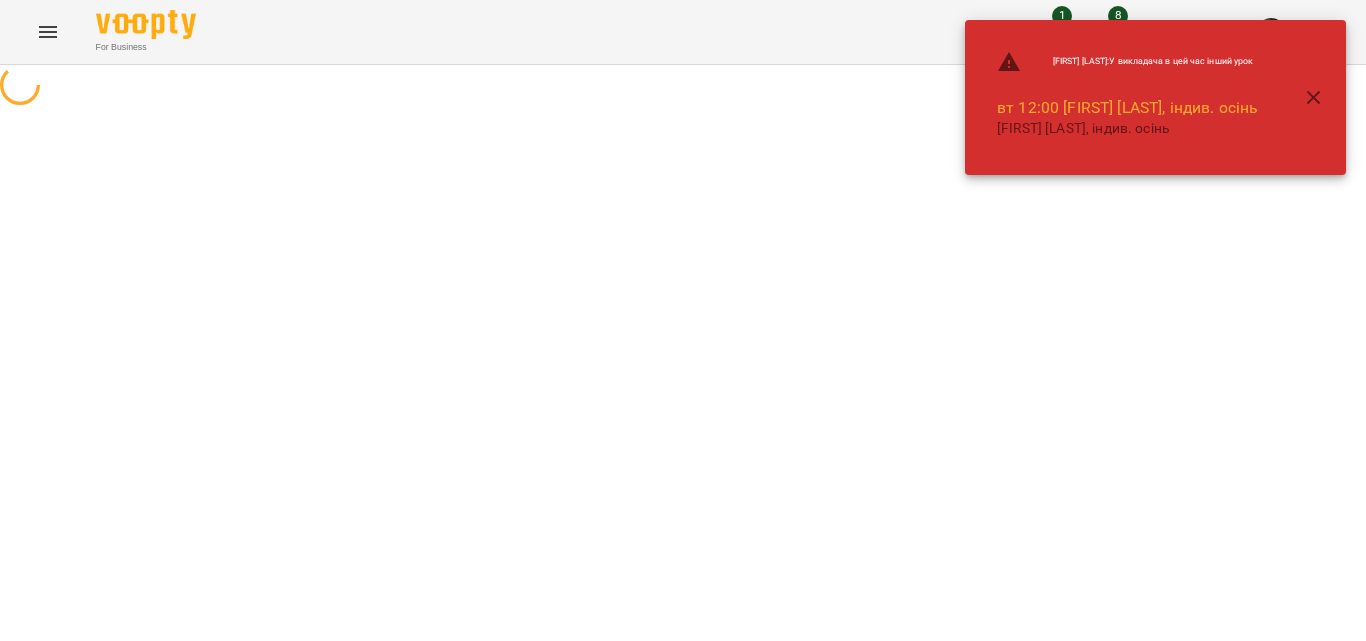 scroll, scrollTop: 0, scrollLeft: 0, axis: both 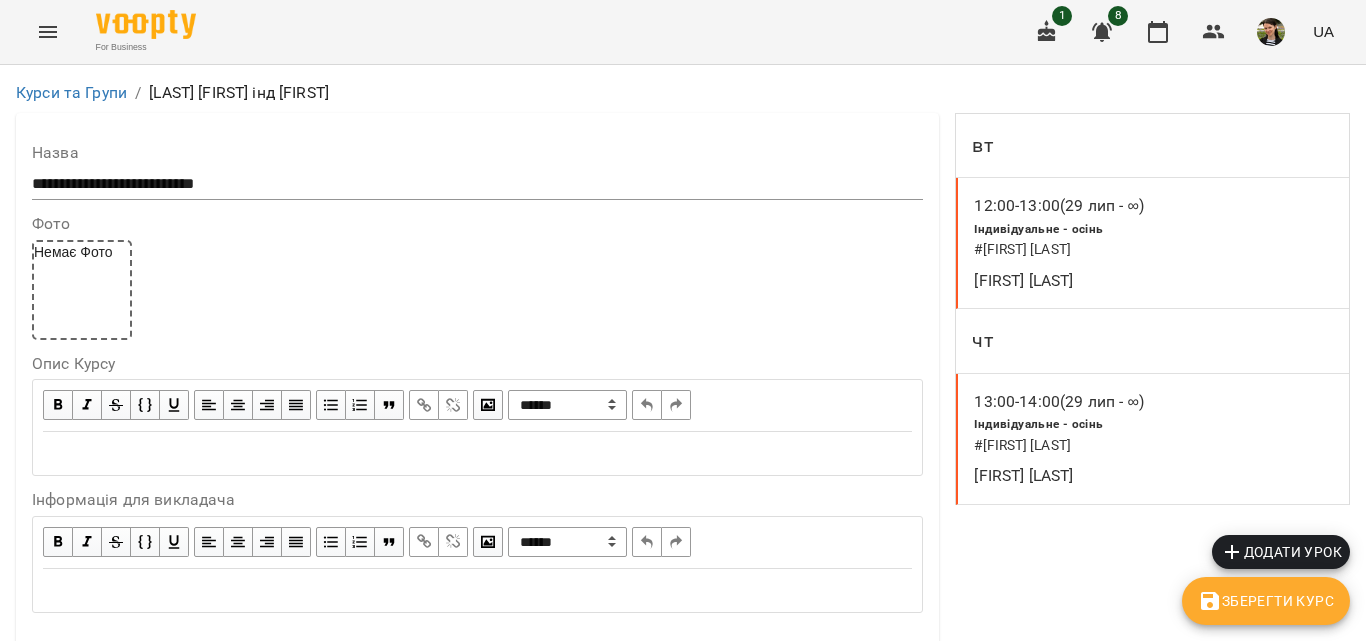 click on "Індивідуальне - осінь" at bounding box center (1038, 424) 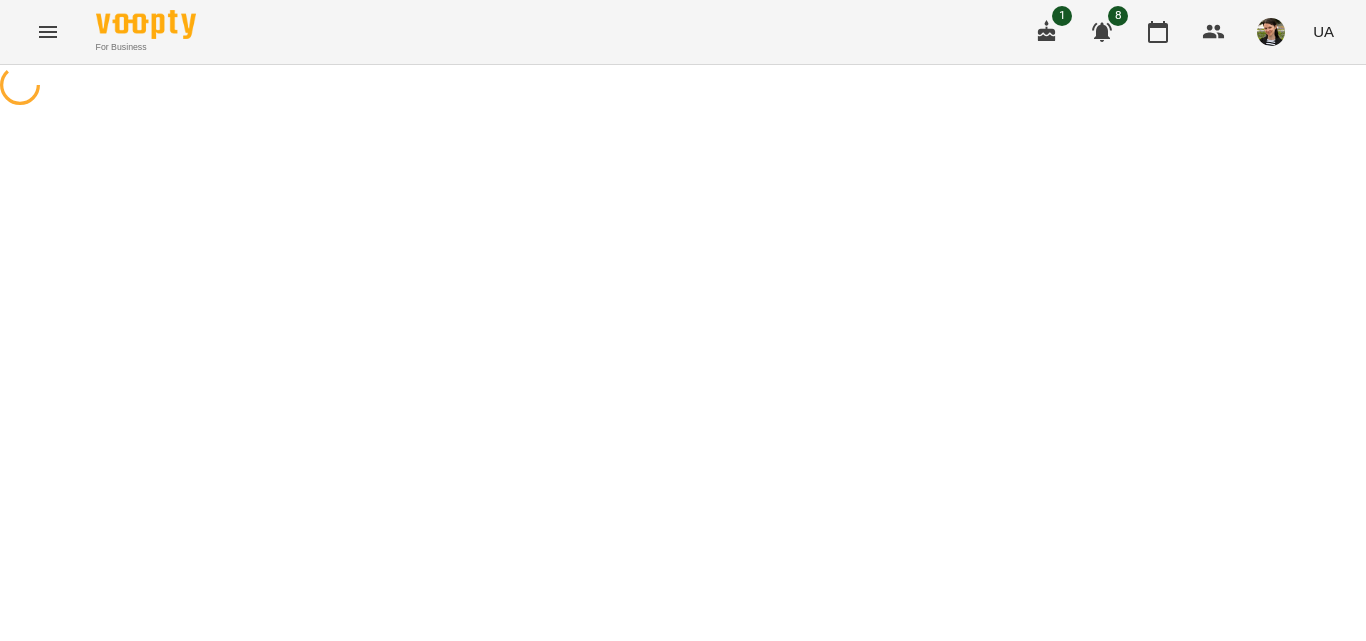 select on "*" 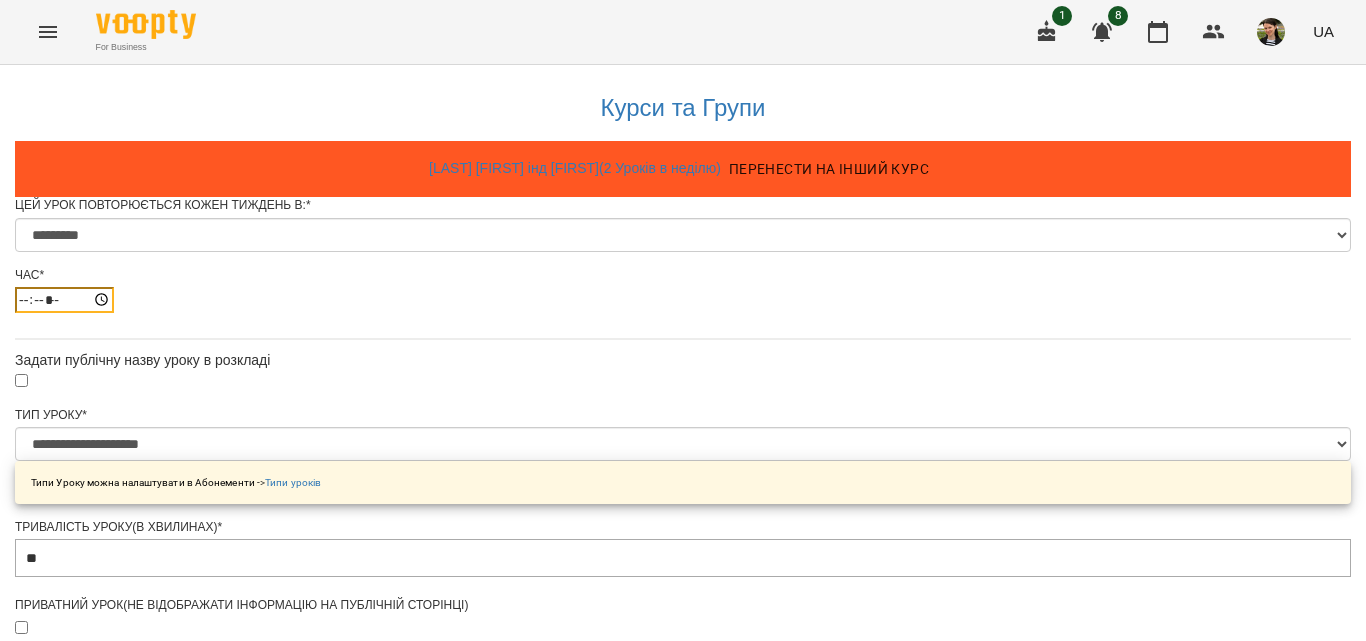 click on "*****" at bounding box center [64, 300] 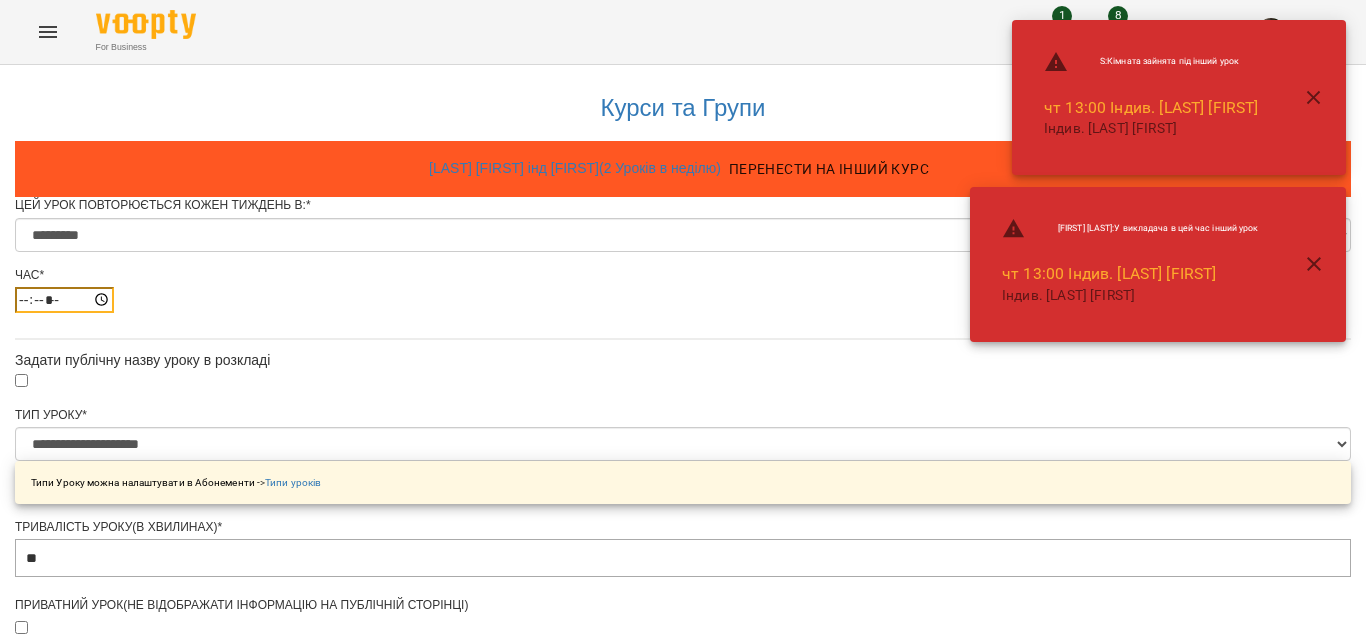 type on "*****" 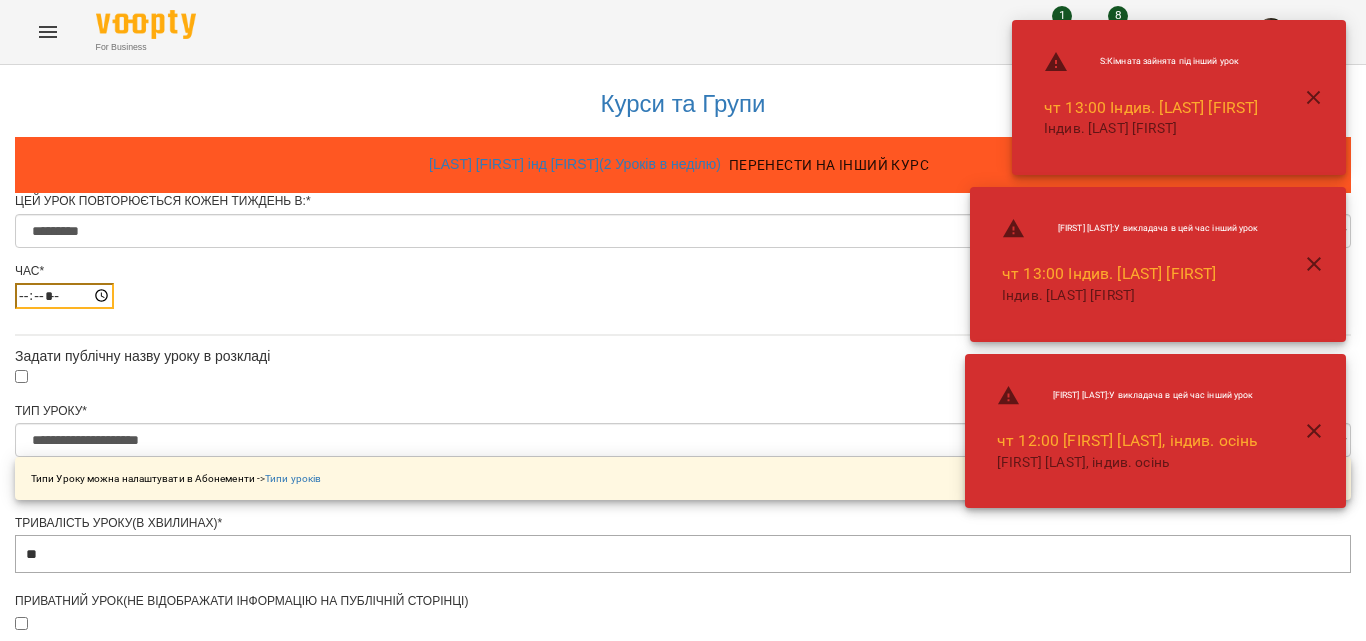 scroll, scrollTop: 944, scrollLeft: 0, axis: vertical 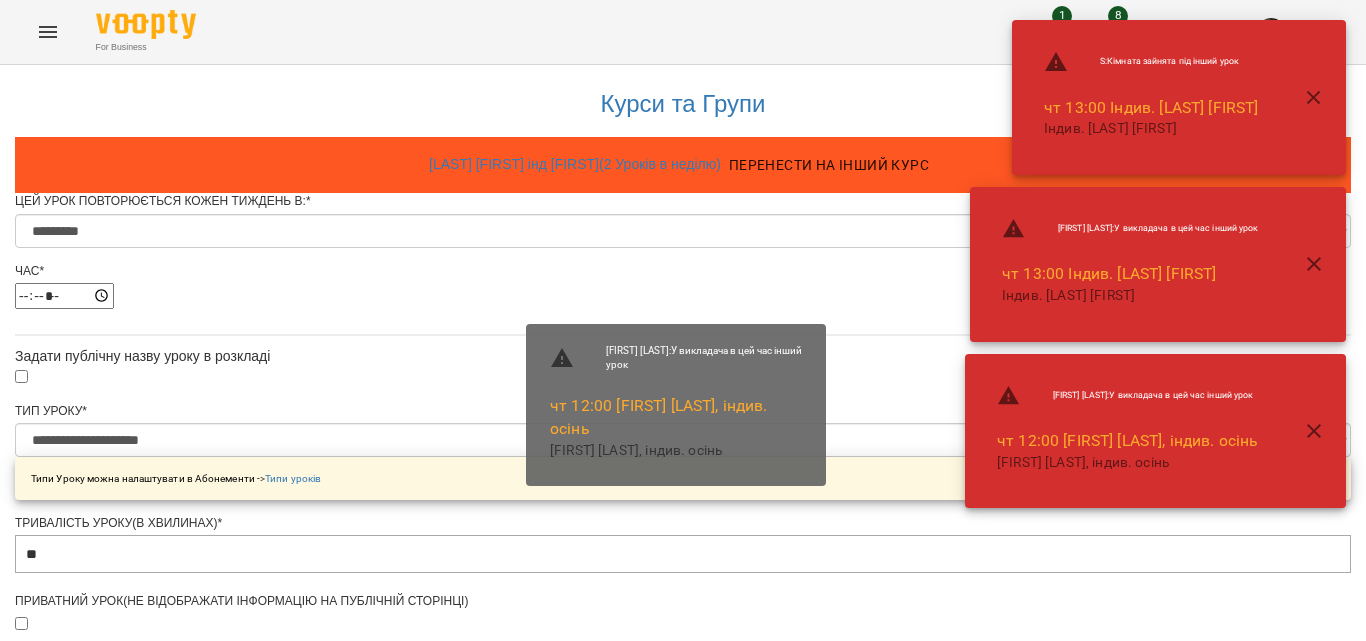 click on "Зберегти" at bounding box center (683, 1368) 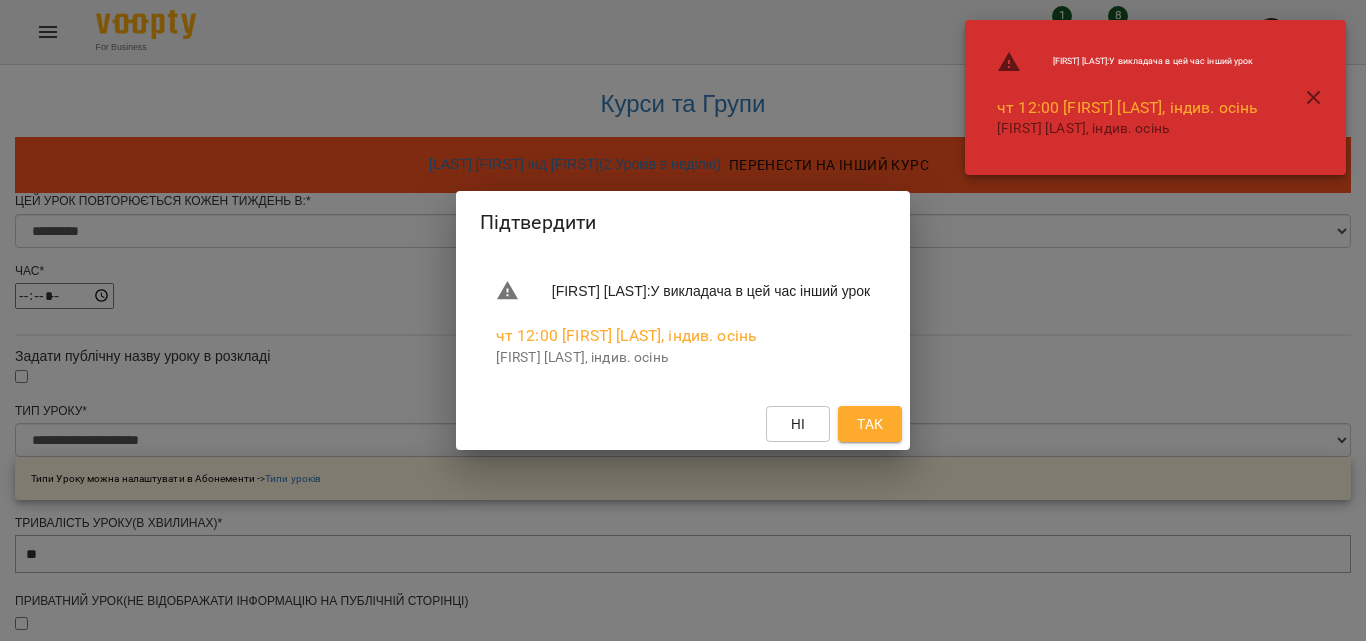 click on "Так" at bounding box center [870, 424] 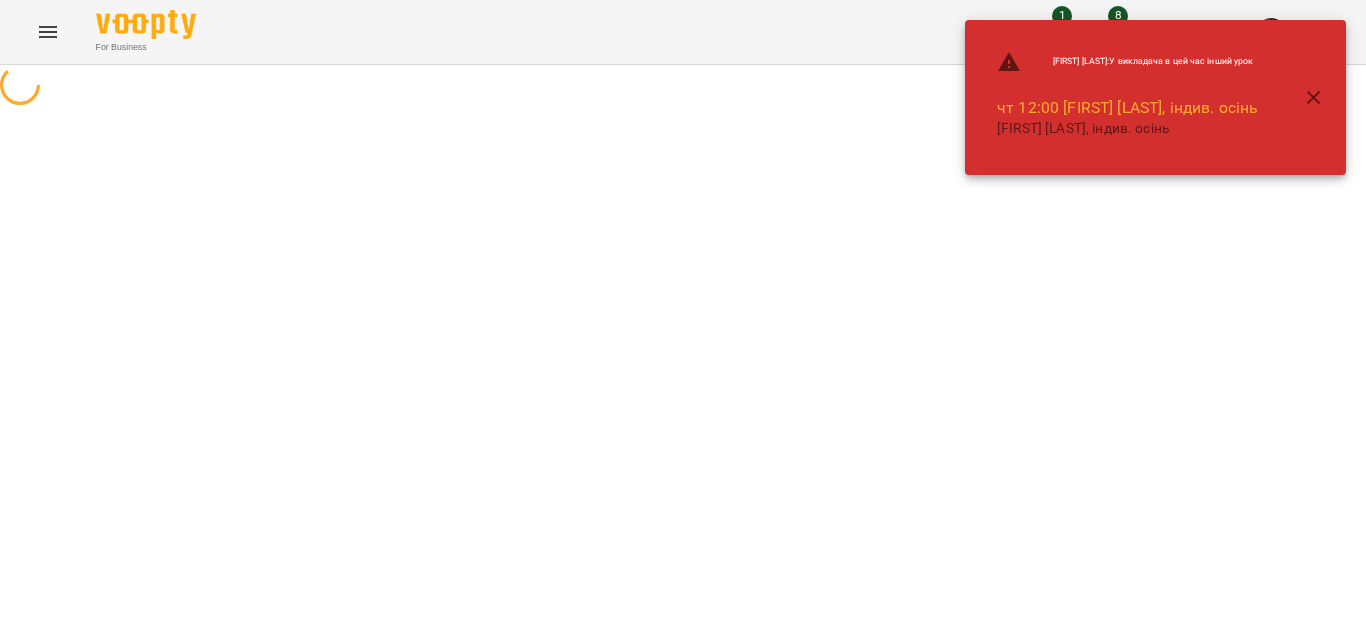 scroll, scrollTop: 0, scrollLeft: 0, axis: both 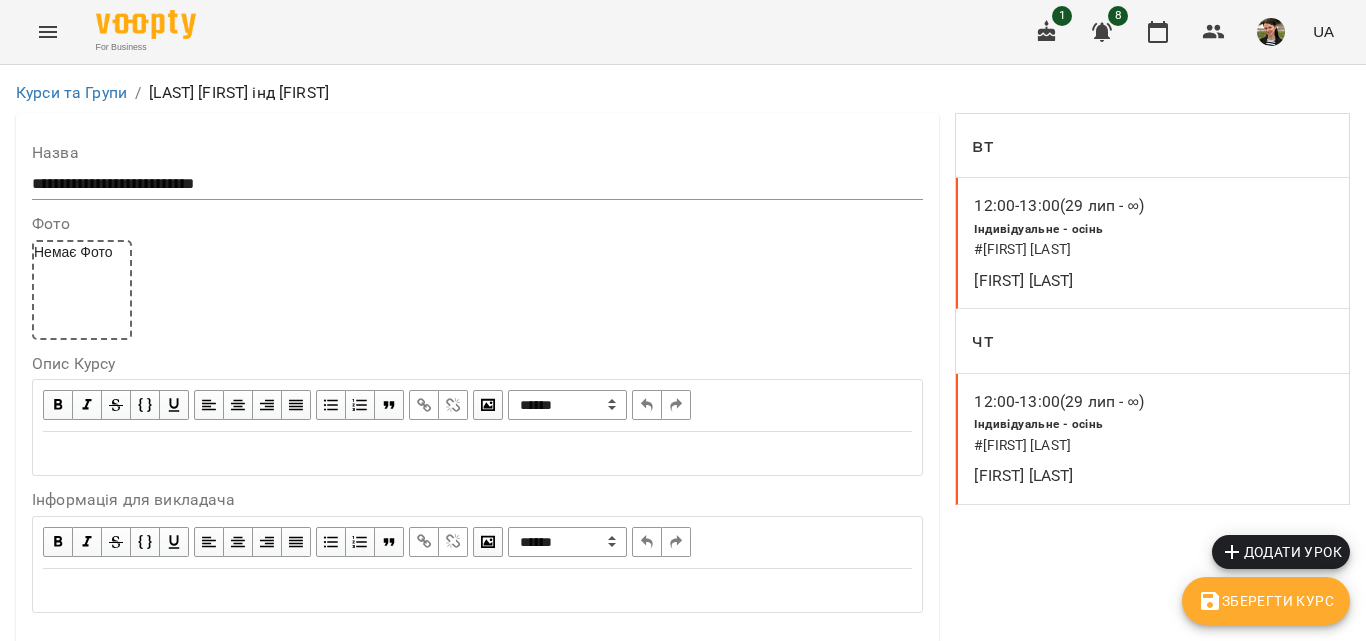 click on "Зберегти Курс" at bounding box center (1266, 601) 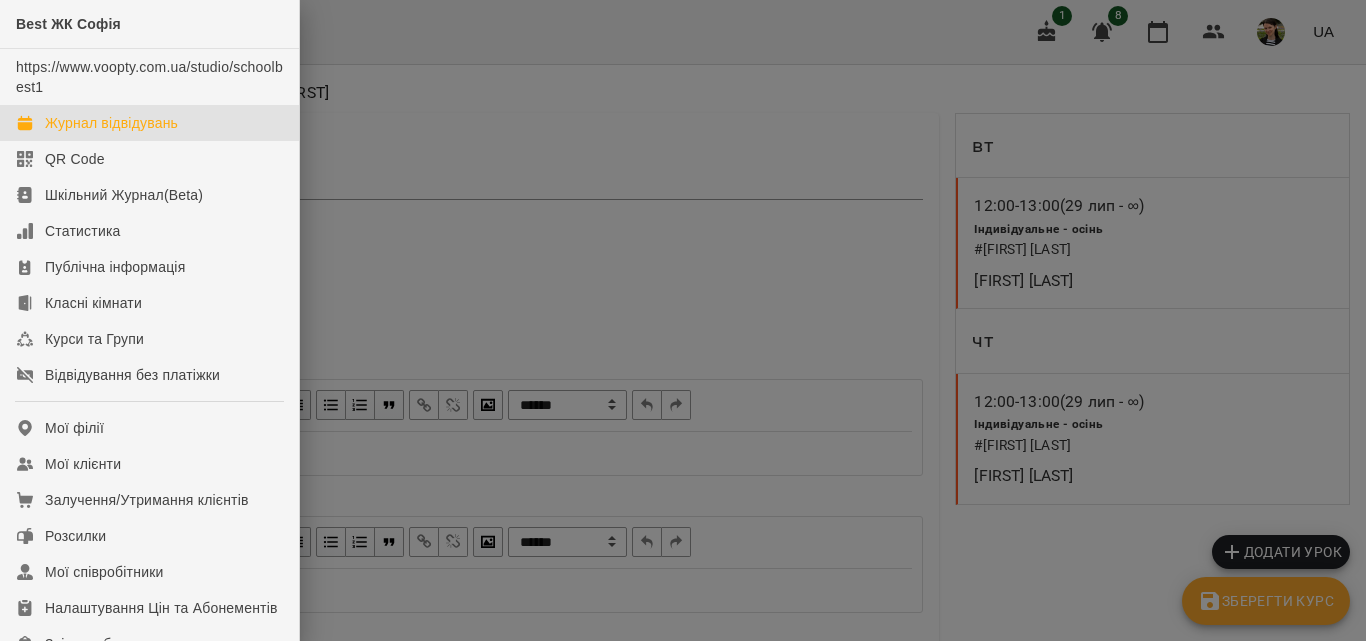 click on "Журнал відвідувань" at bounding box center [111, 123] 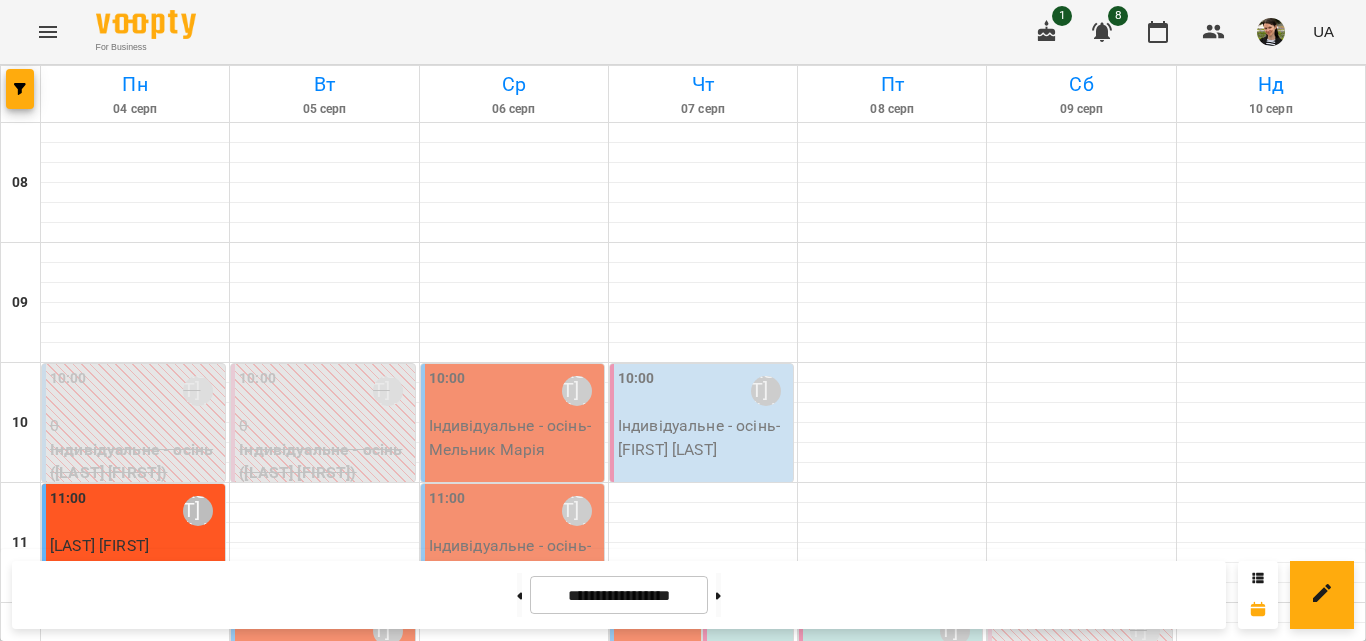 scroll, scrollTop: 400, scrollLeft: 0, axis: vertical 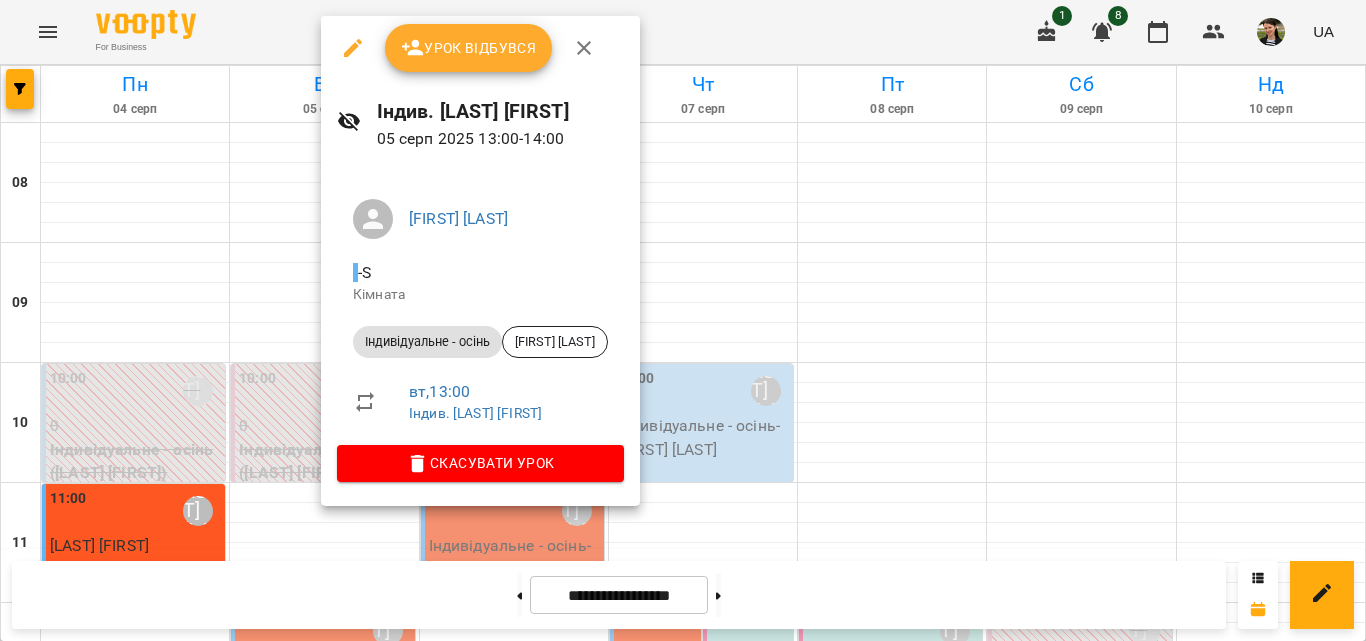 click 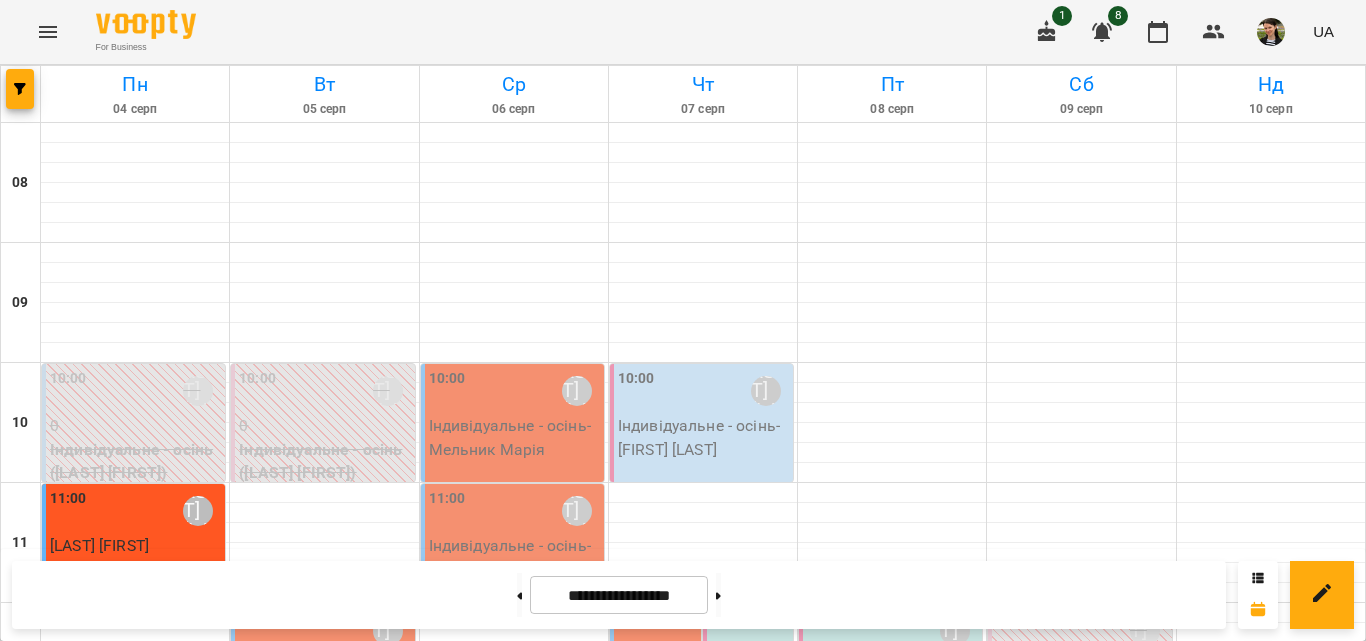 scroll, scrollTop: 1100, scrollLeft: 0, axis: vertical 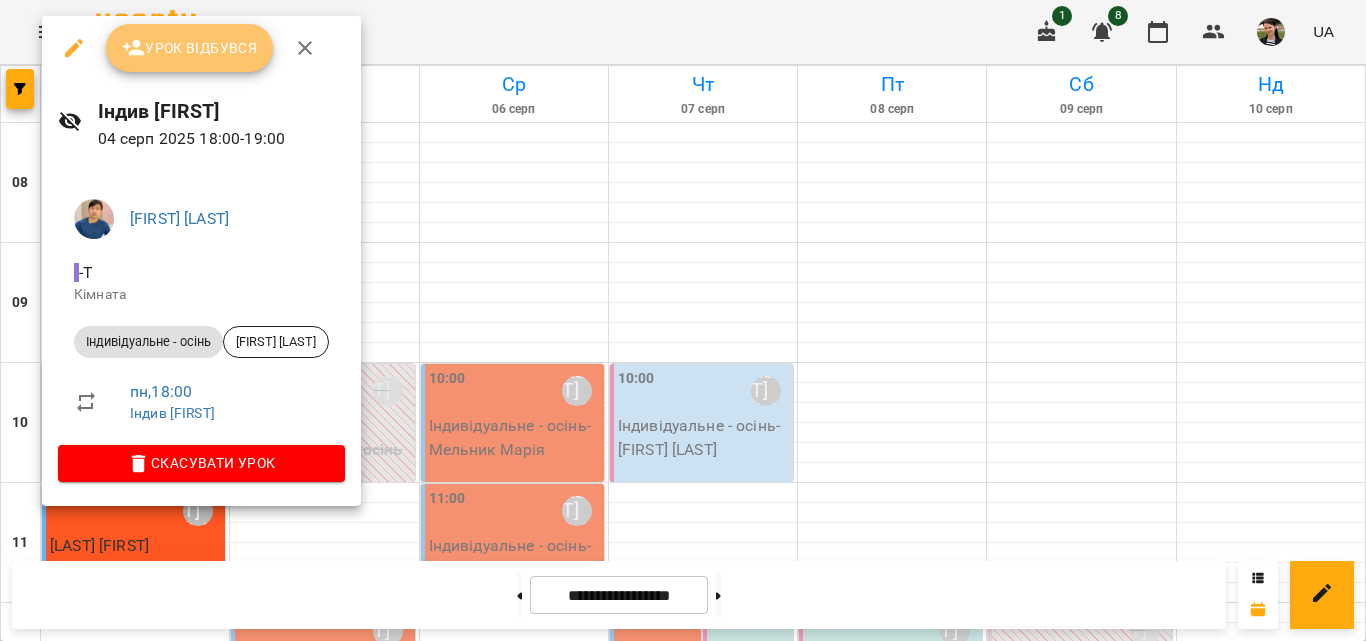 click on "Урок відбувся" at bounding box center (190, 48) 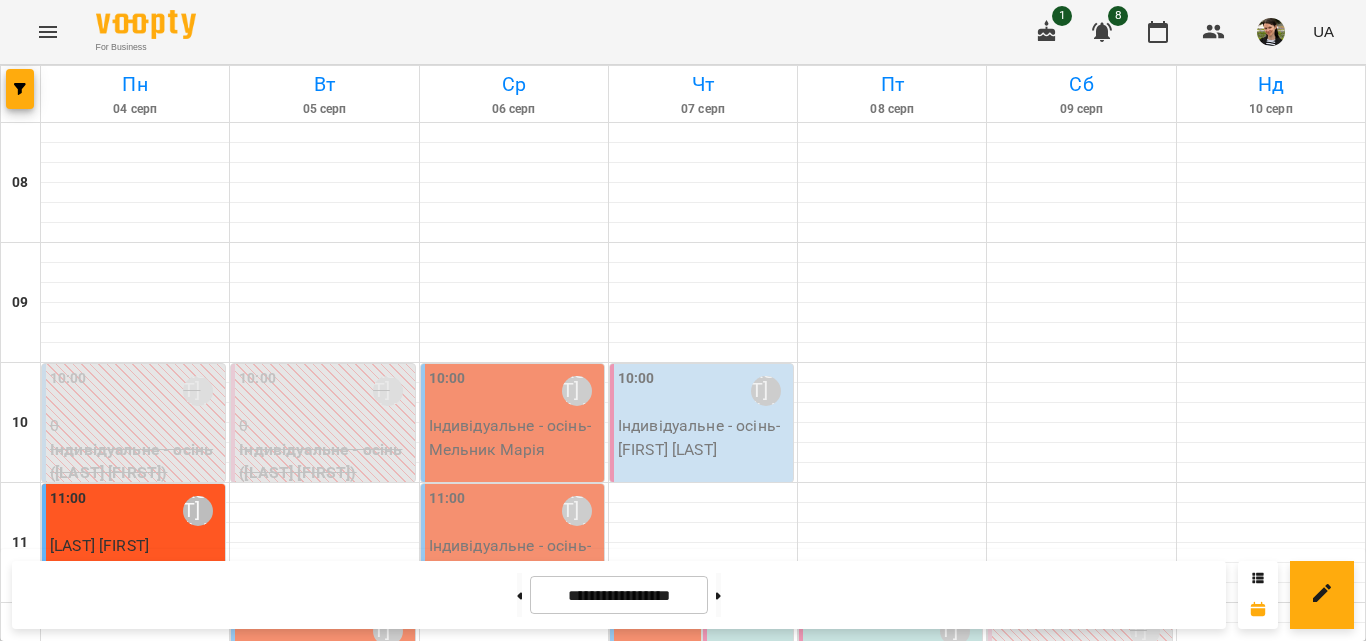 scroll, scrollTop: 1100, scrollLeft: 0, axis: vertical 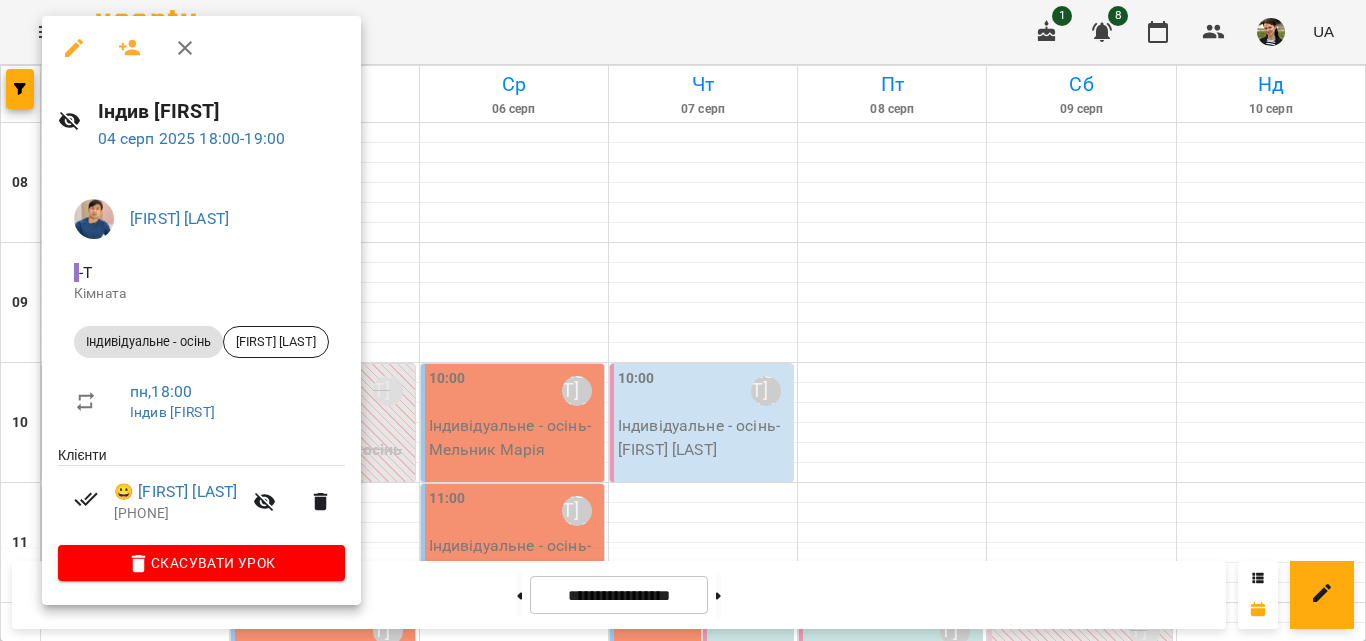 click at bounding box center (683, 320) 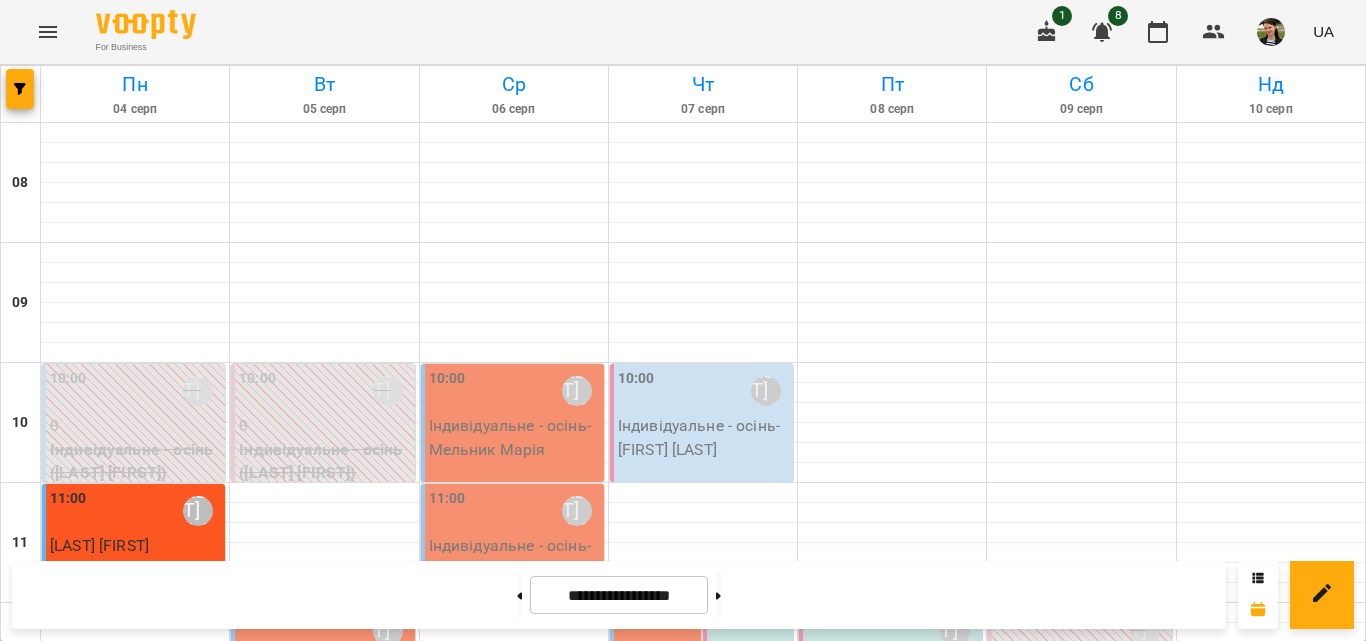 scroll, scrollTop: 800, scrollLeft: 0, axis: vertical 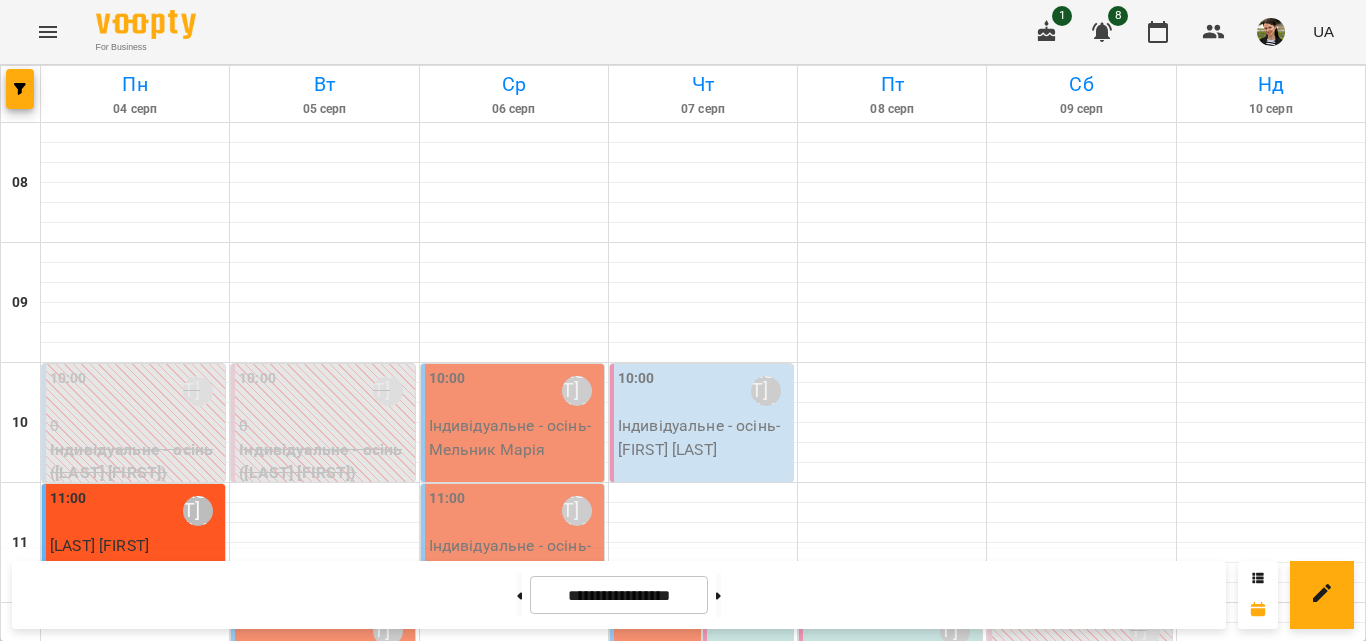 click on "[TIME] [FIRST] [LAST]" at bounding box center (468, 1244) 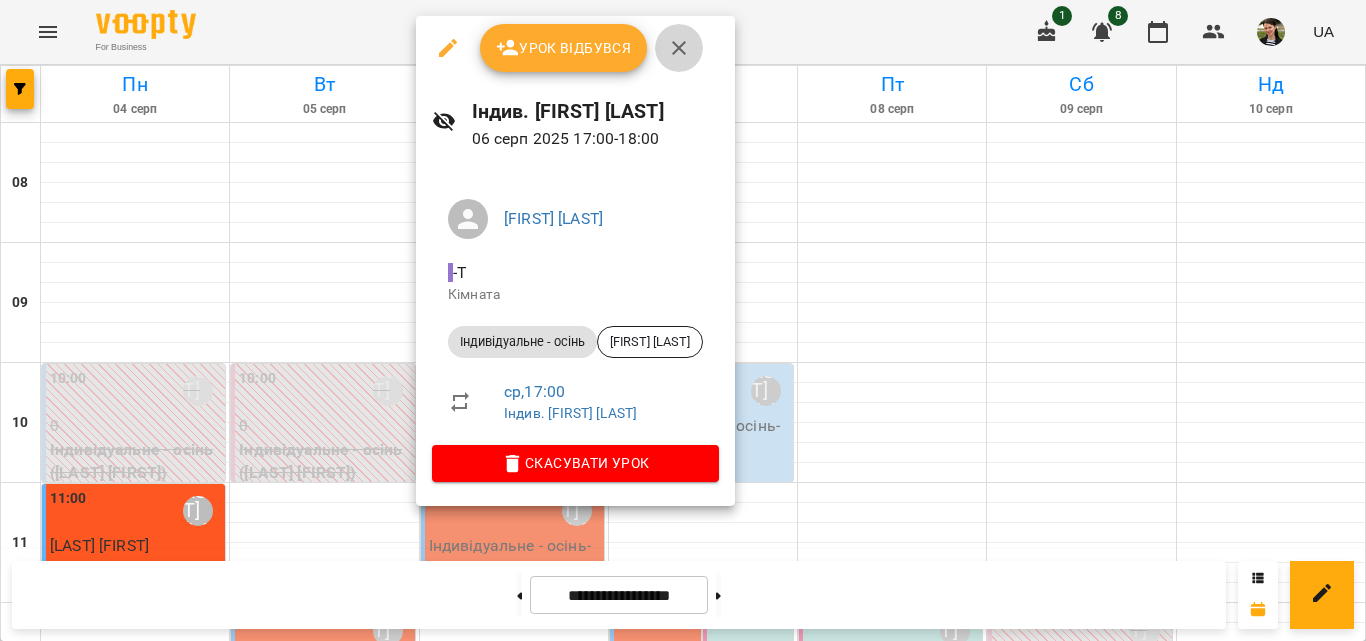 click 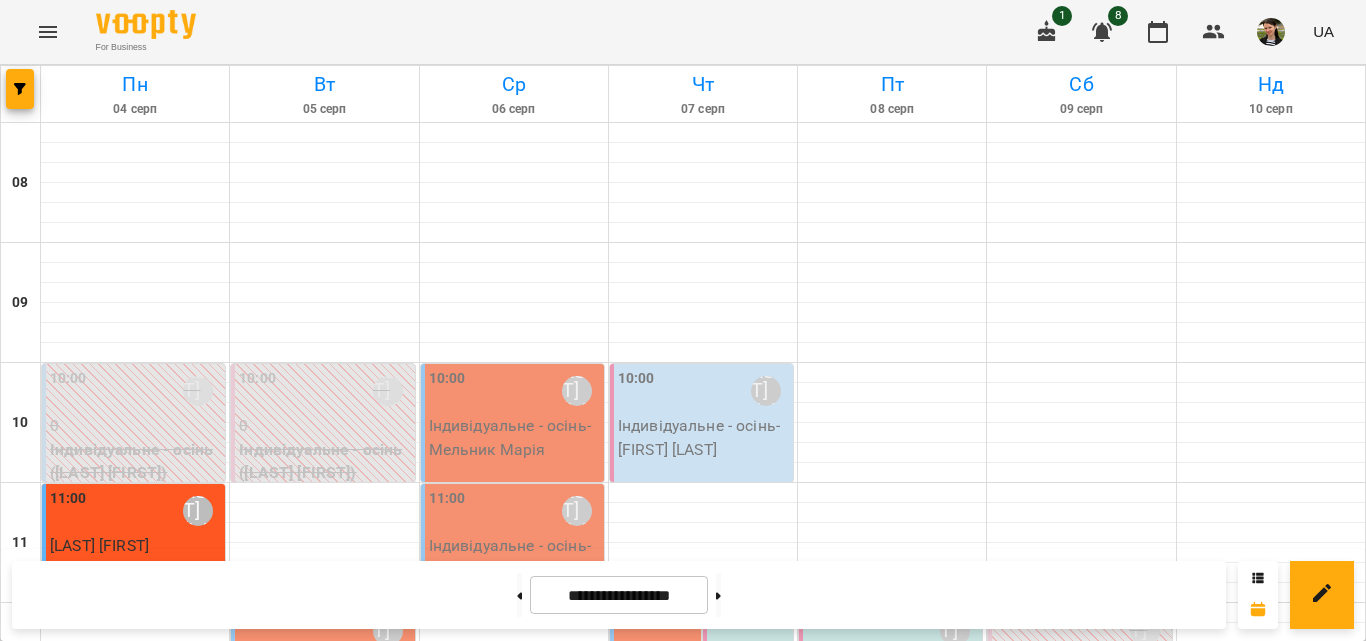 scroll, scrollTop: 600, scrollLeft: 0, axis: vertical 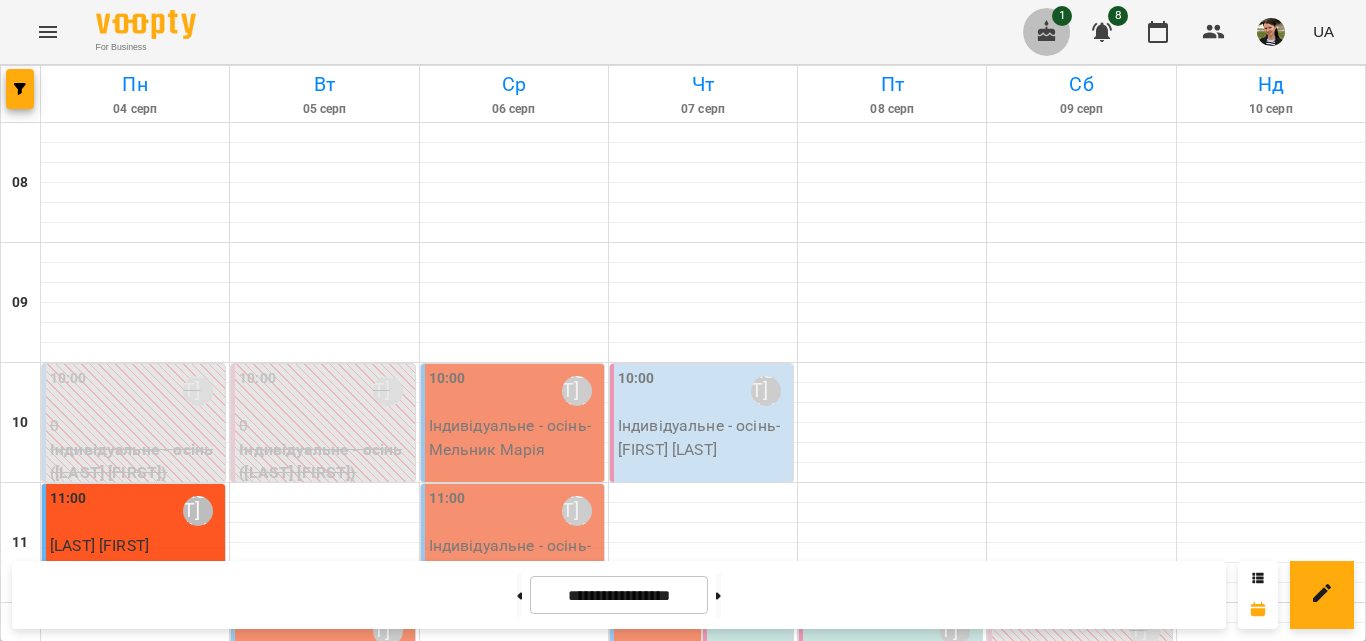 click 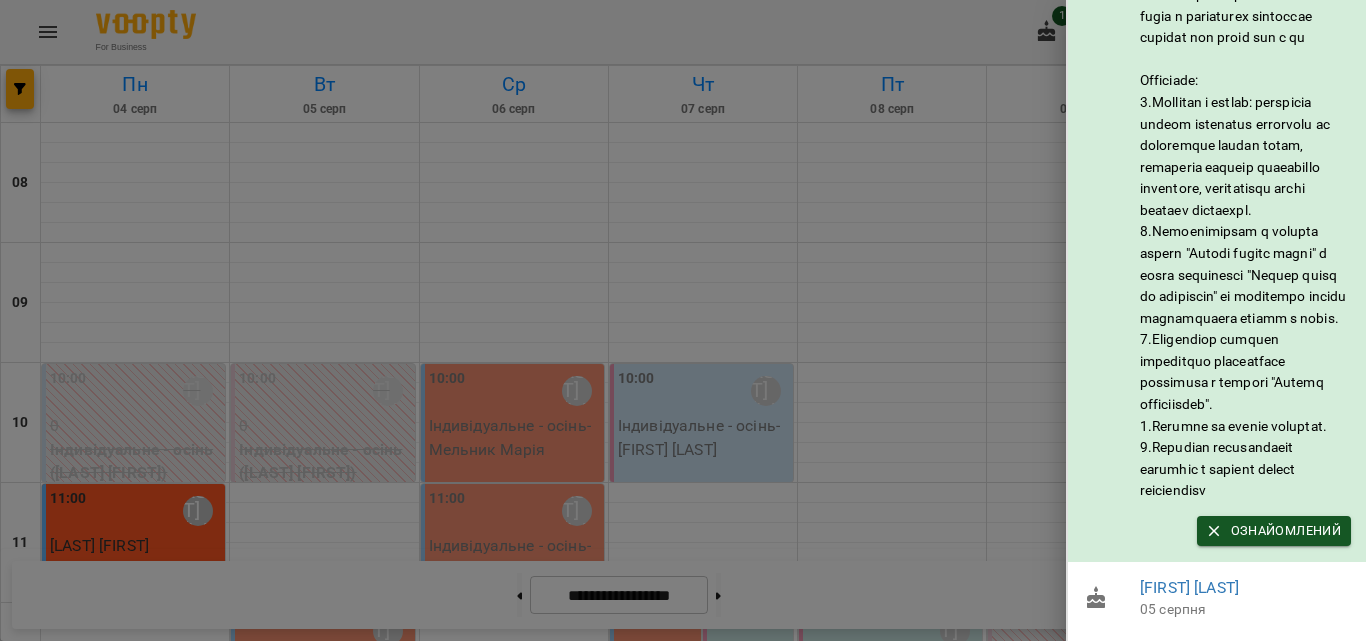 scroll, scrollTop: 271, scrollLeft: 0, axis: vertical 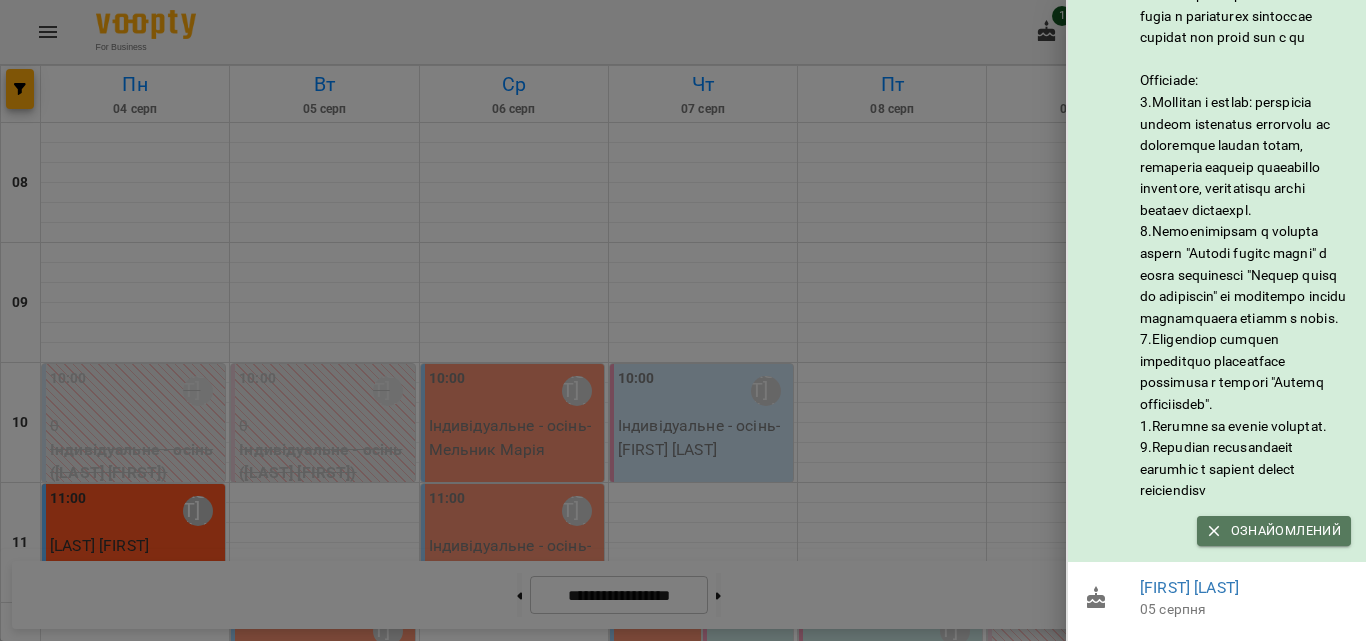click on "Ознайомлений" at bounding box center (1274, 531) 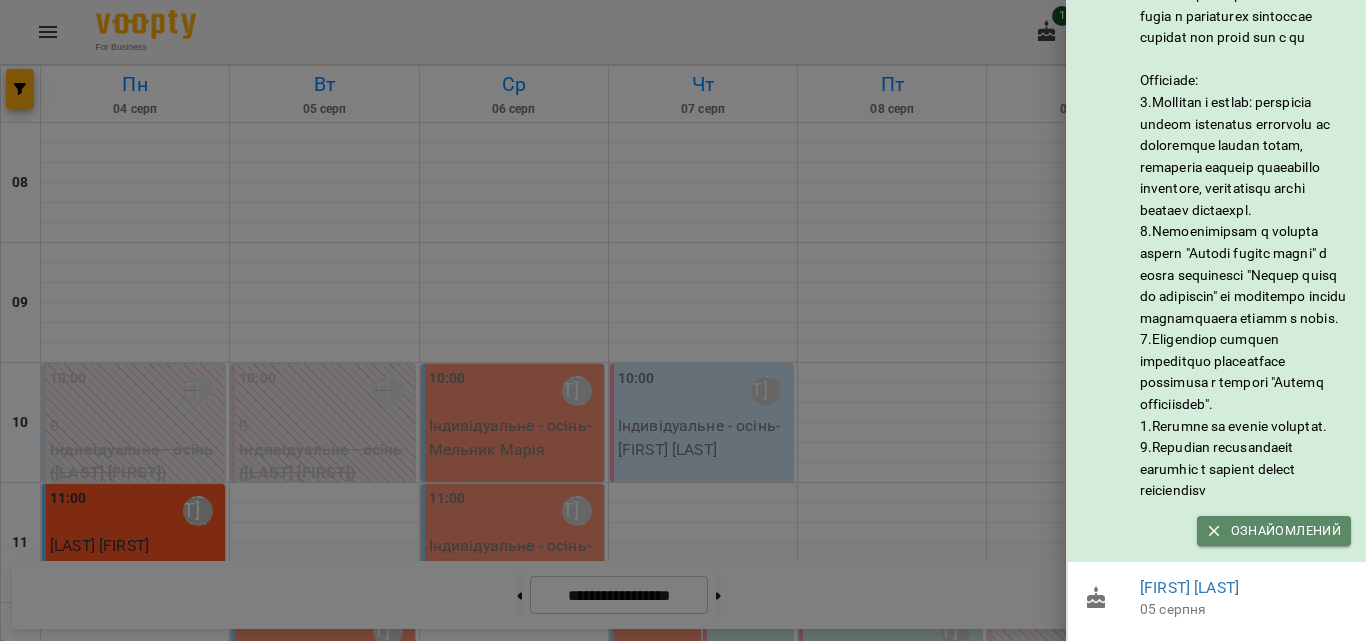 scroll, scrollTop: 0, scrollLeft: 0, axis: both 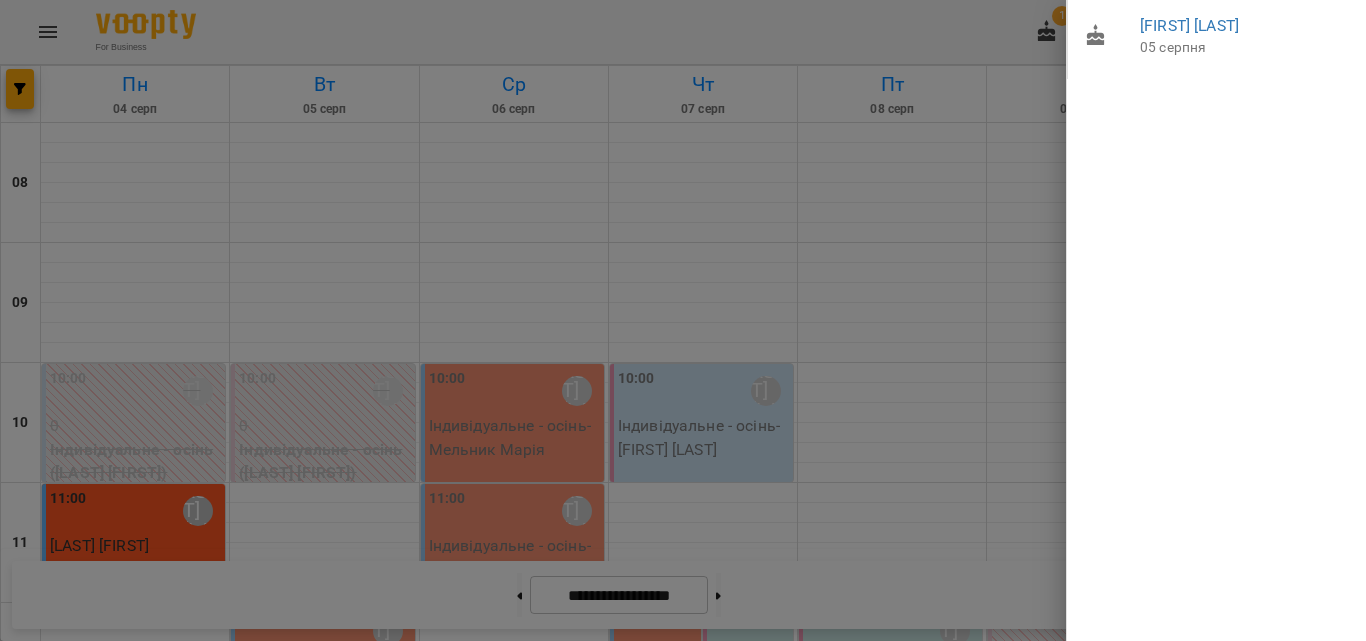 click at bounding box center [683, 320] 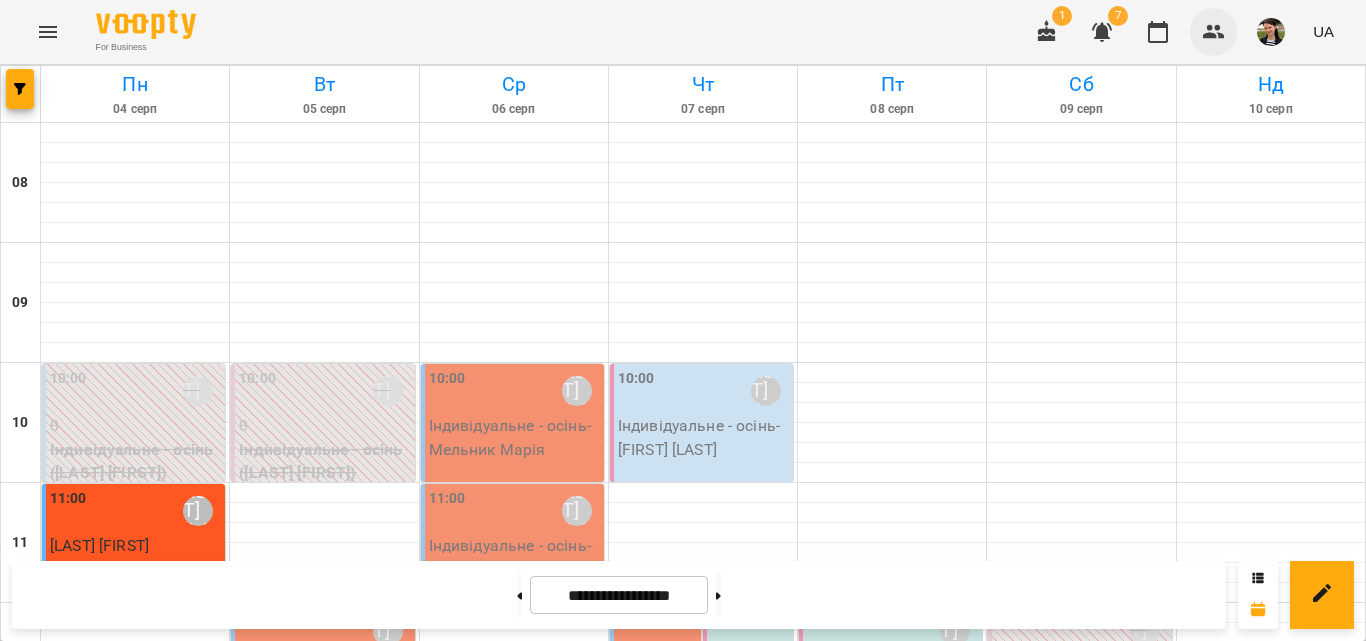 click 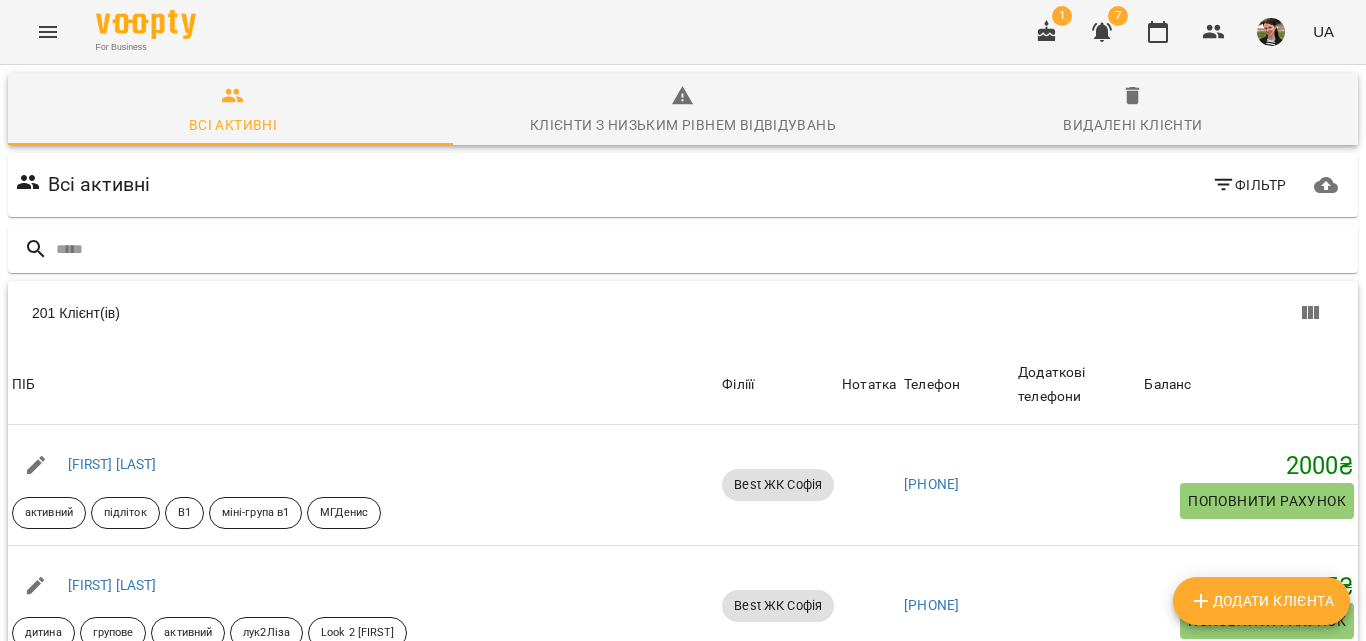 click 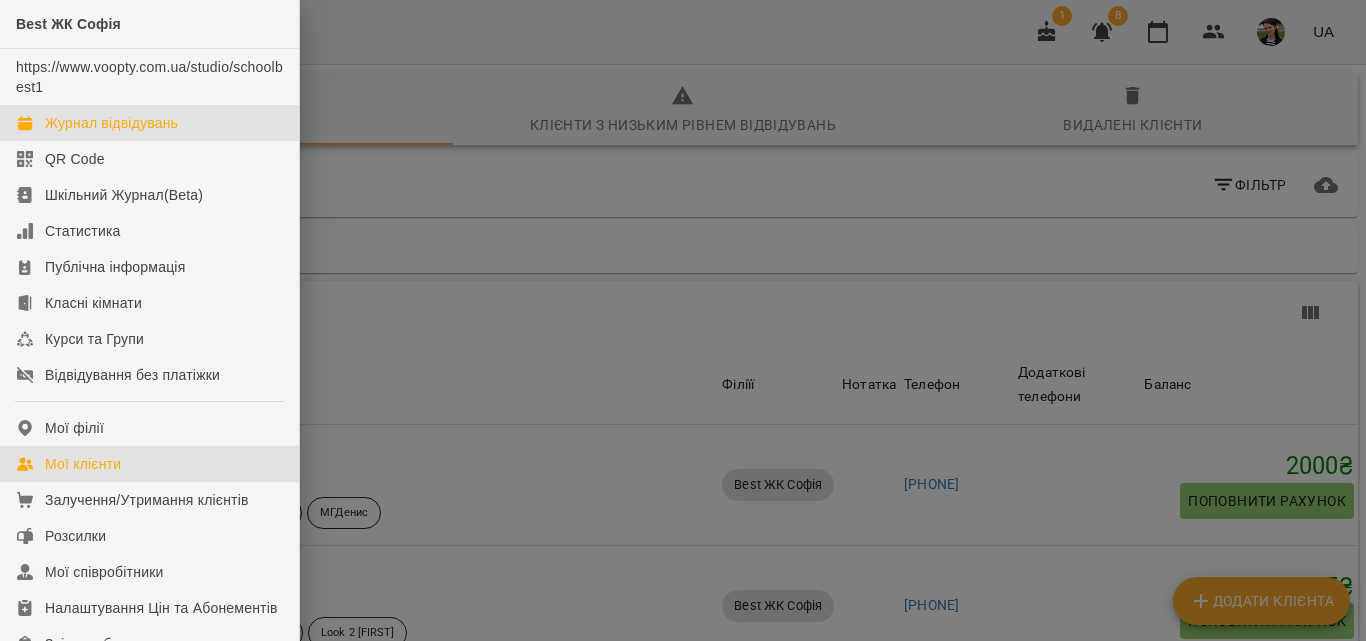 click on "Журнал відвідувань" at bounding box center [111, 123] 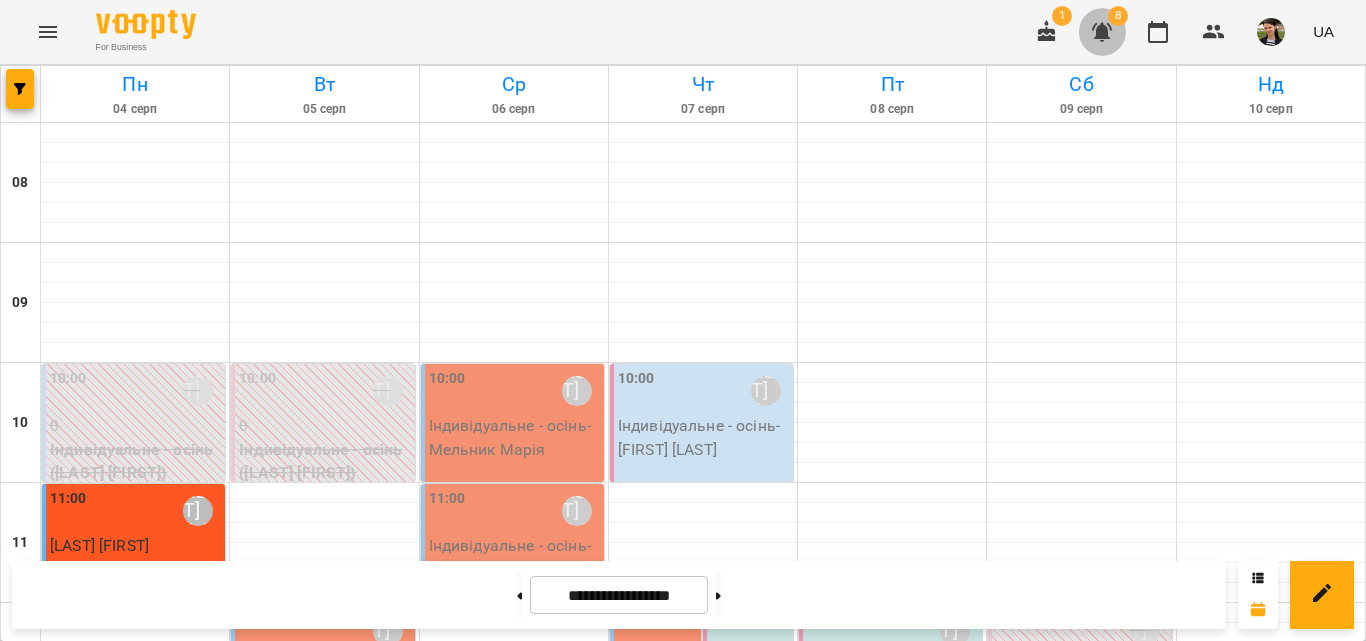 click 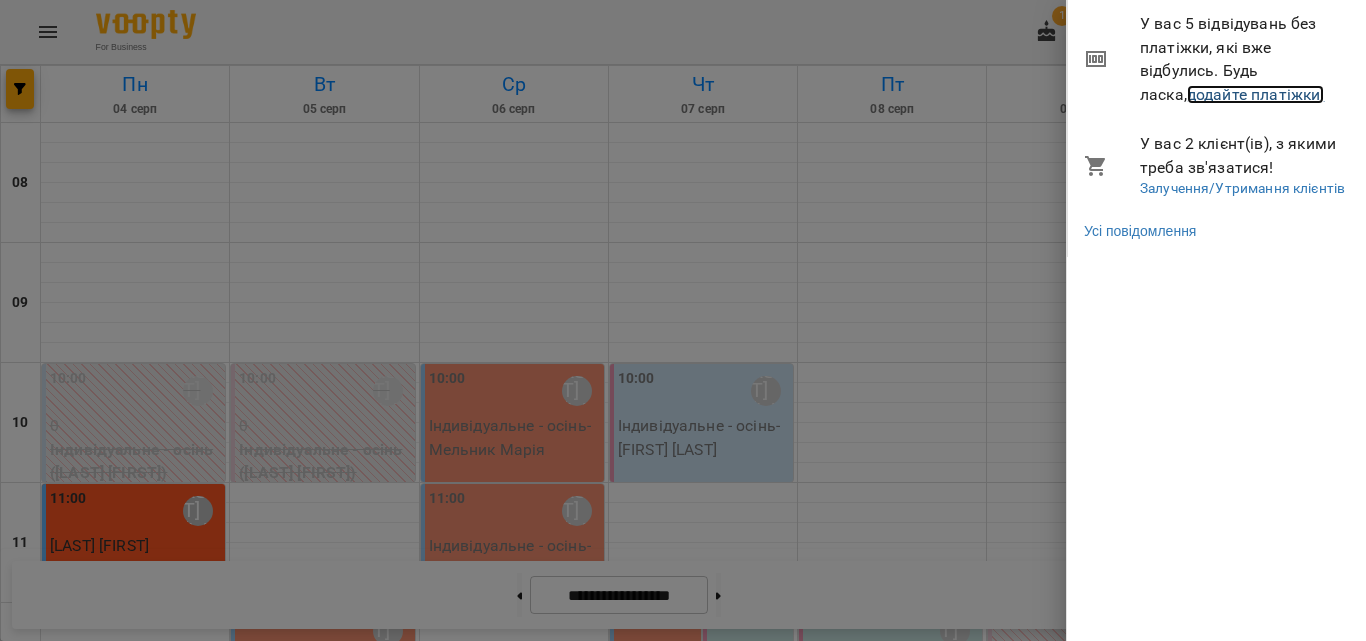 click on "додайте платіжки!" at bounding box center [1256, 94] 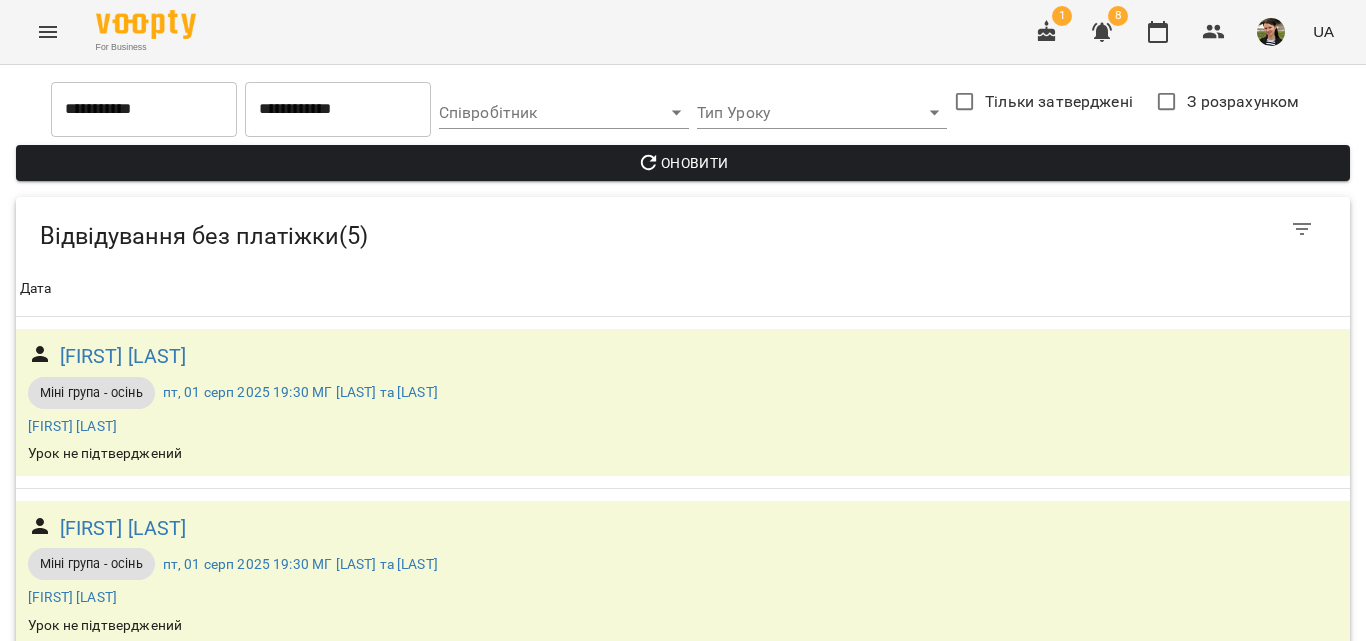 scroll, scrollTop: 0, scrollLeft: 0, axis: both 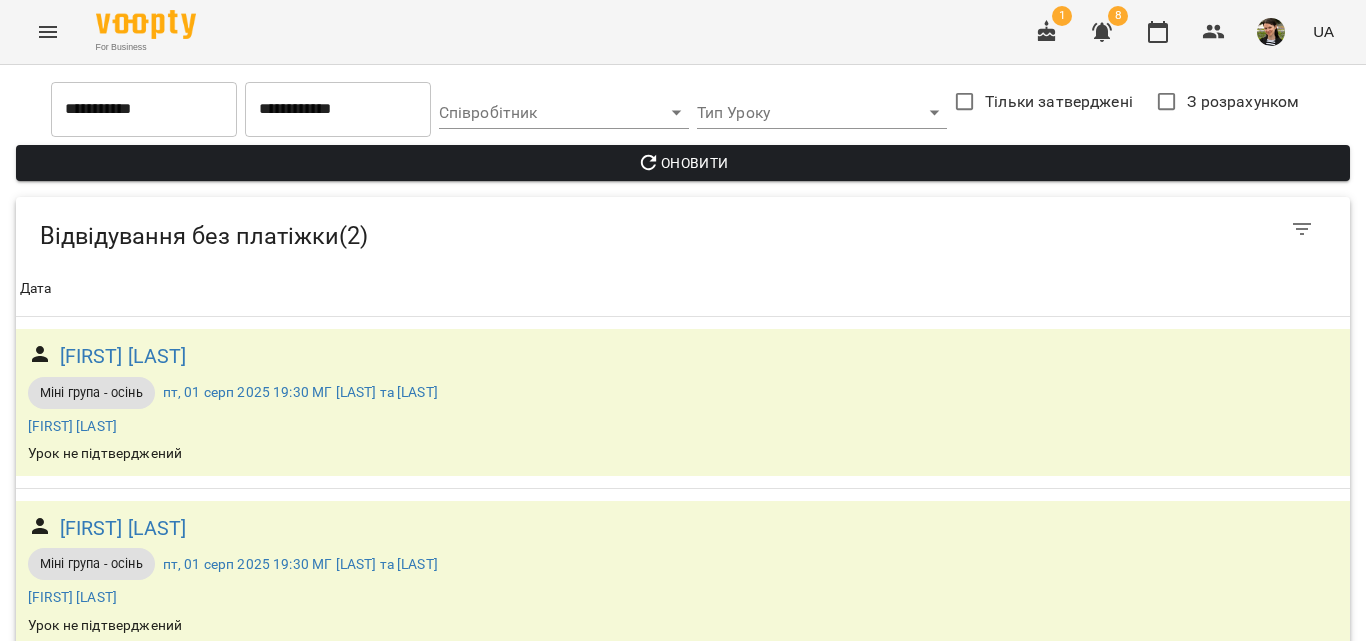 click 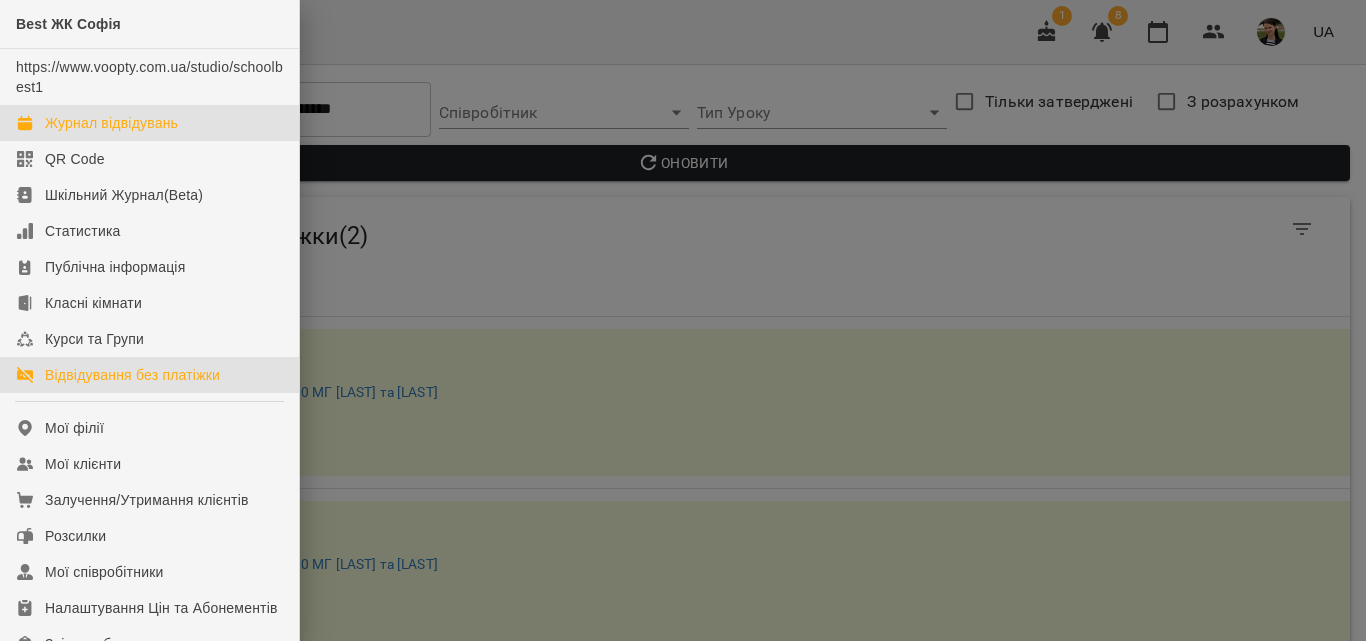 click on "Журнал відвідувань" at bounding box center [111, 123] 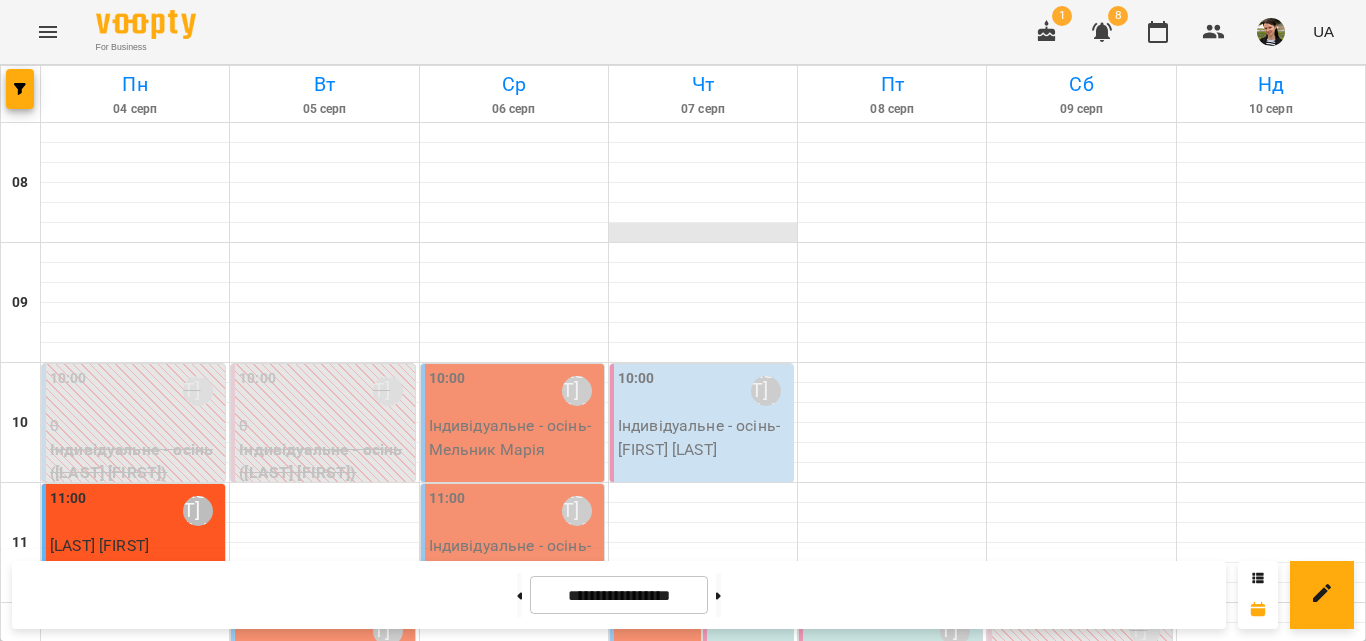 scroll, scrollTop: 600, scrollLeft: 0, axis: vertical 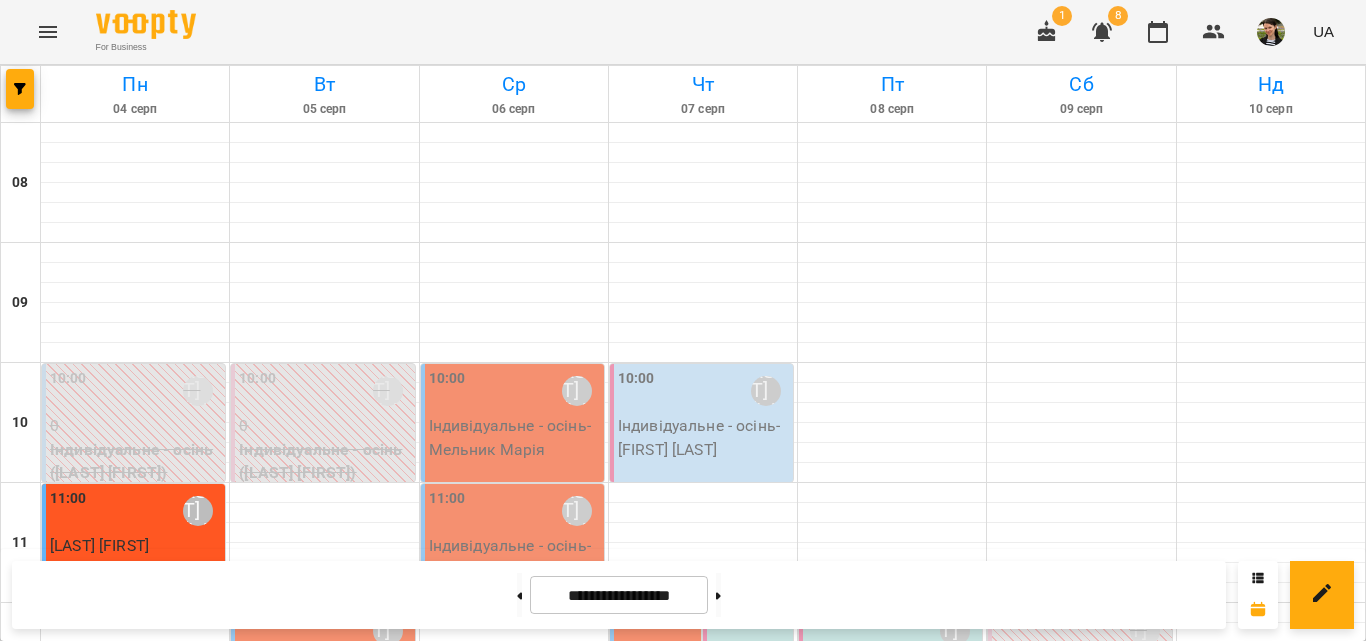 click on "[FIRST] [LAST]" at bounding box center (135, 1518) 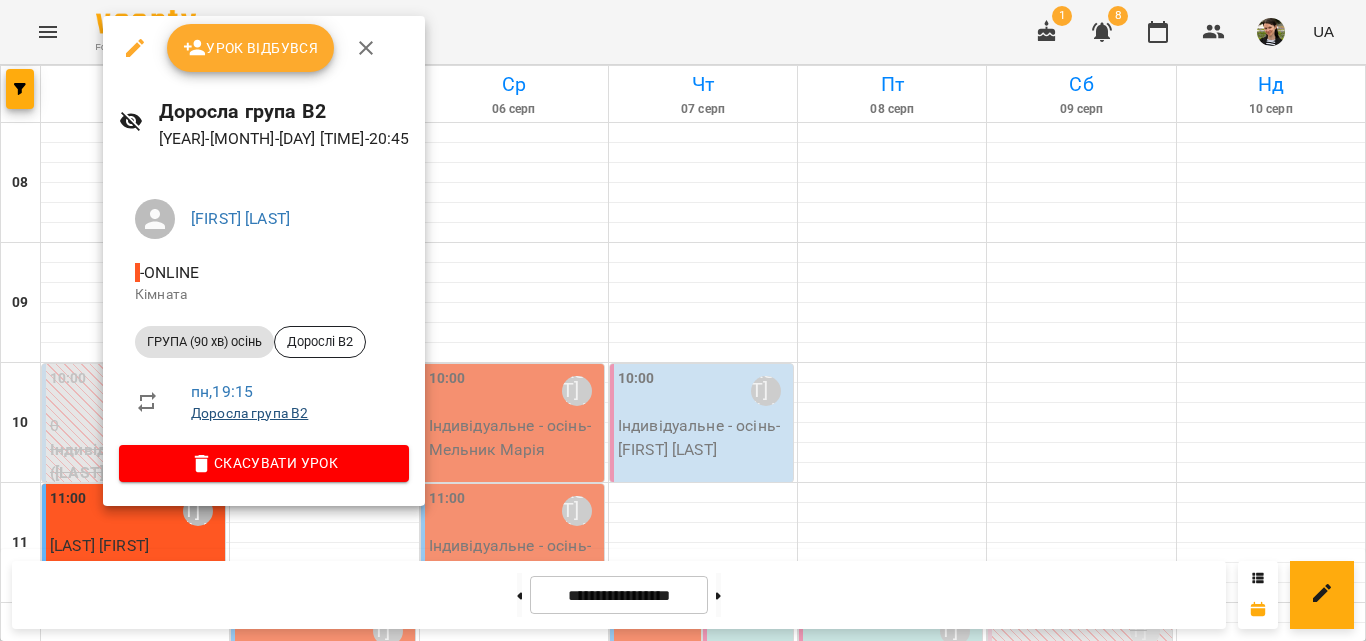 click on "Доросла група В2" at bounding box center (249, 413) 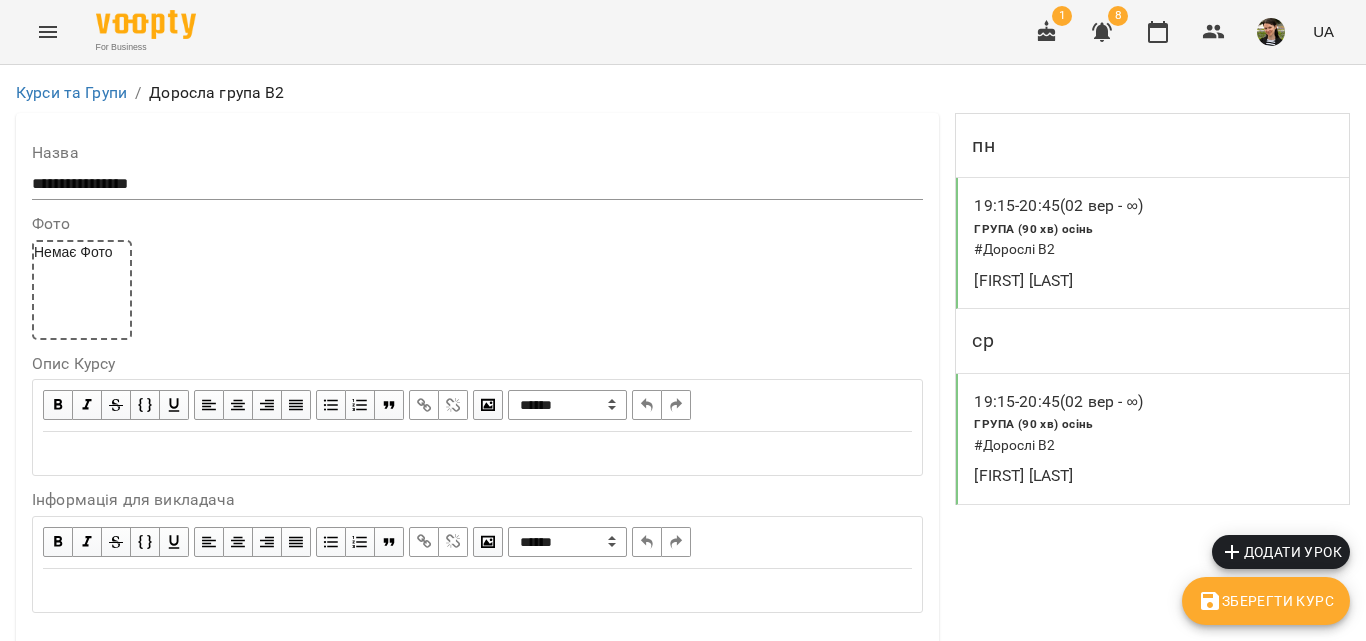 scroll, scrollTop: 1743, scrollLeft: 0, axis: vertical 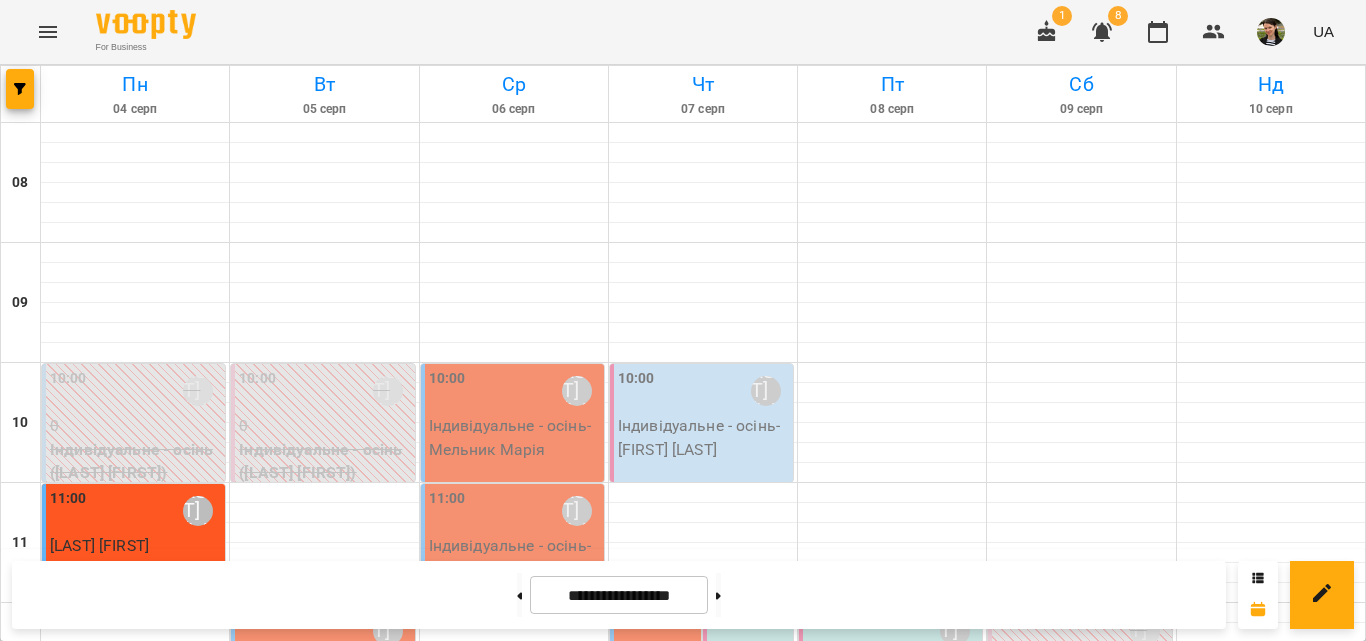 click on "19:00" at bounding box center (68, 1459) 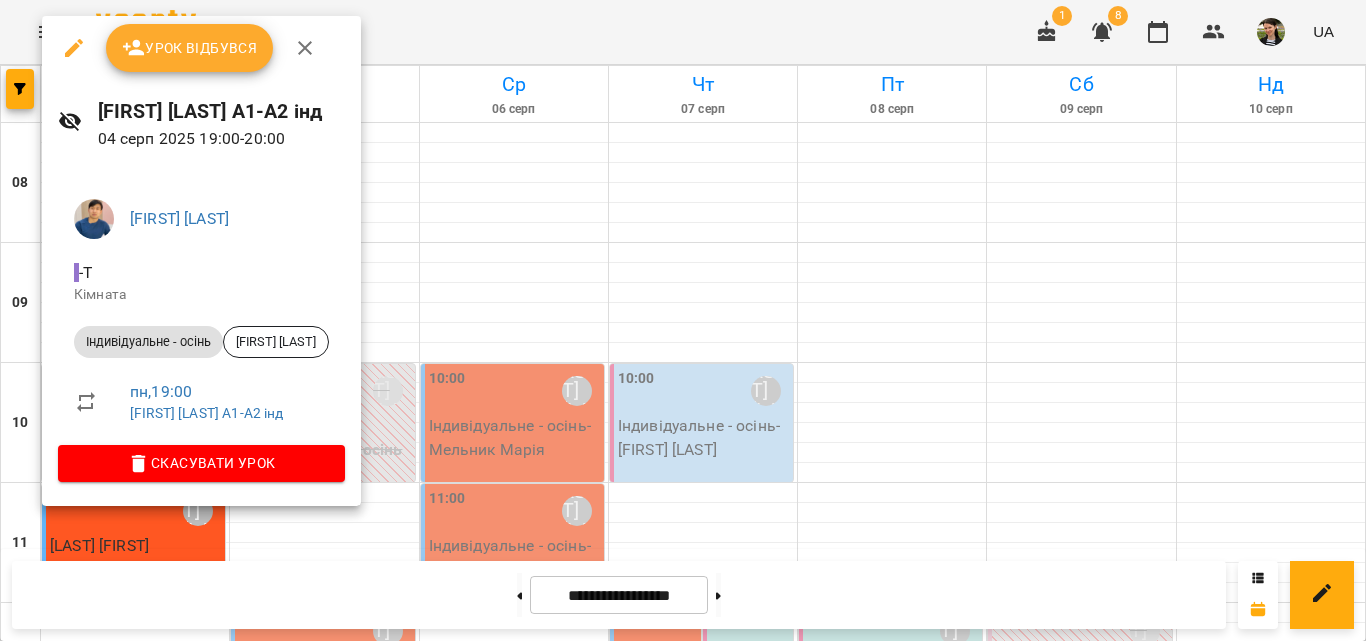 click on "Урок відбувся" at bounding box center [190, 48] 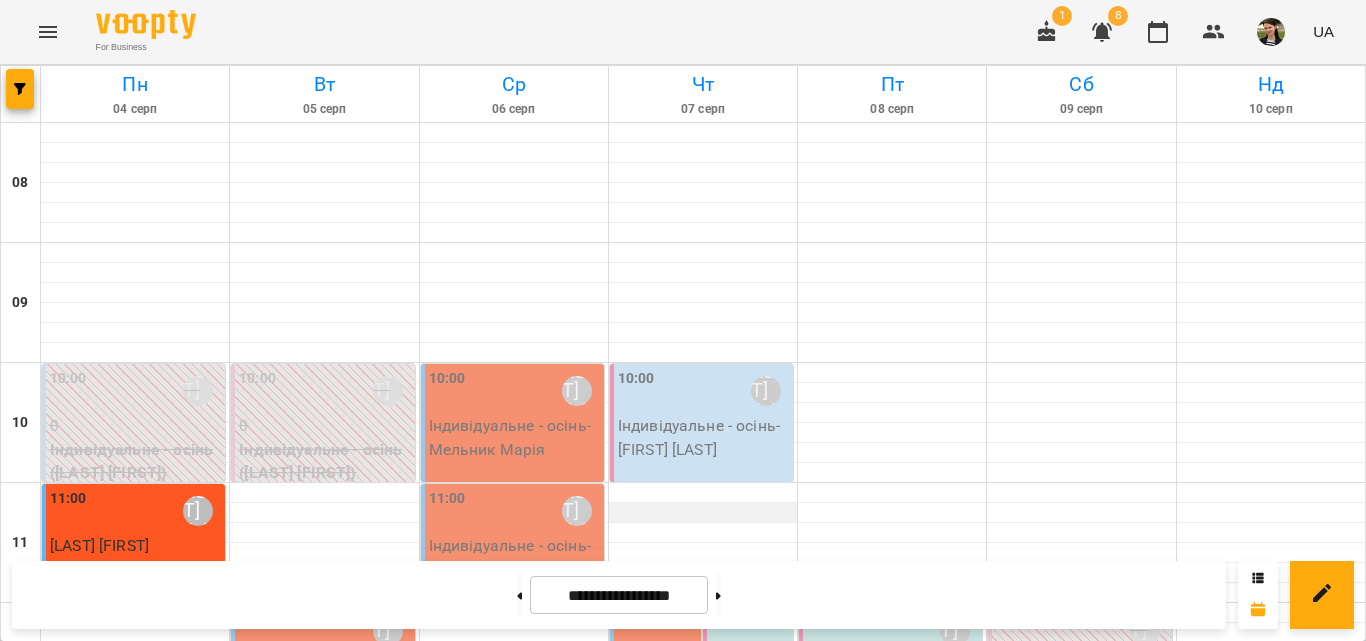 scroll, scrollTop: 400, scrollLeft: 0, axis: vertical 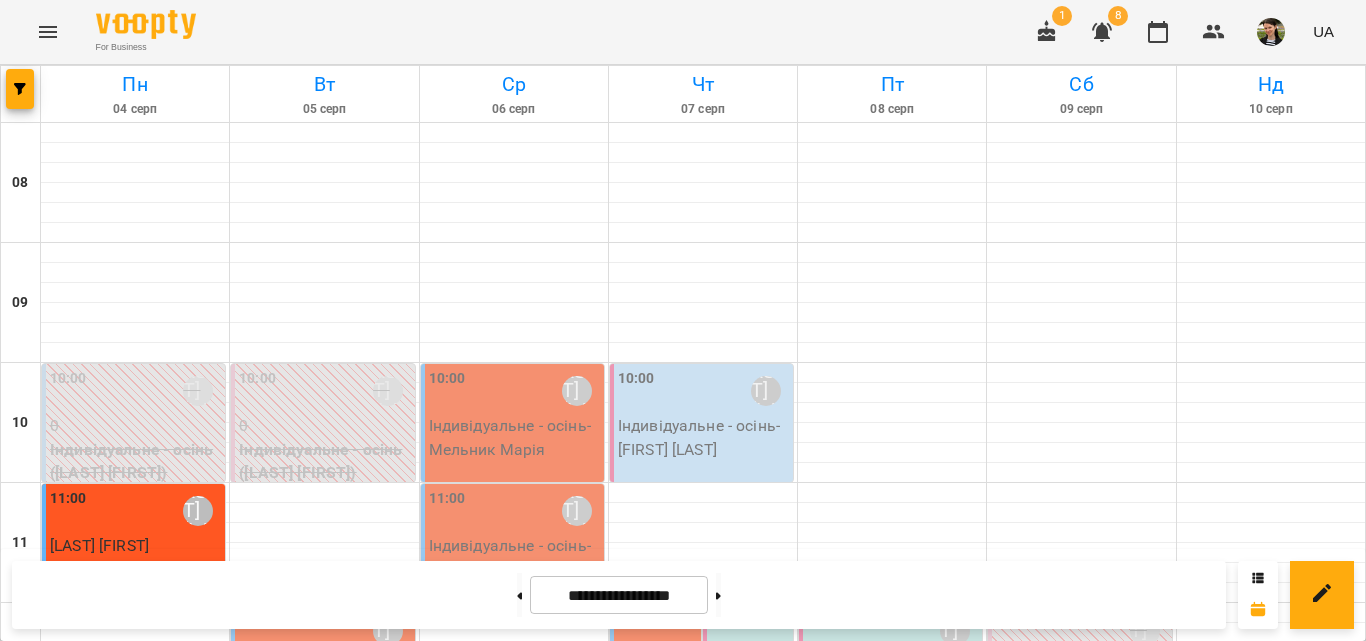 click on "[TIME] [FIRST] [LAST]" at bounding box center (371, 764) 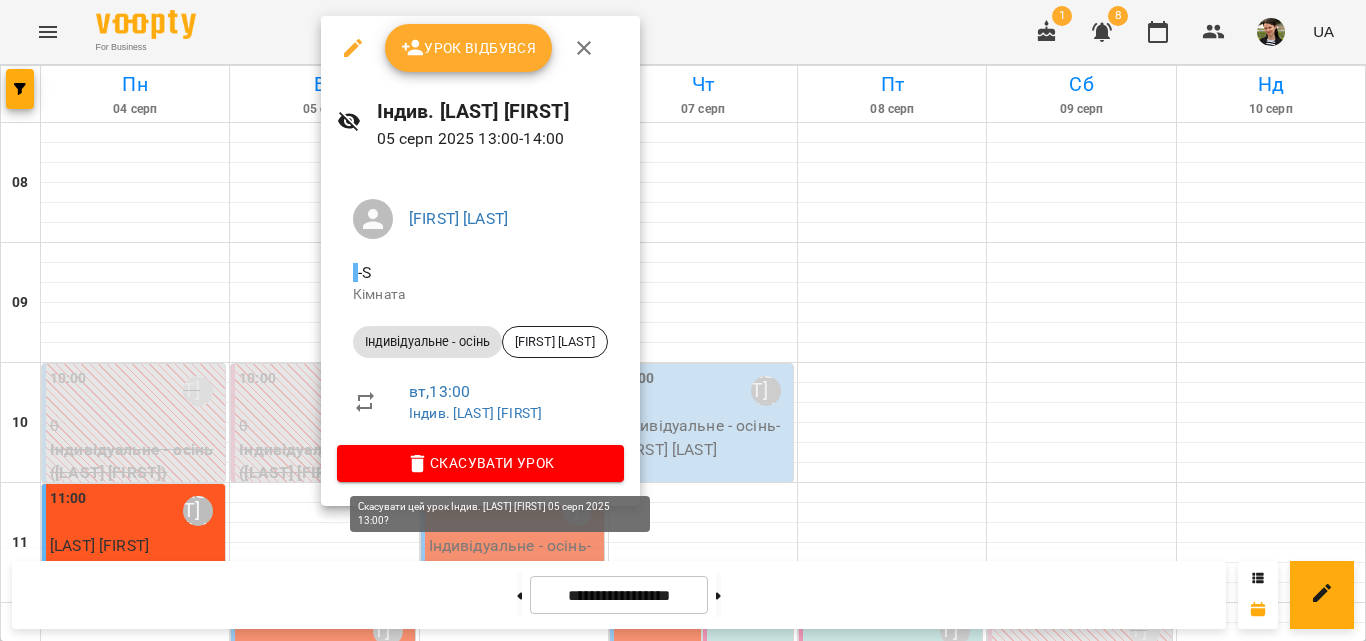 click on "Скасувати Урок" at bounding box center (480, 463) 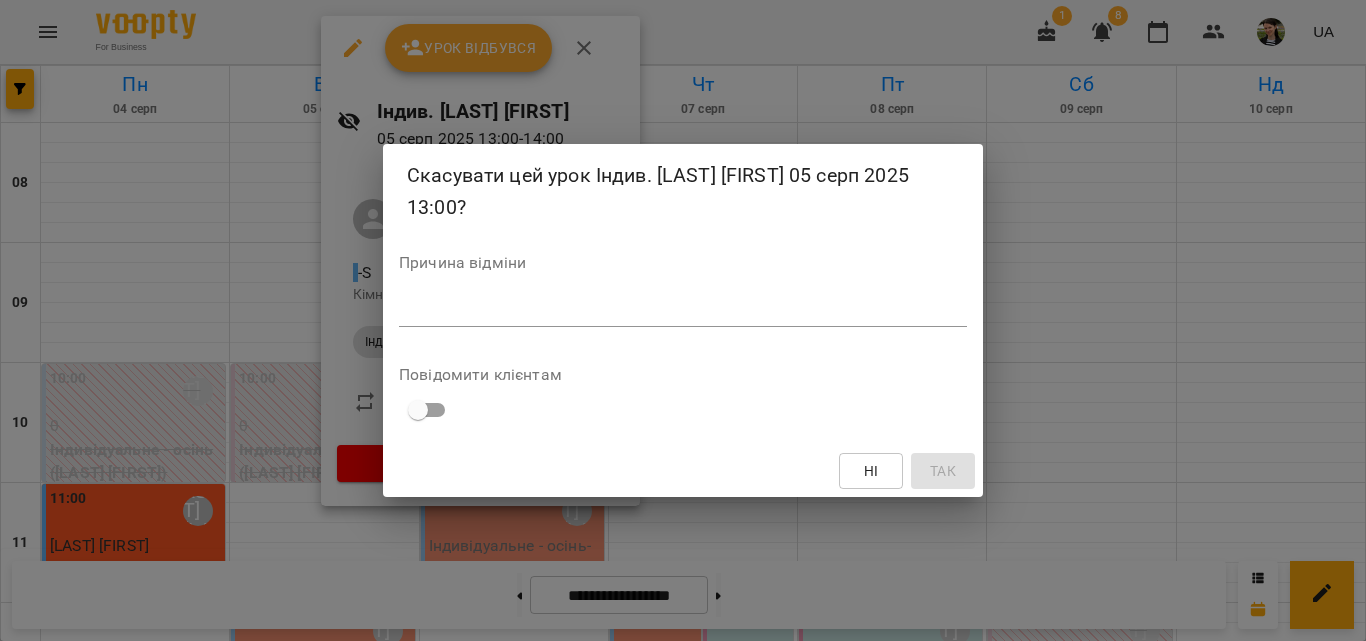 click at bounding box center [683, 310] 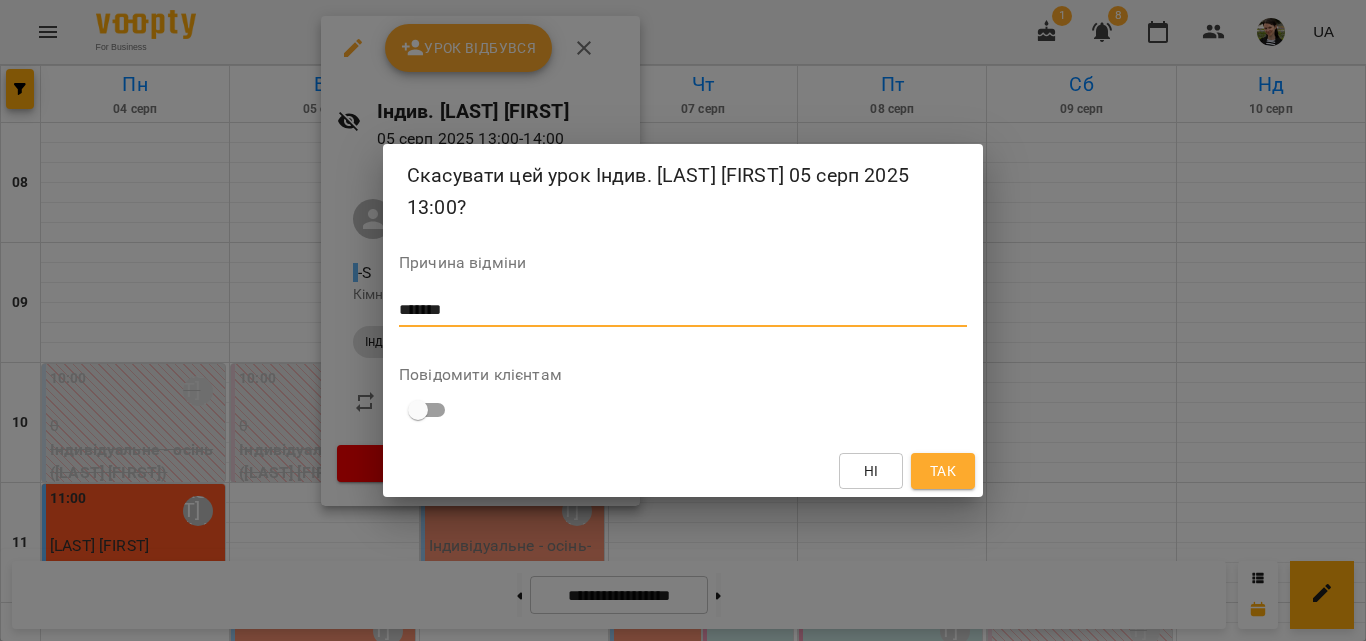 type on "*******" 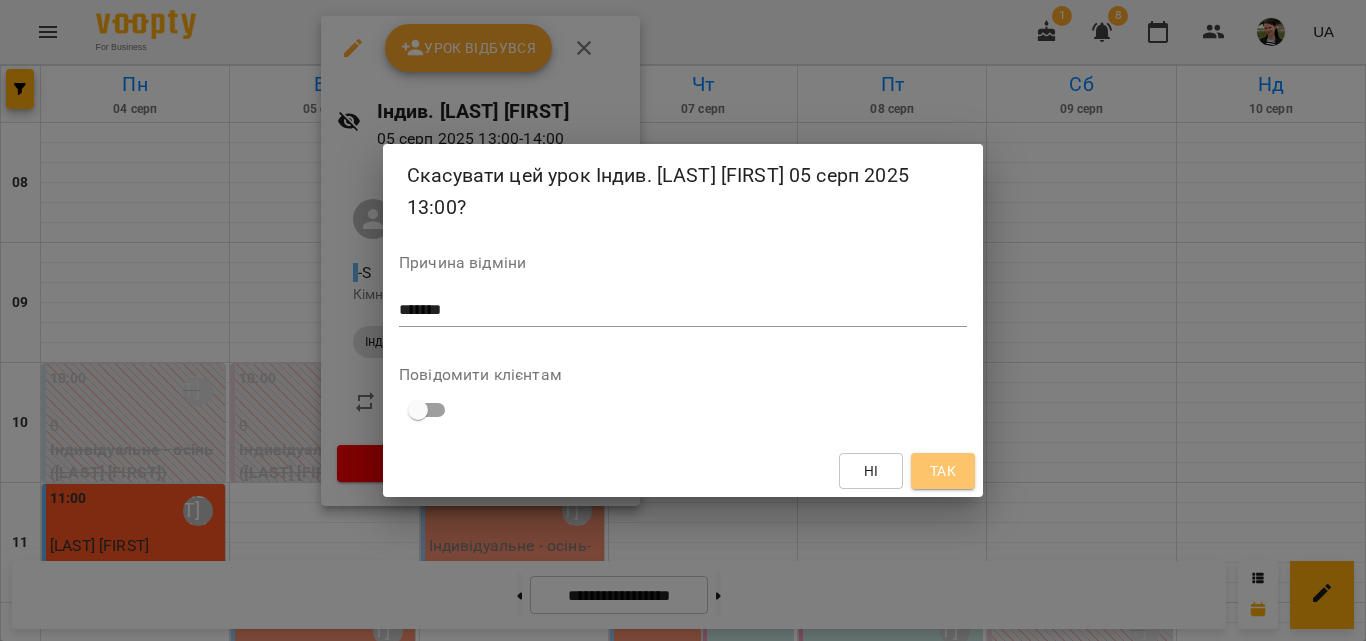click on "Так" at bounding box center (943, 471) 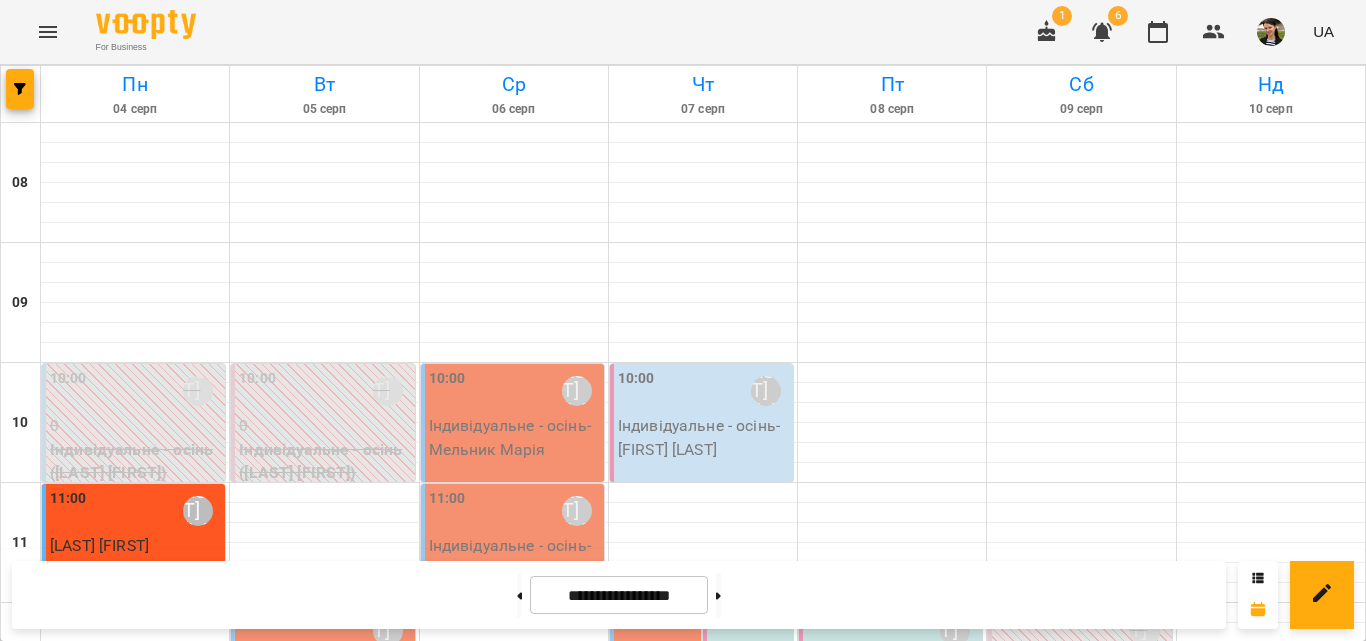 scroll, scrollTop: 1252, scrollLeft: 0, axis: vertical 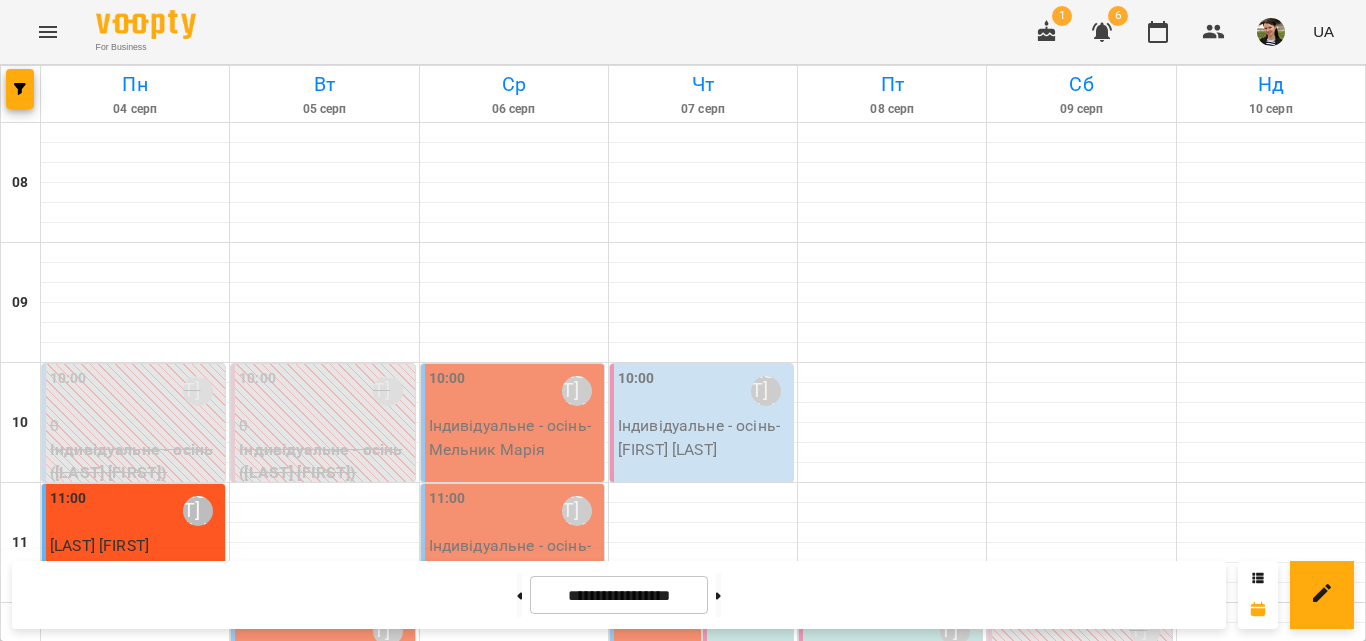 click on "[FIRST]+[FIRST]" at bounding box center [892, 1410] 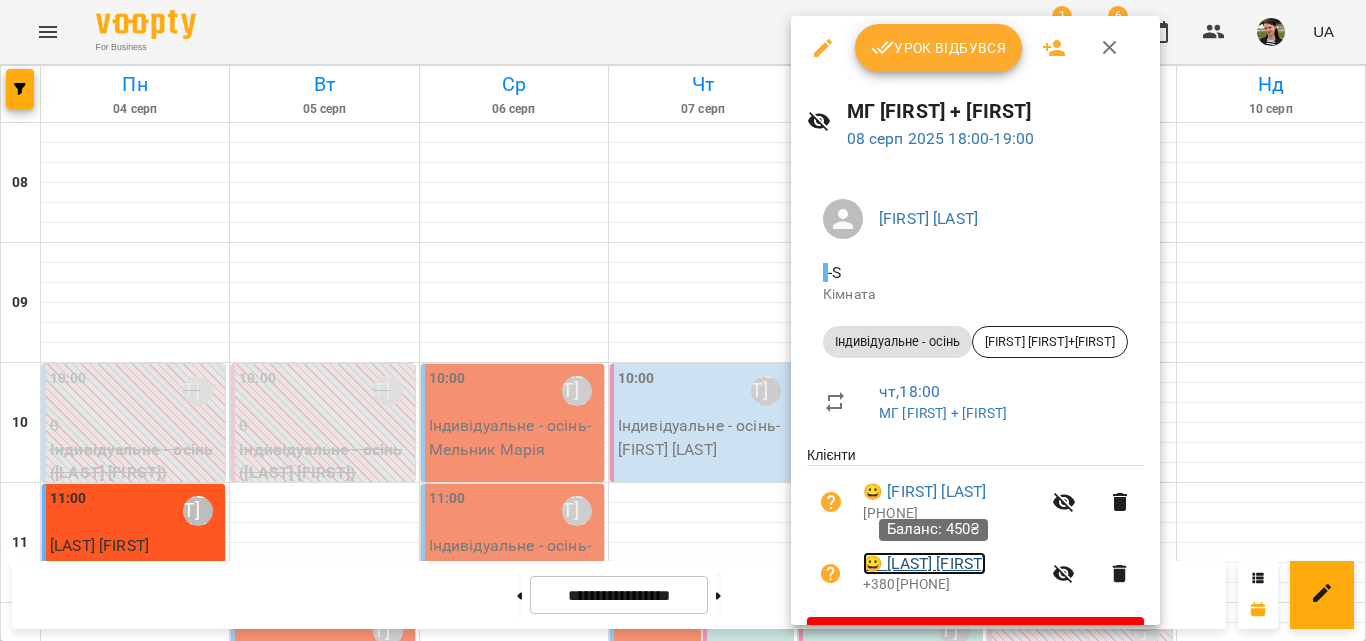 click on "😀   [FIRST] [LAST]" at bounding box center (924, 564) 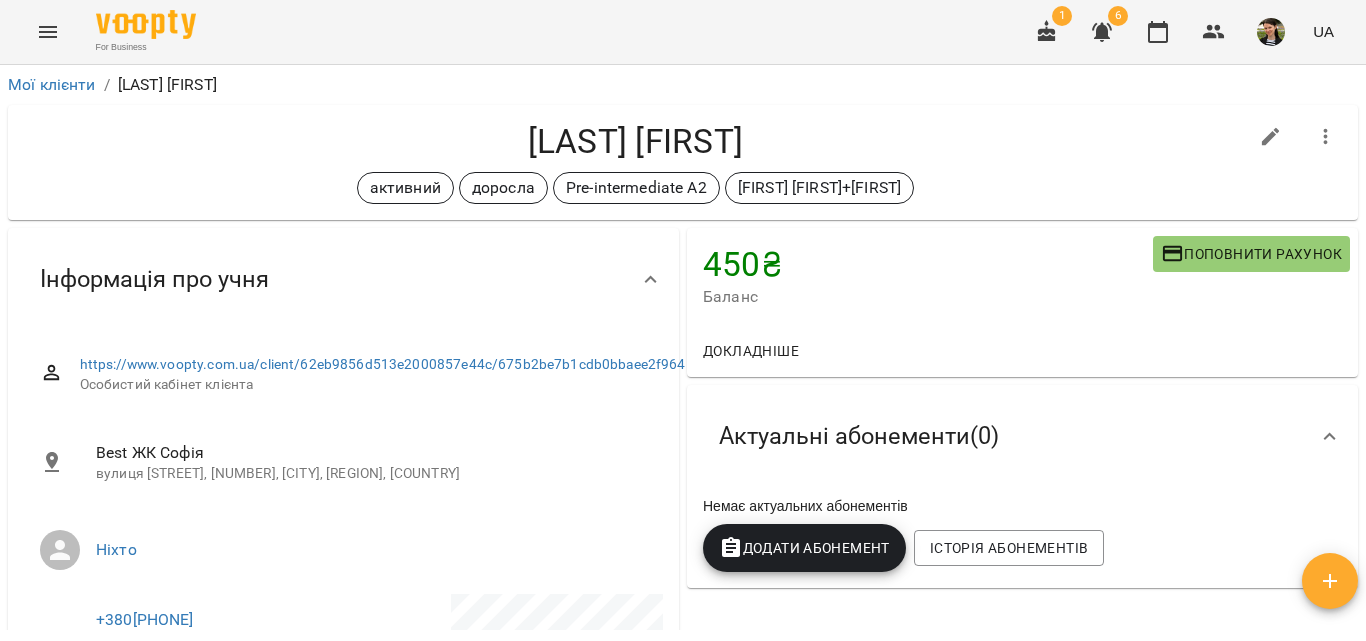 click on "Поповнити рахунок" at bounding box center [1251, 254] 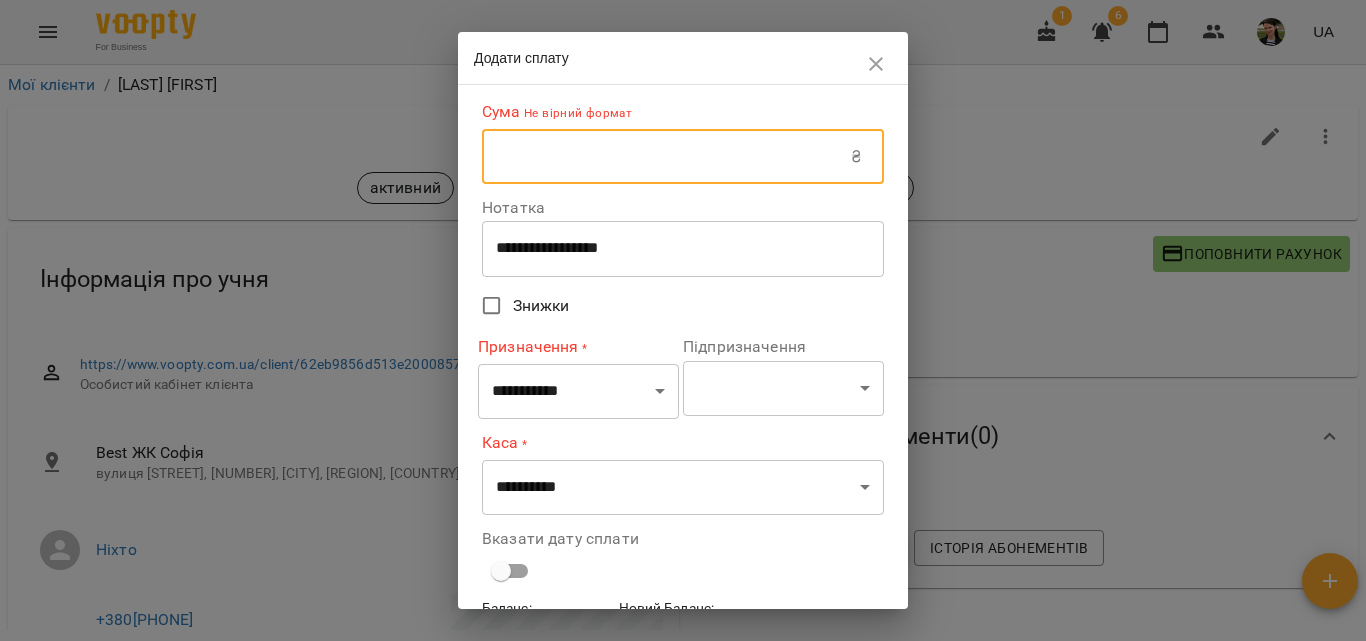 click at bounding box center (666, 157) 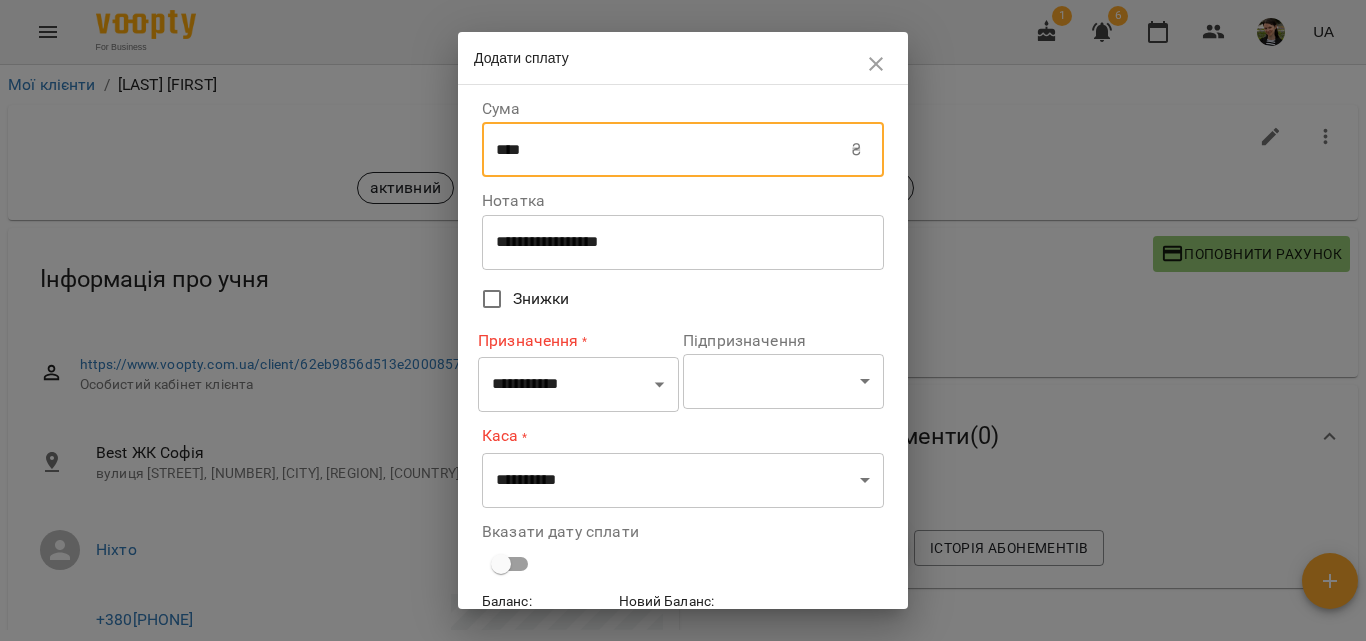 type on "****" 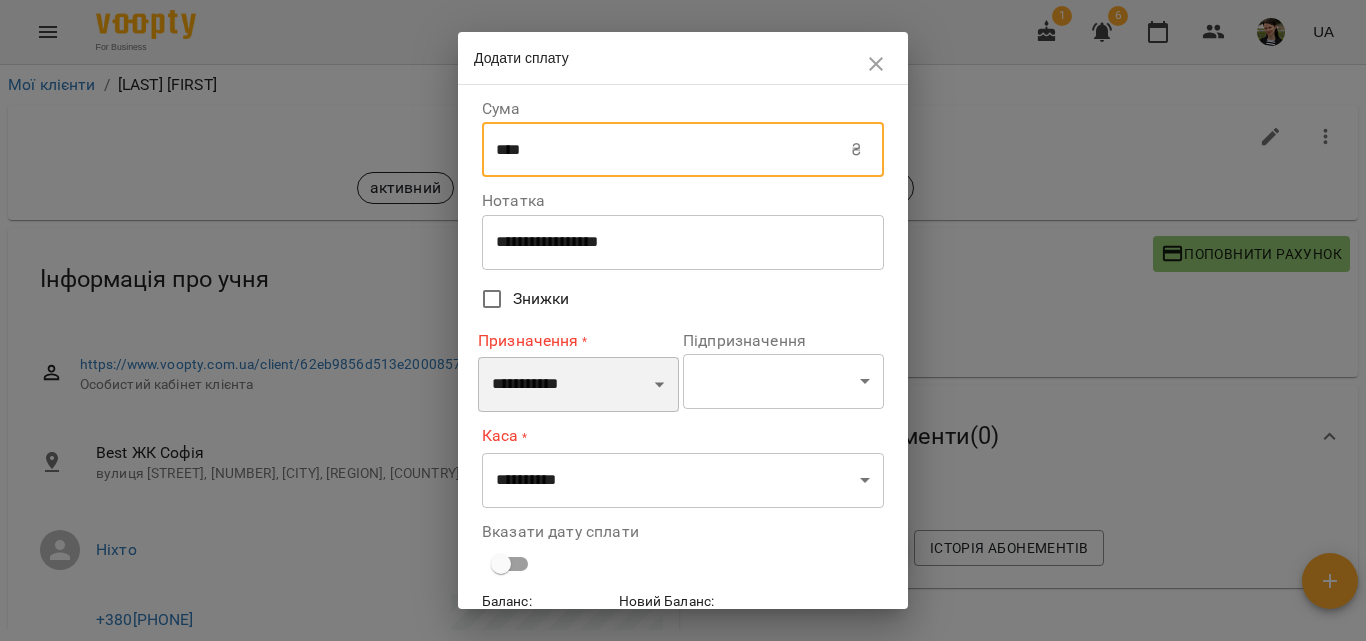 click on "**********" at bounding box center [578, 385] 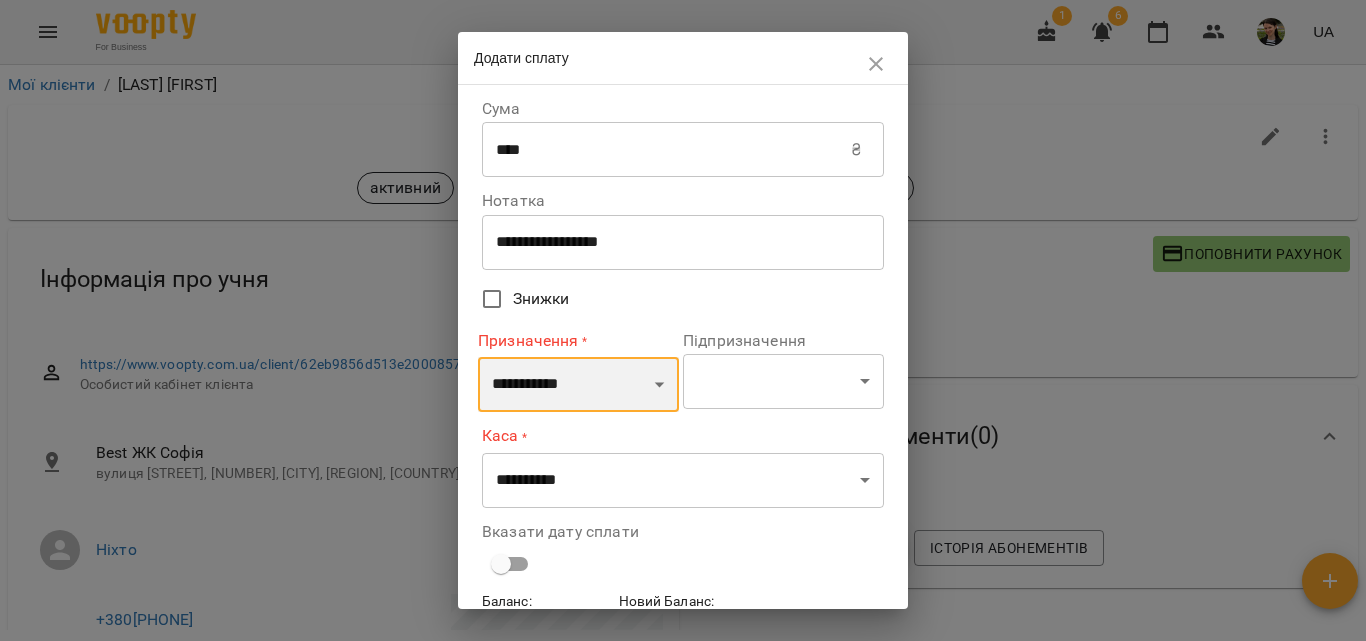 select on "*********" 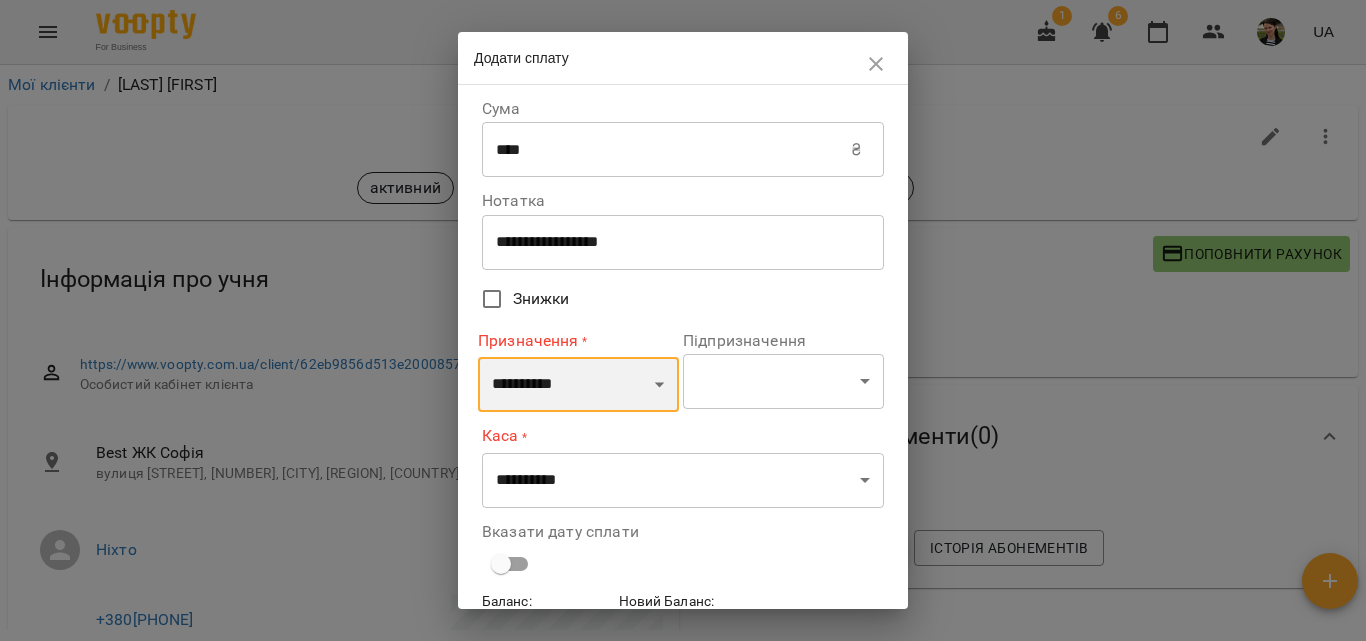 click on "**********" at bounding box center (578, 385) 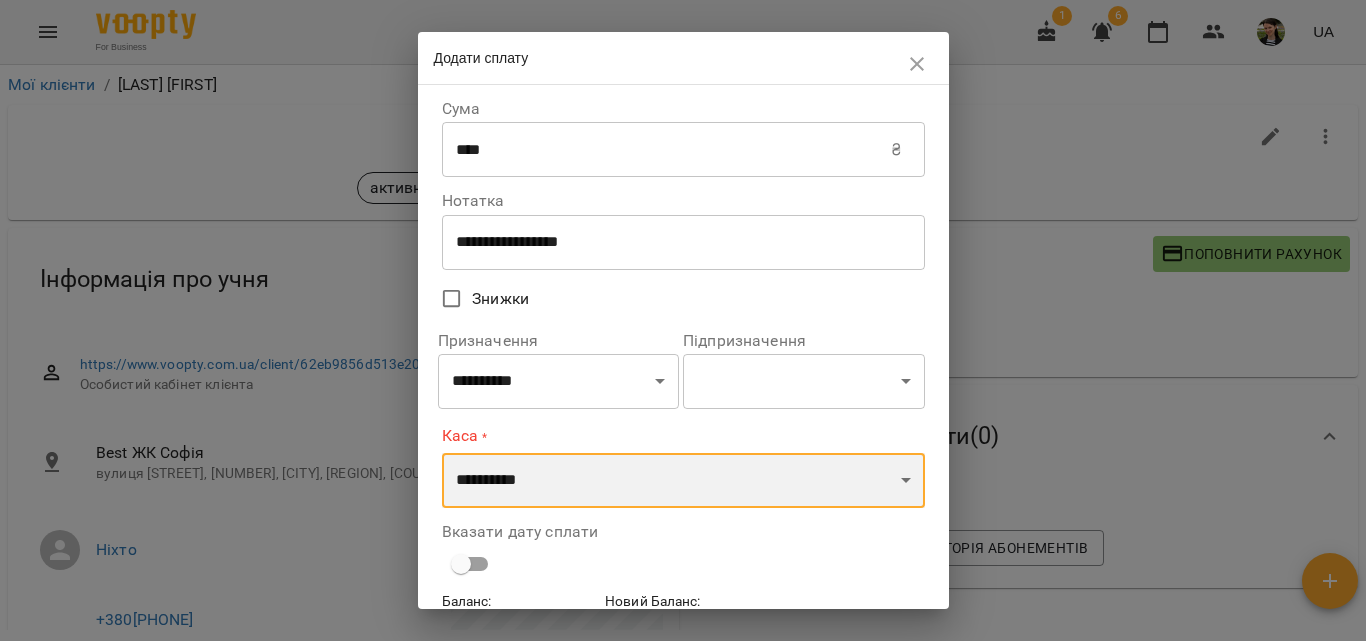 click on "**********" at bounding box center [683, 481] 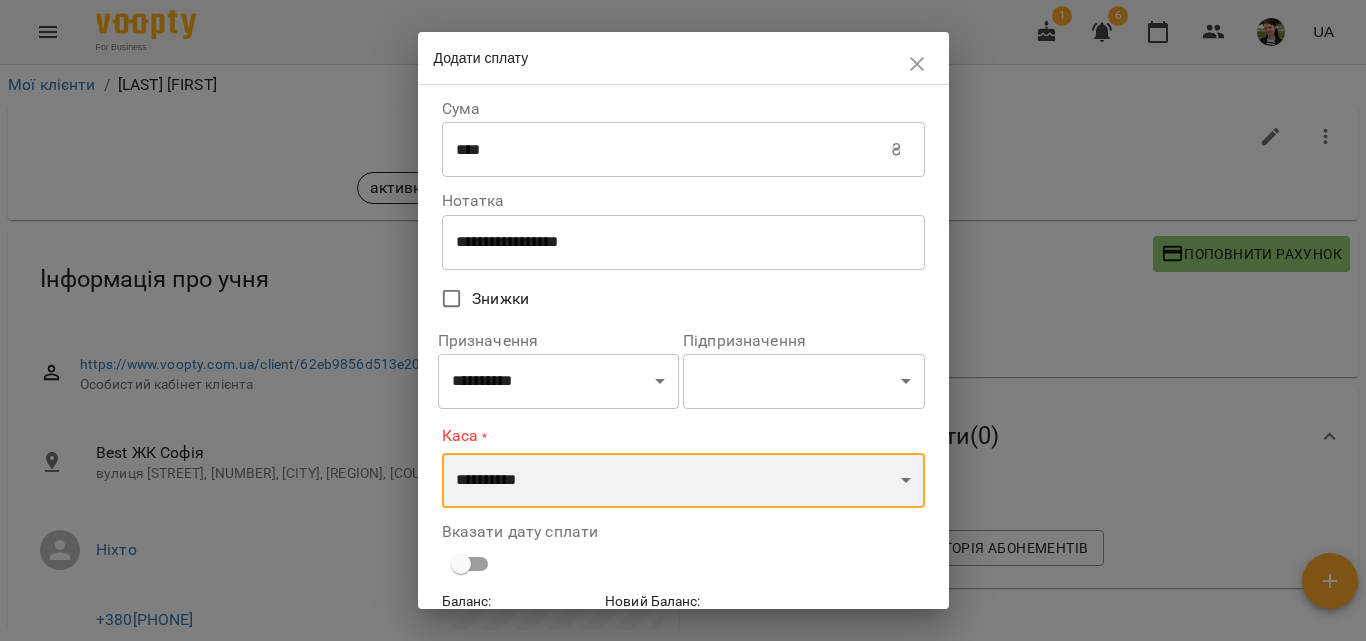 select on "**********" 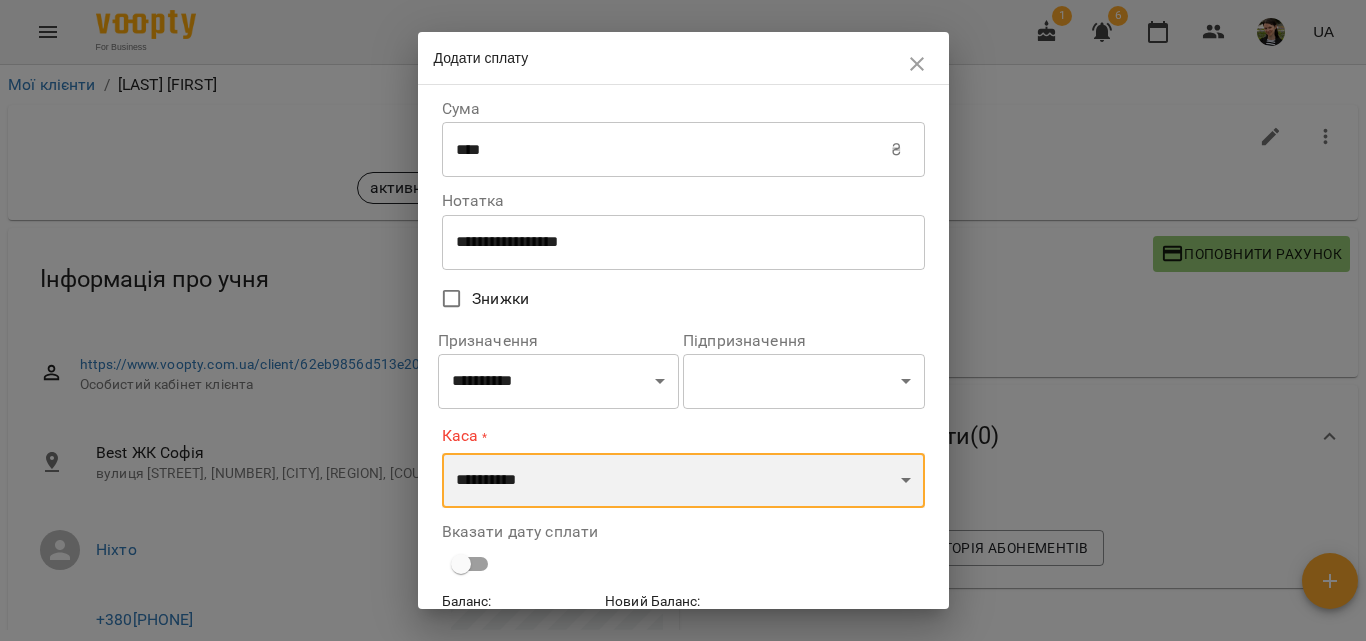 click on "**********" at bounding box center [683, 481] 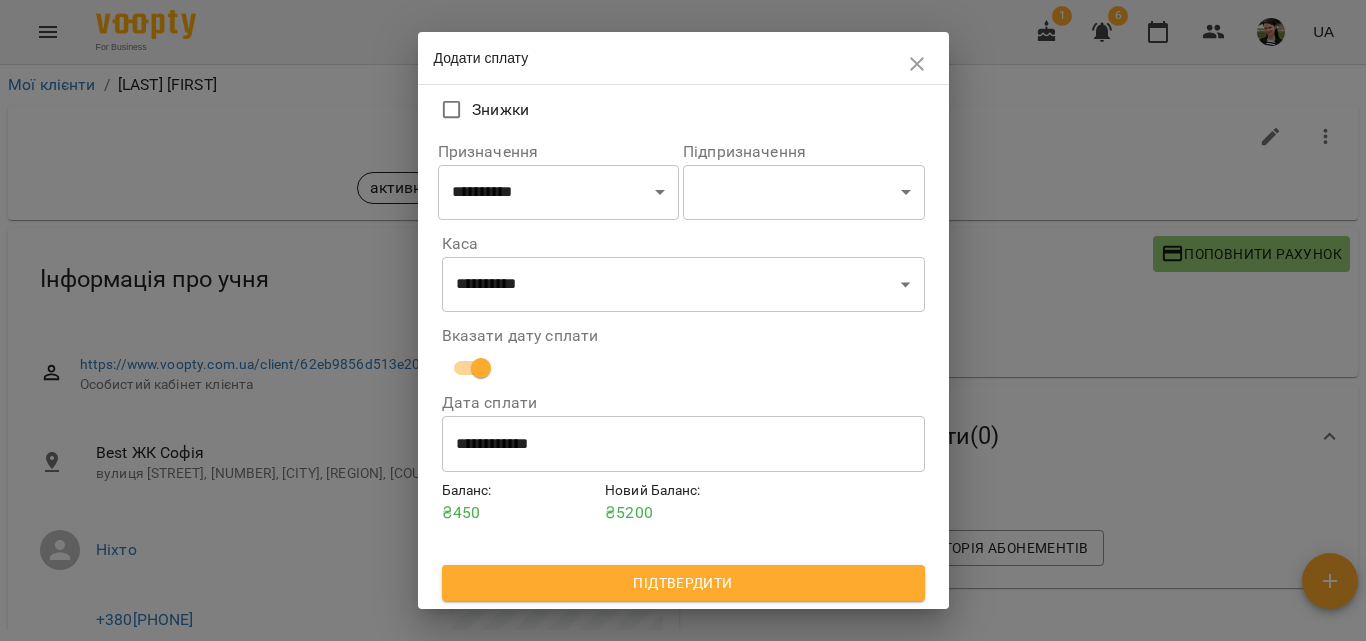 scroll, scrollTop: 192, scrollLeft: 0, axis: vertical 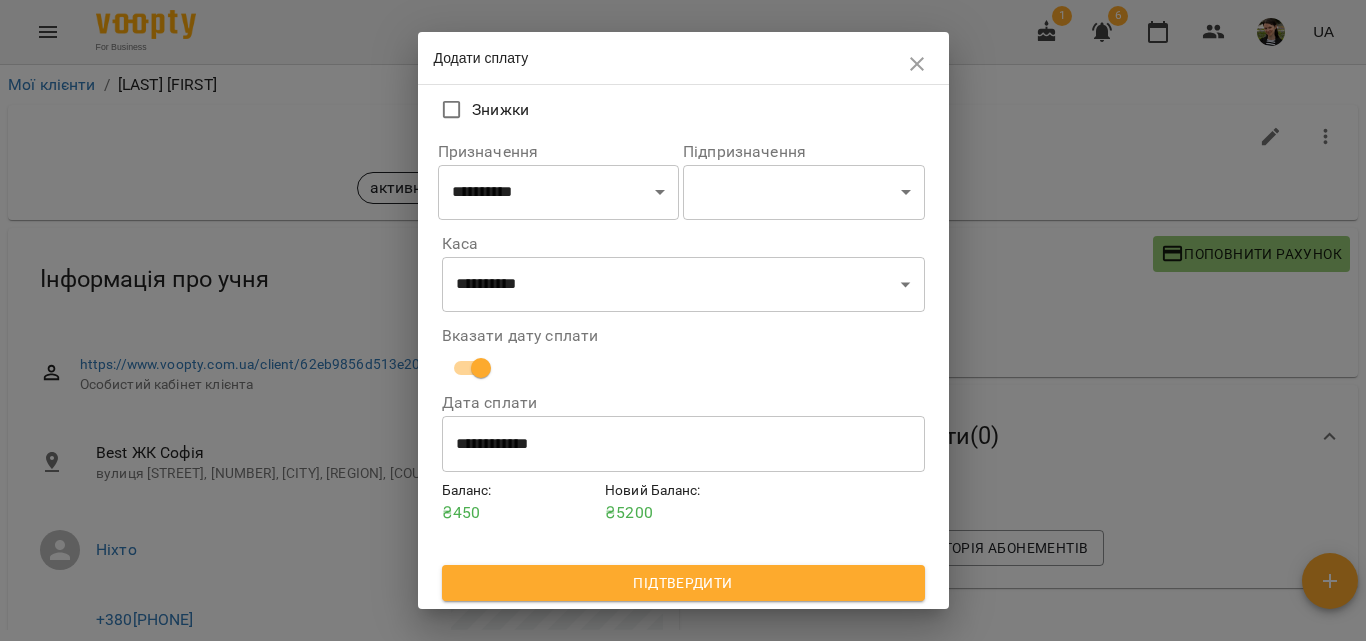 click on "Підтвердити" at bounding box center (683, 583) 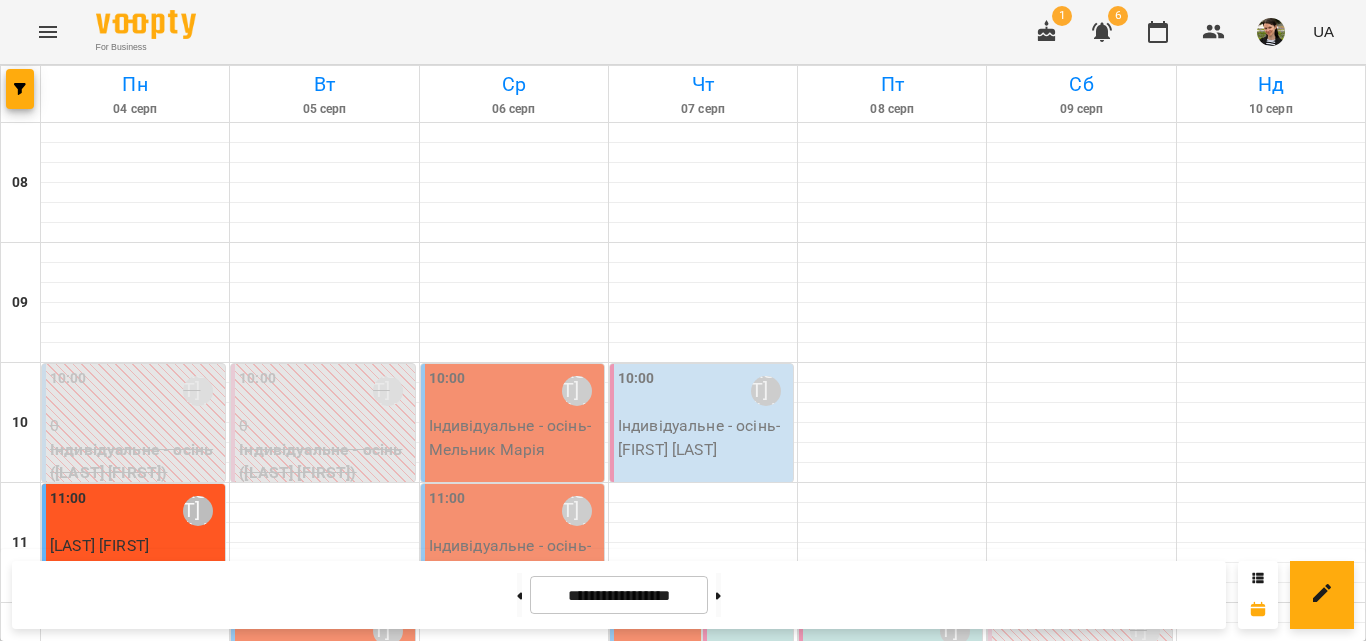 scroll, scrollTop: 252, scrollLeft: 0, axis: vertical 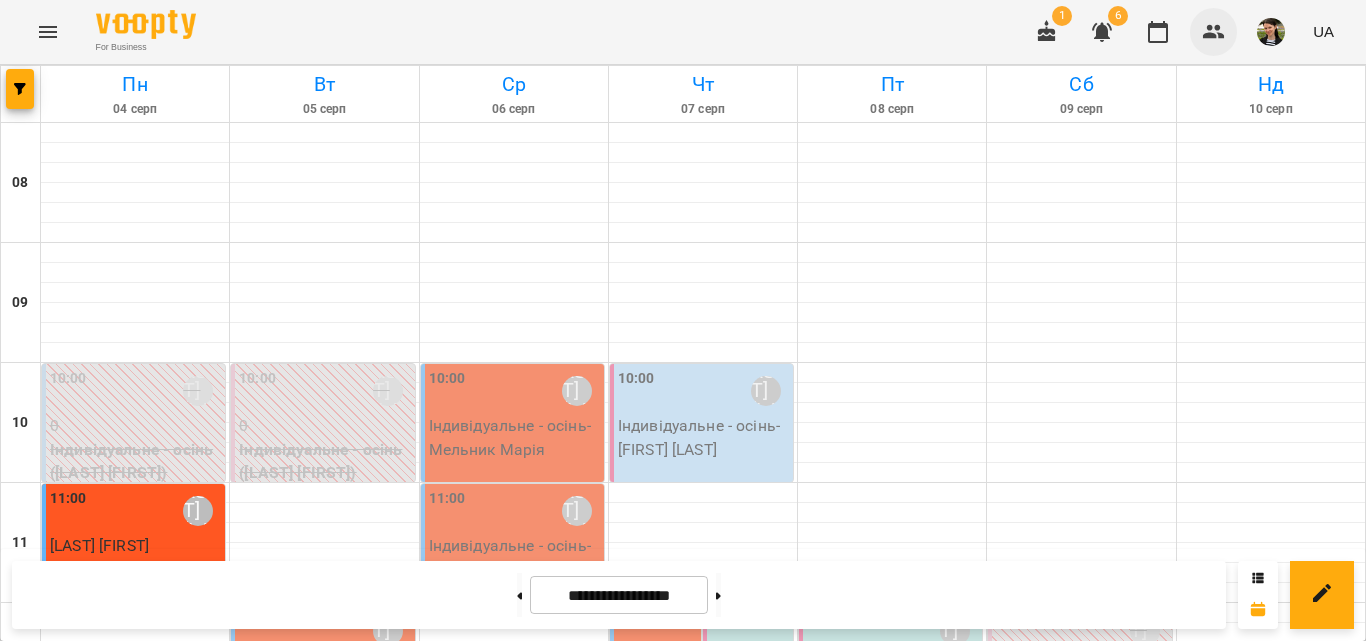 click 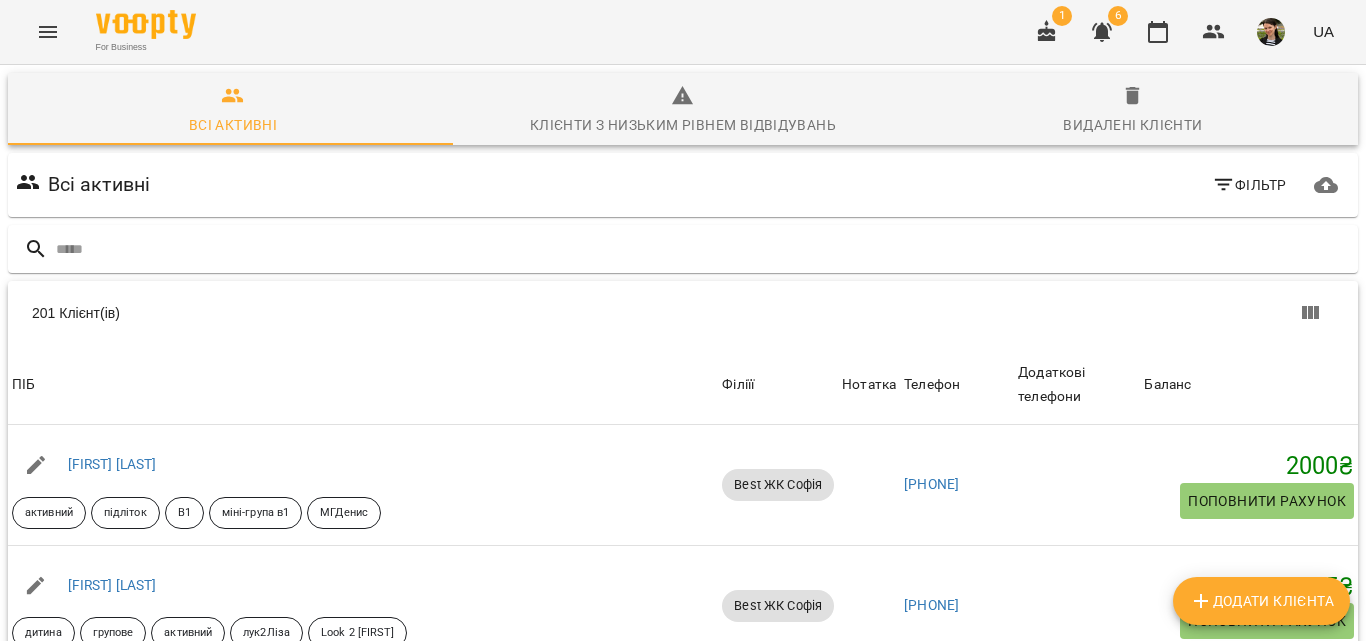 click 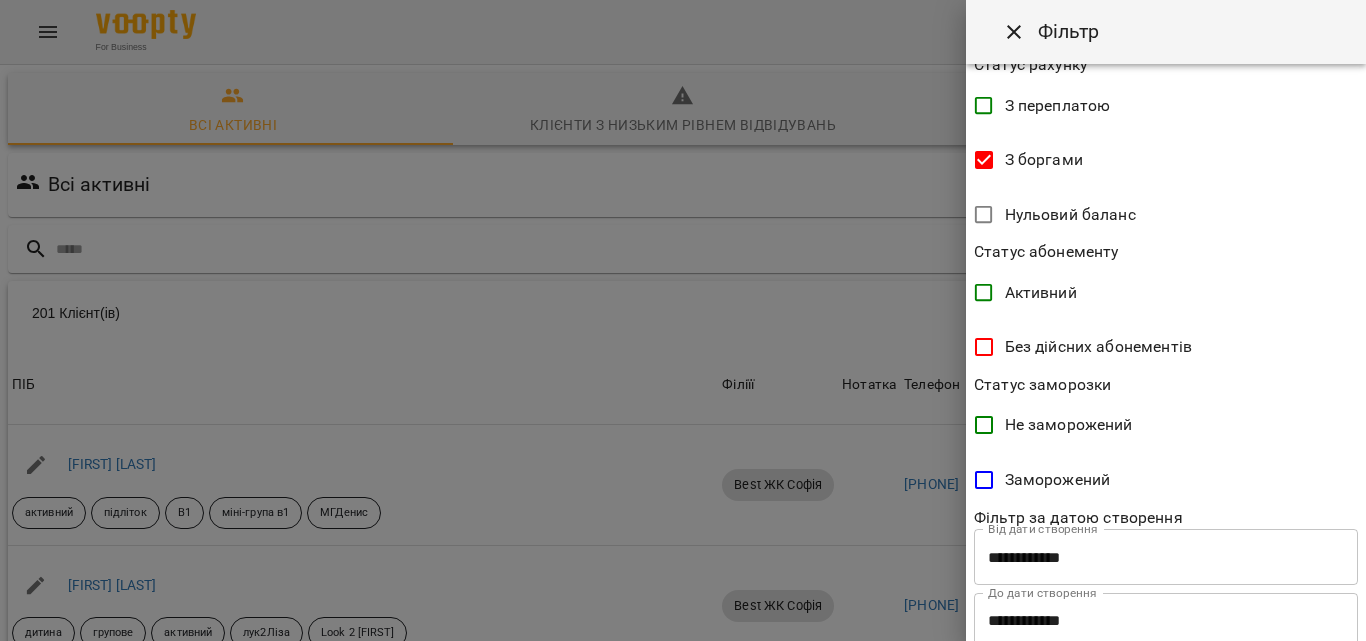 scroll, scrollTop: 473, scrollLeft: 0, axis: vertical 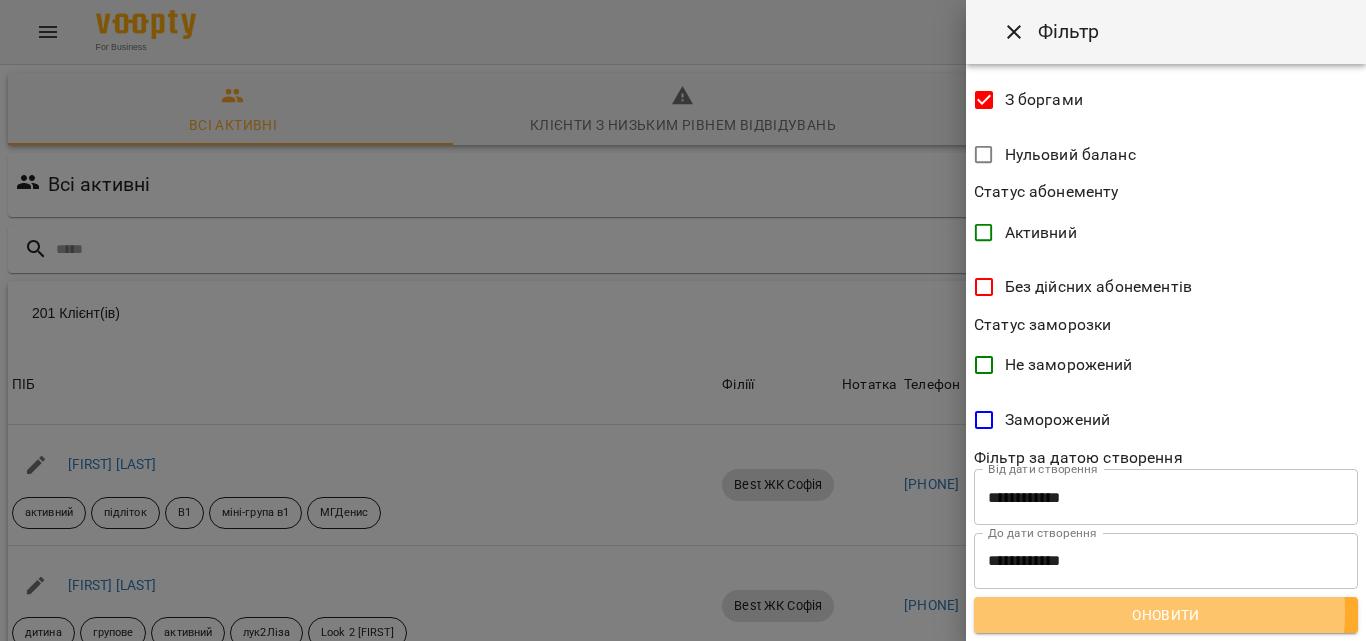click on "Оновити" at bounding box center (1166, 615) 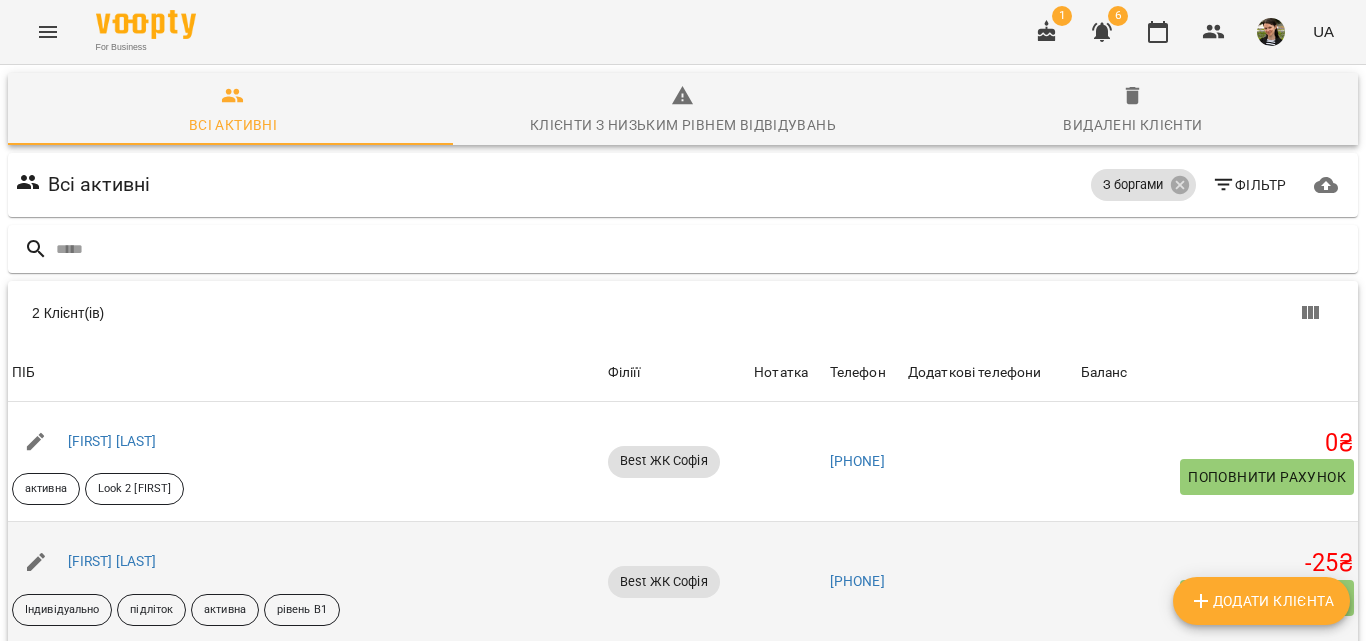 scroll, scrollTop: 0, scrollLeft: 0, axis: both 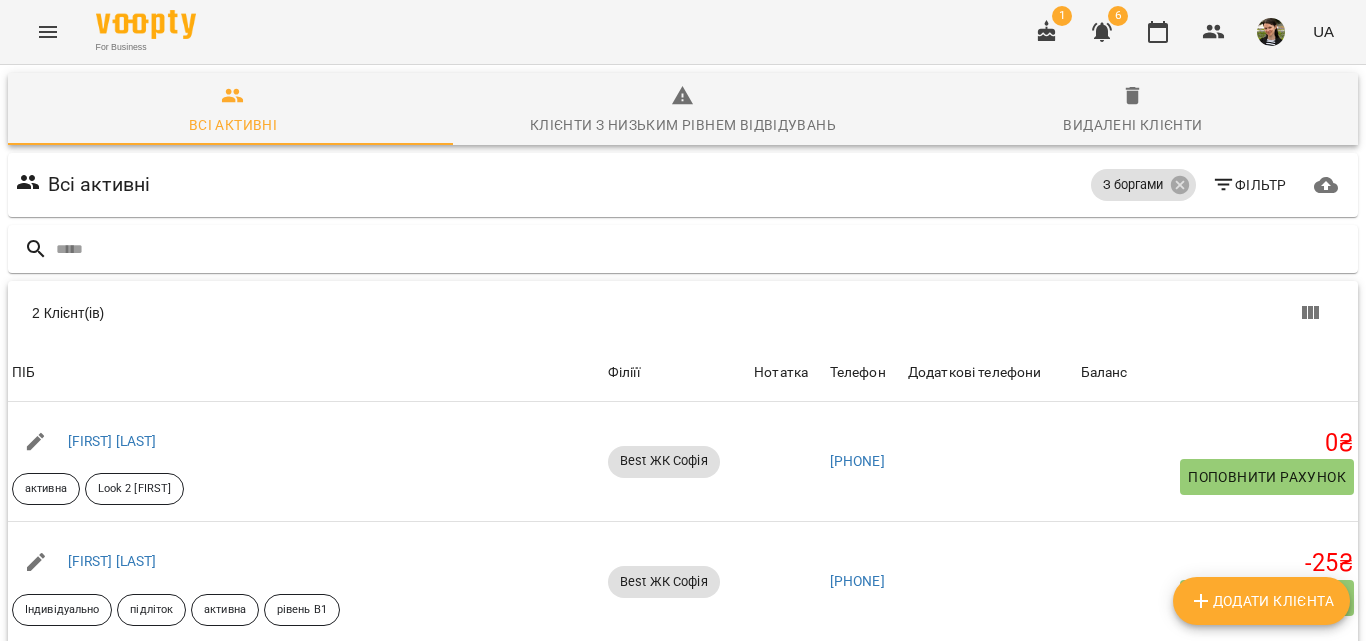 click 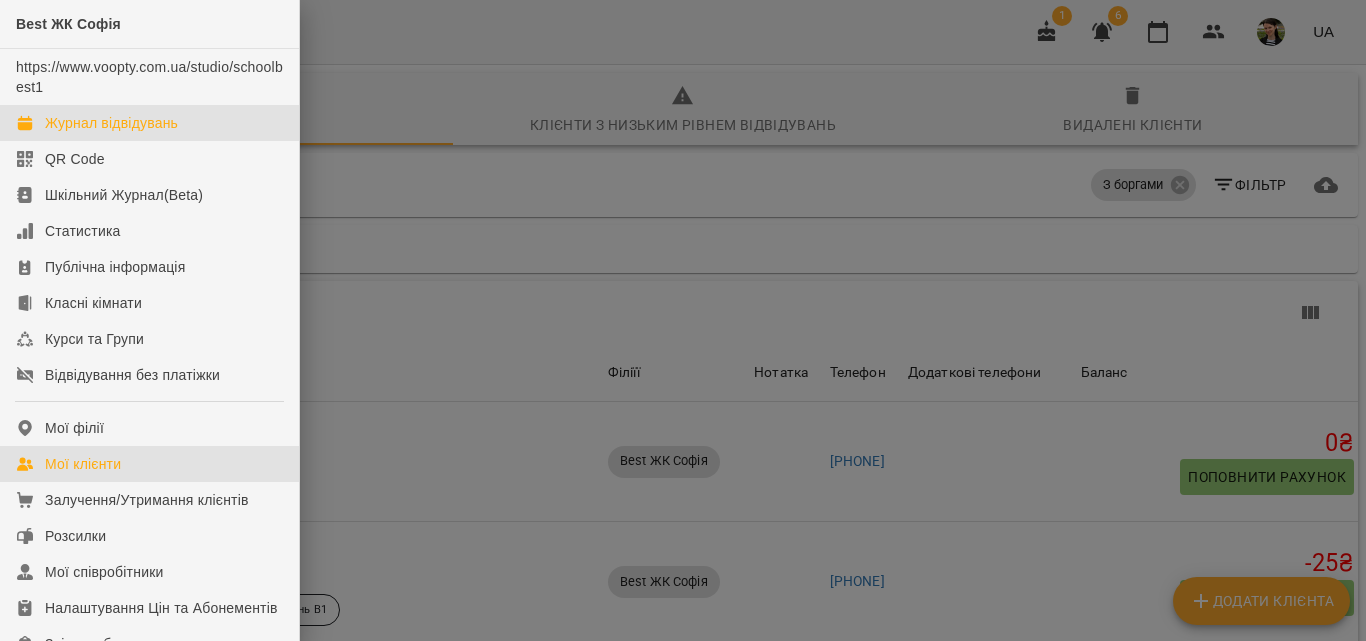 click on "Журнал відвідувань" at bounding box center (111, 123) 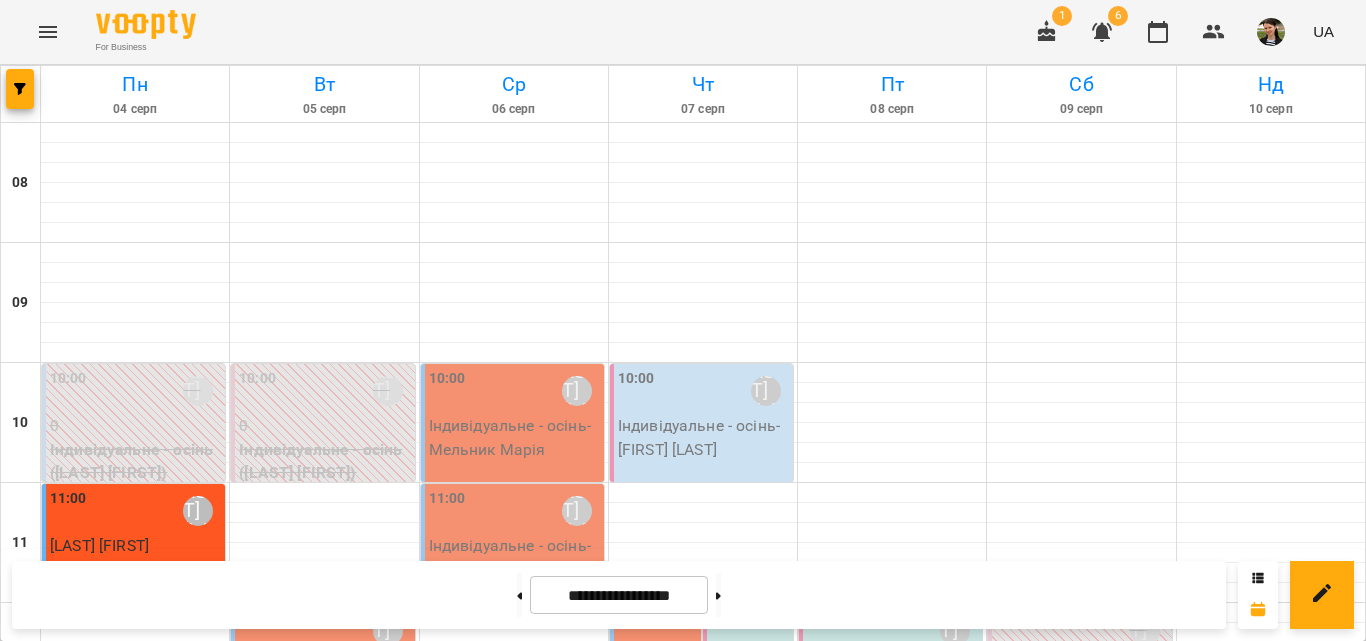 scroll, scrollTop: 1252, scrollLeft: 0, axis: vertical 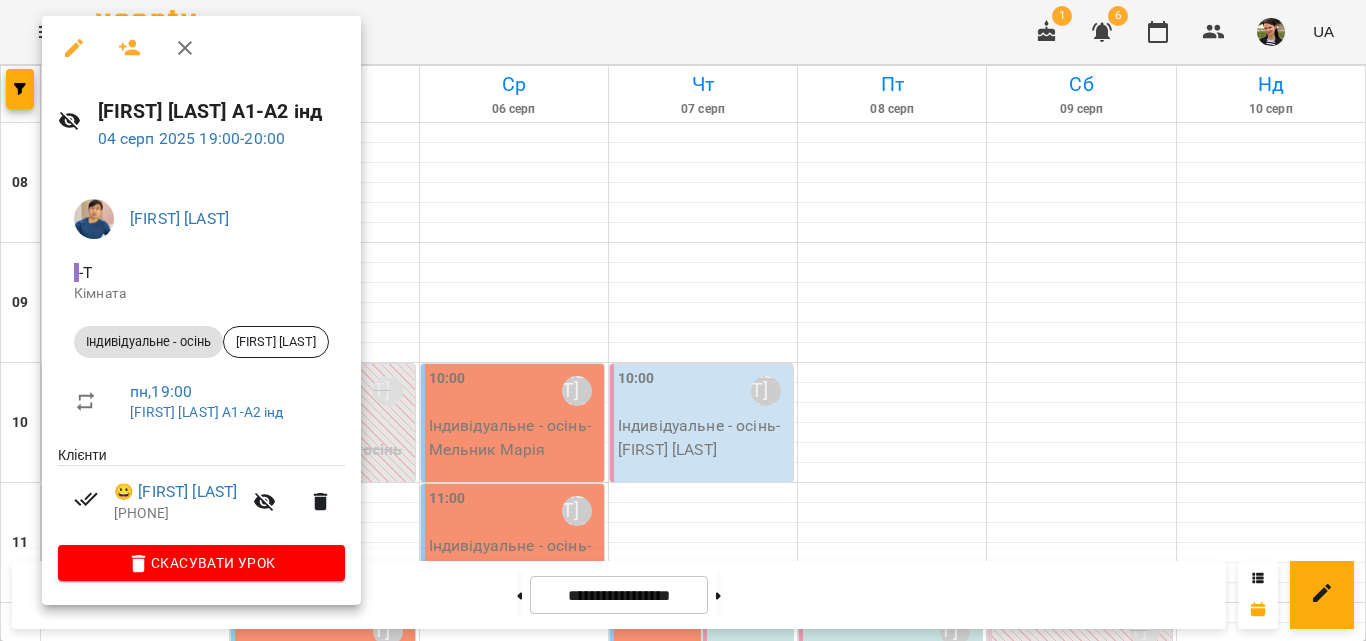 click at bounding box center [683, 320] 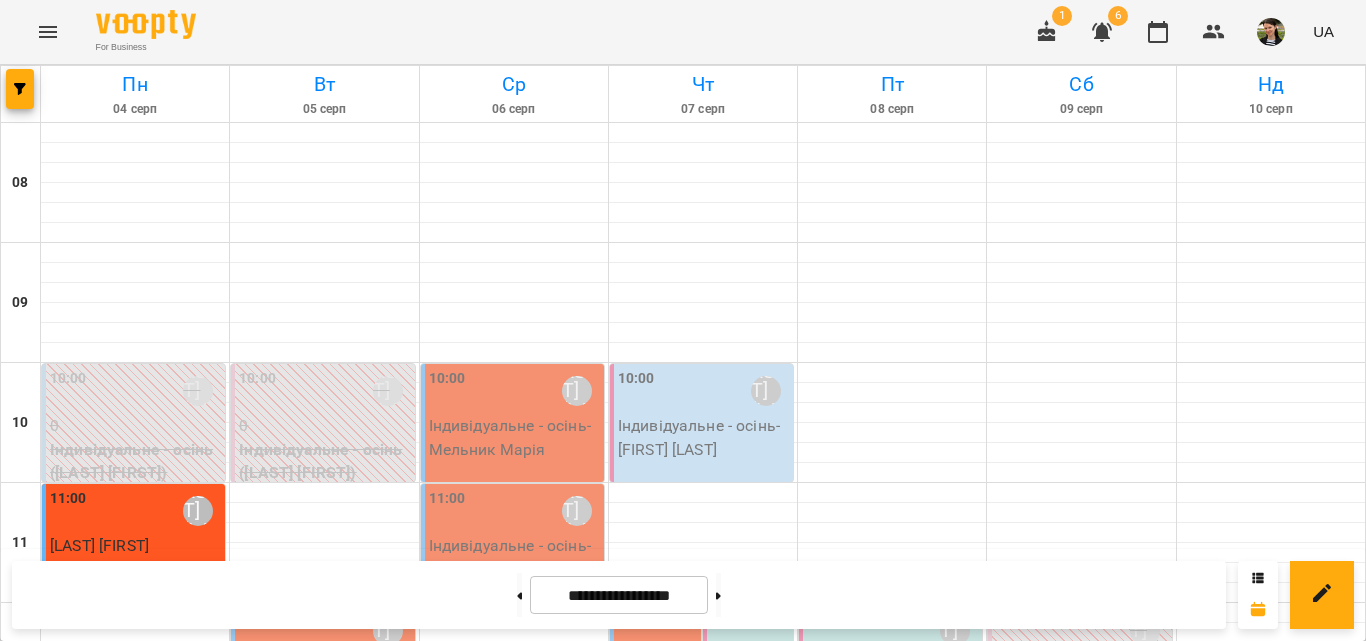 click on "18:00 [FIRST] [LAST] Індивідуальне - осінь" at bounding box center (133, 1383) 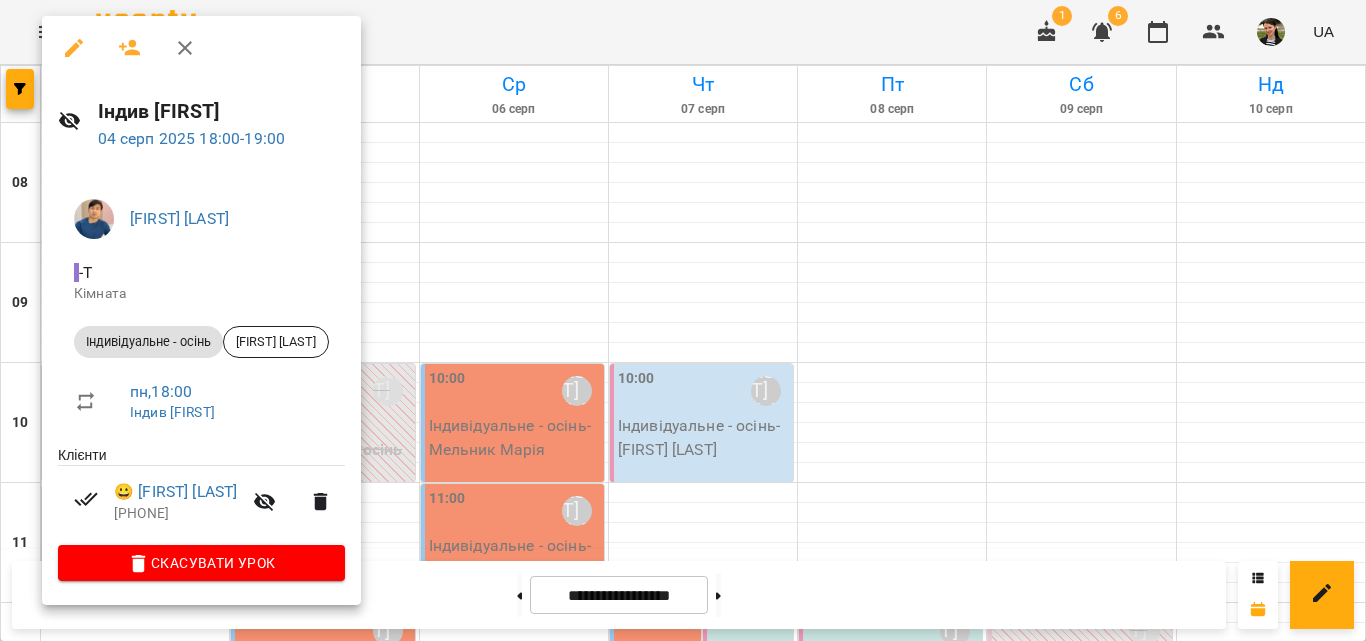 click at bounding box center [683, 320] 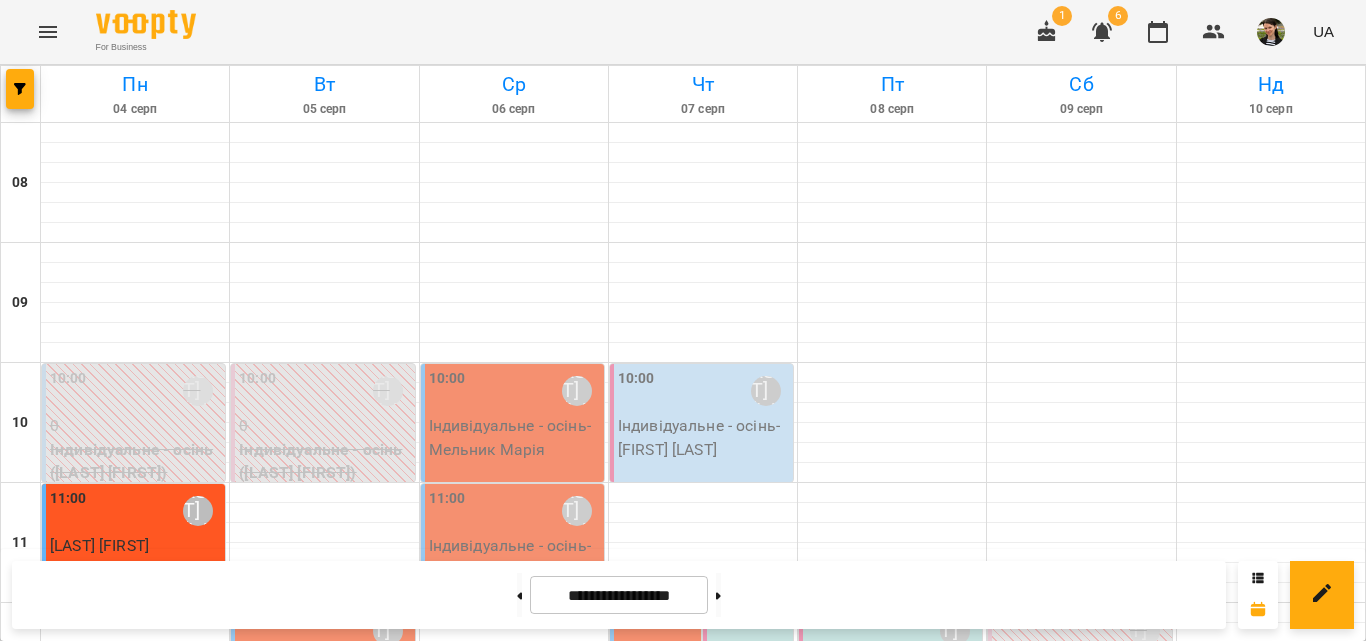 scroll, scrollTop: 152, scrollLeft: 0, axis: vertical 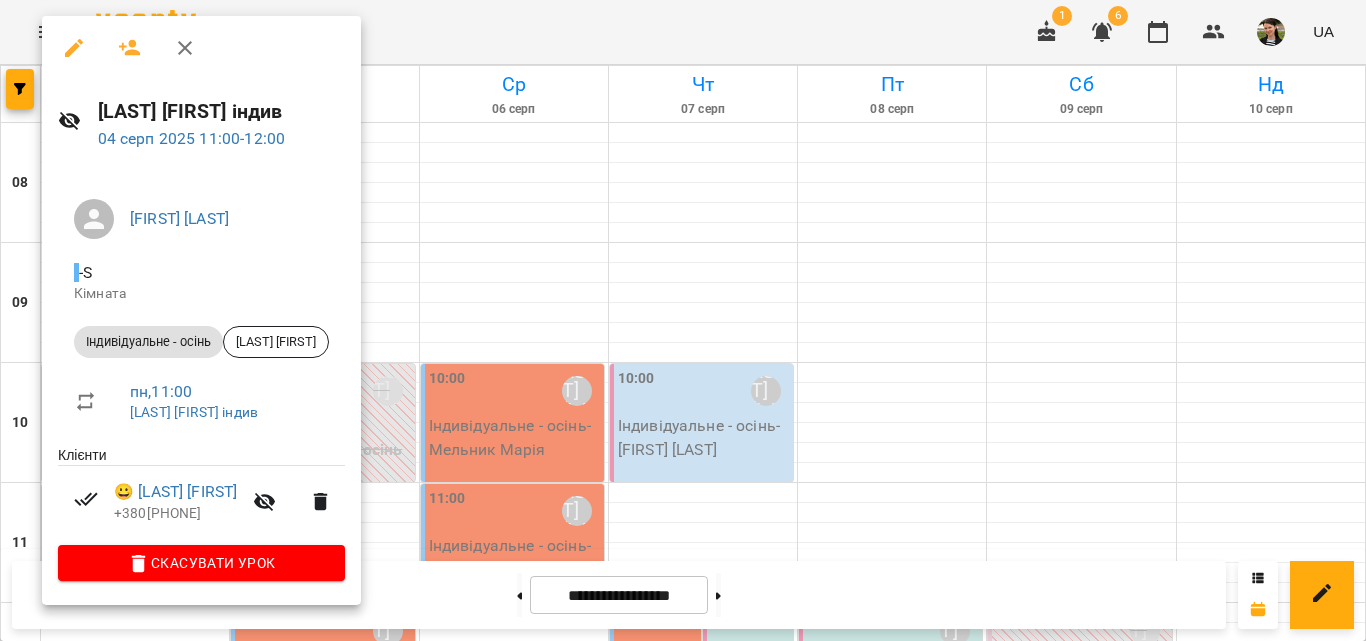 click at bounding box center (683, 320) 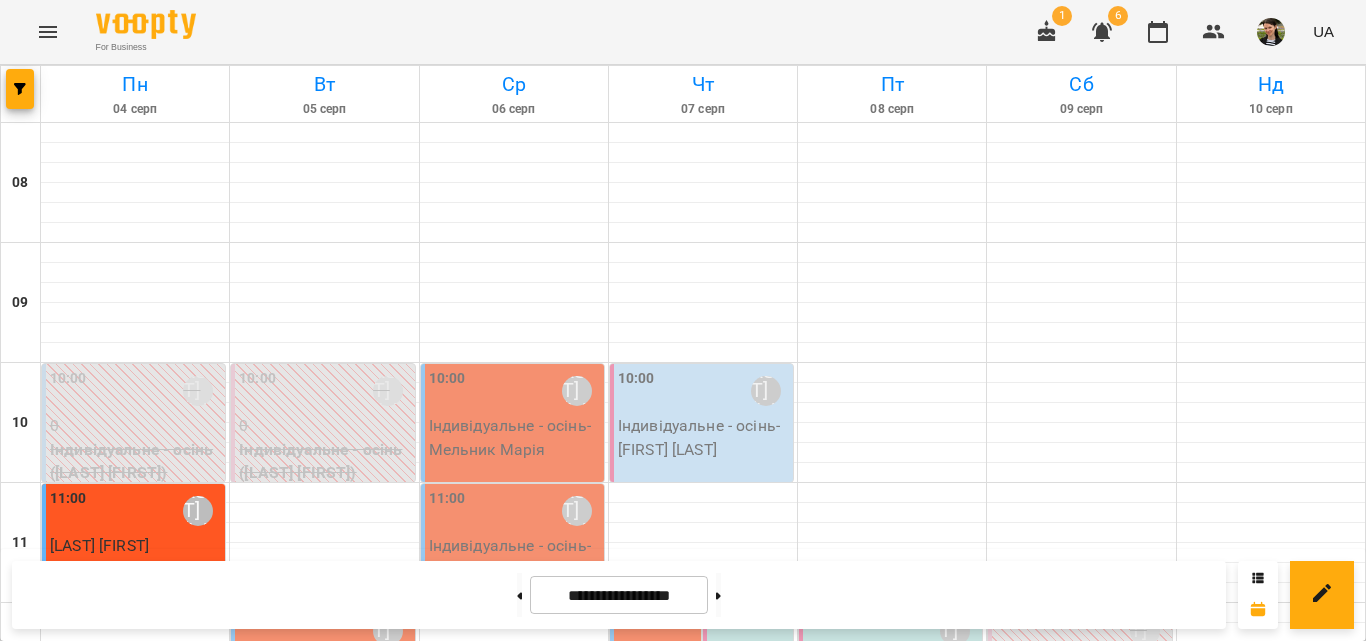 scroll, scrollTop: 1052, scrollLeft: 0, axis: vertical 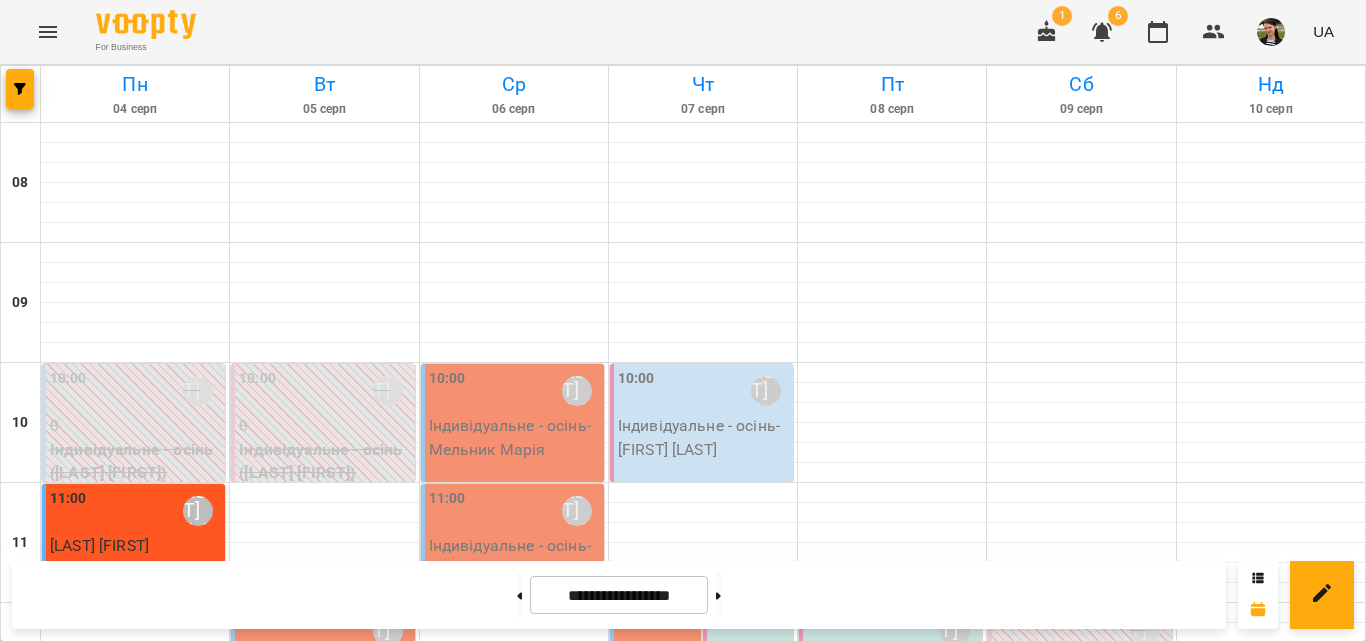 click on "18:00" at bounding box center [135, 1351] 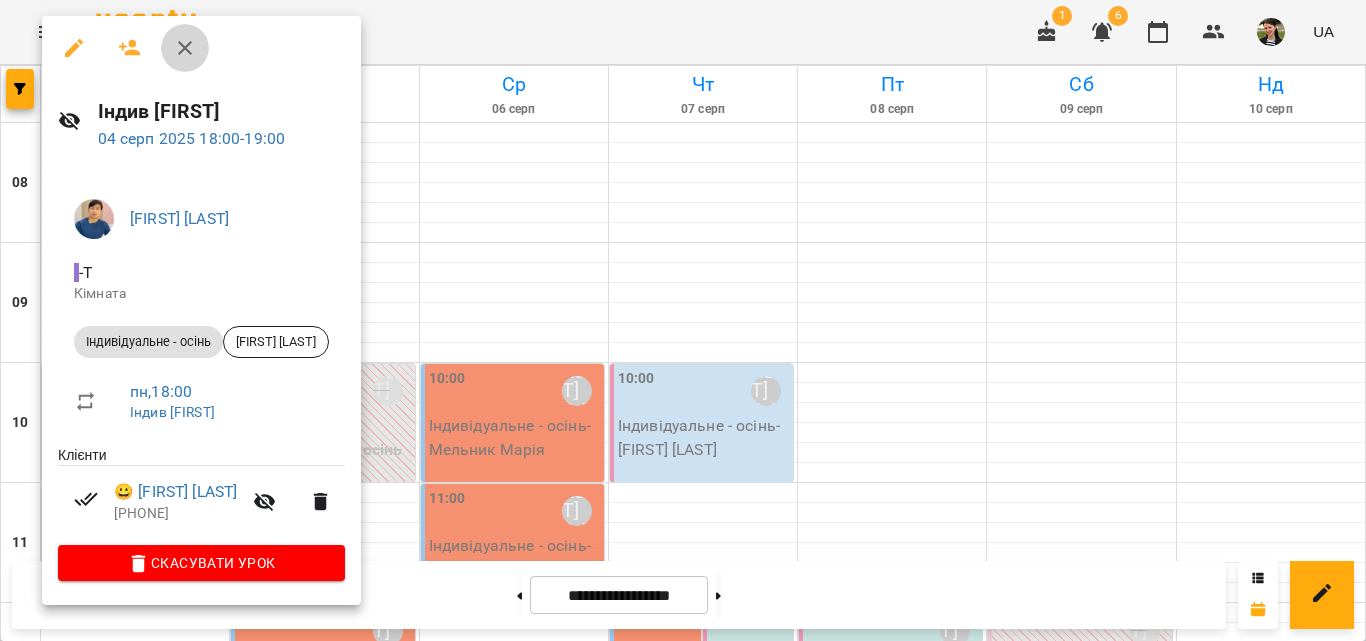 click 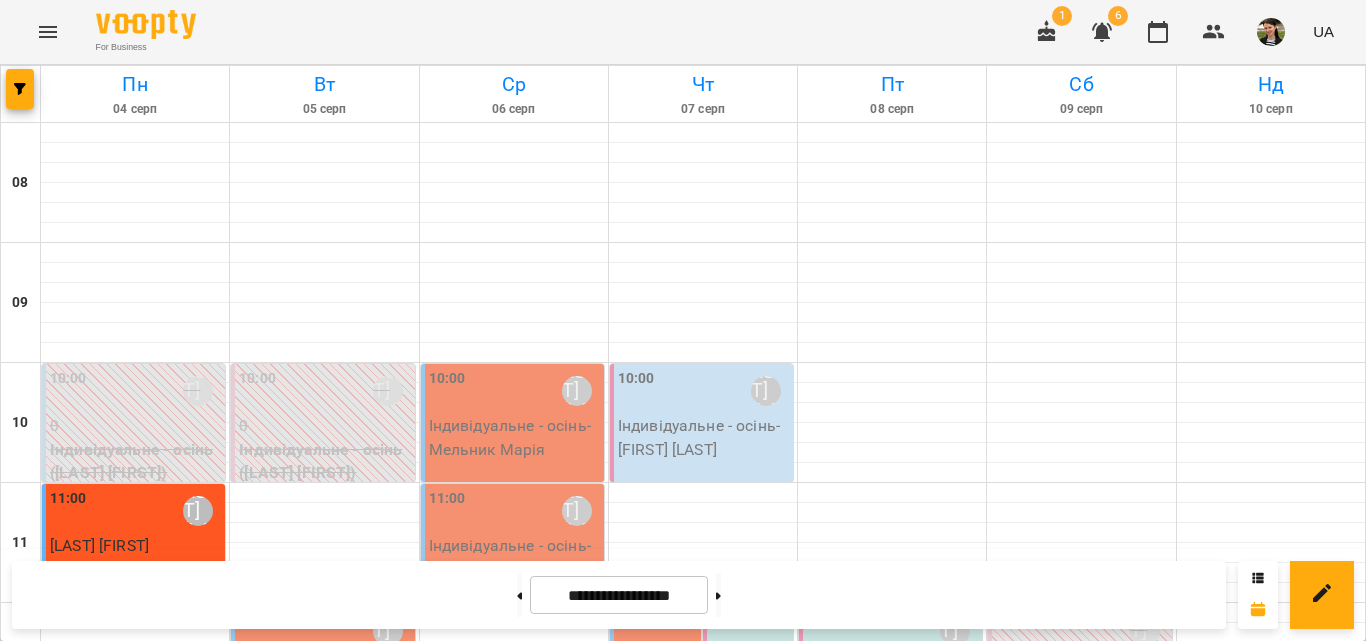 click at bounding box center (73, 1498) 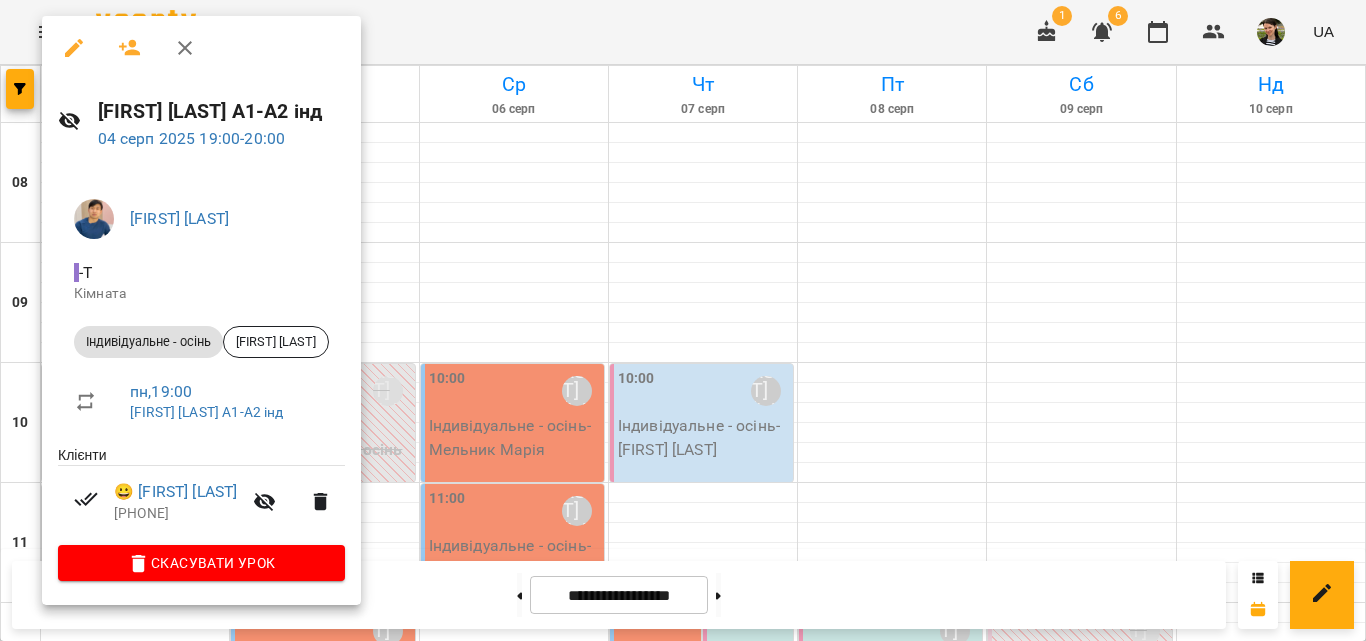 click 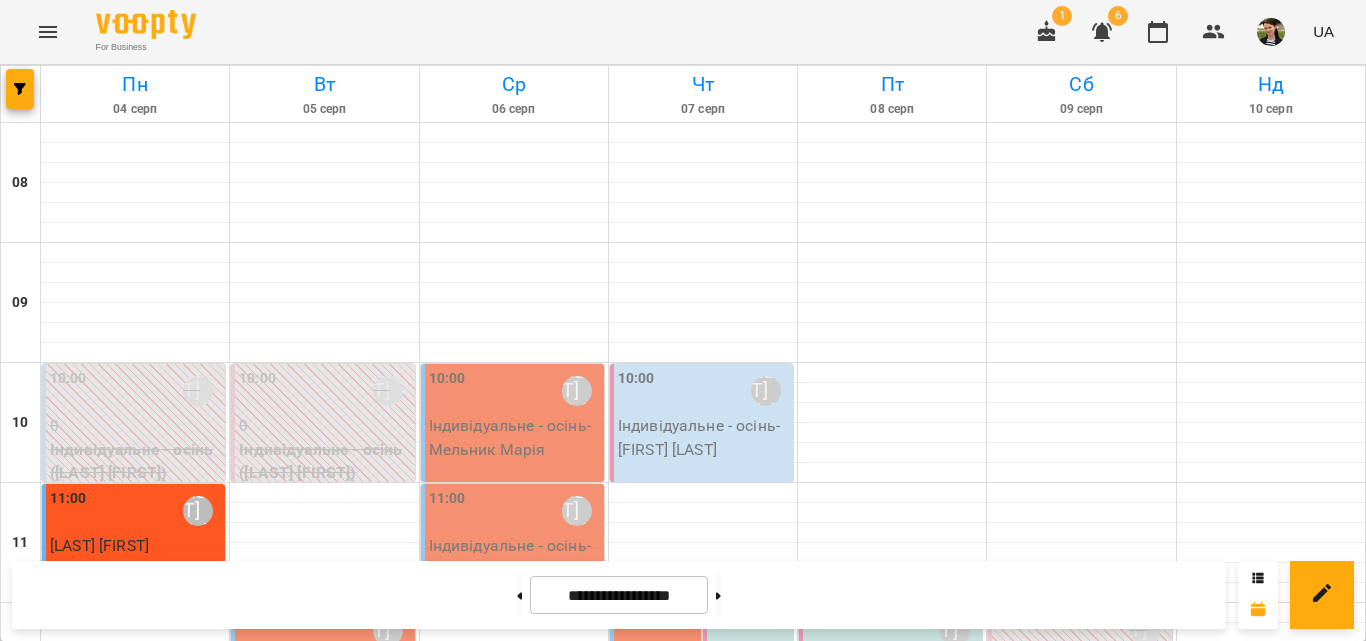 scroll, scrollTop: 1252, scrollLeft: 0, axis: vertical 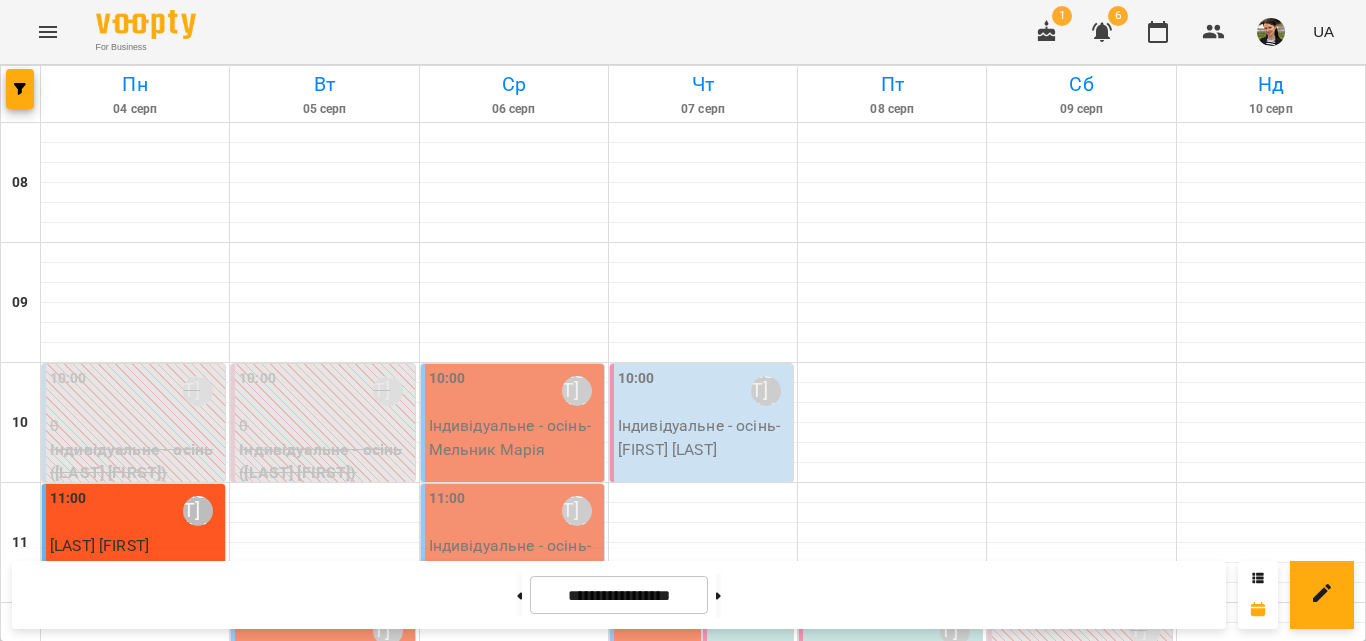 click on "19:15" at bounding box center (130, 1481) 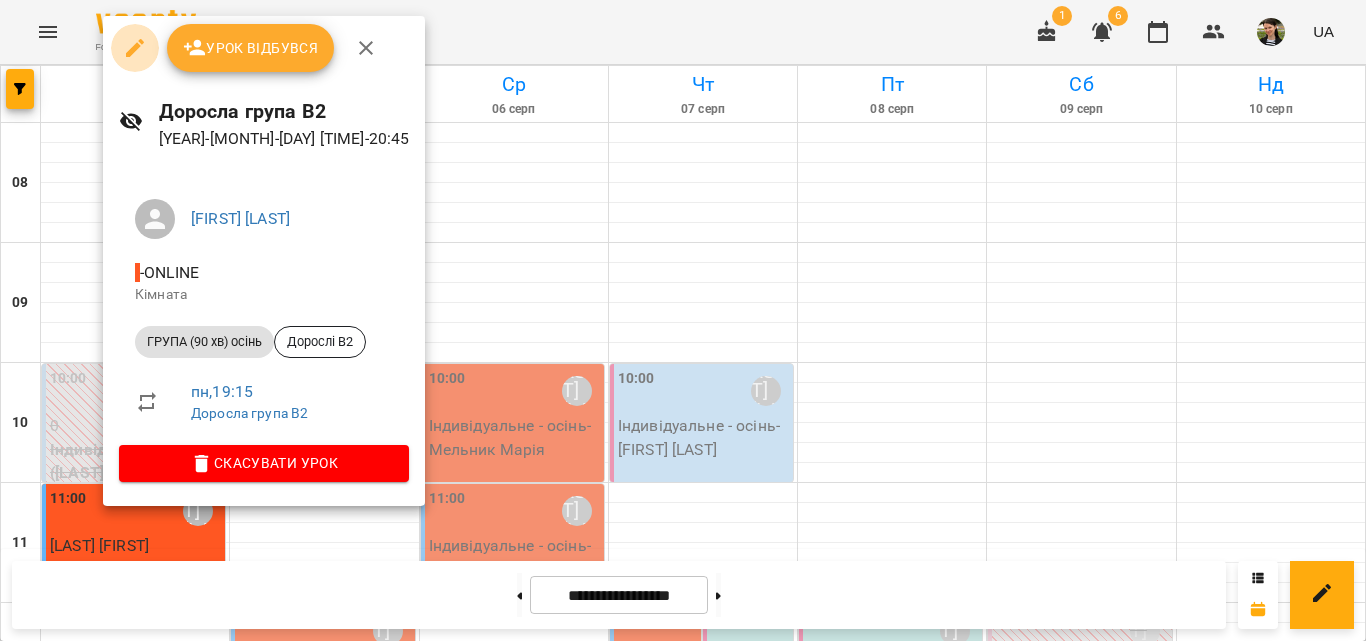click 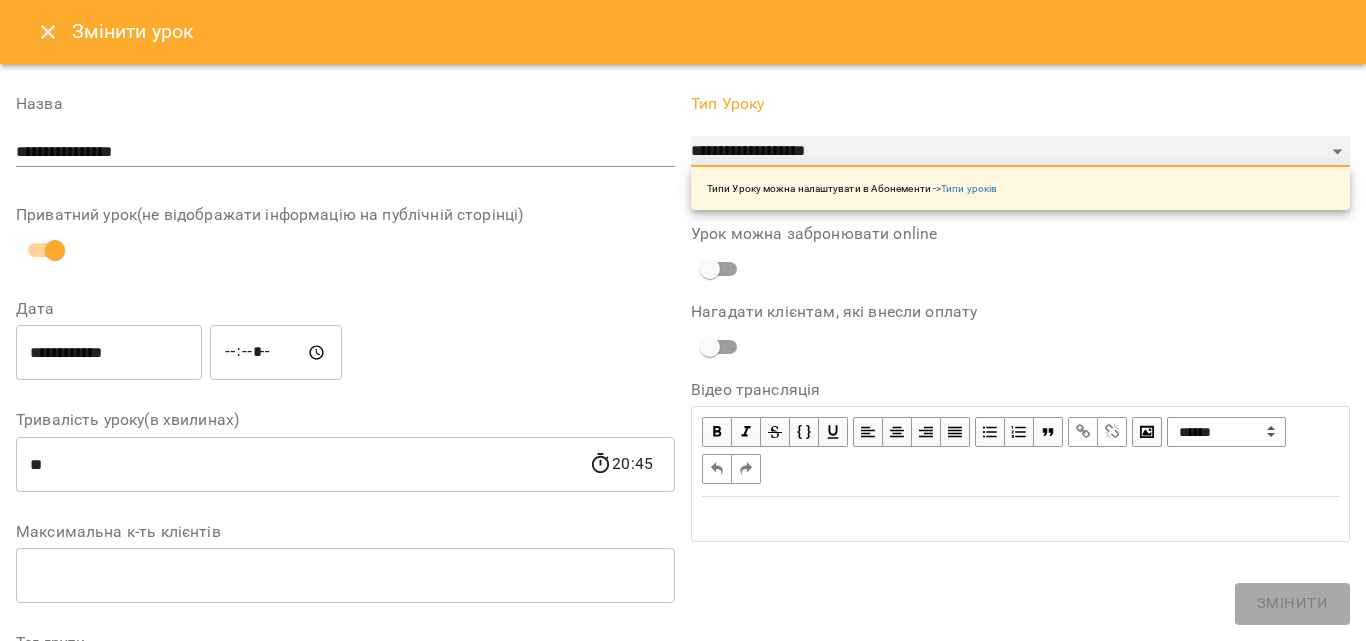 click on "**********" at bounding box center [1020, 152] 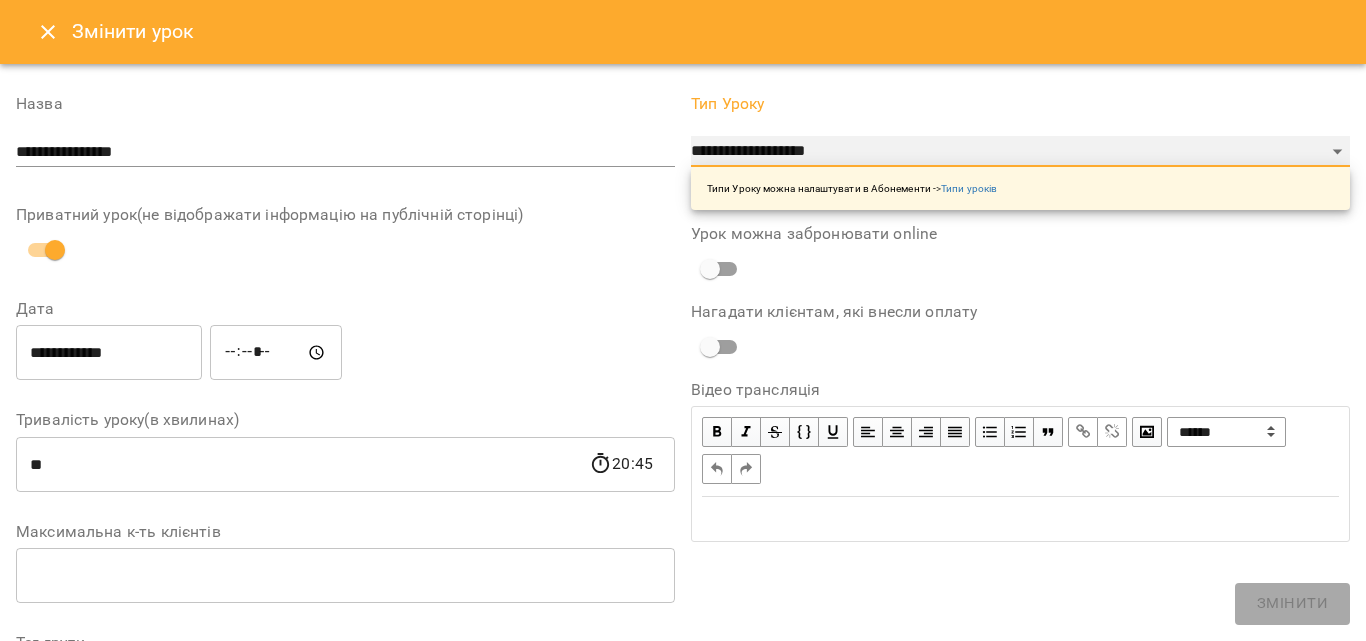 select on "**********" 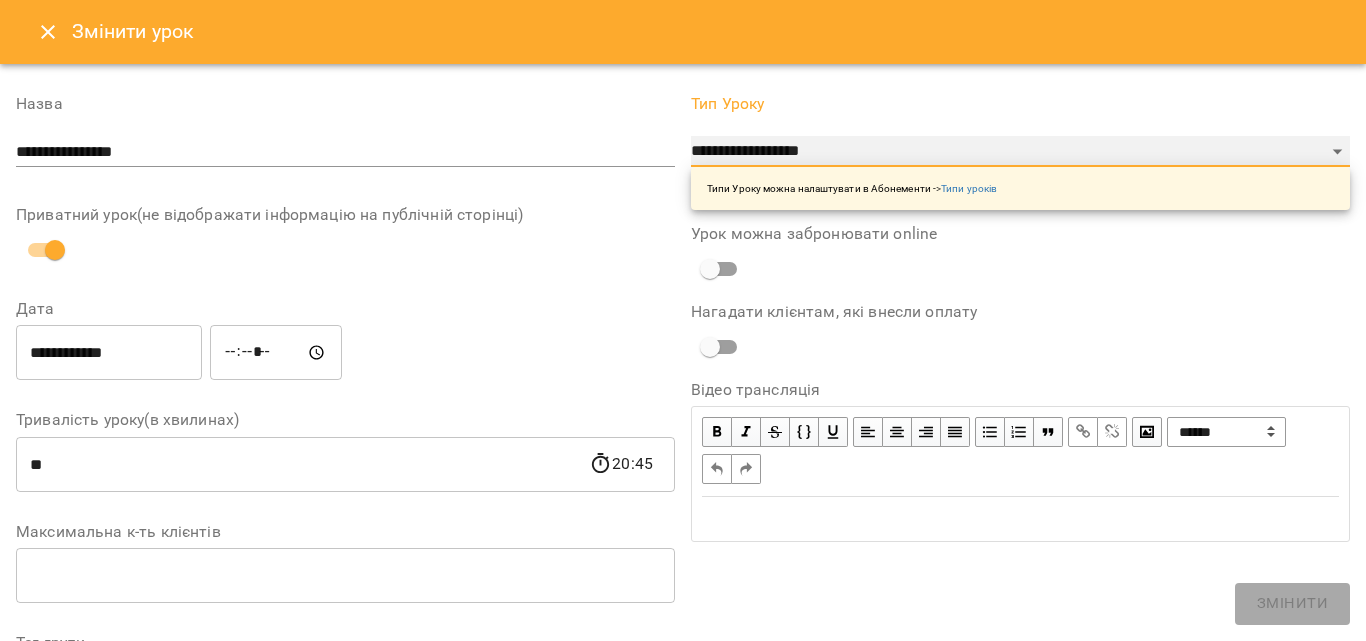 click on "**********" at bounding box center (1020, 152) 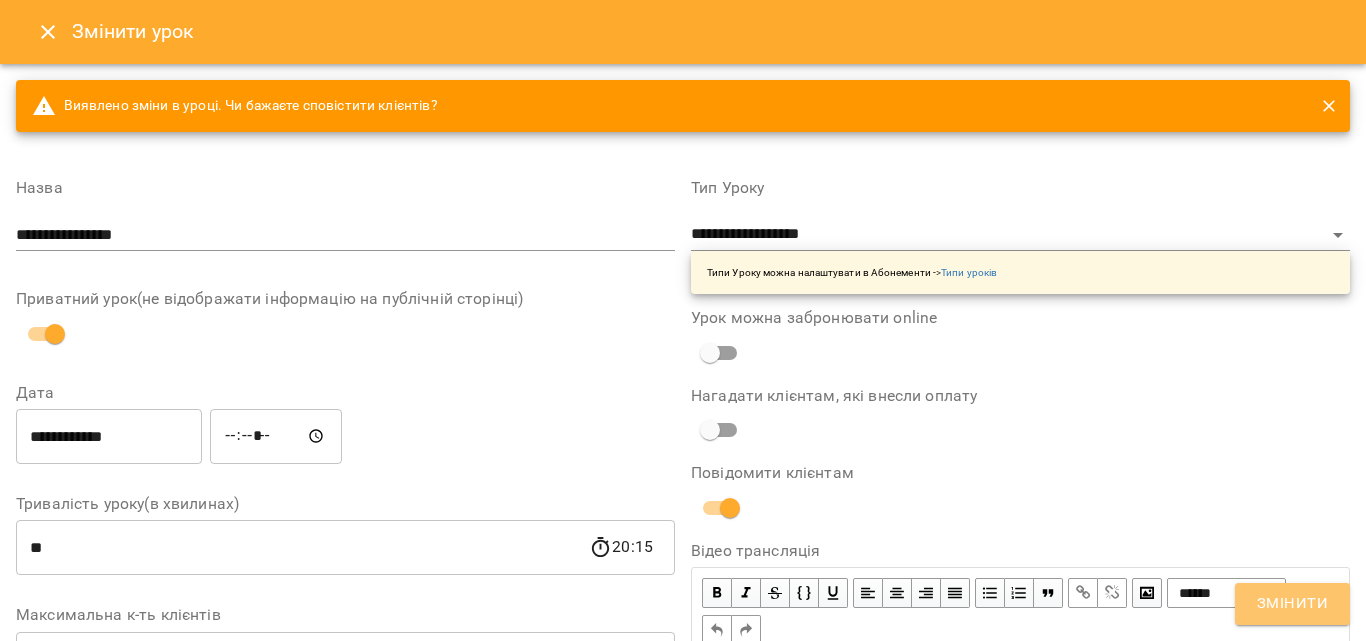 click on "Змінити" at bounding box center [1292, 604] 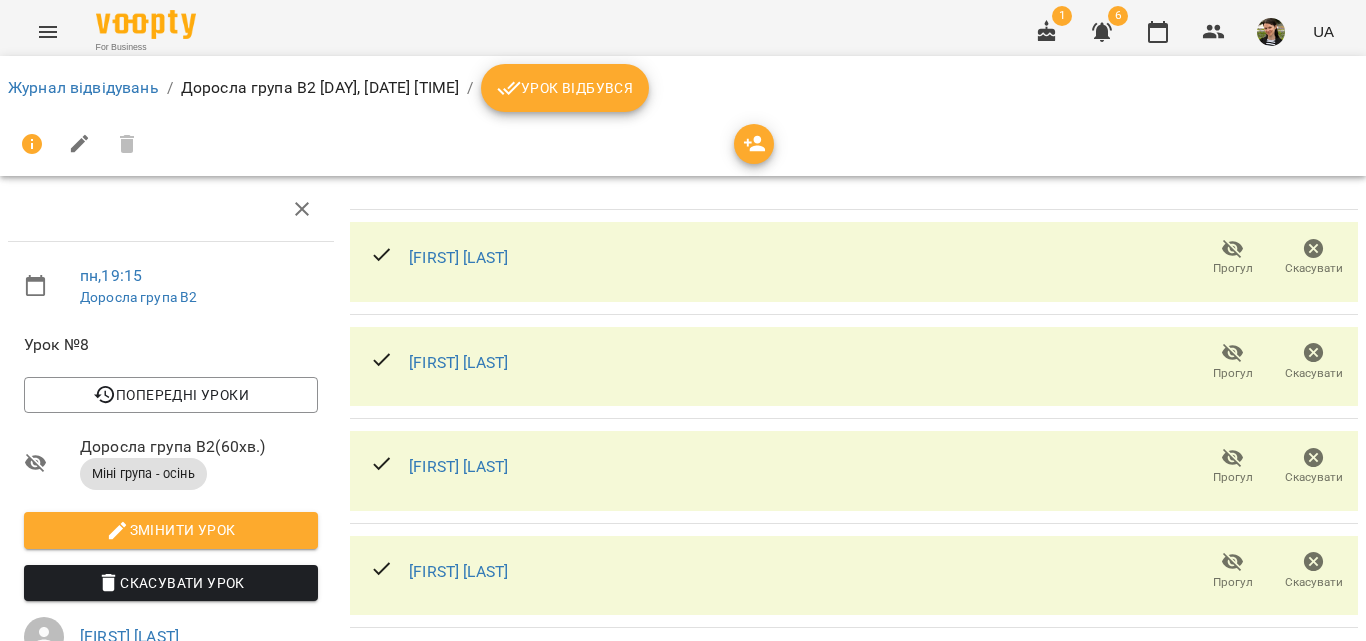 click on "Урок відбувся" at bounding box center (565, 88) 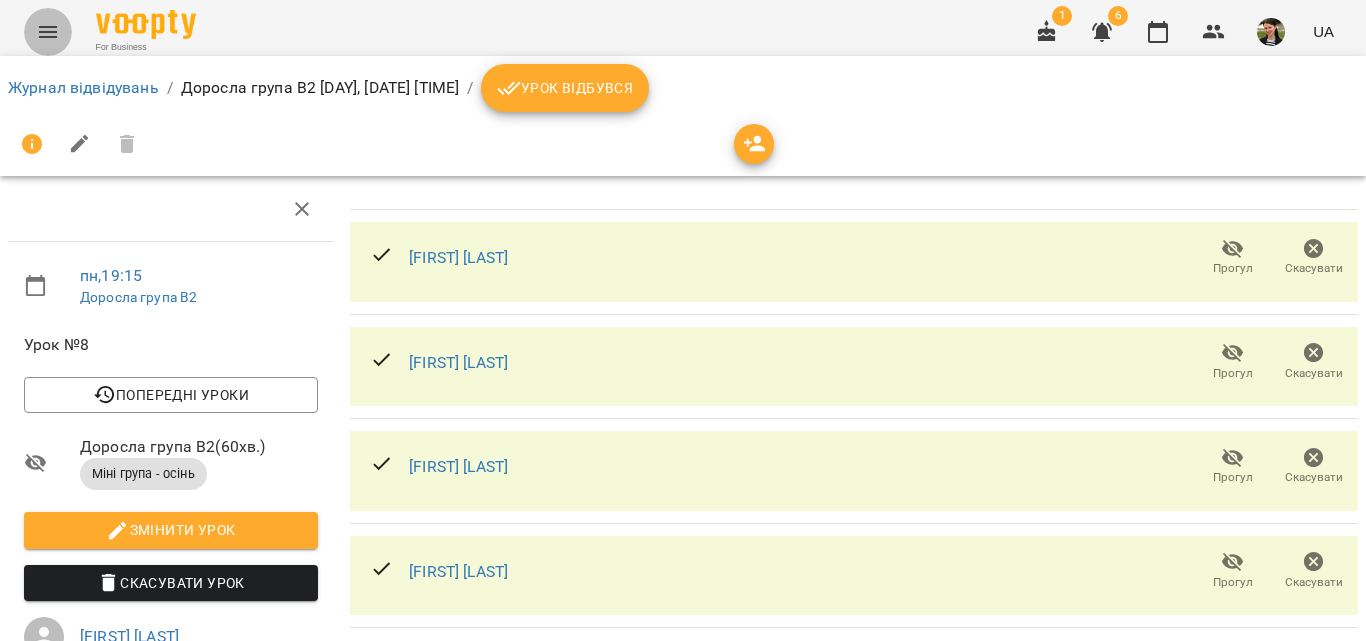 click 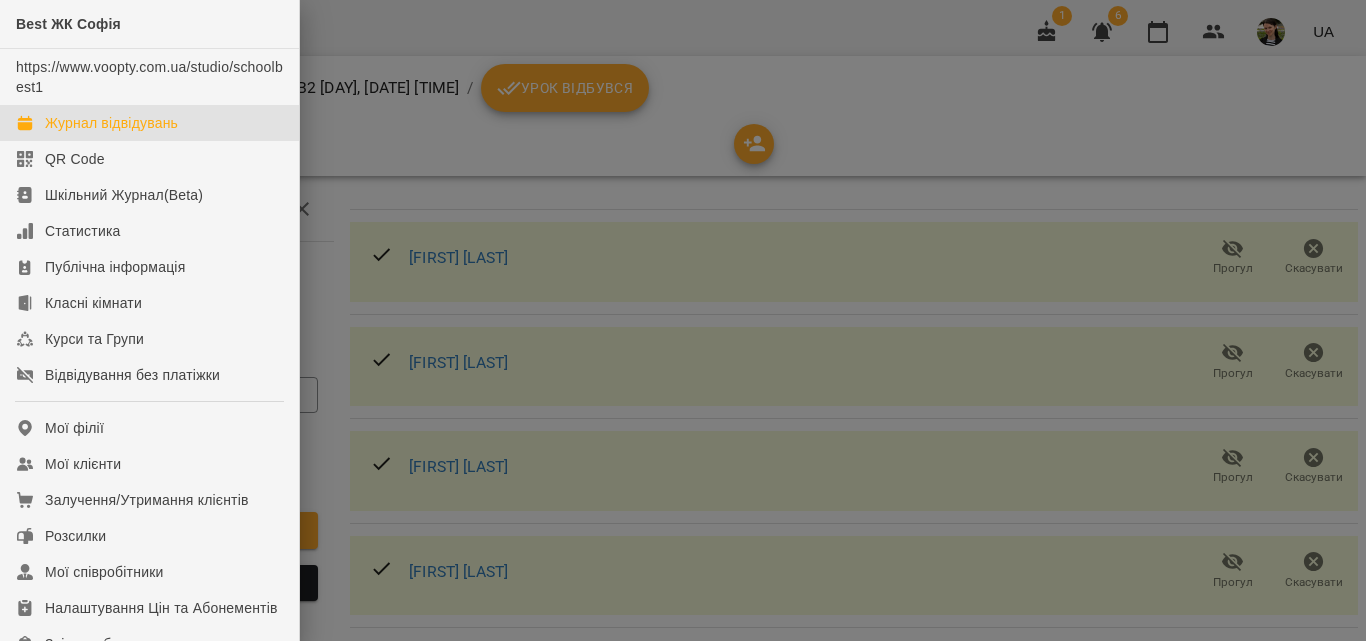 click on "Журнал відвідувань" at bounding box center [111, 123] 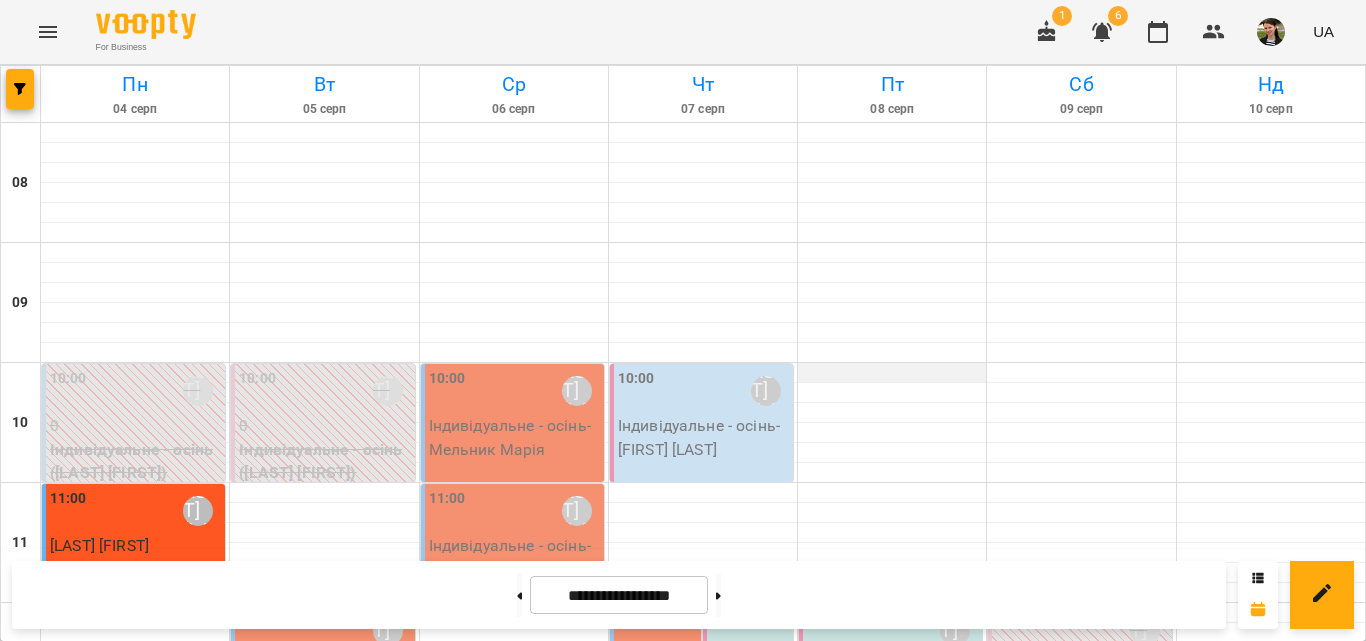 scroll, scrollTop: 1100, scrollLeft: 0, axis: vertical 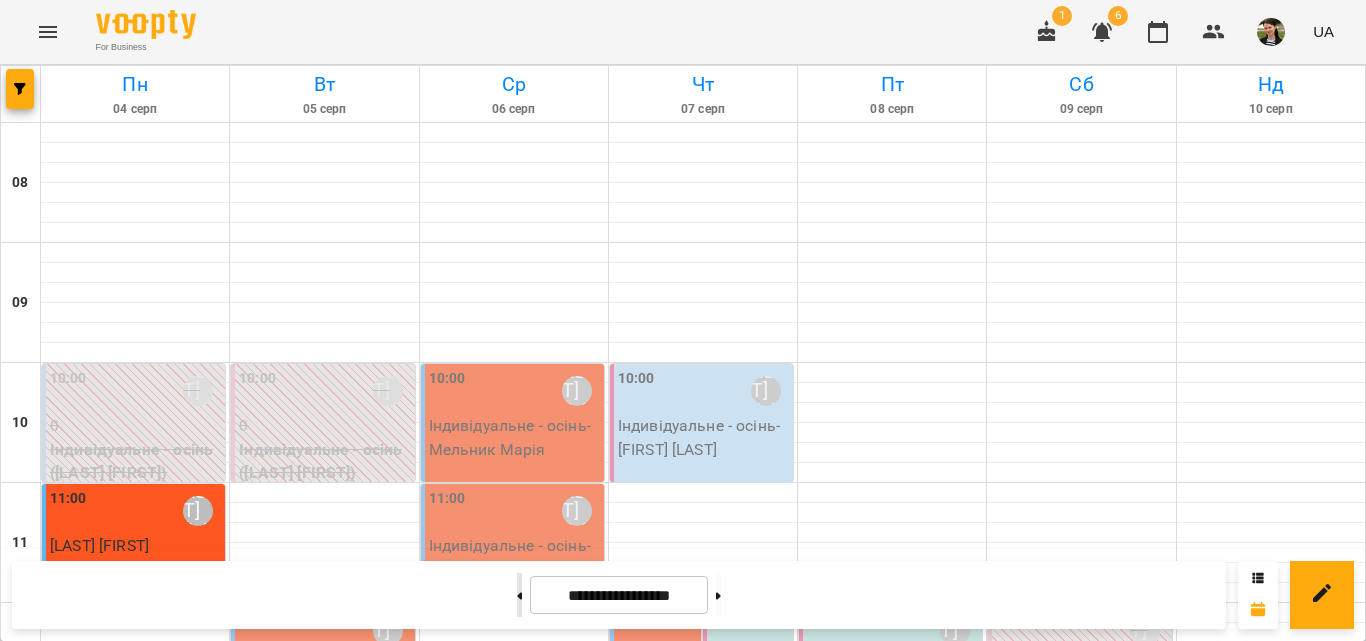 click 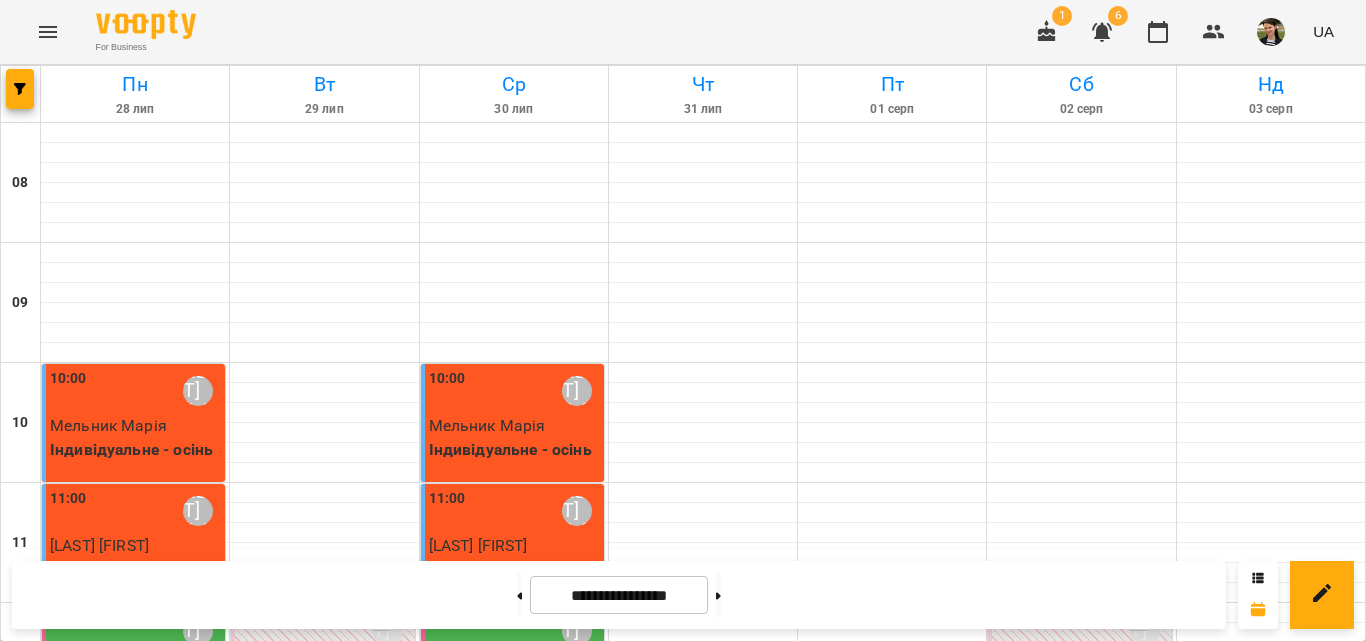 click on "[TIME] [FIRST] [LAST]" at bounding box center (892, 1531) 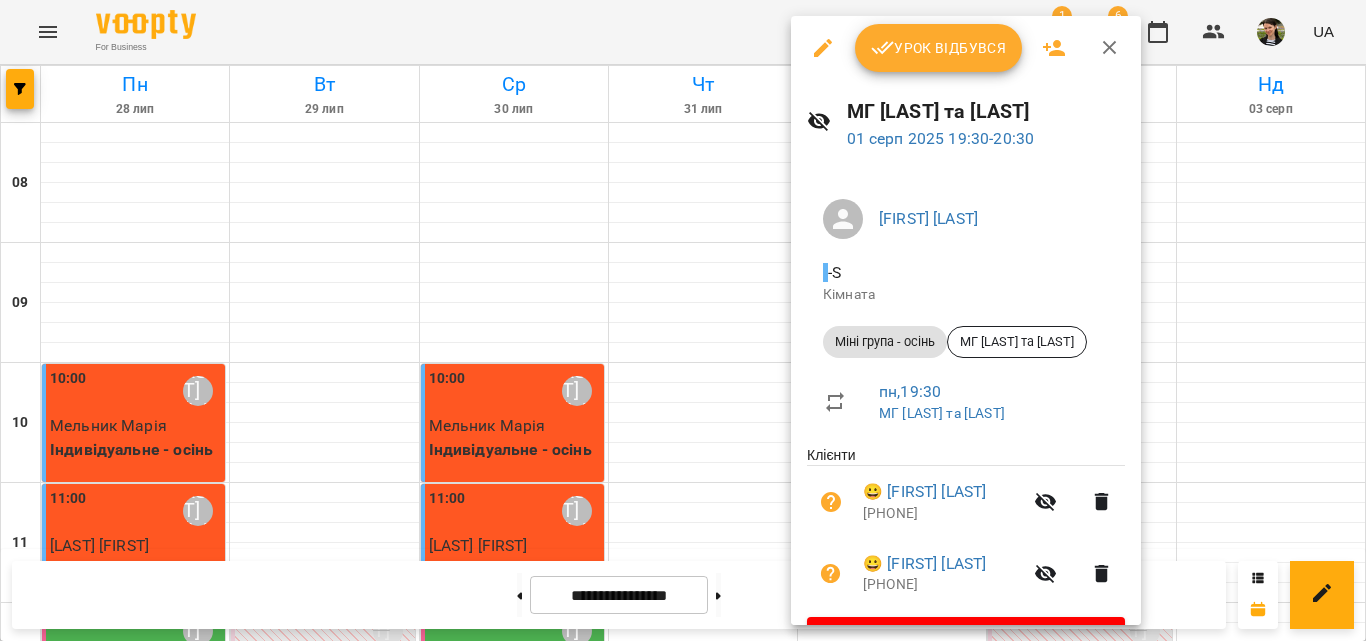 scroll, scrollTop: 55, scrollLeft: 0, axis: vertical 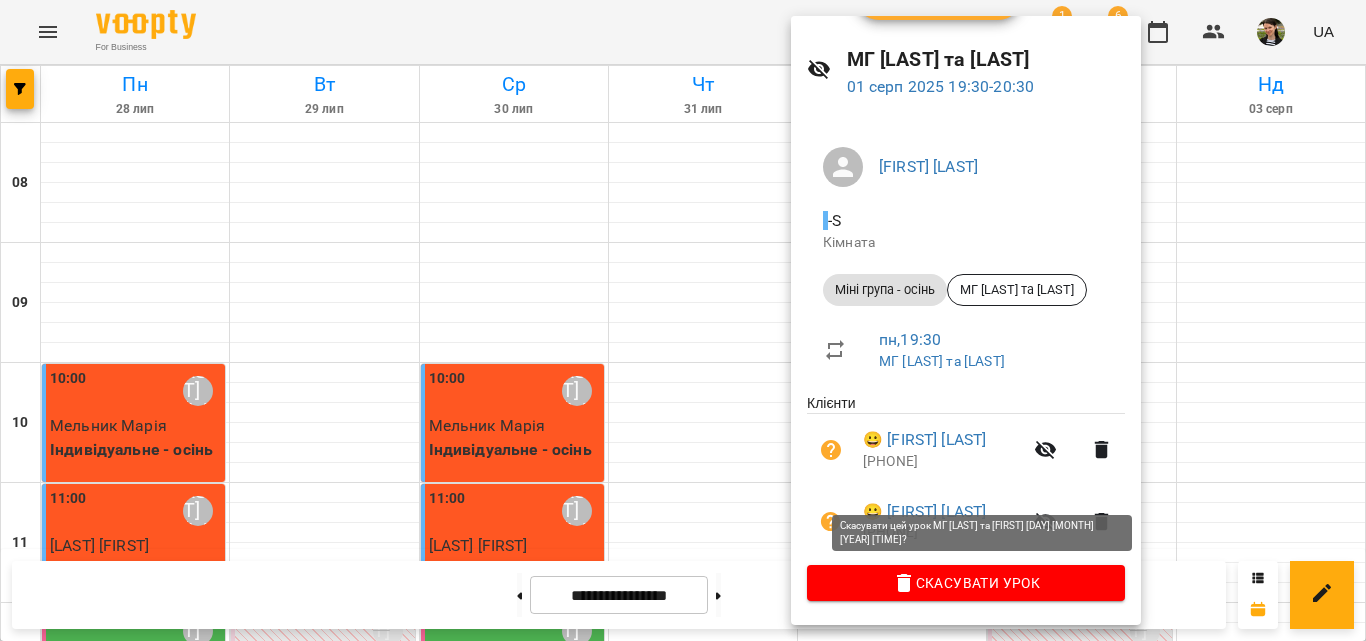 click on "Скасувати Урок" at bounding box center (966, 583) 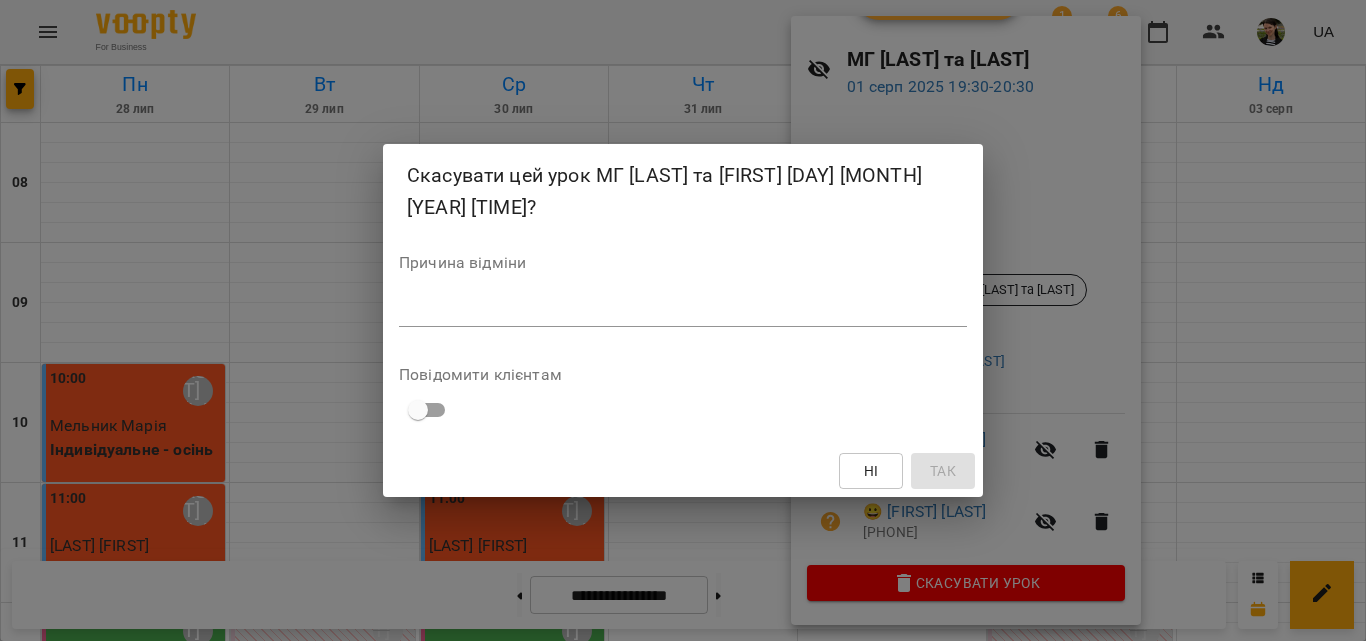 click at bounding box center (683, 310) 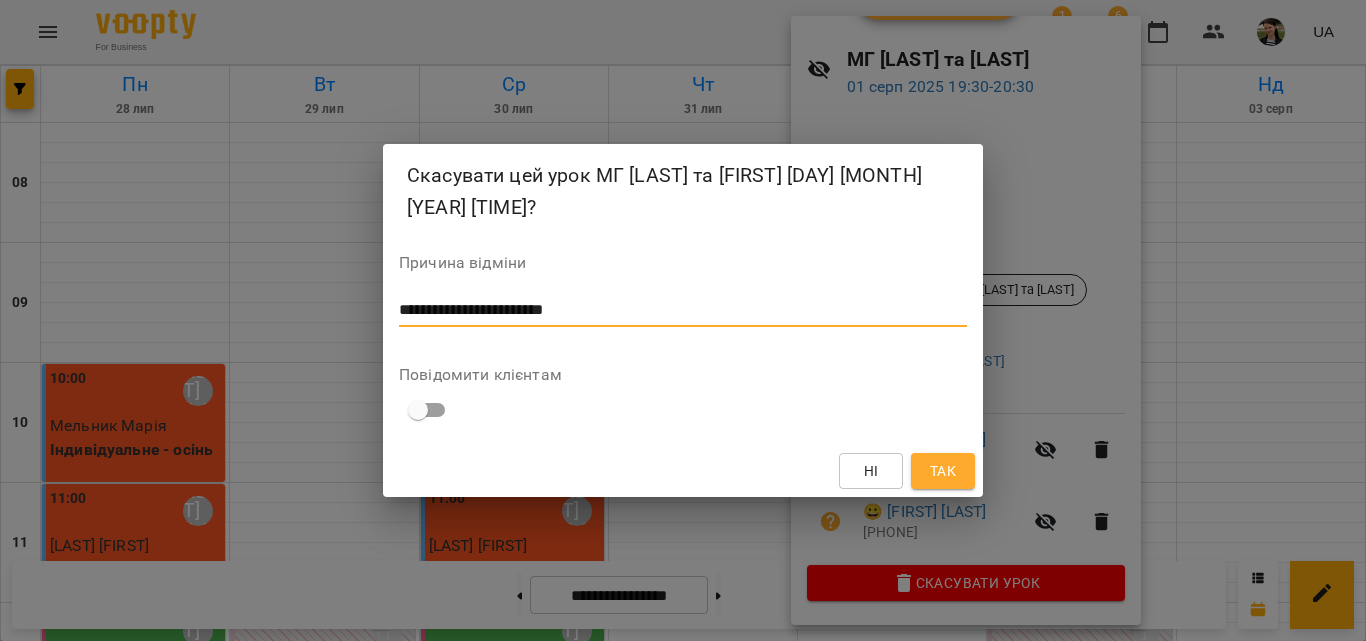 type on "**********" 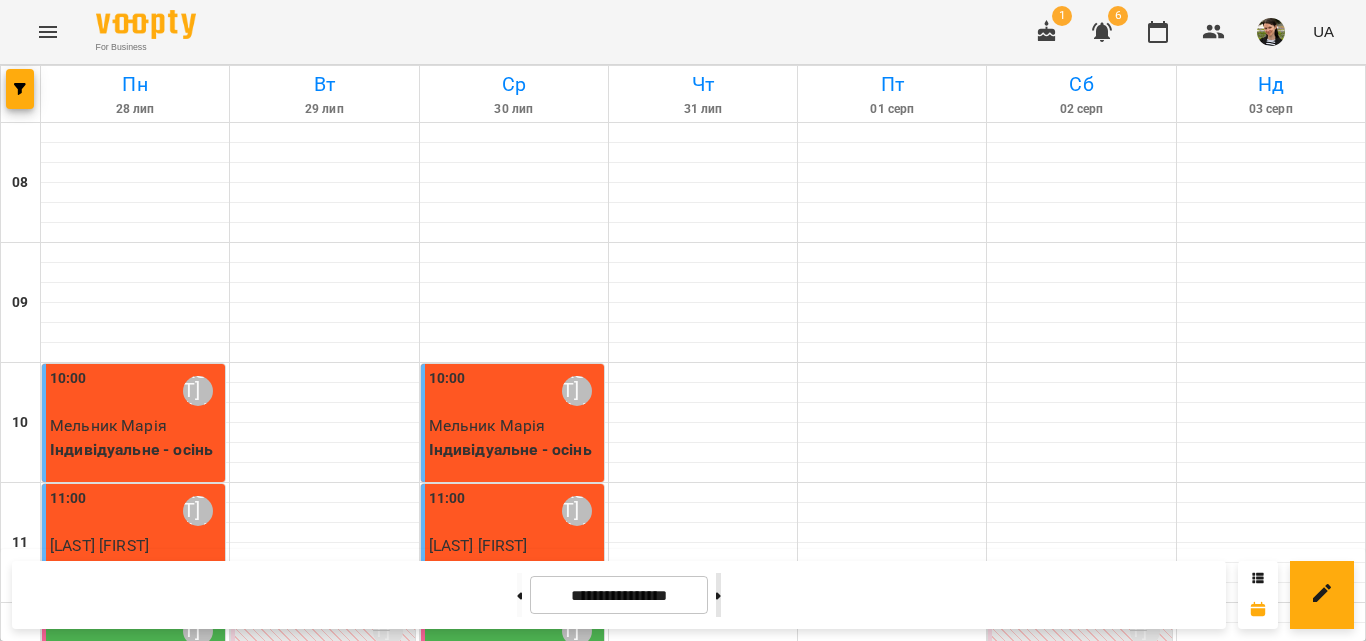 click 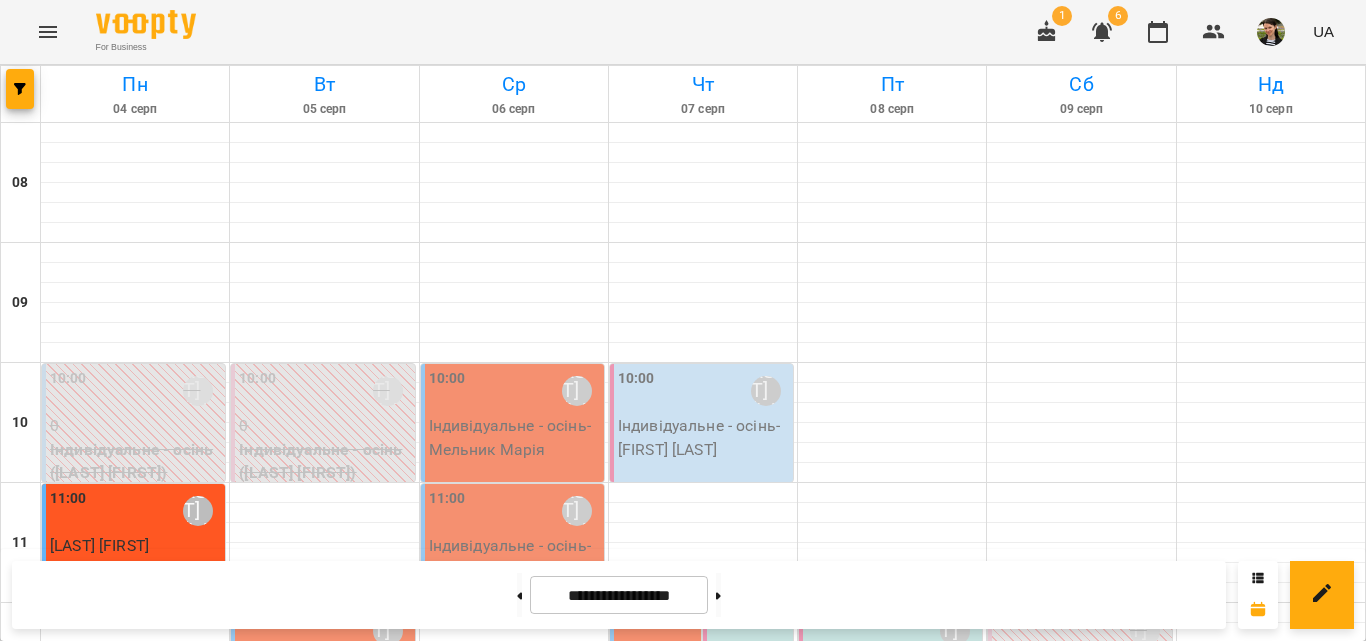 scroll, scrollTop: 1252, scrollLeft: 0, axis: vertical 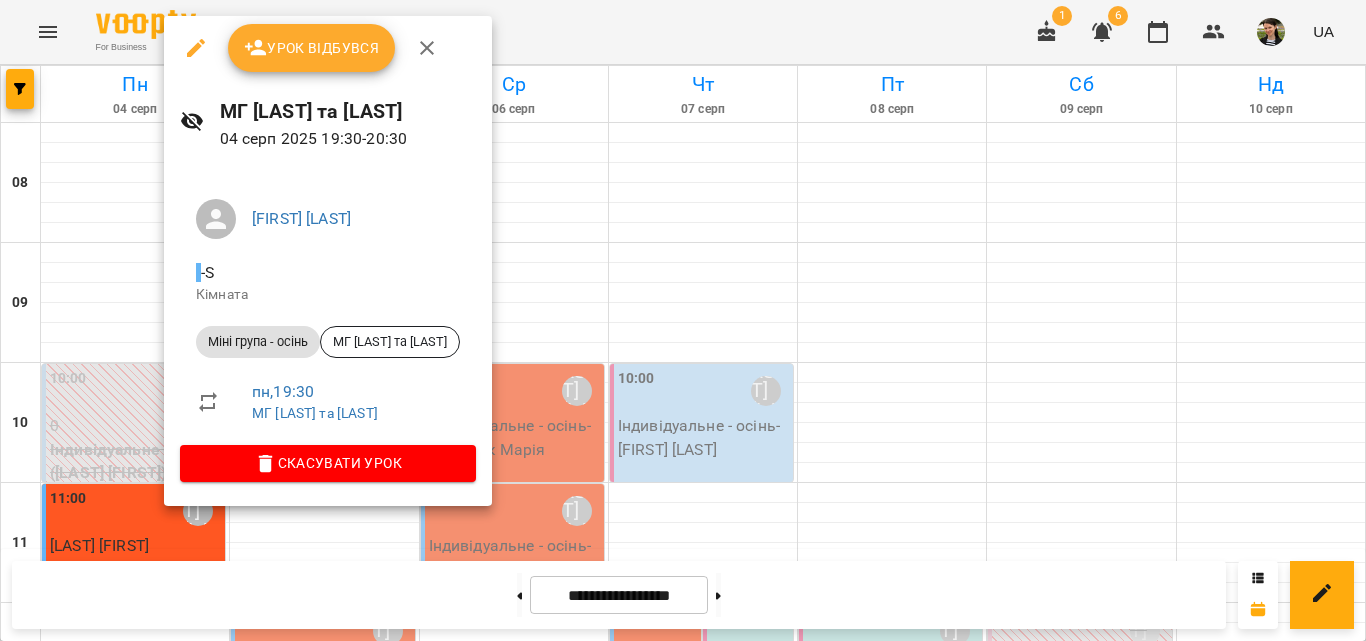 click 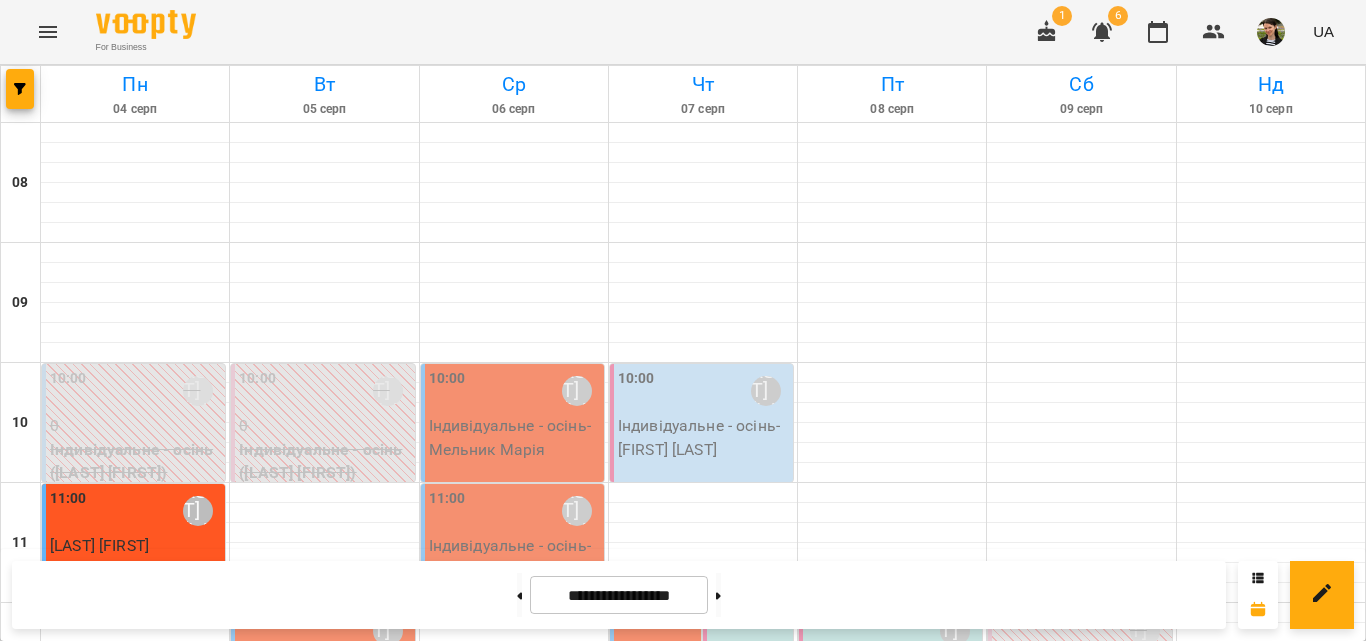 click on "[FIRST] [LAST]" at bounding box center (197, 1558) 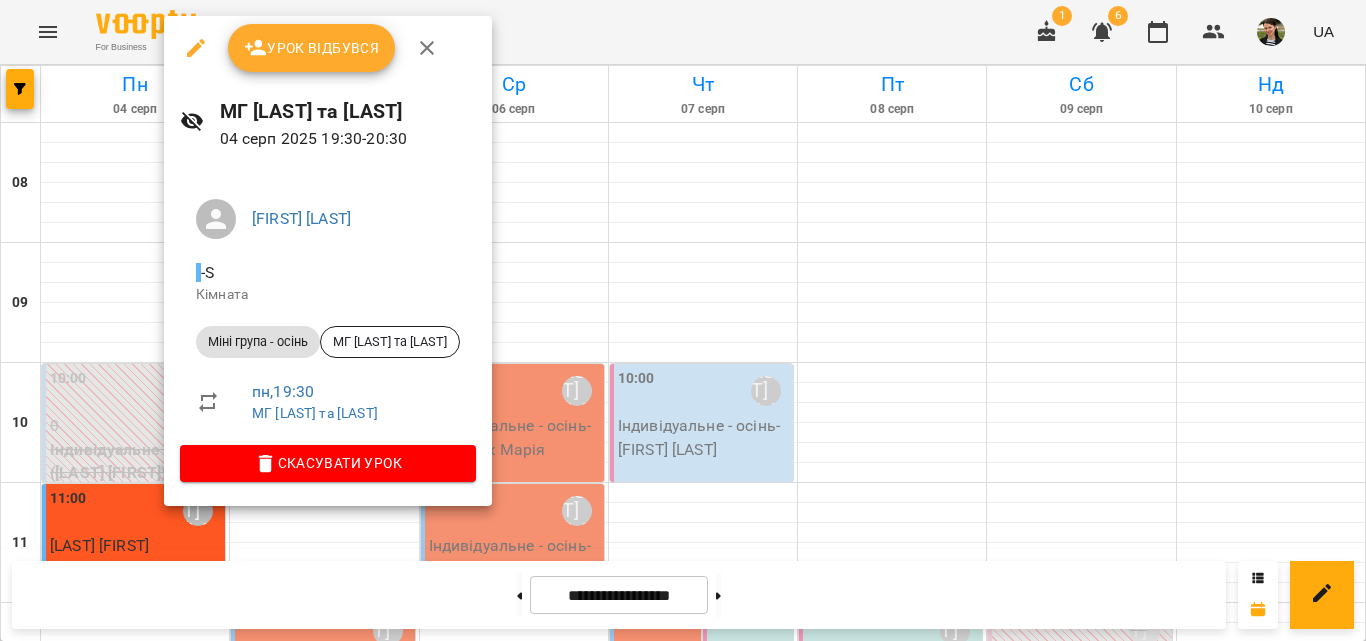 click 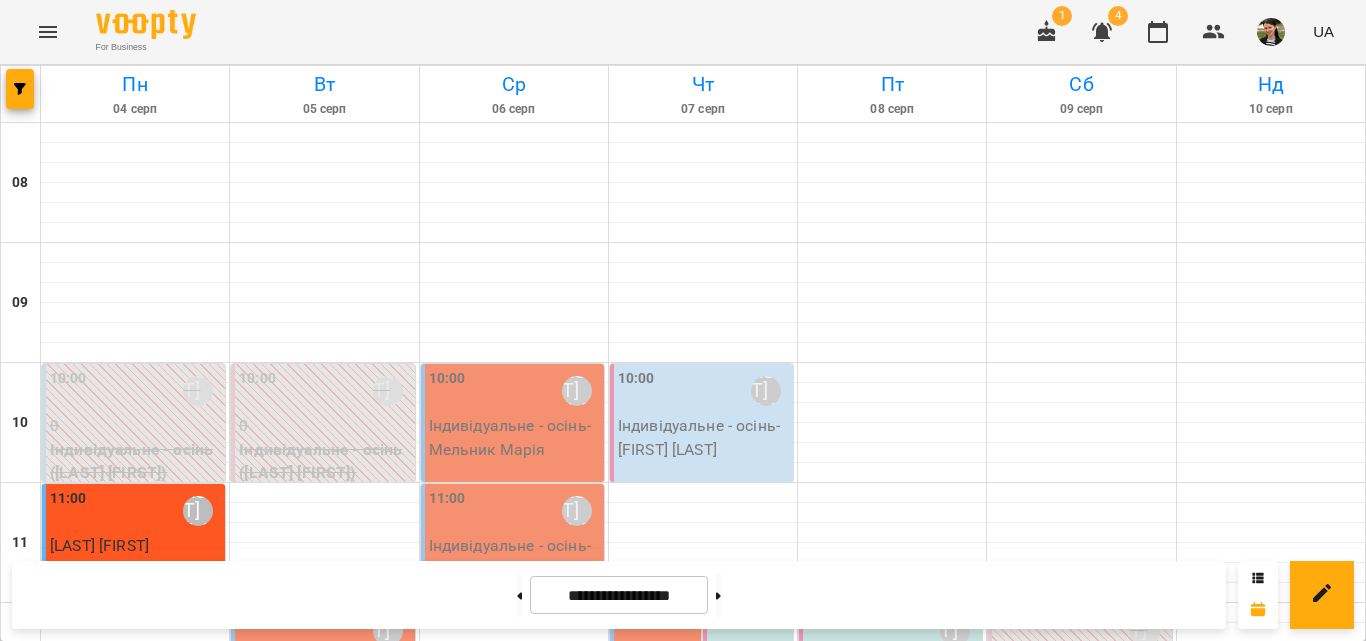 click on "19:30" at bounding box center [192, 1521] 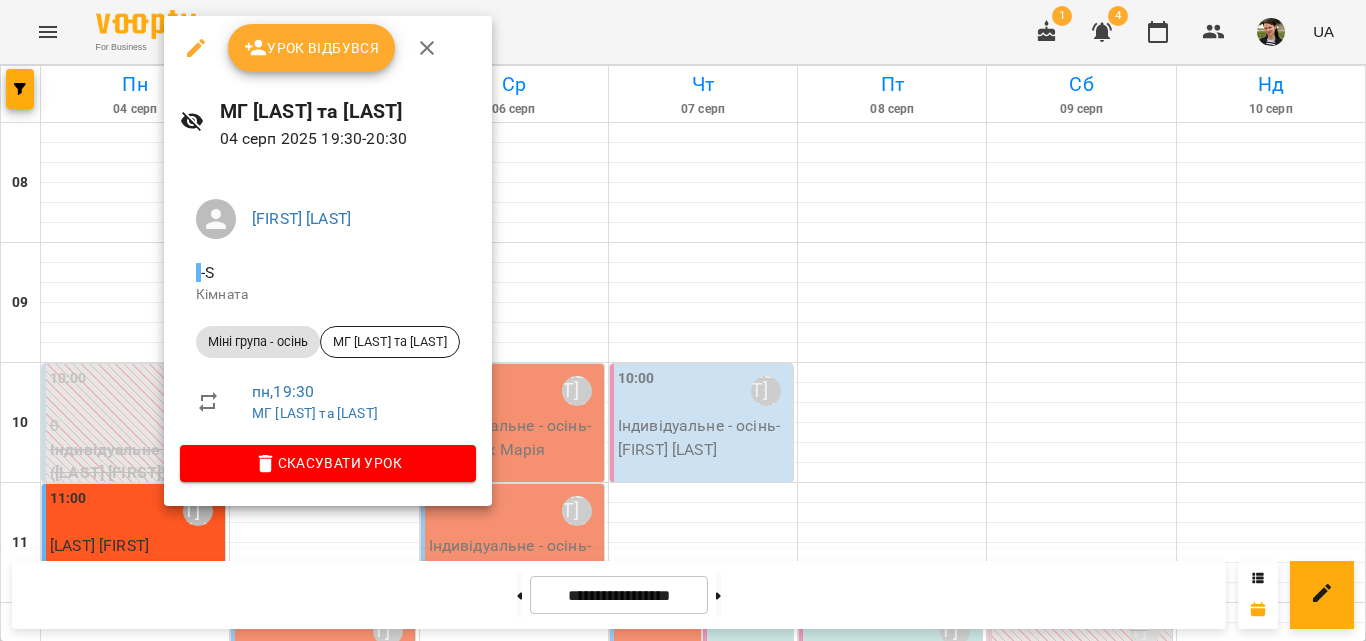 click on "Урок відбувся" at bounding box center [312, 48] 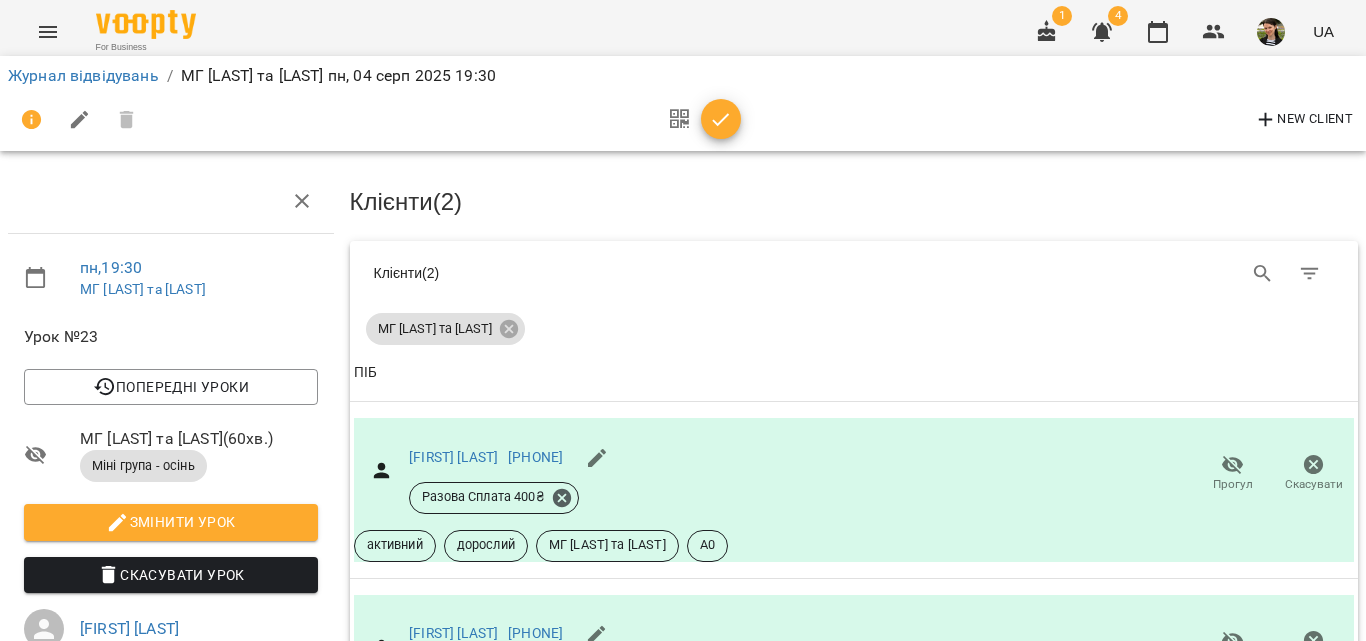 scroll, scrollTop: 0, scrollLeft: 0, axis: both 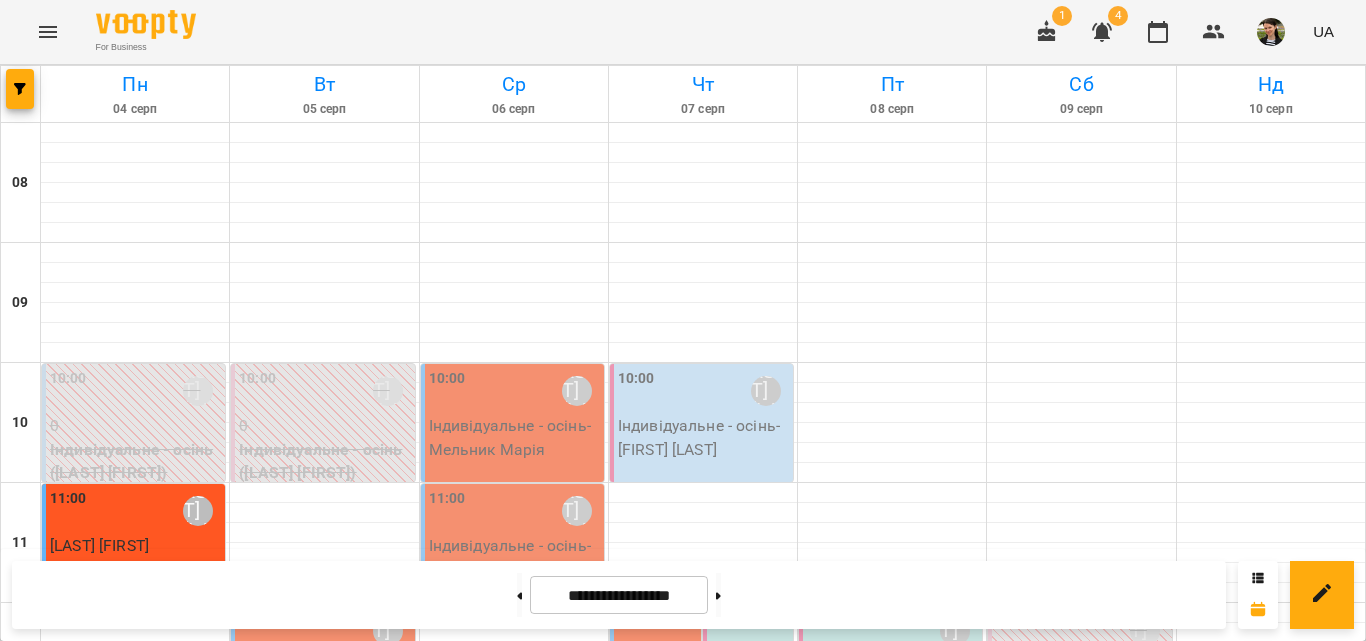 click on "2" at bounding box center (198, 1593) 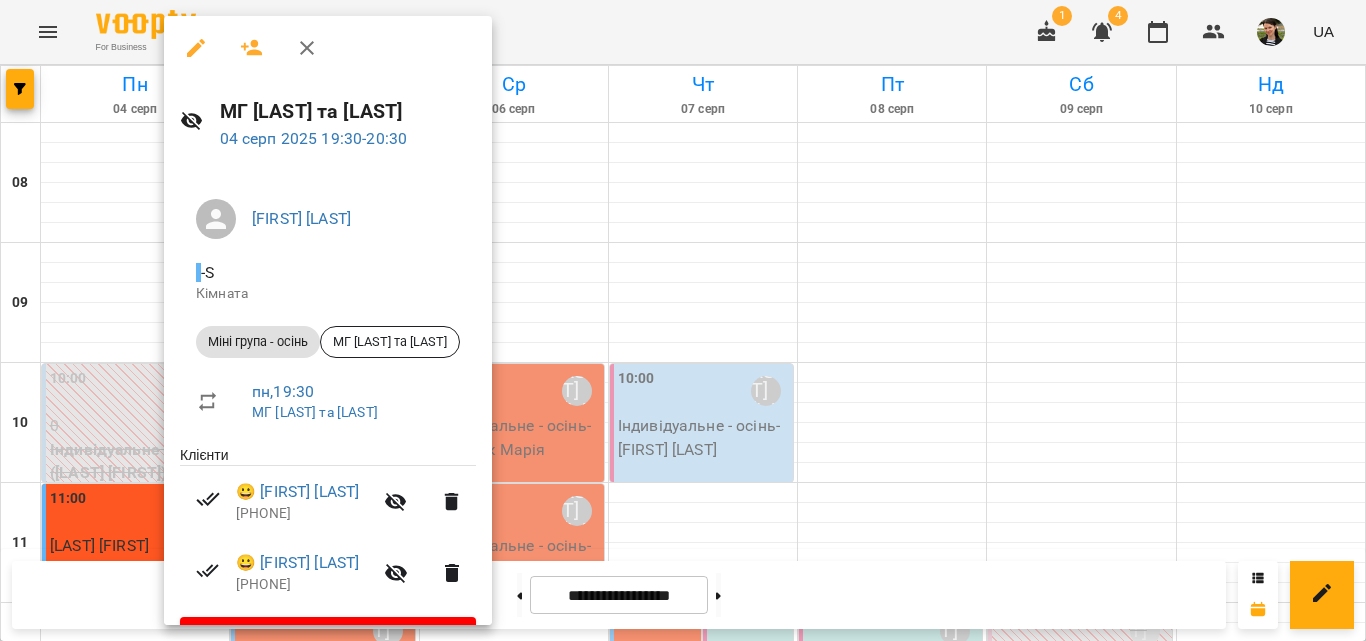 click 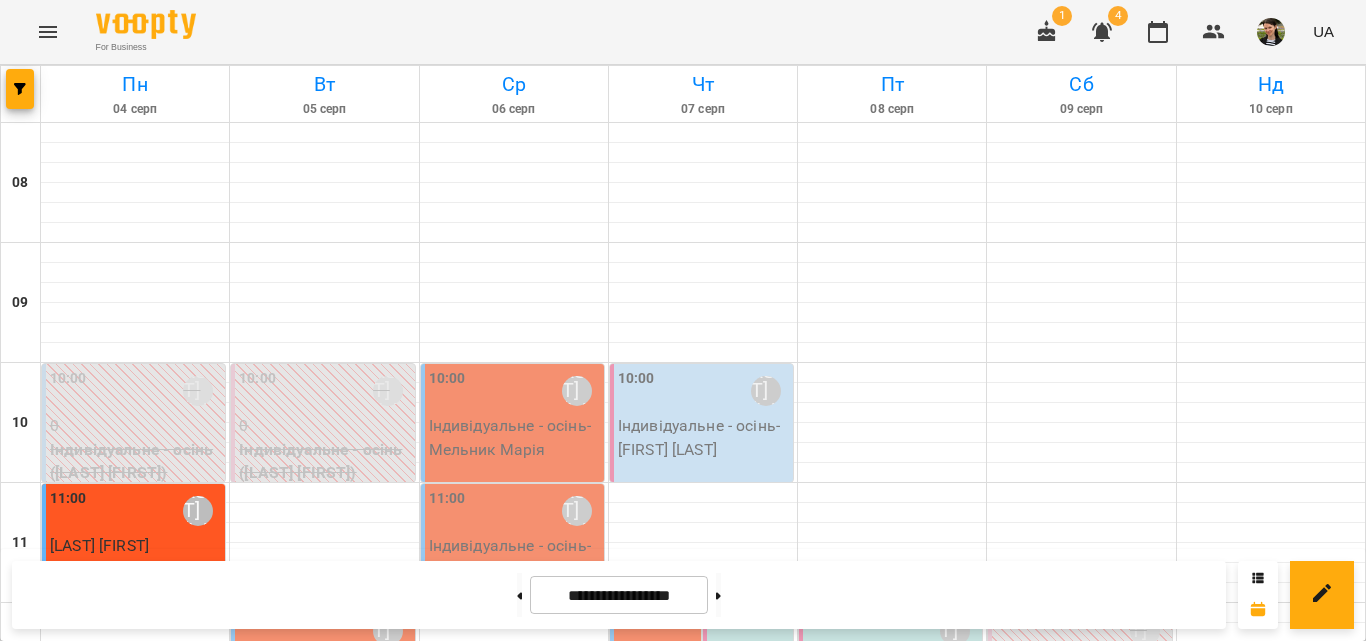 click on "2" at bounding box center (198, 1593) 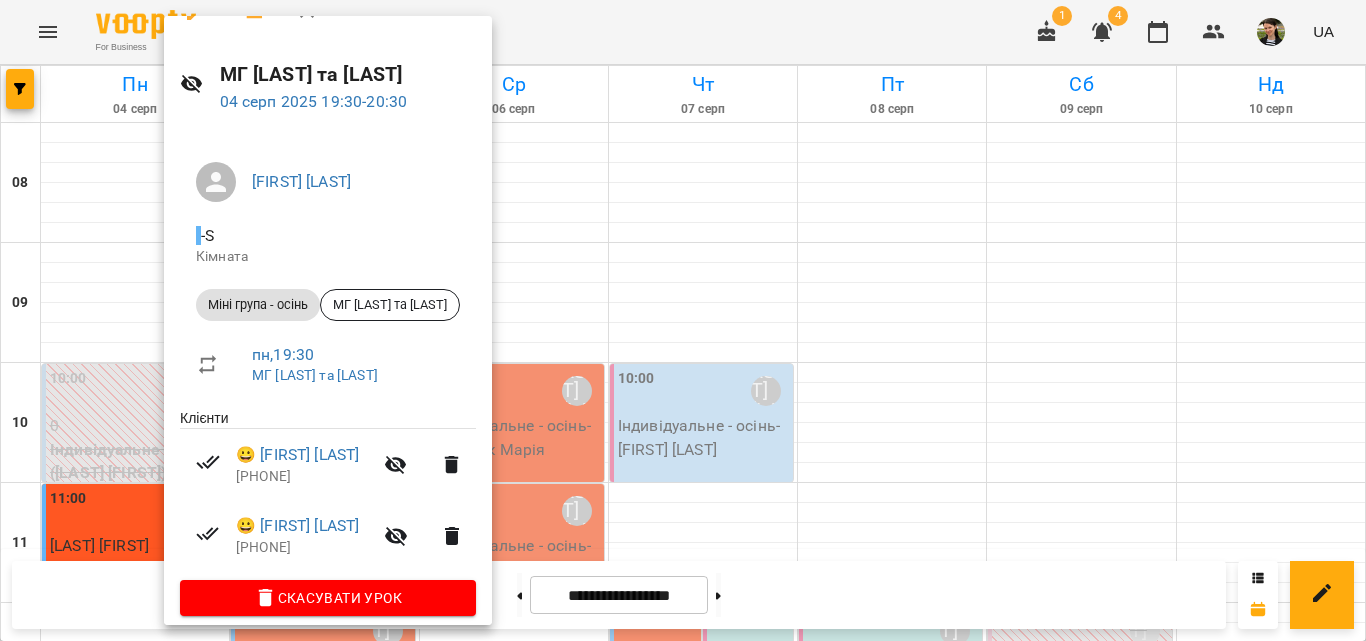 scroll, scrollTop: 54, scrollLeft: 0, axis: vertical 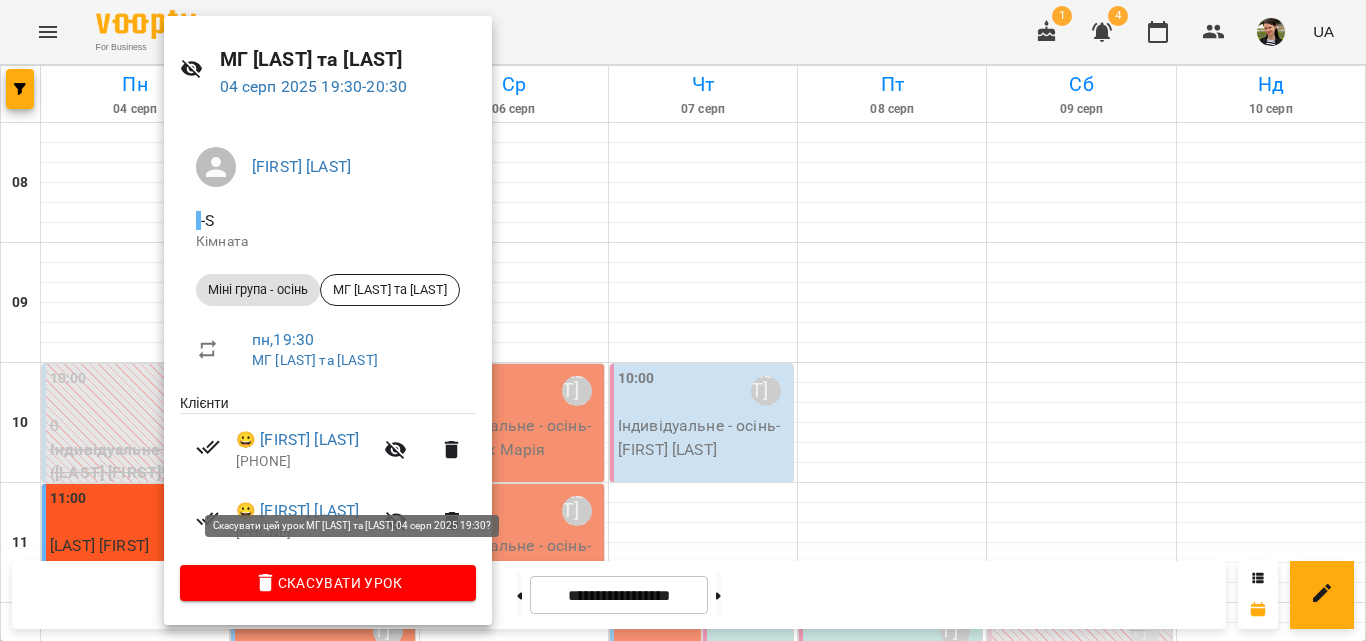 click on "Скасувати Урок" at bounding box center (328, 583) 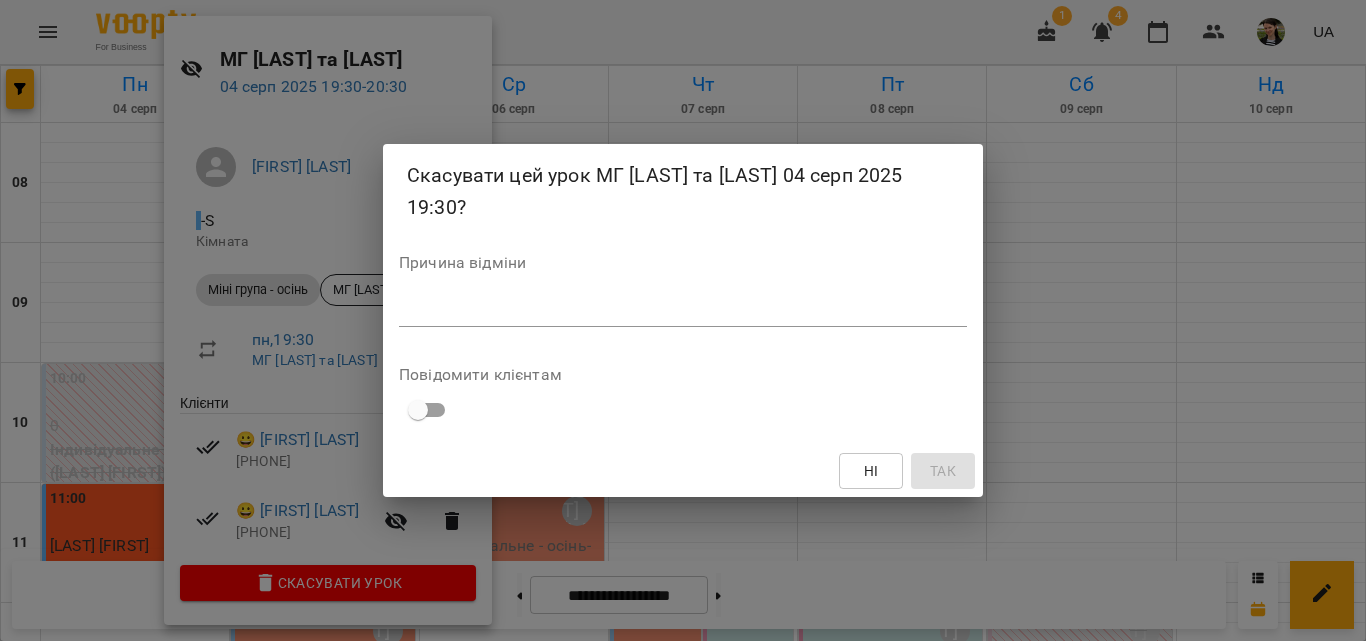 click at bounding box center (683, 310) 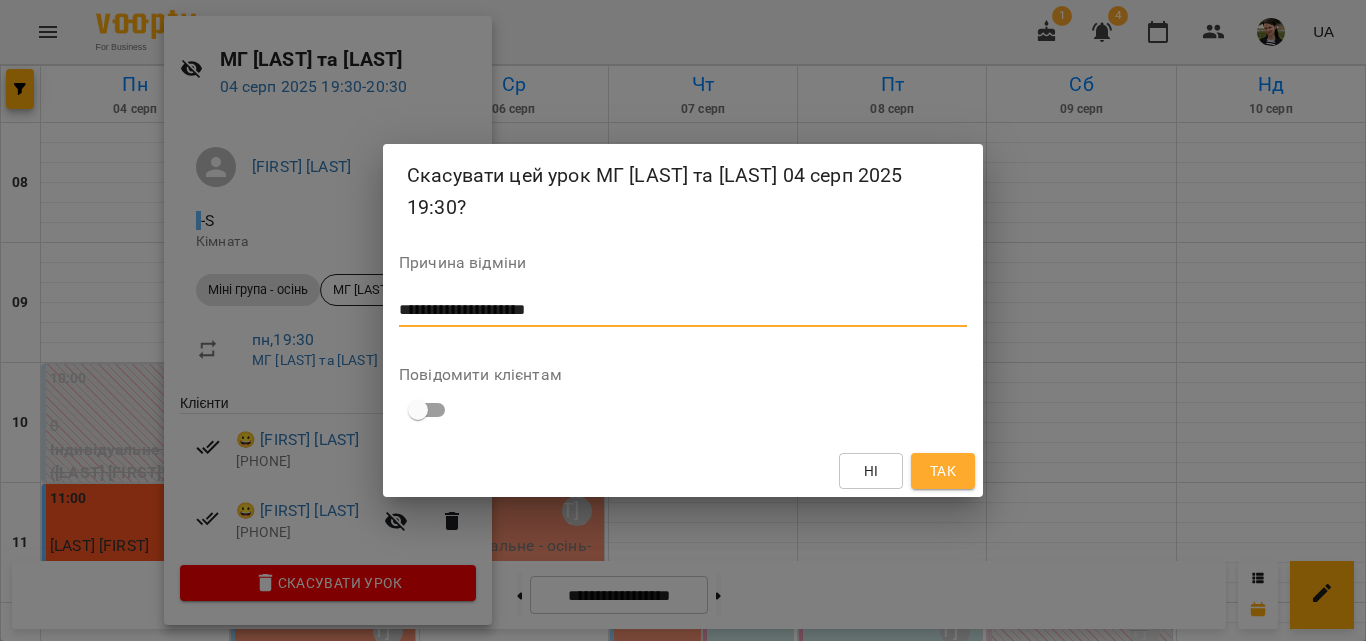 type on "**********" 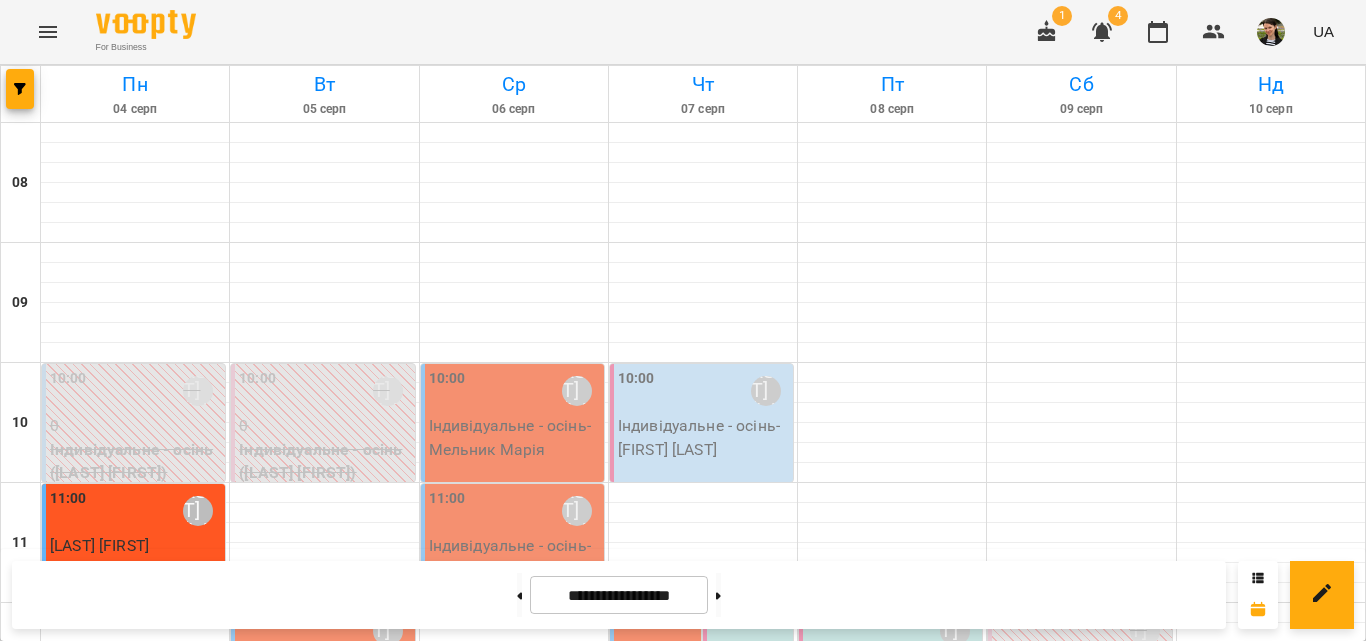 click on "20:00 [FIRST] [LAST]" at bounding box center (324, 1591) 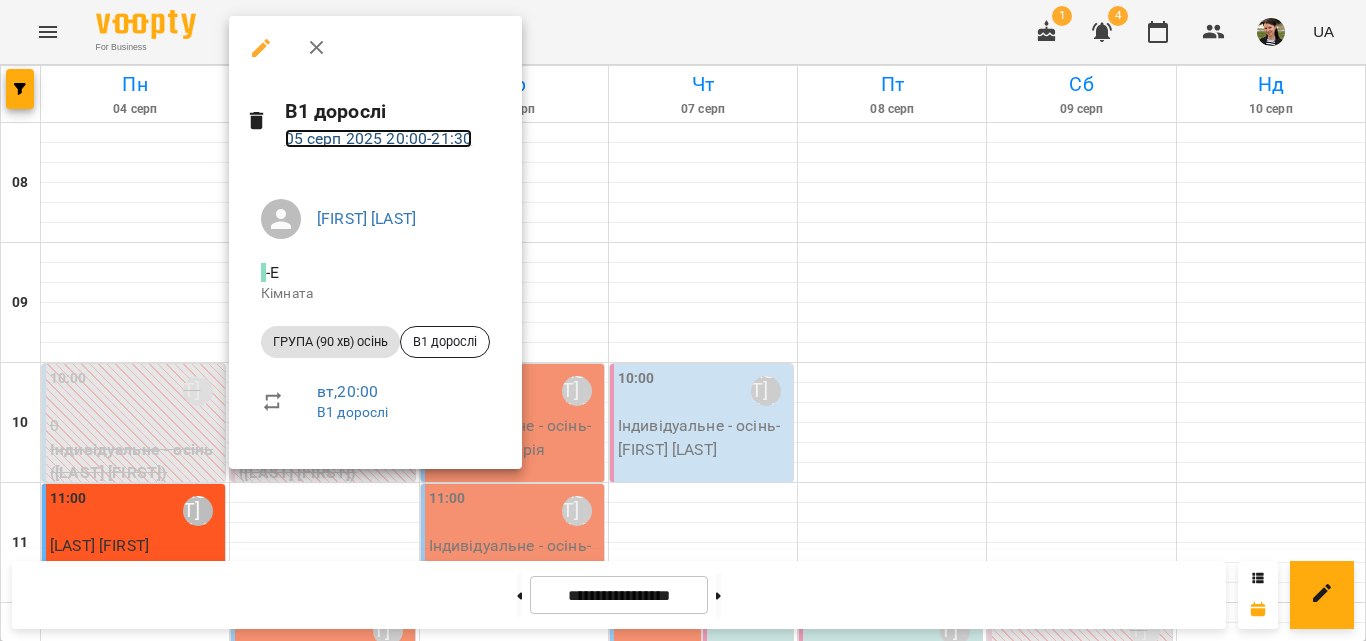 click on "[YEAR]-[MONTH]-[DAY] [TIME]  -  [TIME]" at bounding box center [379, 138] 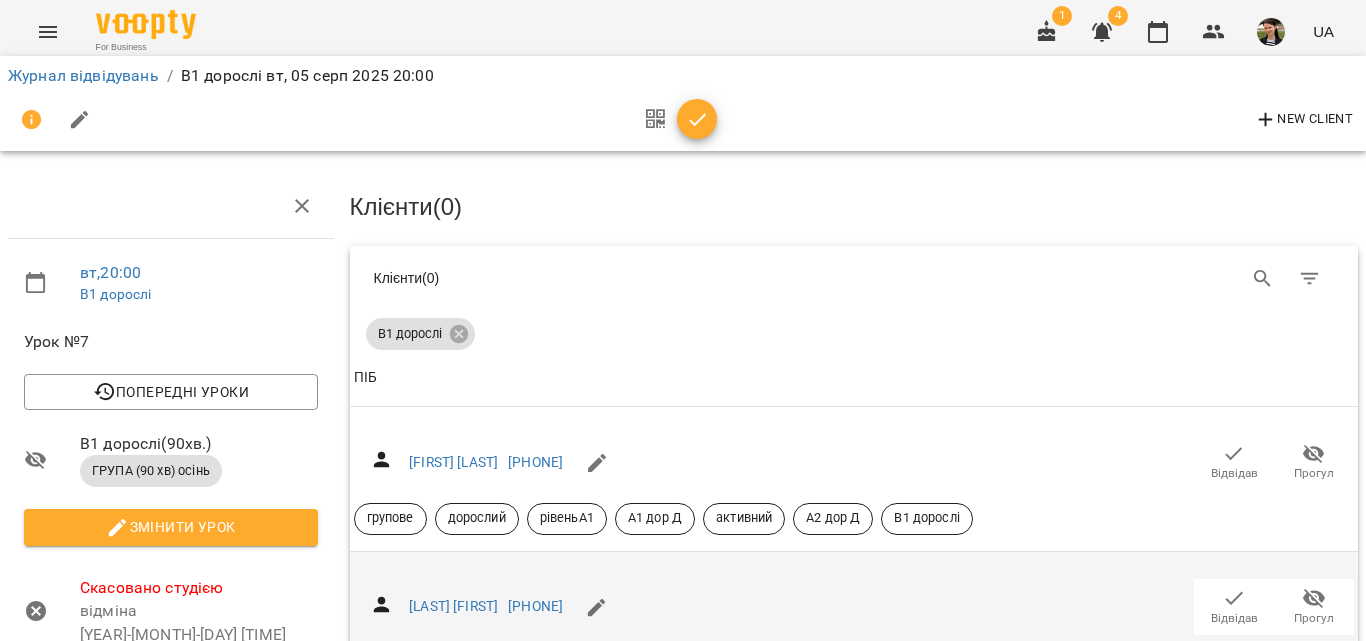 scroll, scrollTop: 0, scrollLeft: 0, axis: both 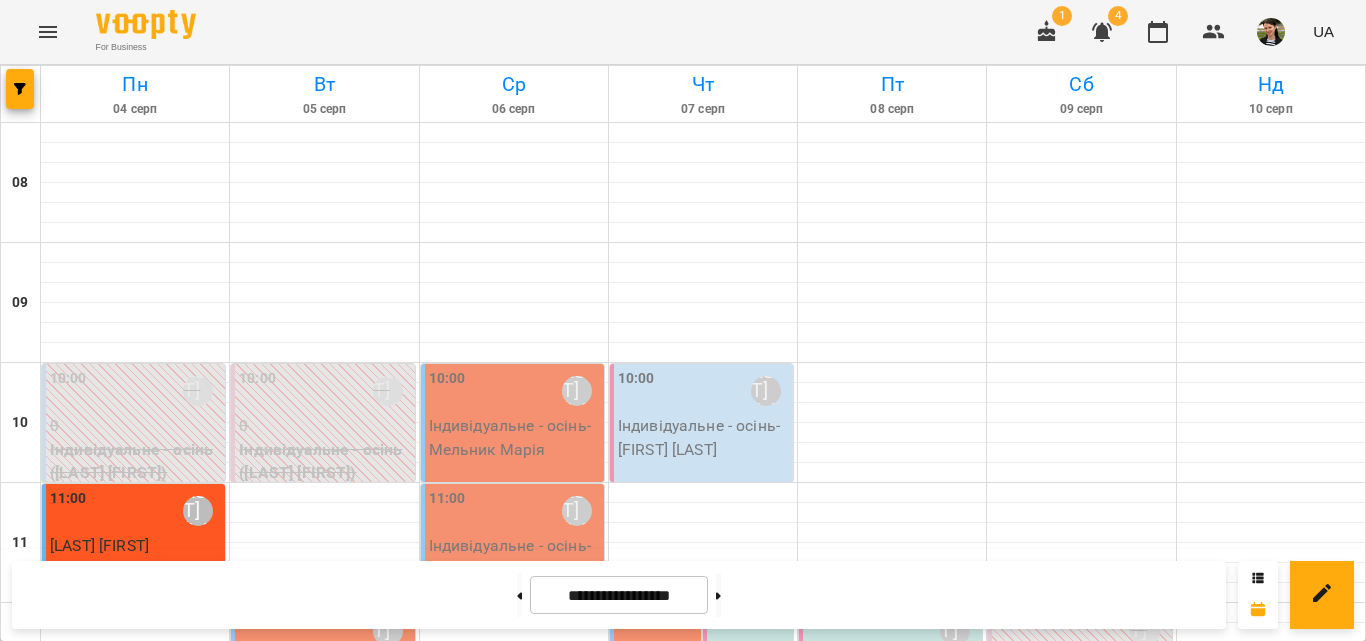 click on "19:30" at bounding box center (192, 1519) 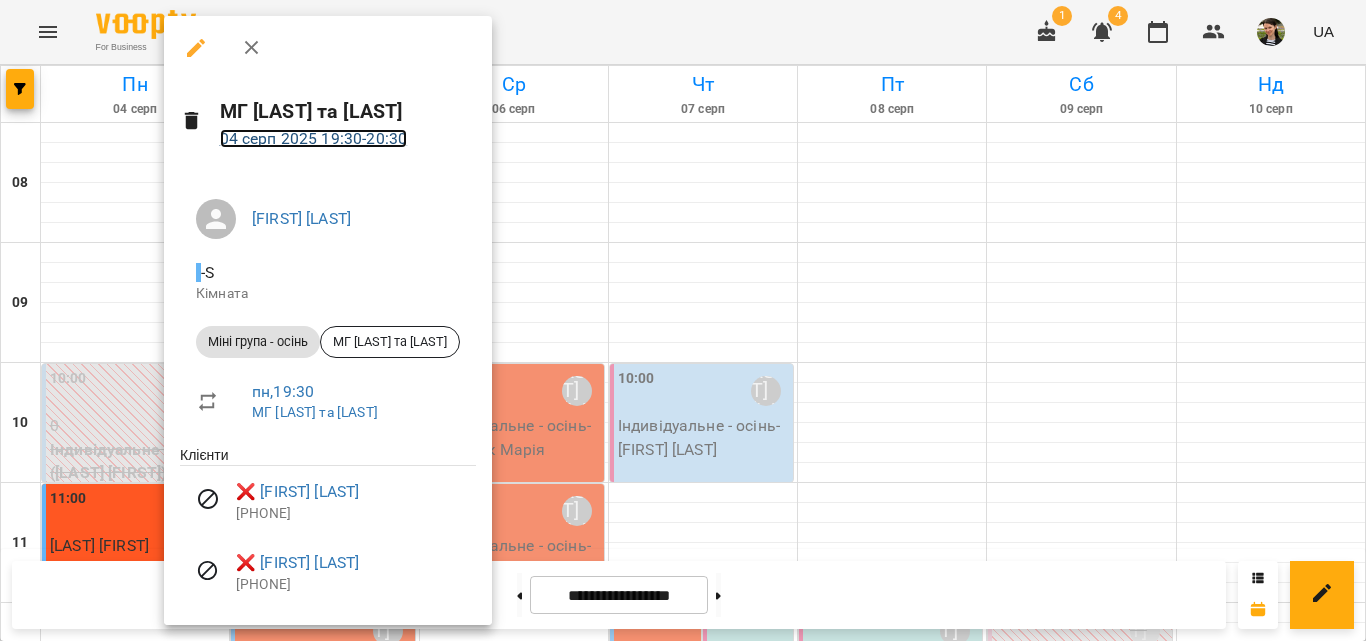 click on "[YEAR]-[MONTH]-[DAY] [TIME]  -  [TIME]" at bounding box center (314, 138) 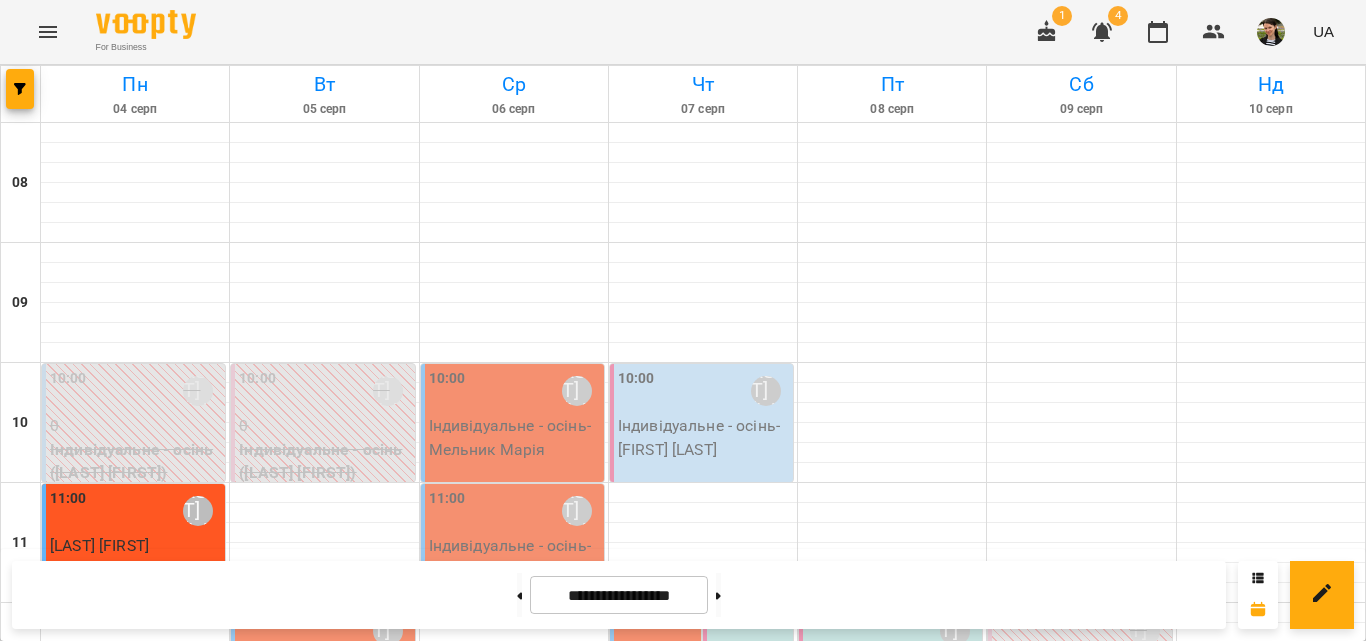 scroll, scrollTop: 1252, scrollLeft: 0, axis: vertical 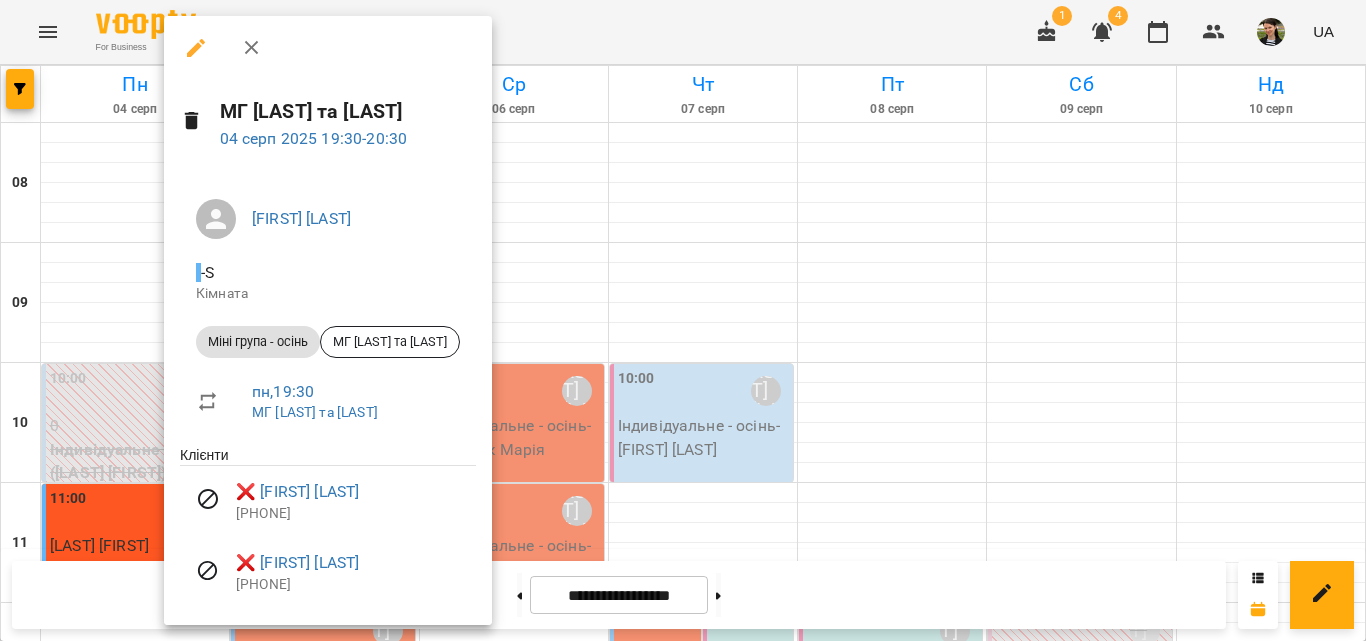 click at bounding box center [683, 320] 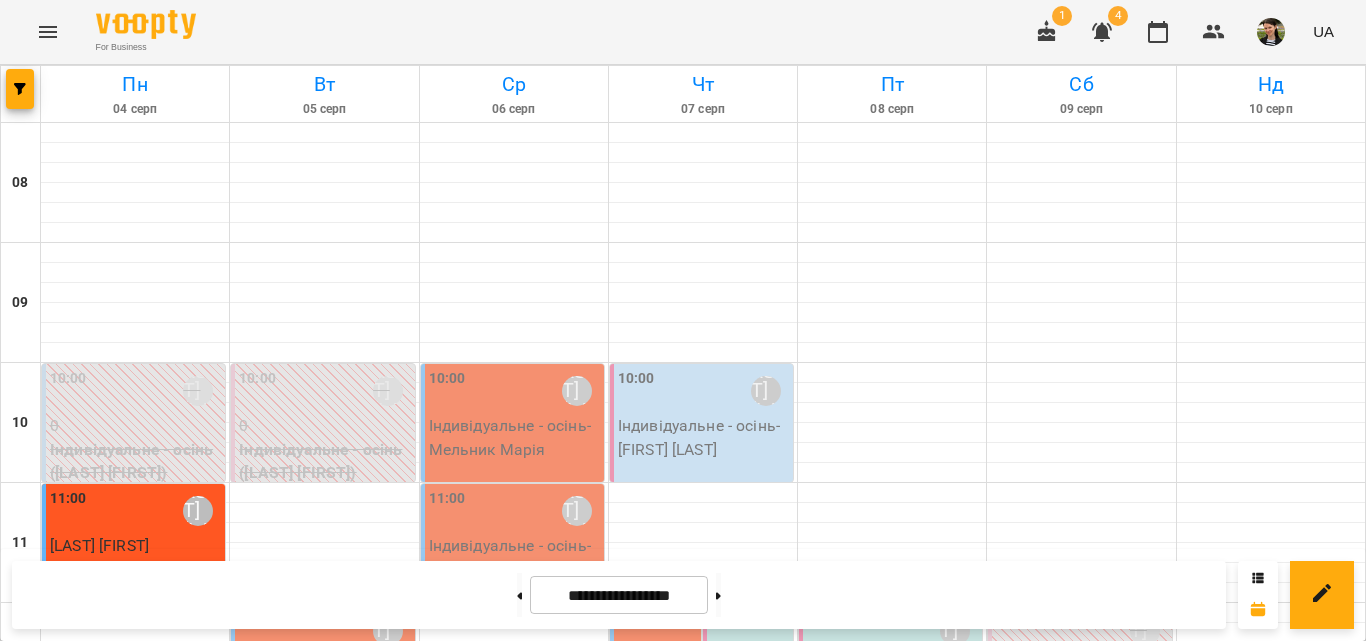 click 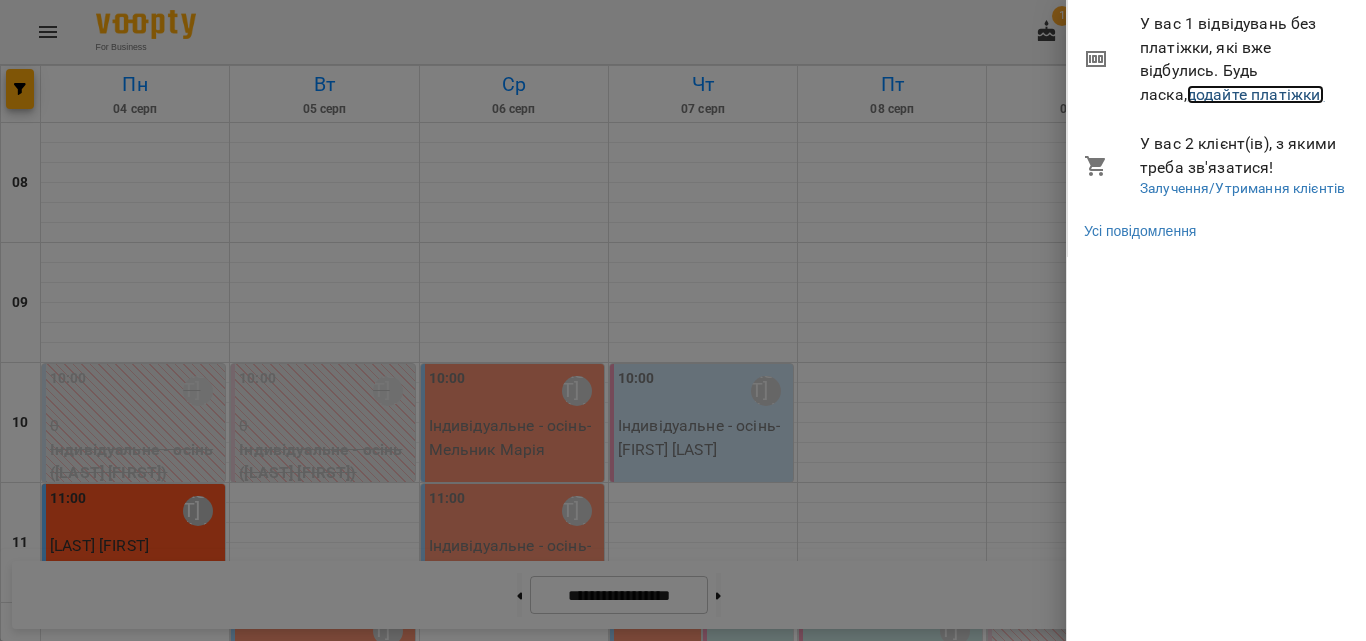 click on "додайте платіжки!" at bounding box center [1256, 94] 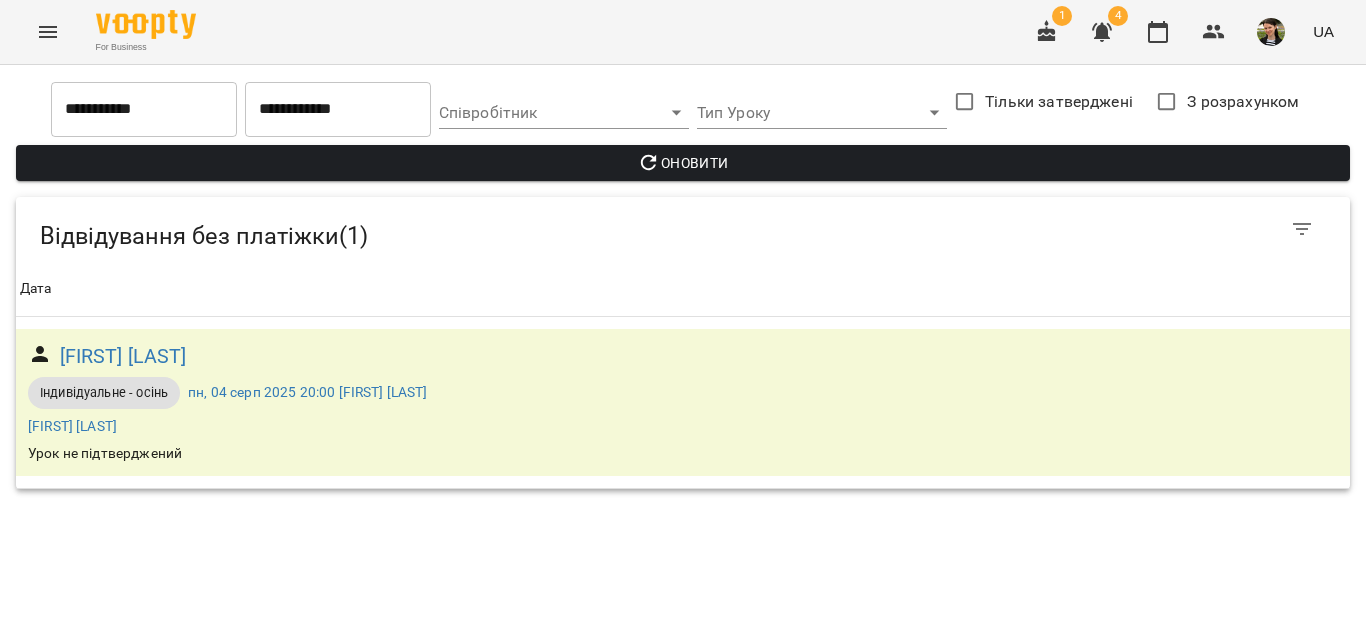 click 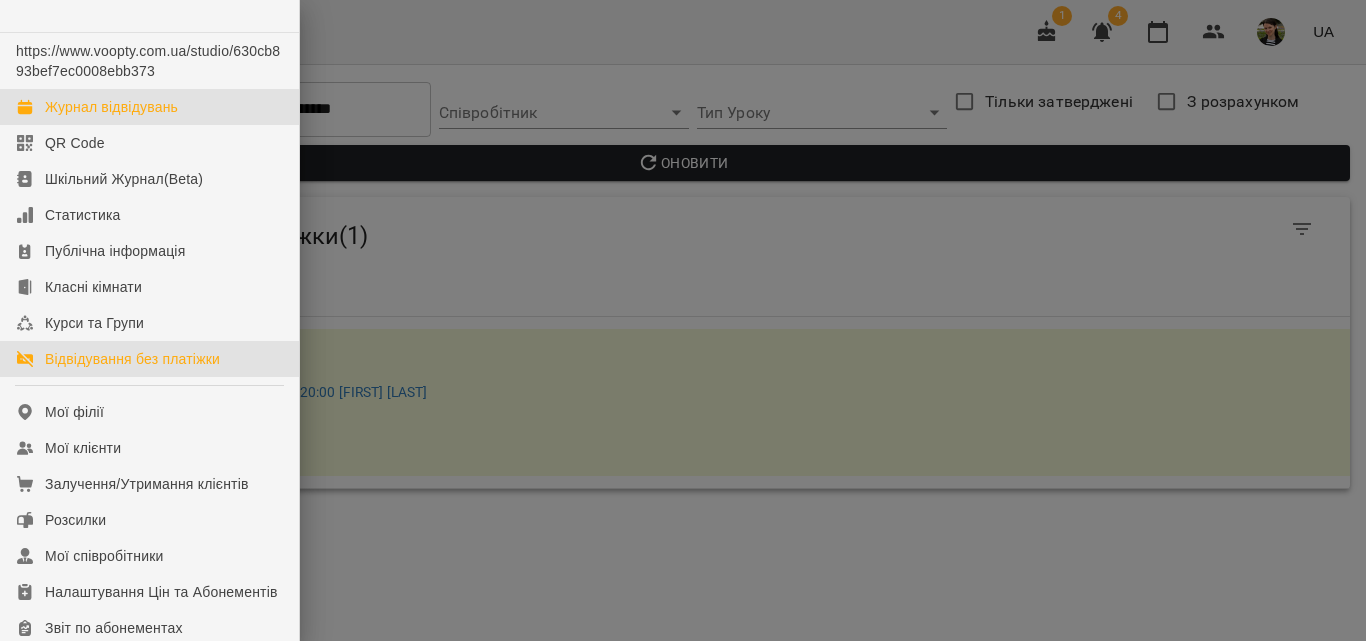 click on "Журнал відвідувань" at bounding box center (111, 107) 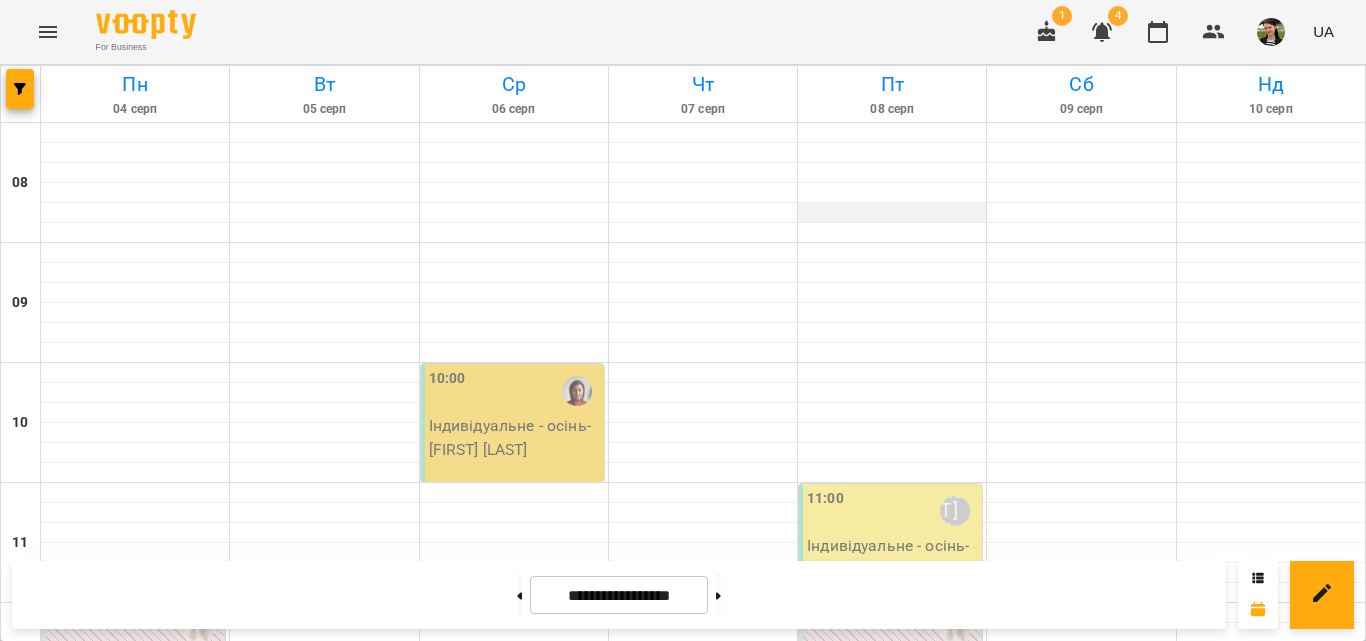 scroll, scrollTop: 600, scrollLeft: 0, axis: vertical 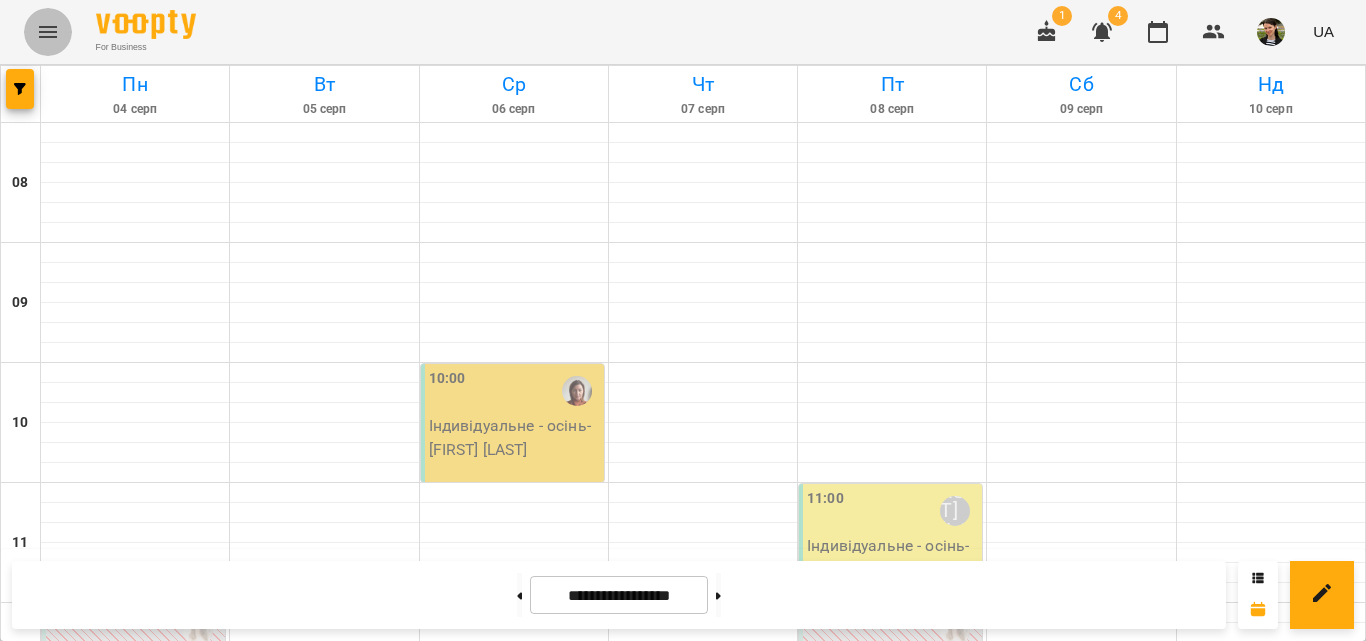 click 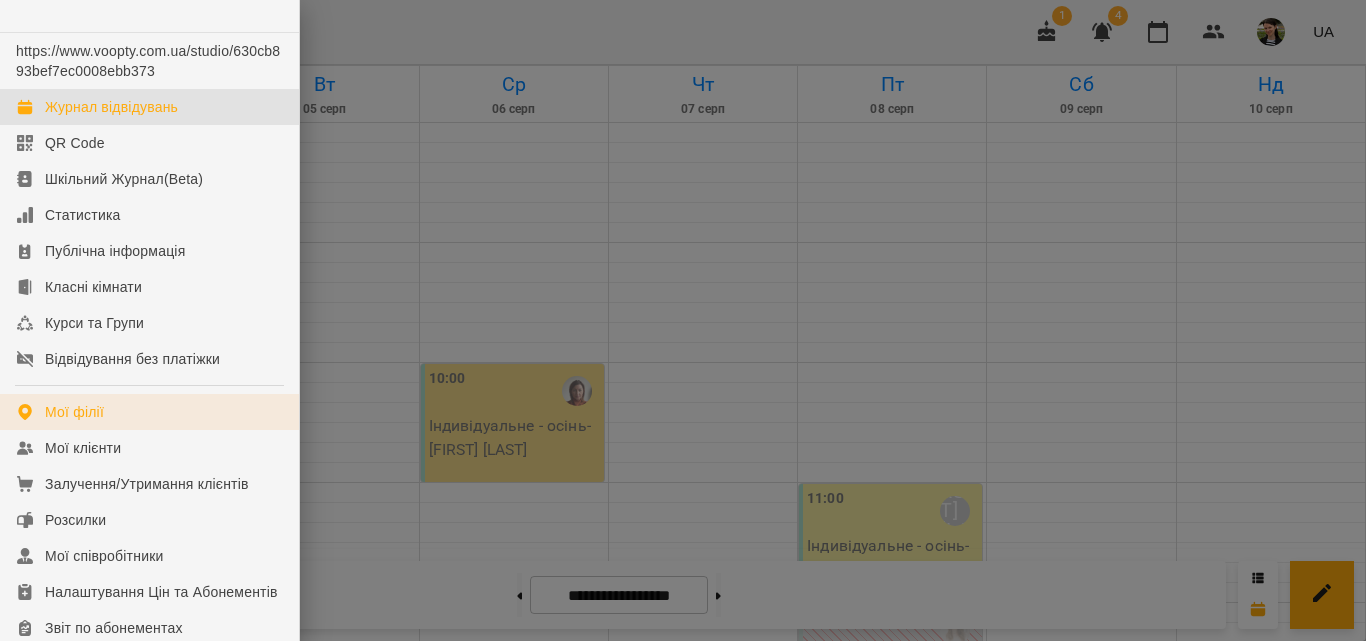 click on "Мої філії" at bounding box center [74, 412] 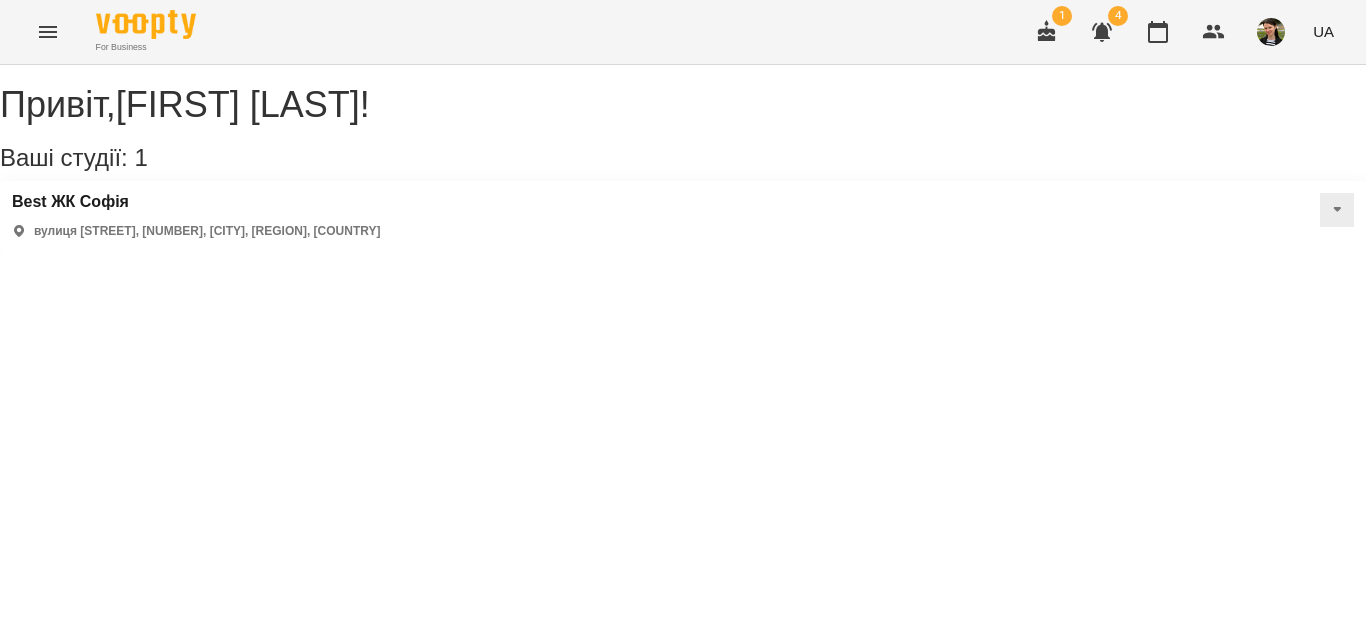 click on "вулиця [STREET], [NUMBER], [CITY], [REGION], [COUNTRY]" at bounding box center (207, 231) 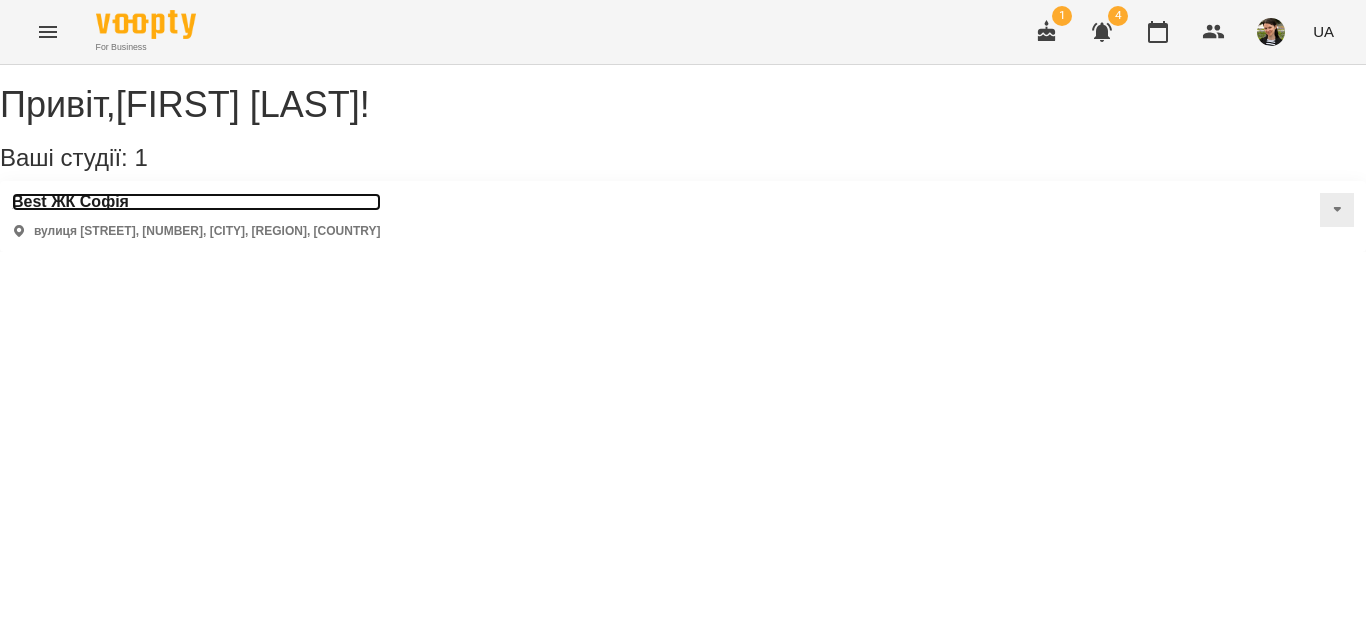 click on "Best ЖК Софія" at bounding box center (196, 202) 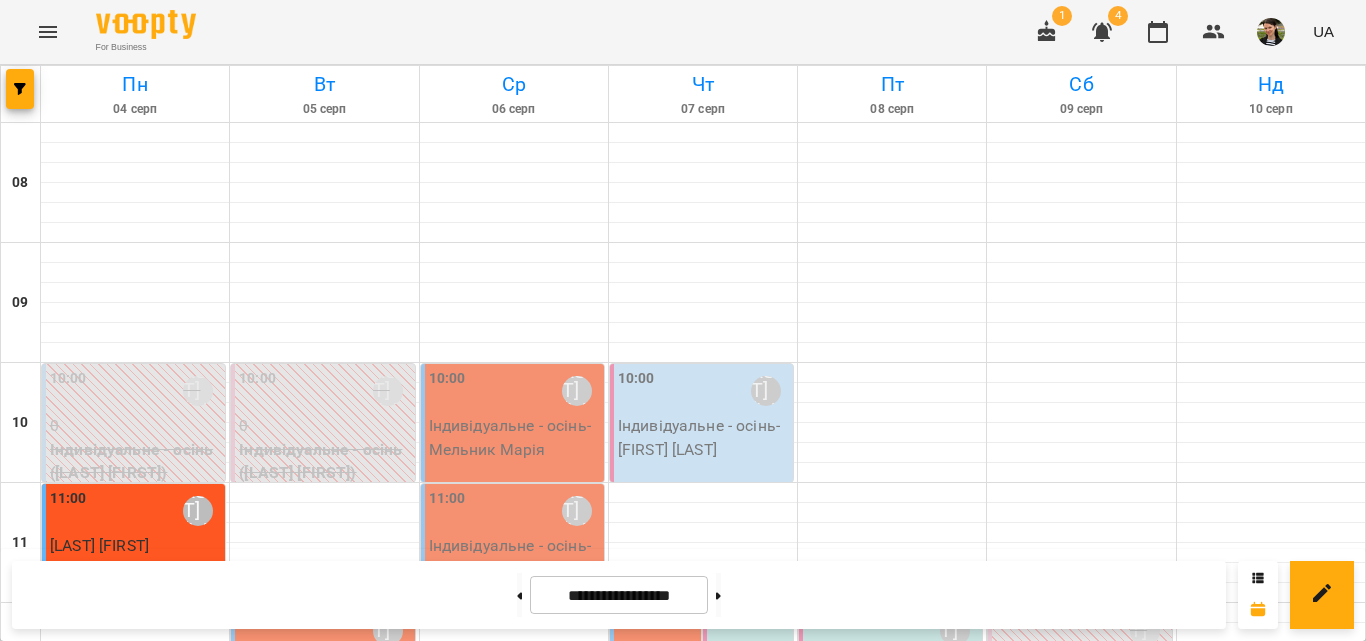 scroll, scrollTop: 1252, scrollLeft: 0, axis: vertical 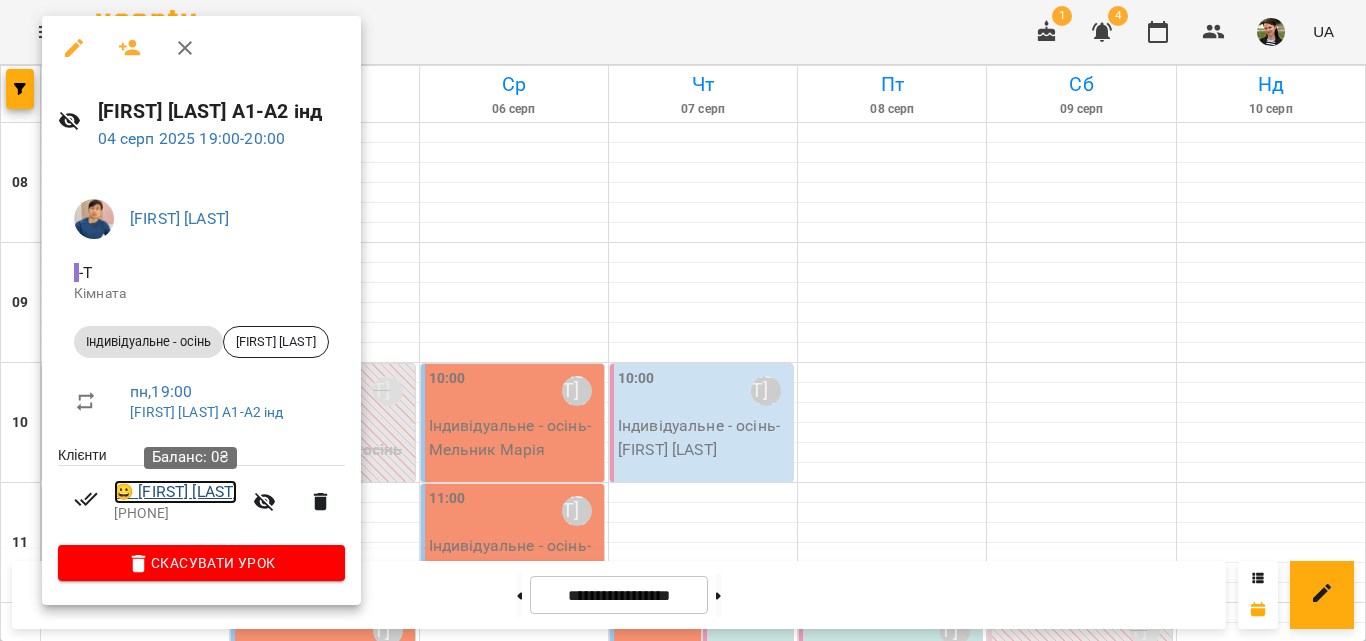 click on "😀   [FIRST] [LAST]" at bounding box center [175, 492] 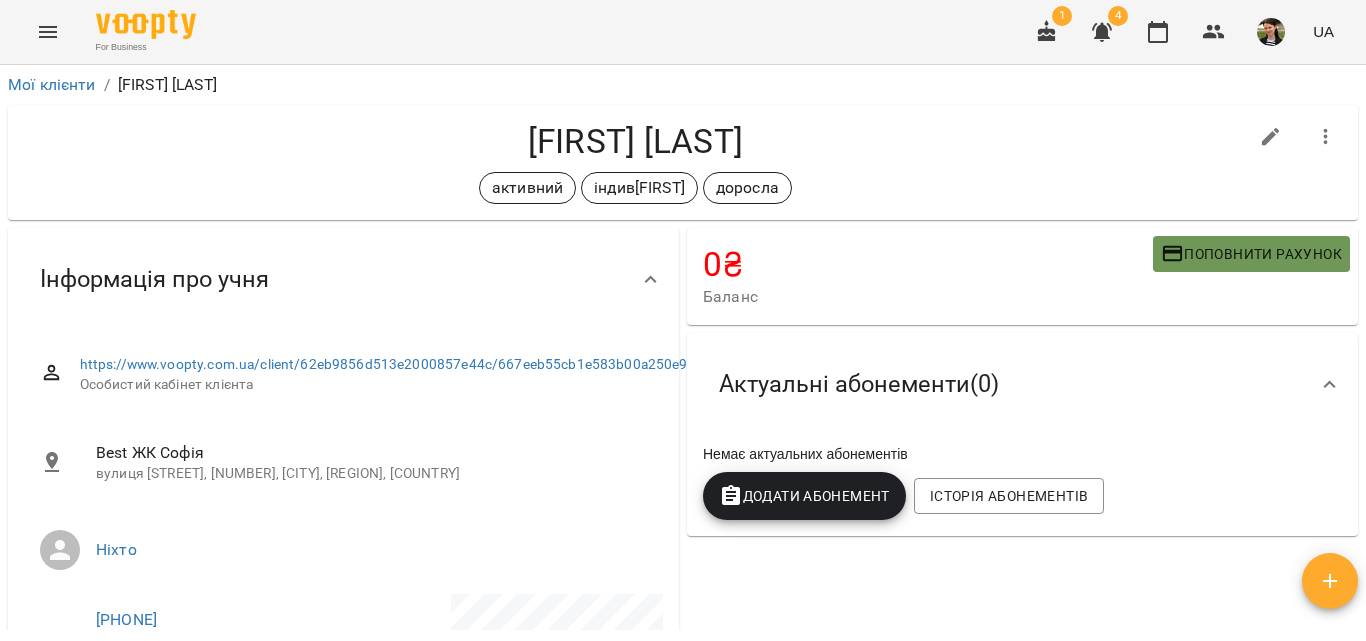 click on "Поповнити рахунок" at bounding box center (1251, 254) 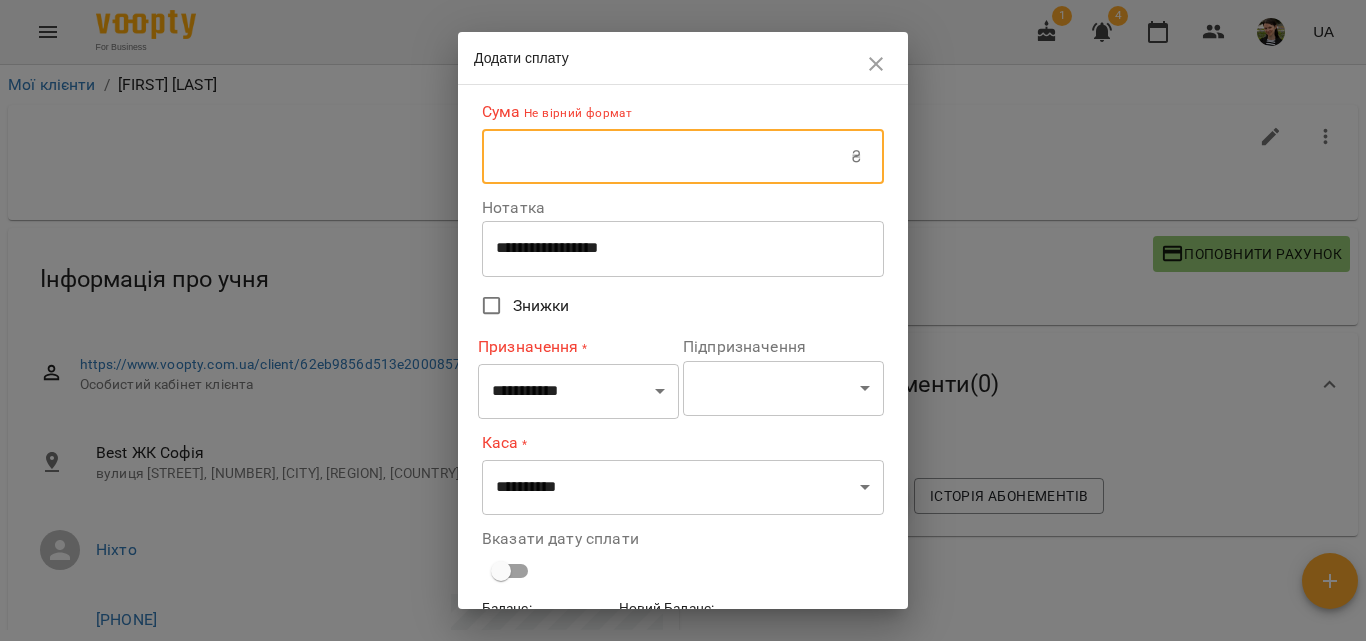click at bounding box center [666, 157] 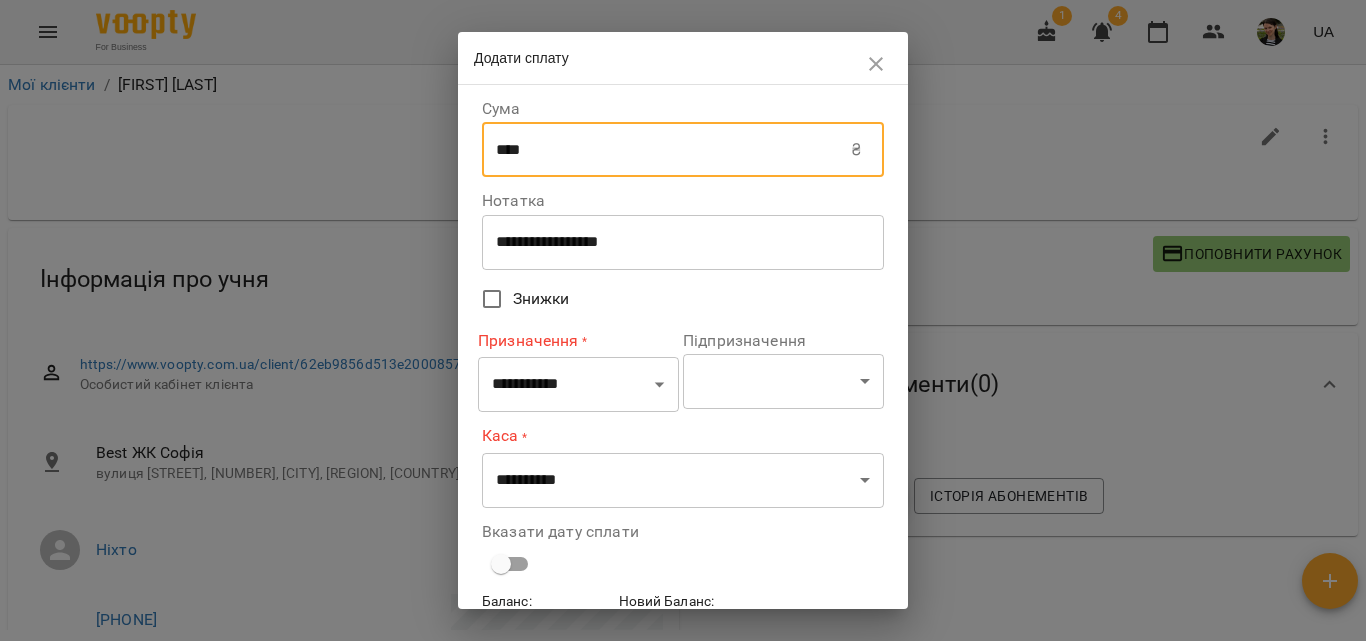type on "****" 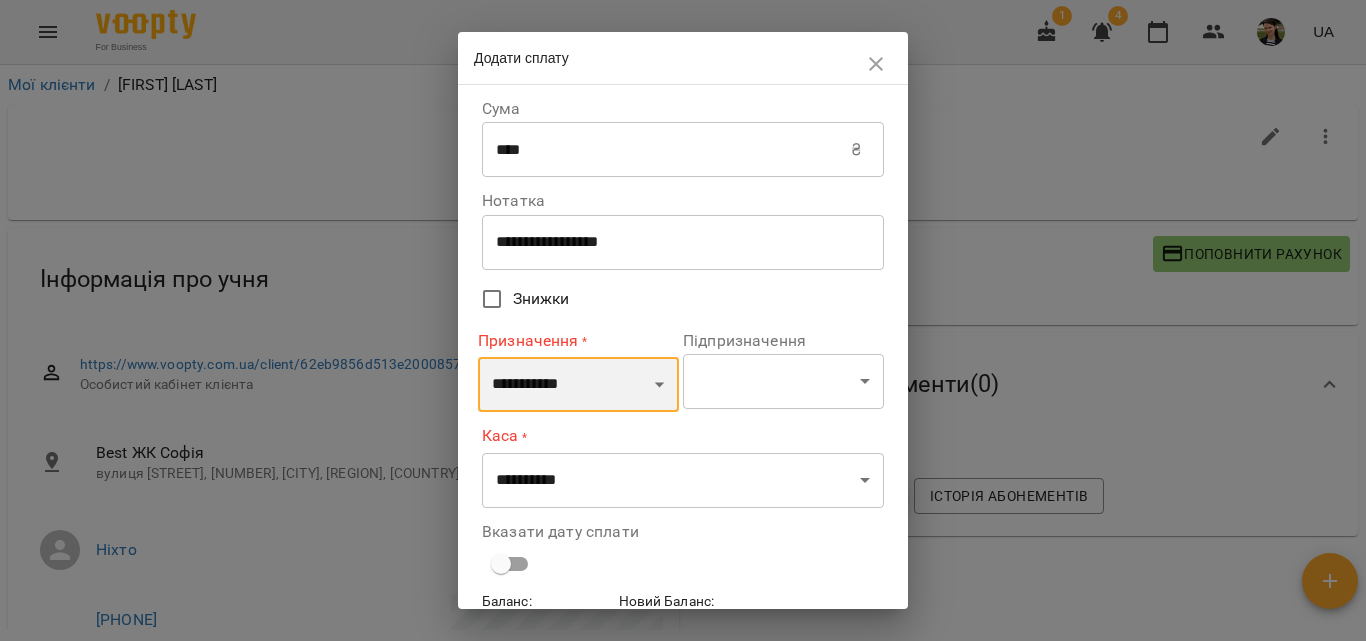 click on "**********" at bounding box center [578, 385] 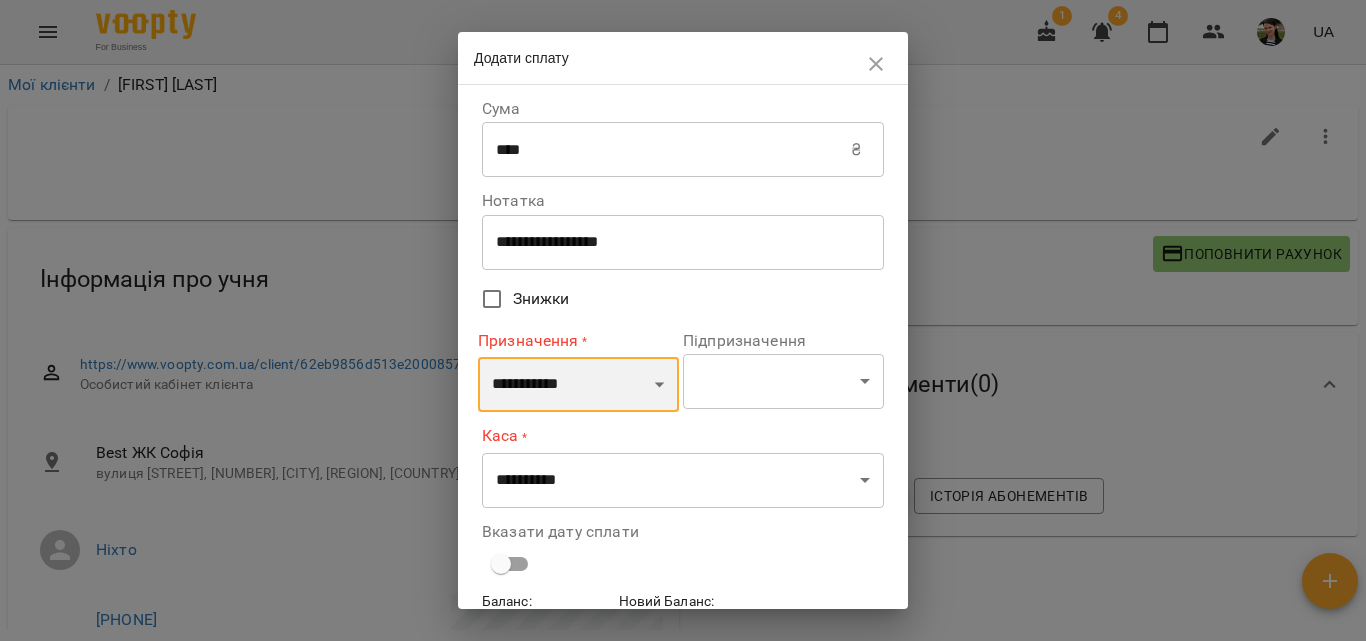 select on "*********" 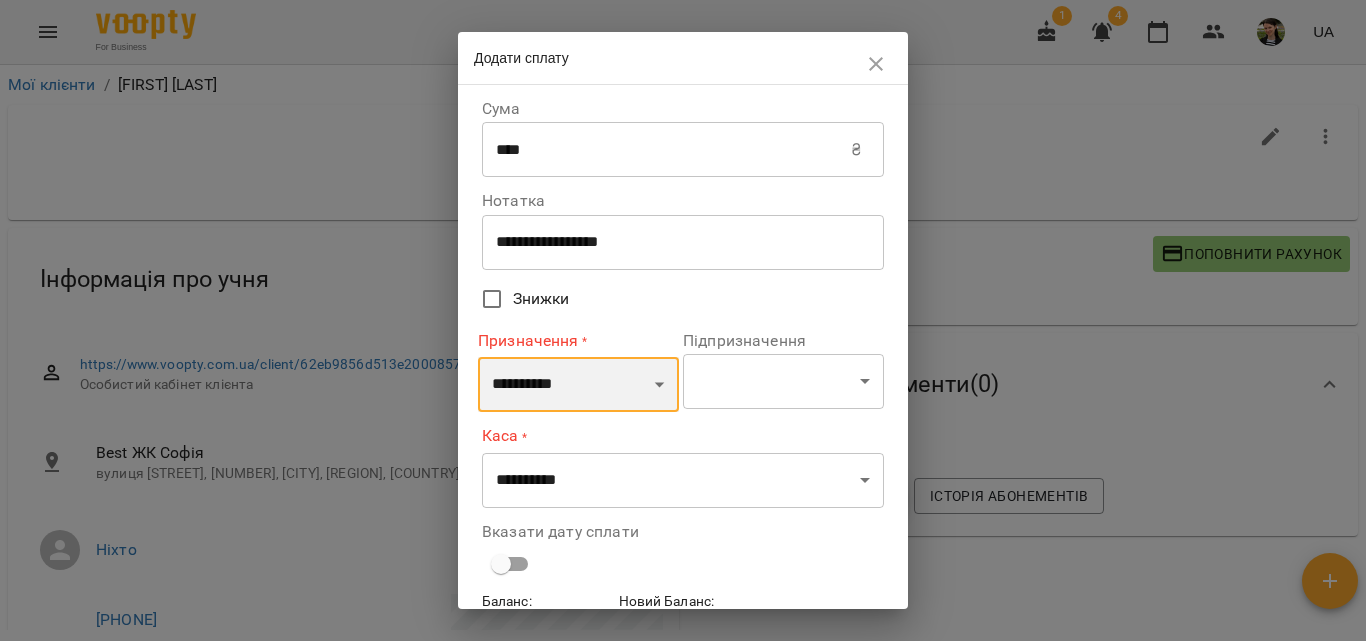 click on "**********" at bounding box center (578, 385) 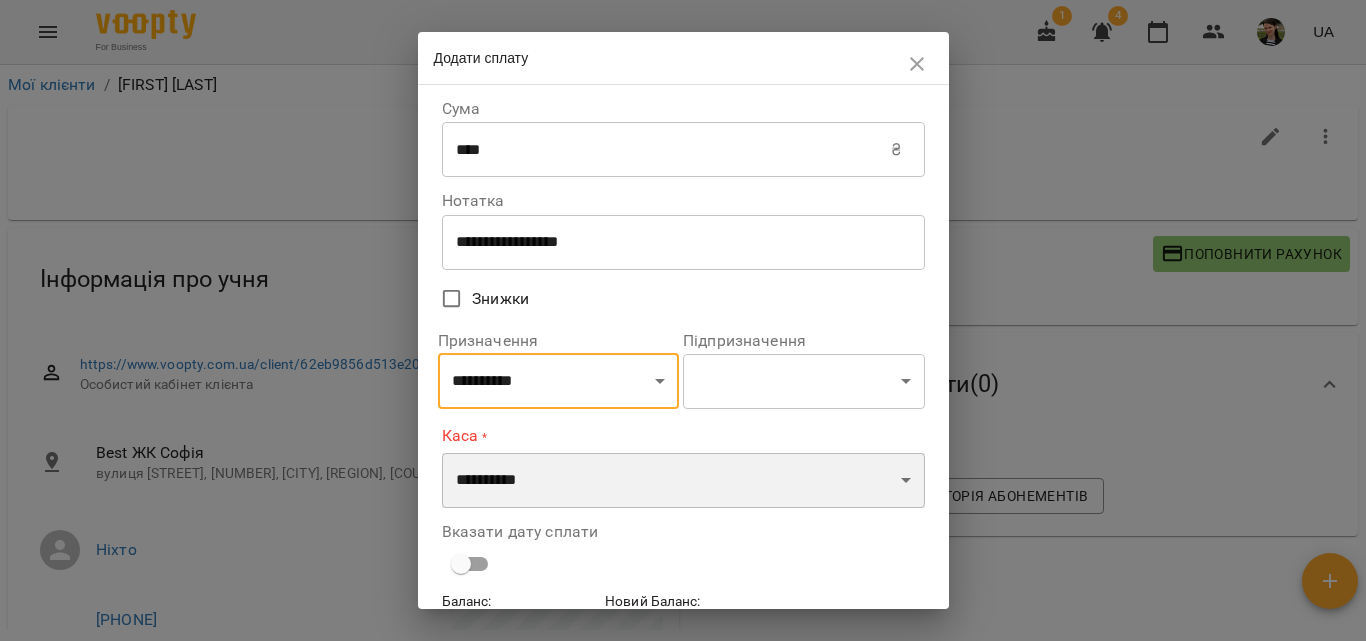 click on "**********" at bounding box center (683, 481) 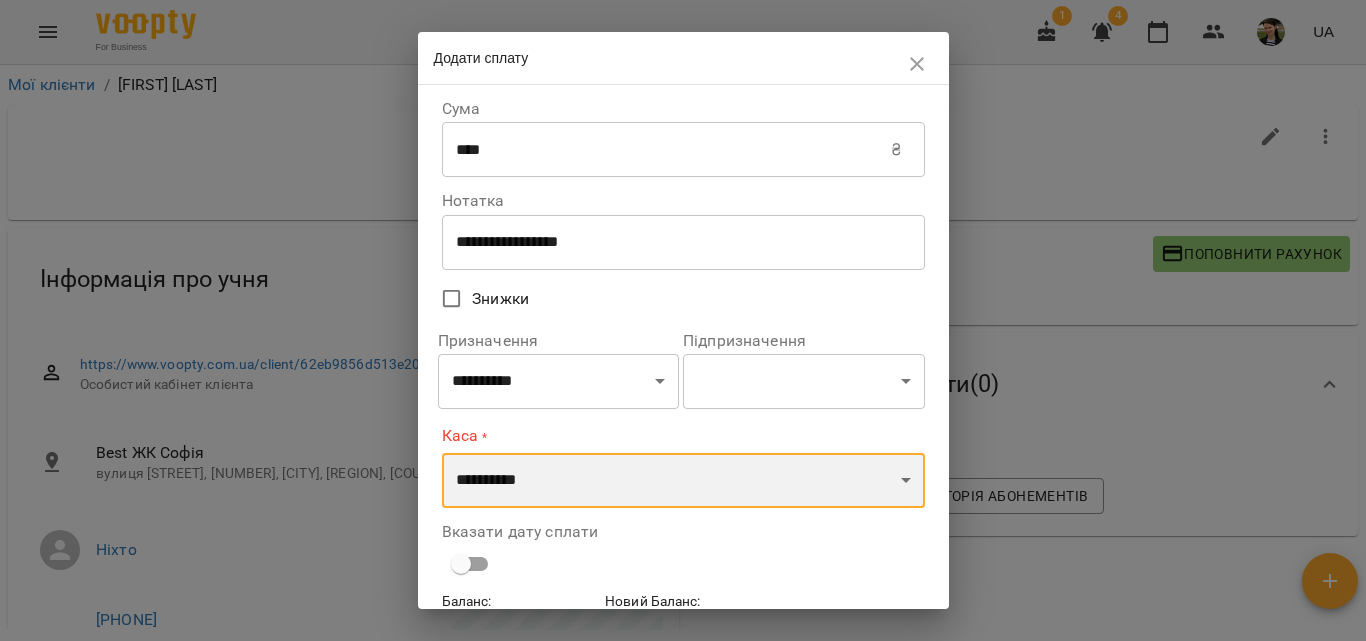 select on "**********" 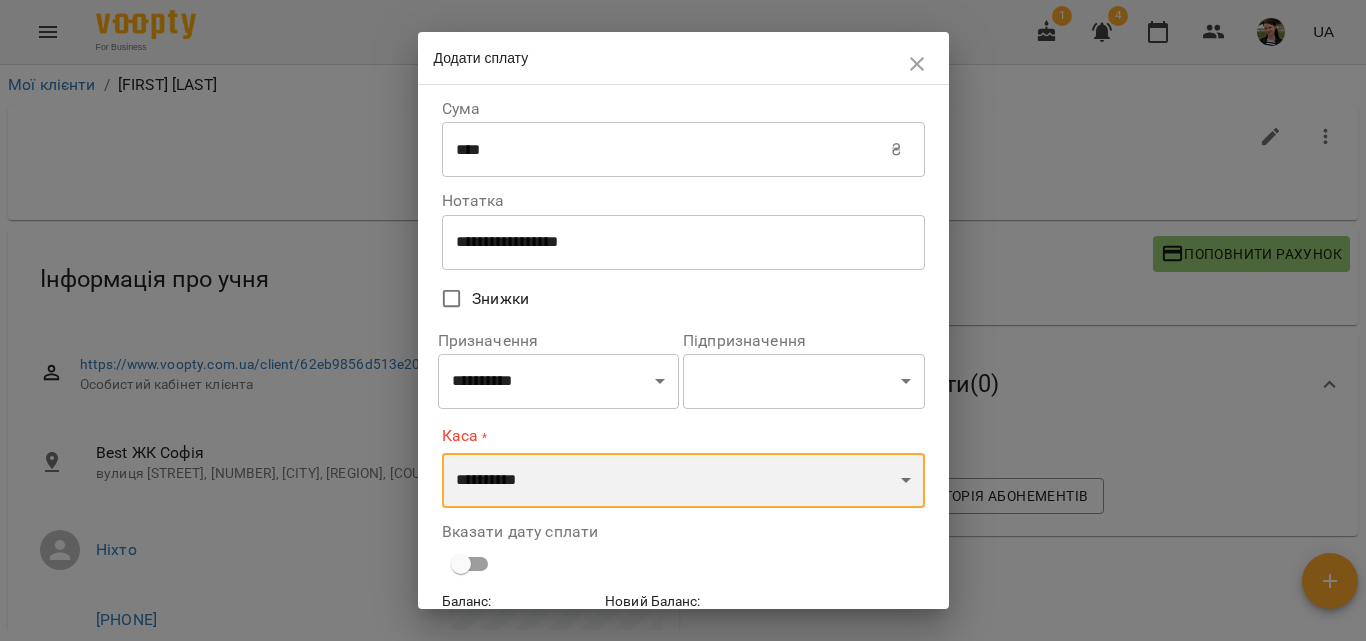 click on "**********" at bounding box center (683, 481) 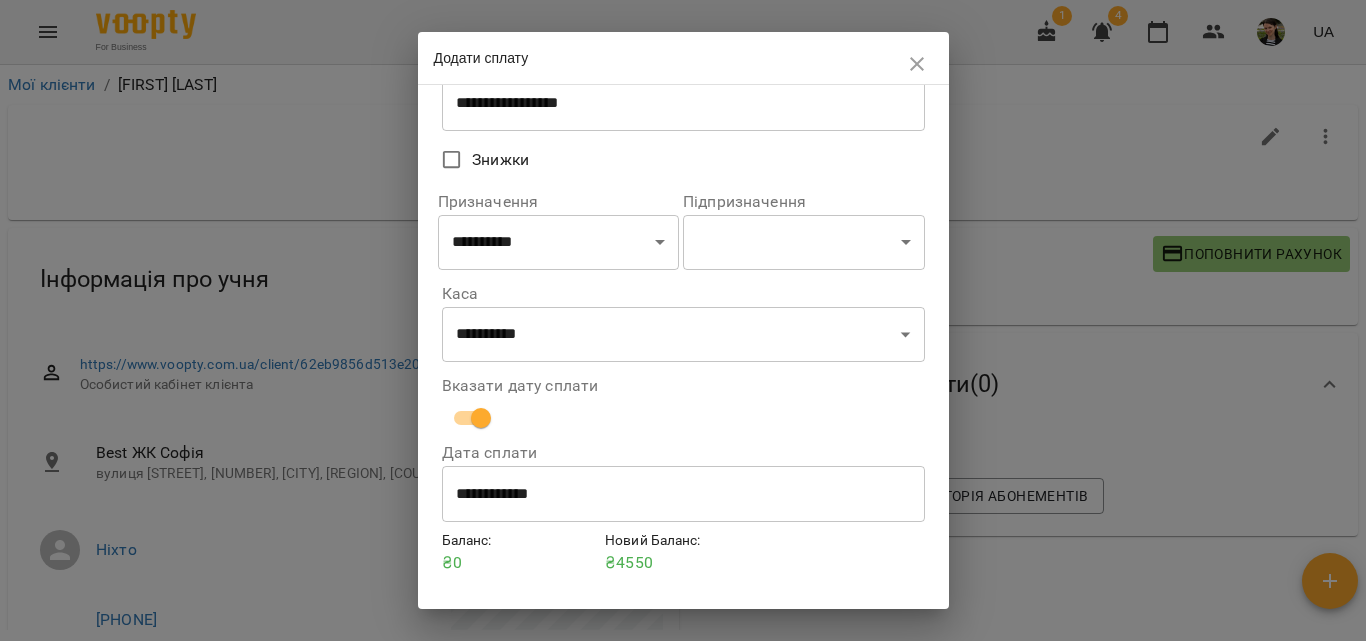 scroll, scrollTop: 192, scrollLeft: 0, axis: vertical 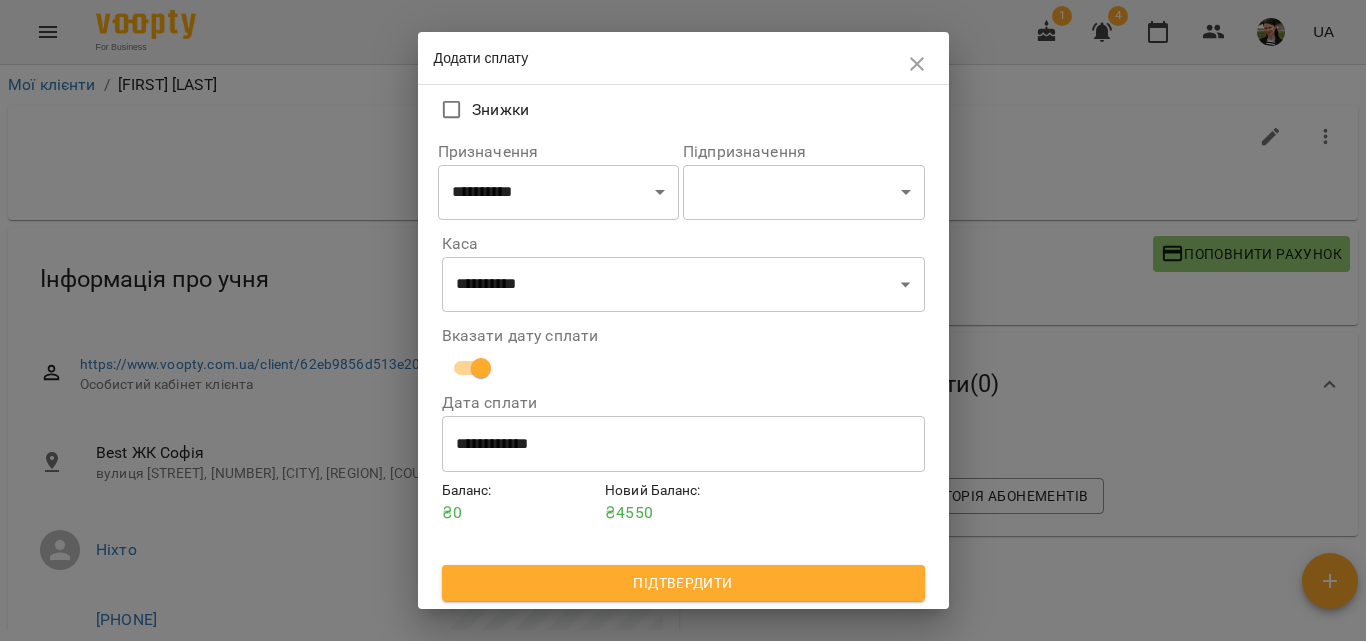 click on "Підтвердити" at bounding box center (683, 583) 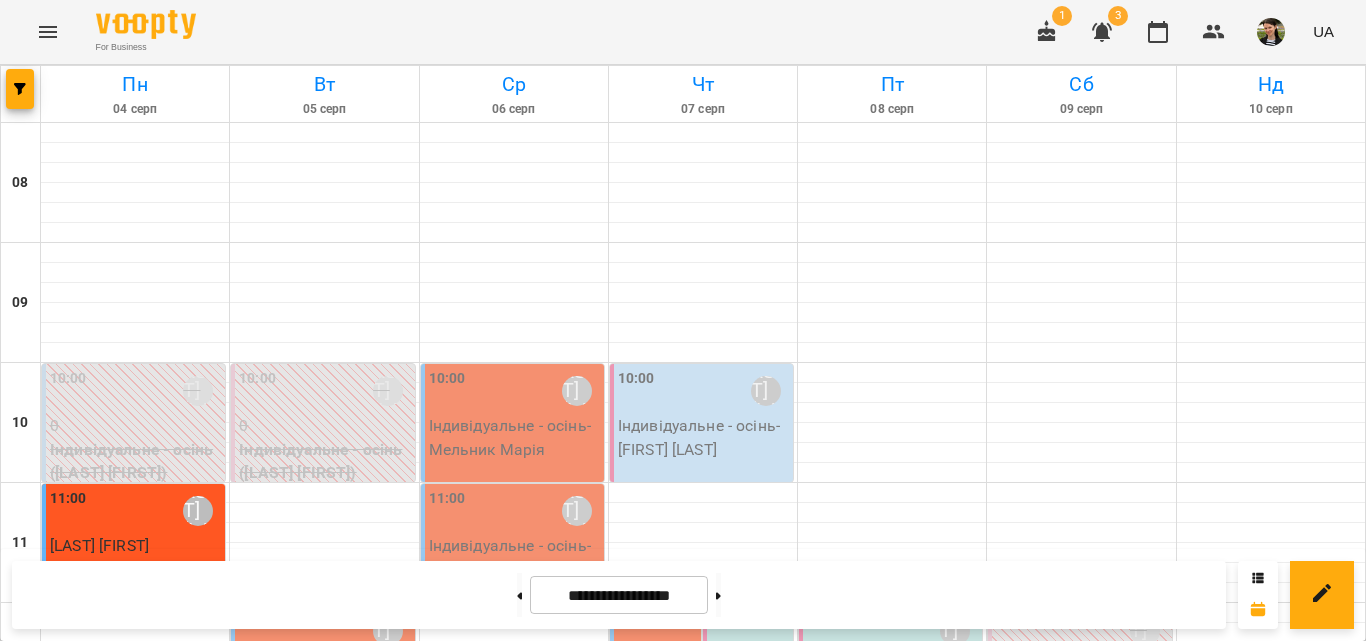 scroll, scrollTop: 1000, scrollLeft: 0, axis: vertical 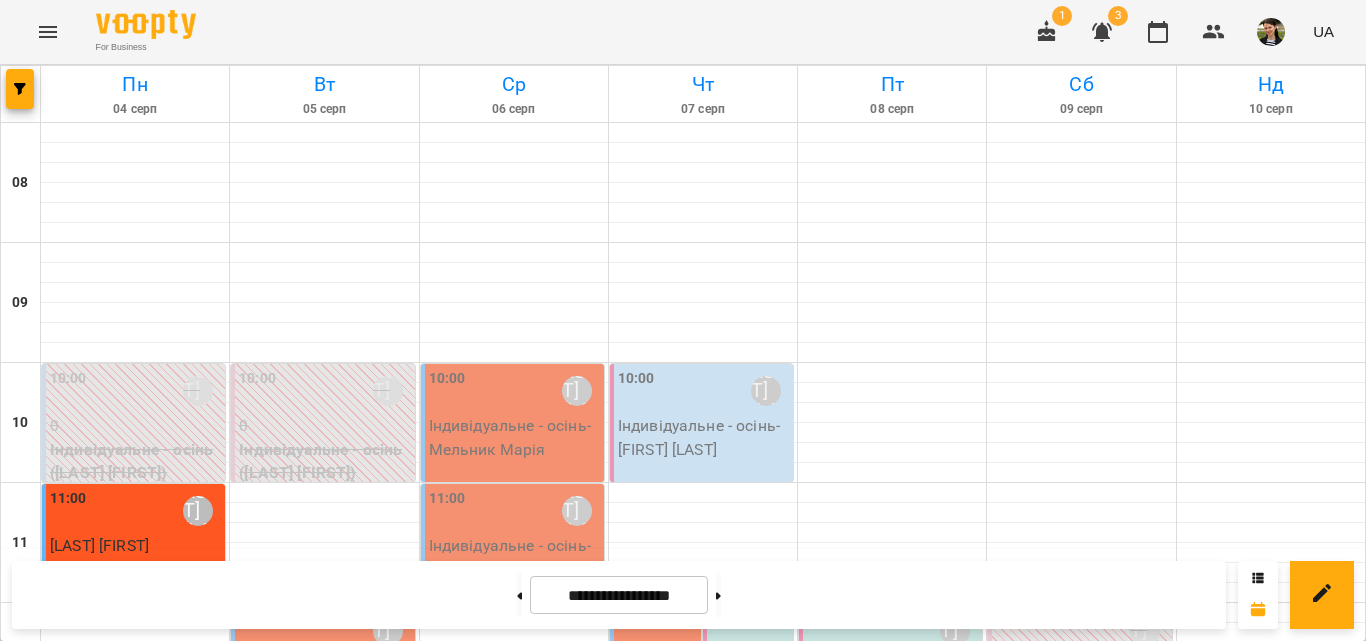click 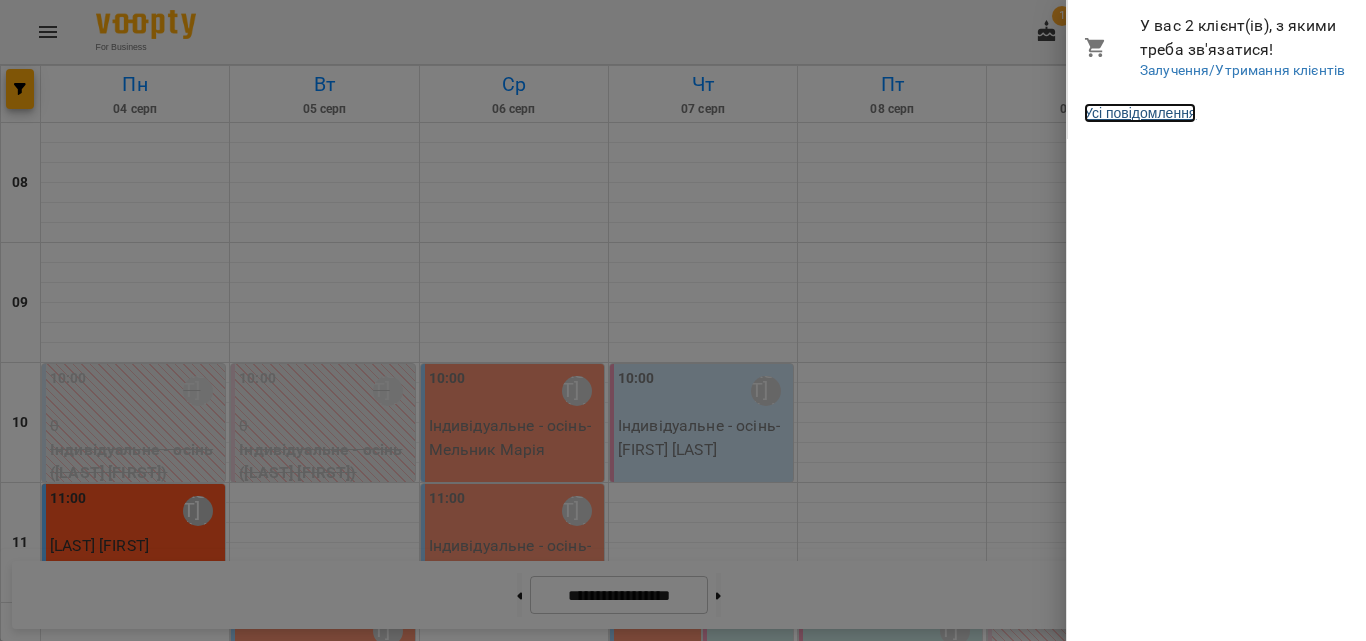 click on "Усі повідомлення" at bounding box center (1140, 113) 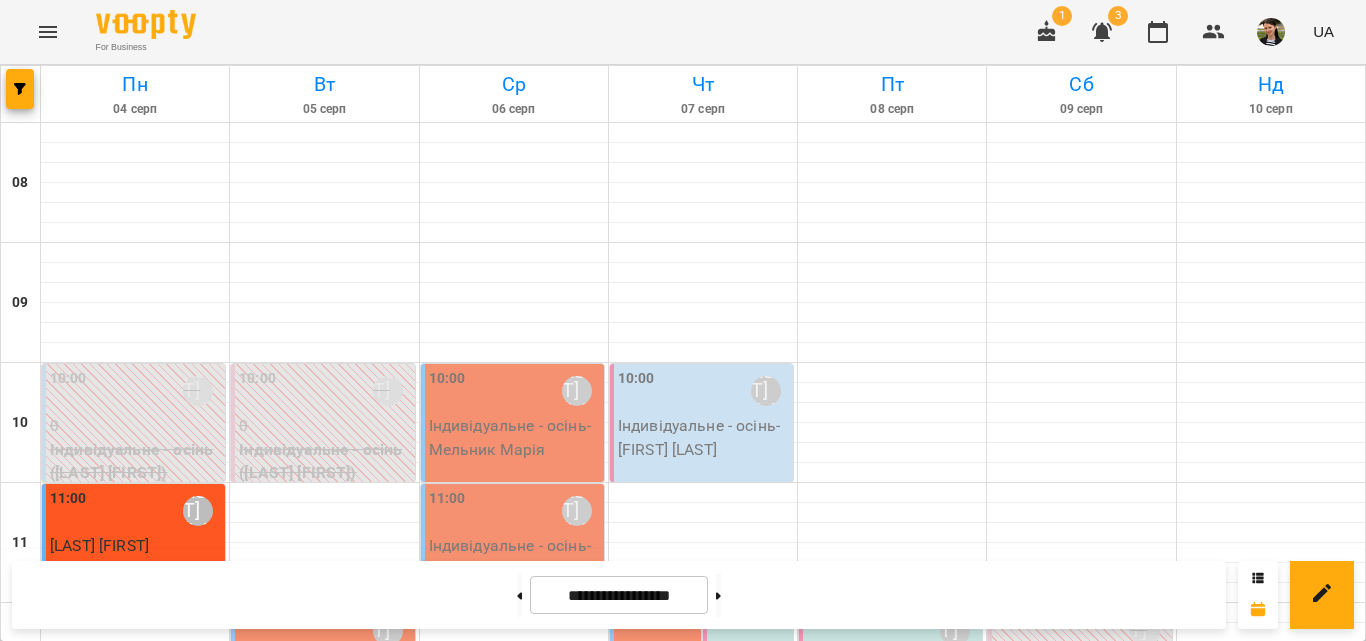 scroll, scrollTop: 452, scrollLeft: 0, axis: vertical 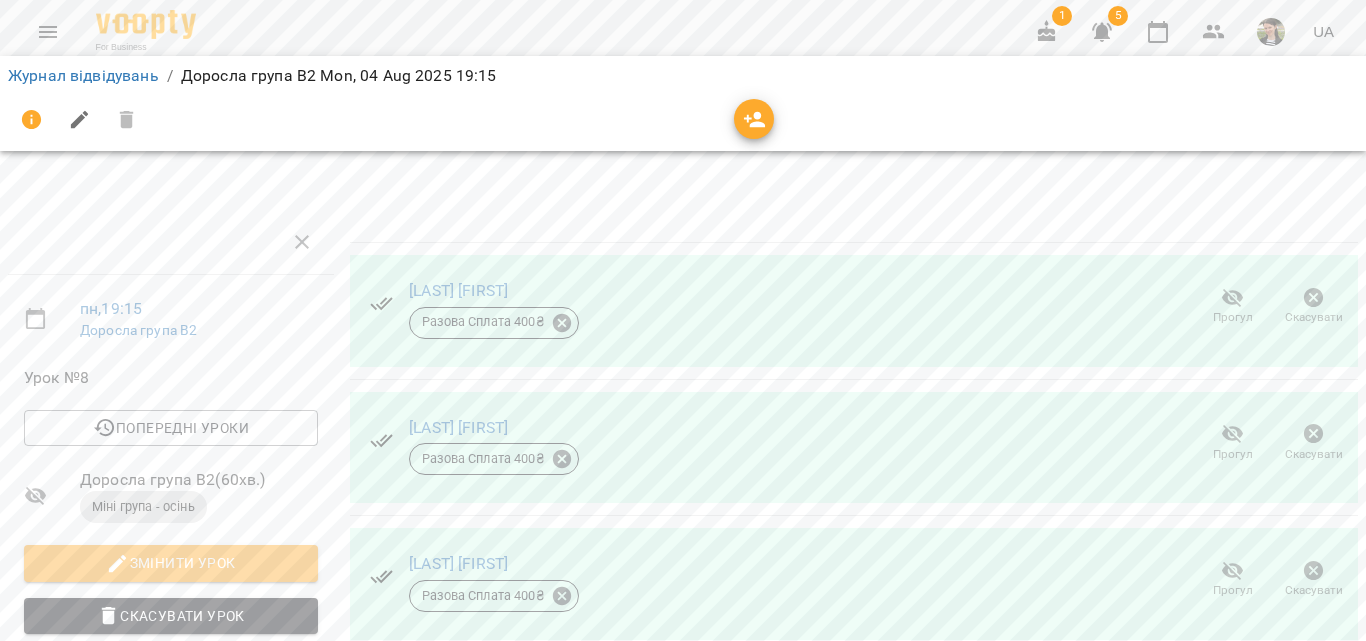 click 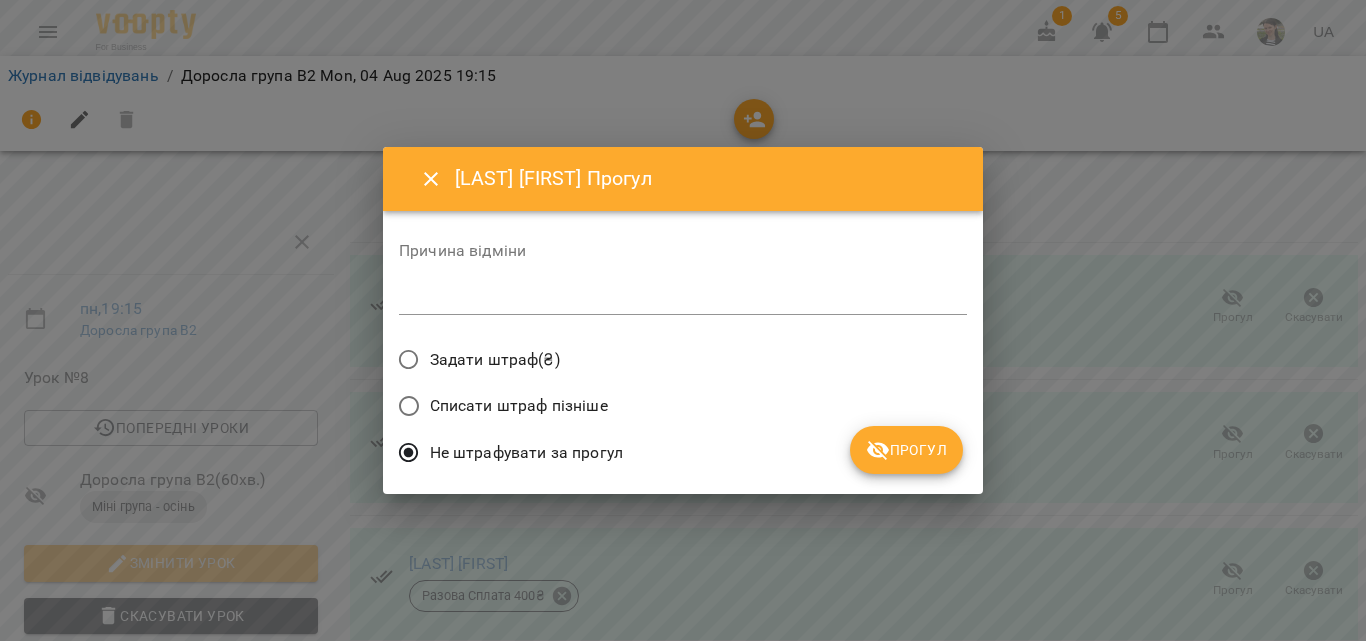 click at bounding box center [683, 298] 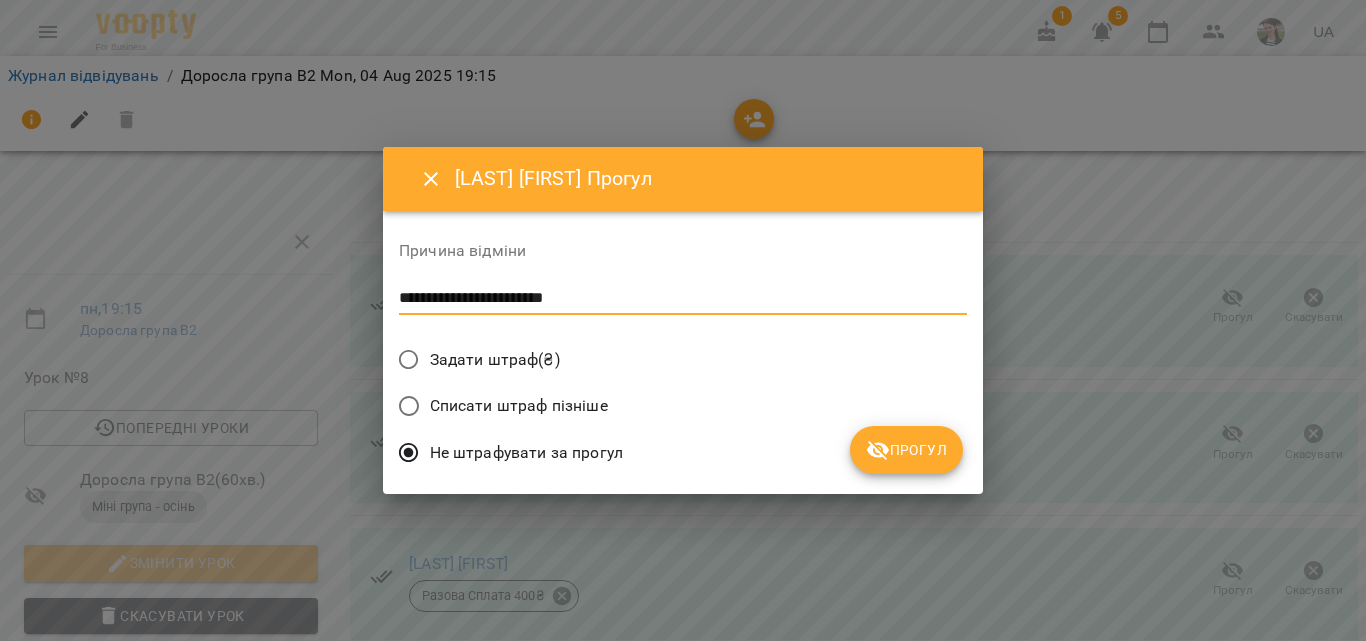 type on "**********" 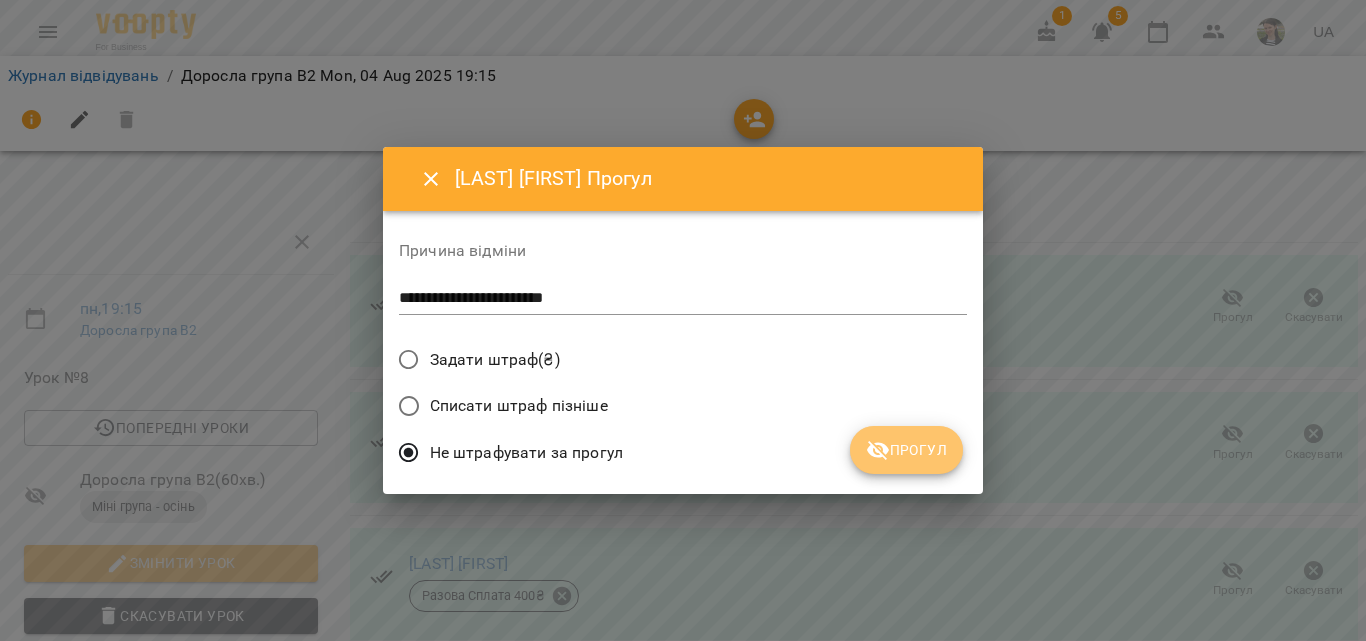 click on "Прогул" at bounding box center (906, 450) 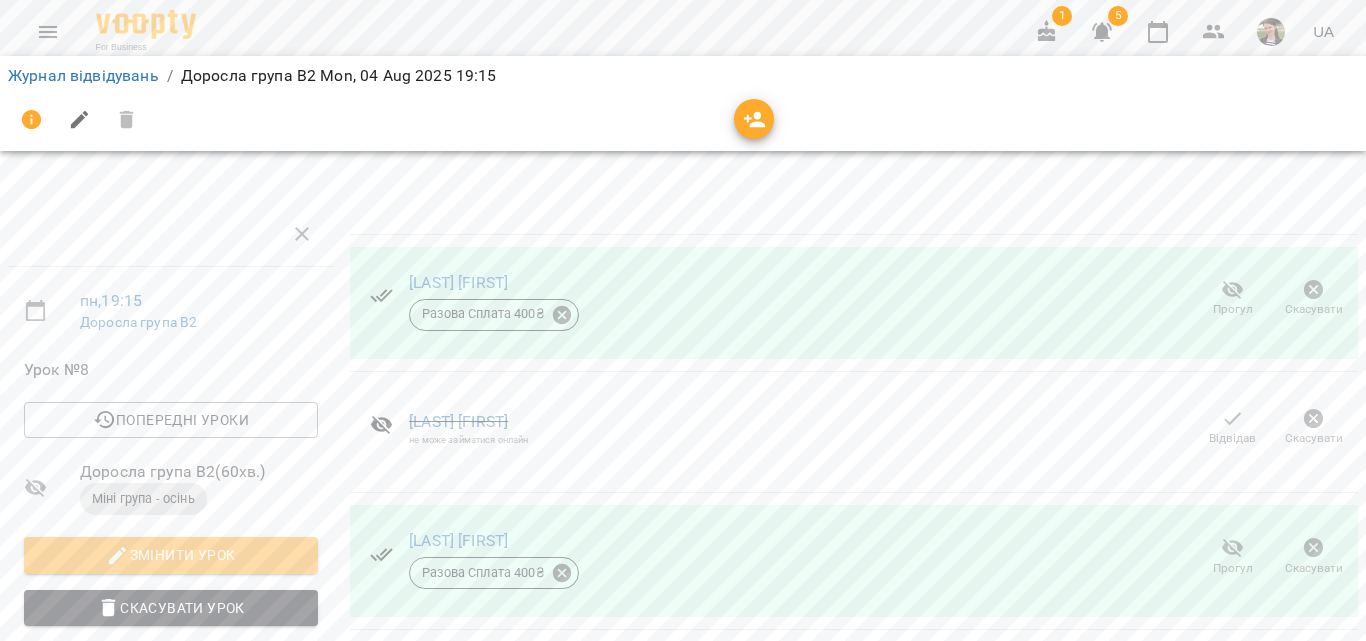 scroll, scrollTop: 300, scrollLeft: 0, axis: vertical 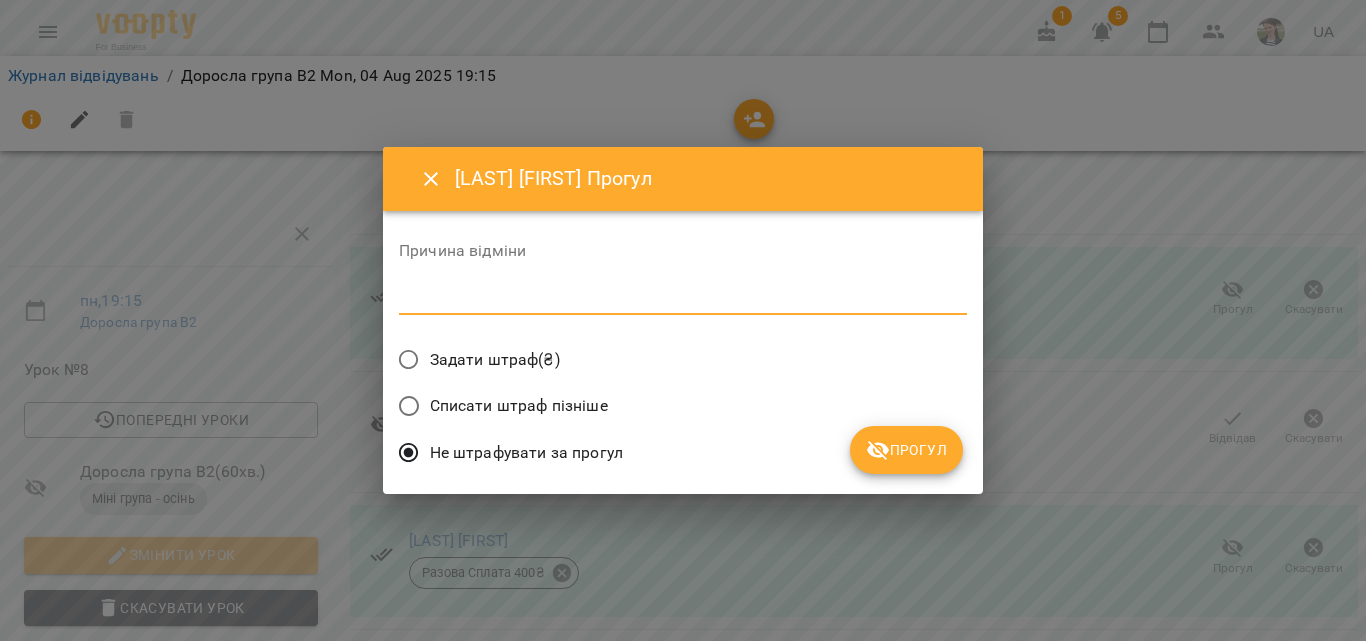 click at bounding box center (683, 298) 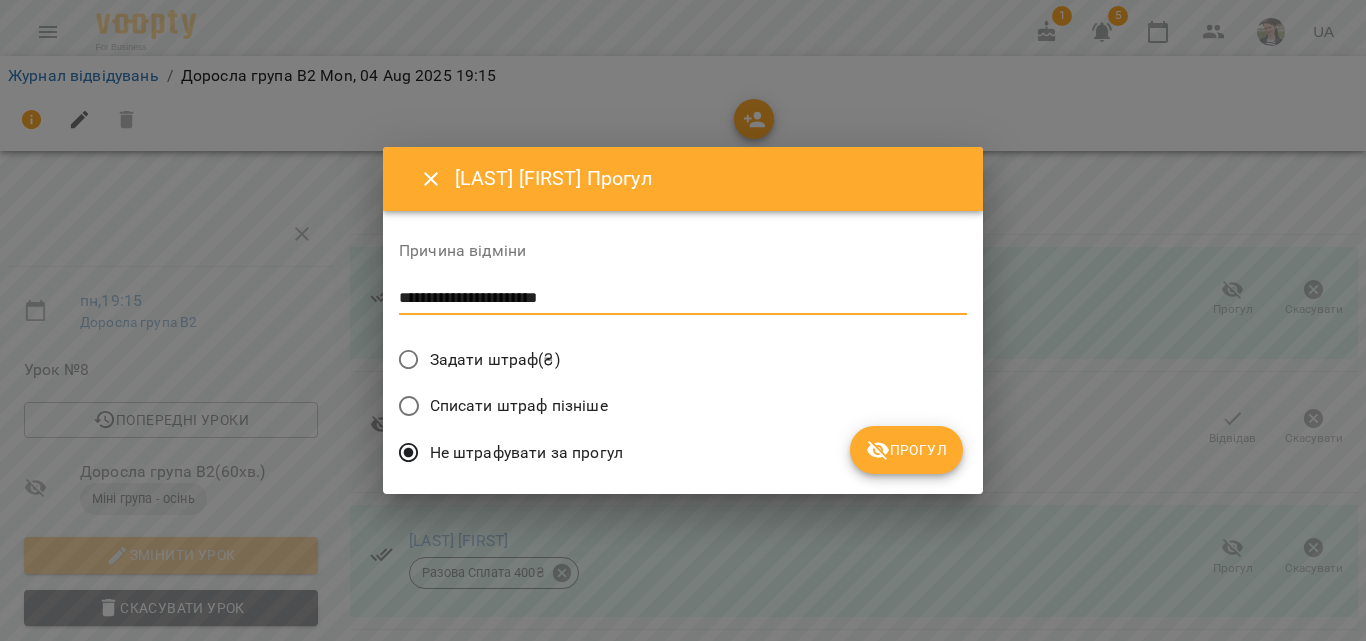 type on "**********" 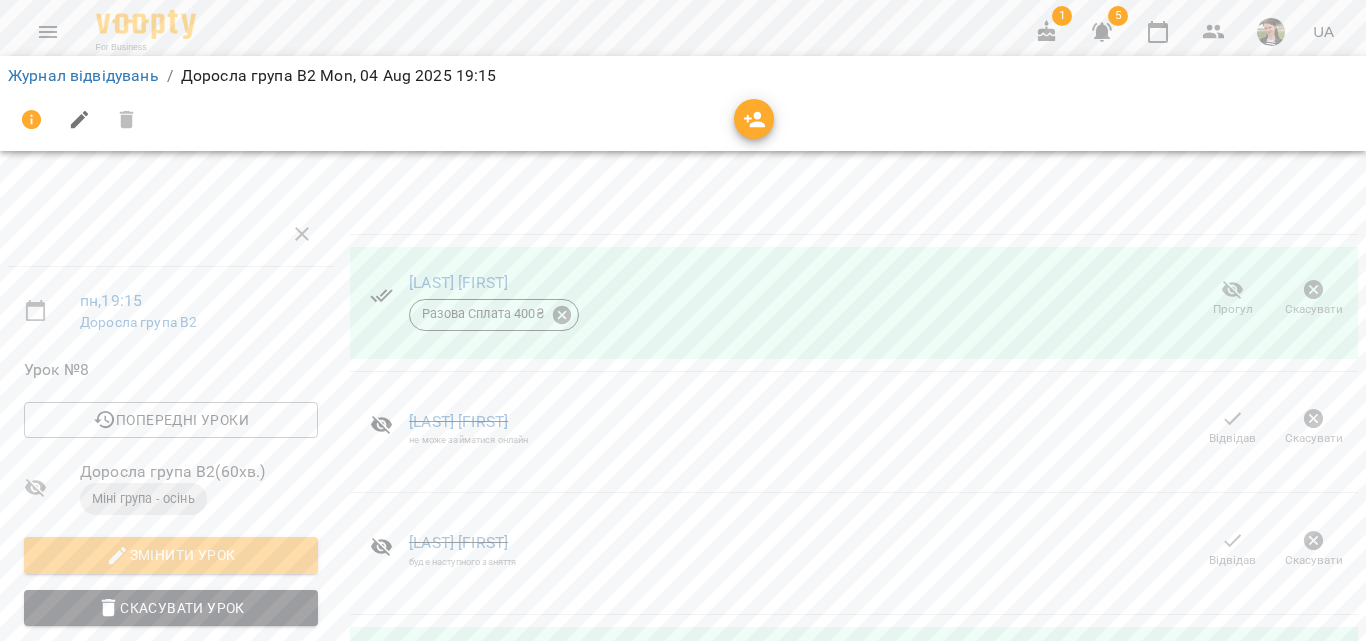scroll, scrollTop: 0, scrollLeft: 0, axis: both 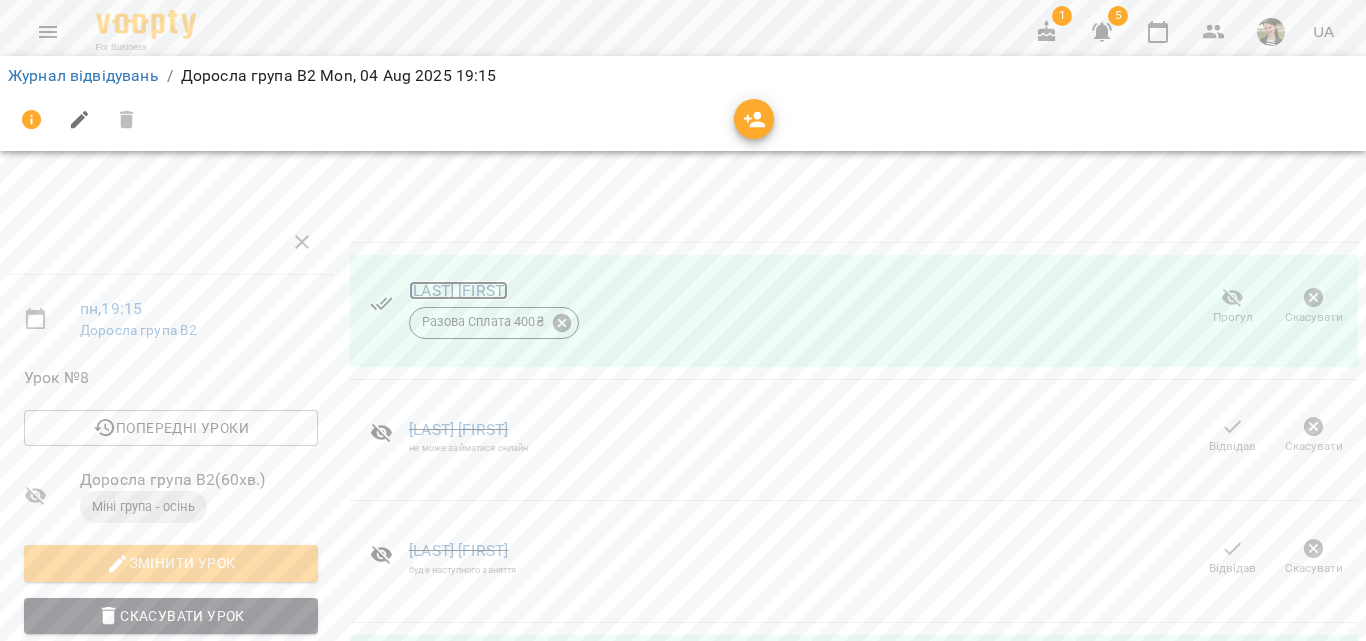 click on "[FIRST] [LAST]" at bounding box center [458, 290] 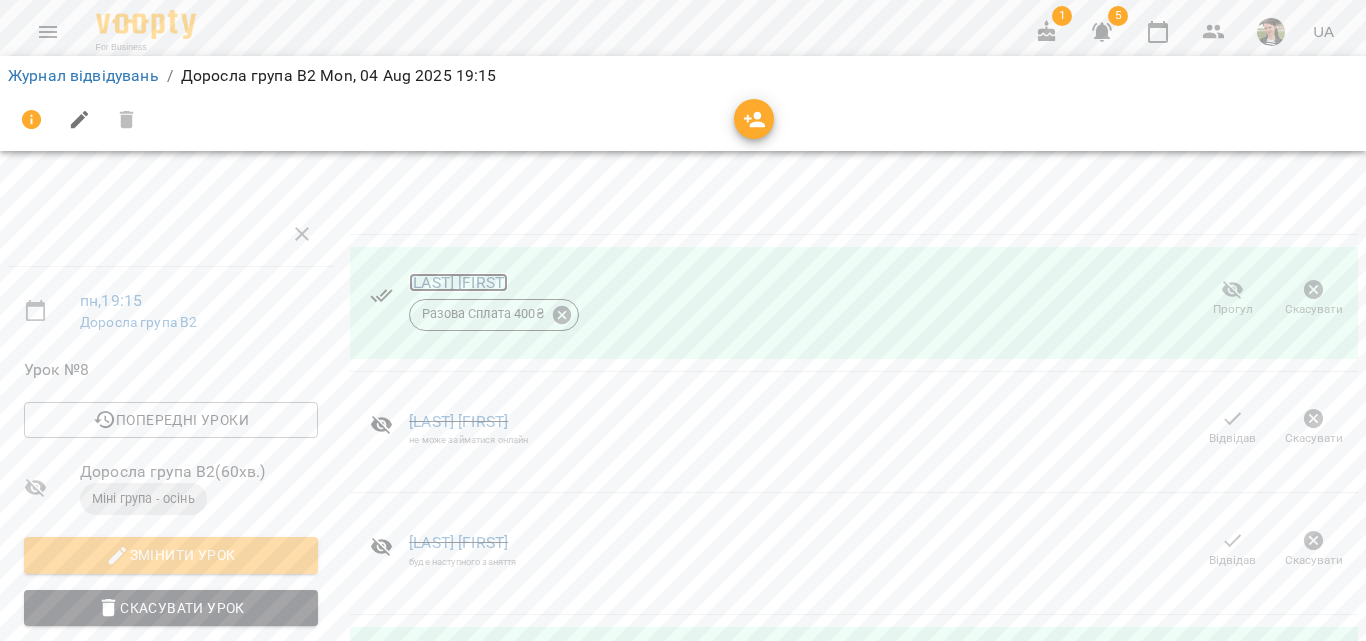 scroll, scrollTop: 327, scrollLeft: 0, axis: vertical 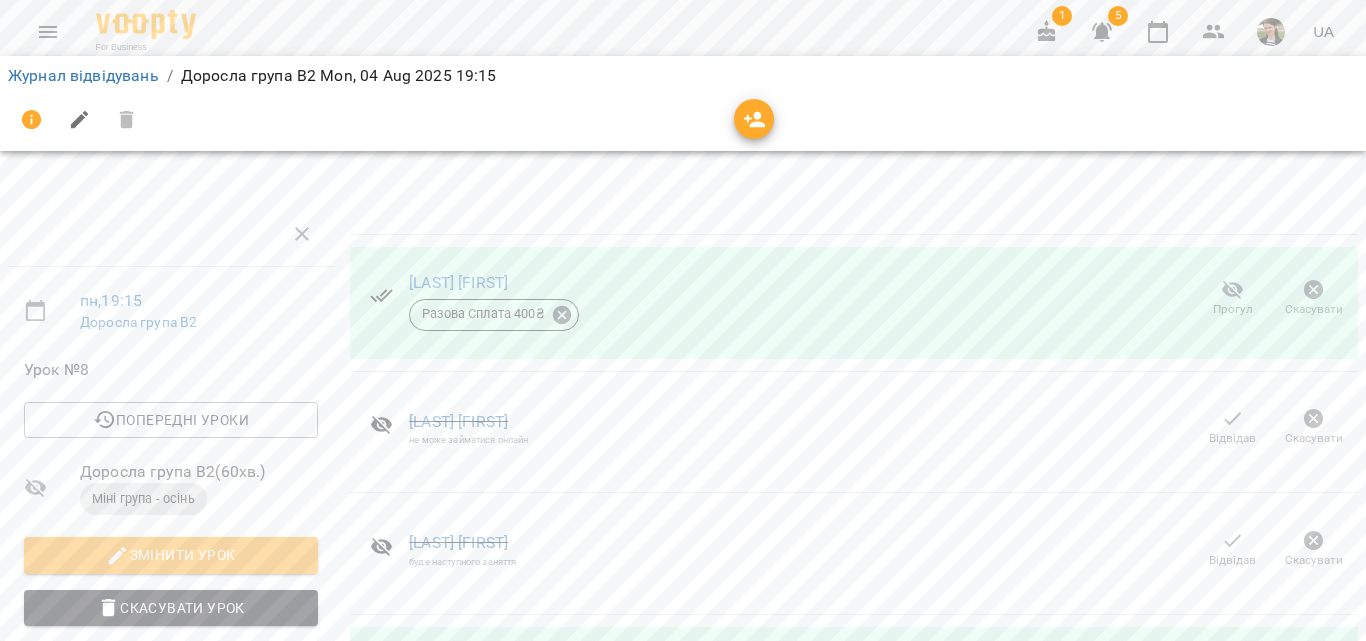 click on "[FIRST] [LAST]" at bounding box center [458, 662] 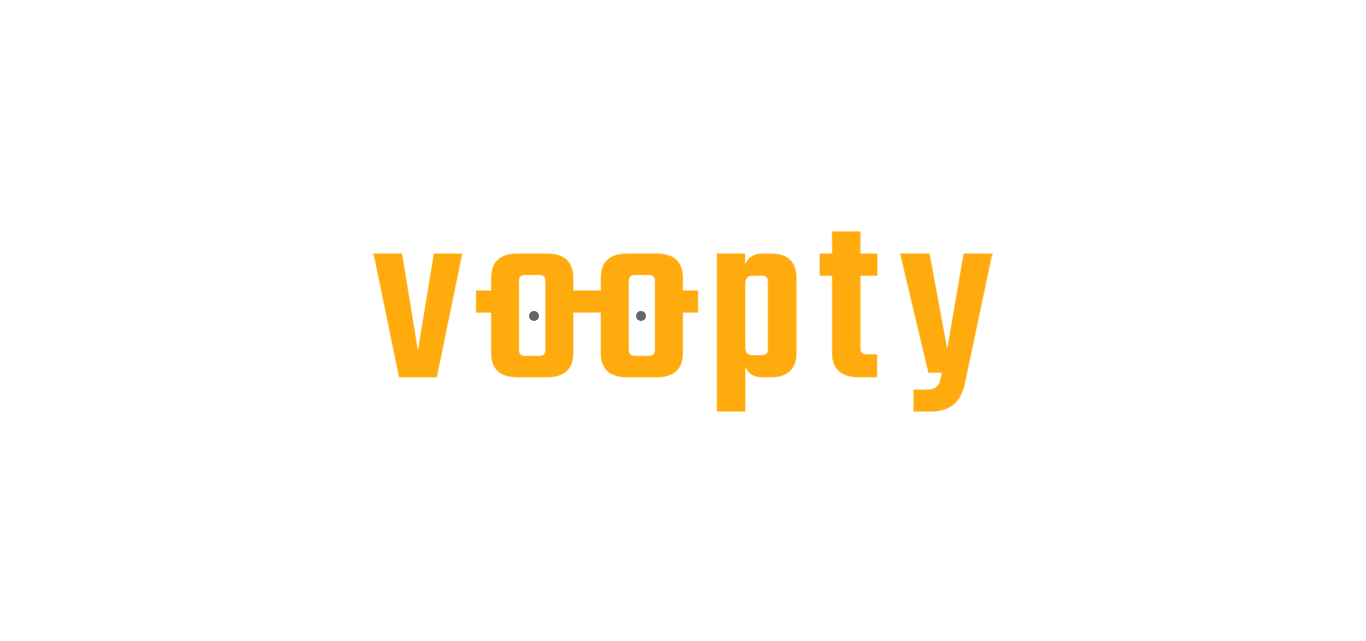 scroll, scrollTop: 0, scrollLeft: 0, axis: both 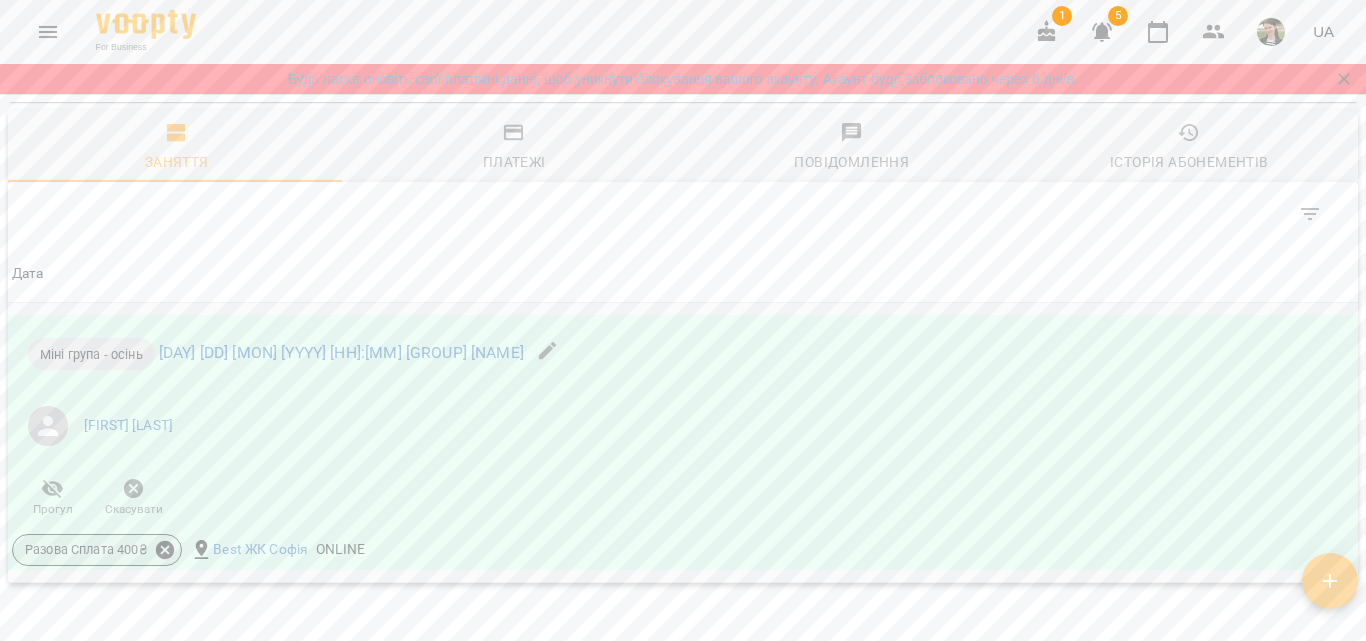 click 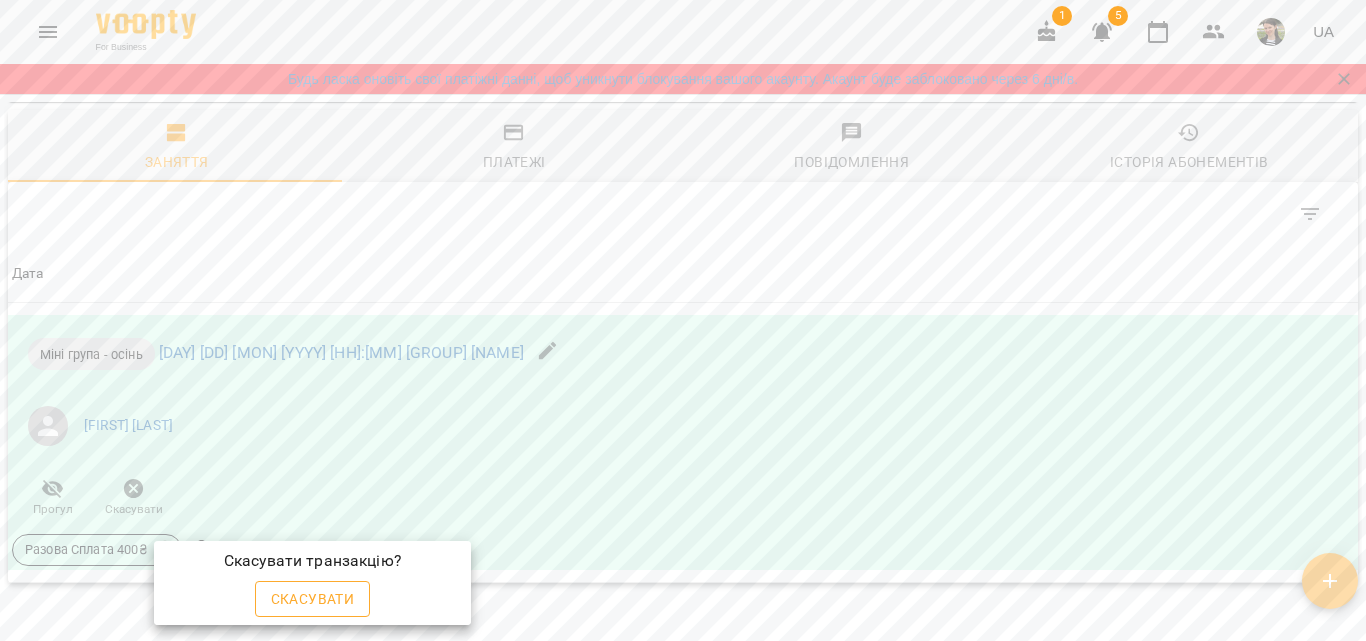 click on "Скасувати" at bounding box center (313, 599) 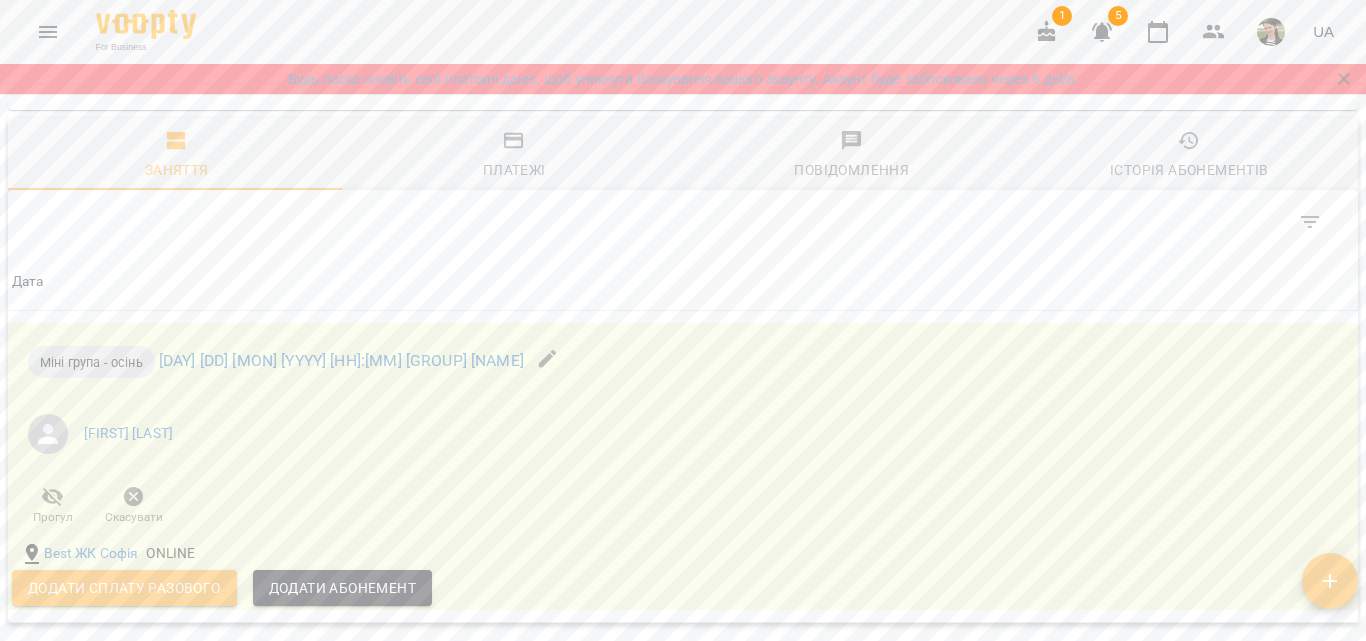 scroll, scrollTop: 1735, scrollLeft: 0, axis: vertical 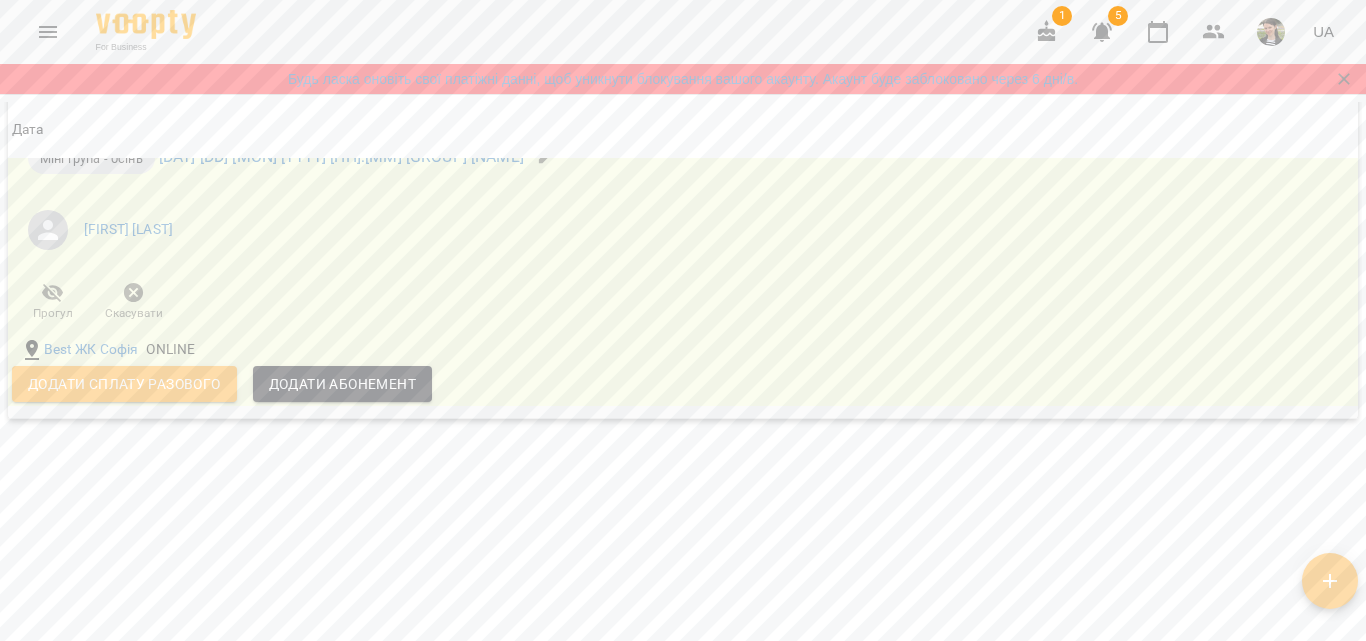 click on "Додати сплату разового" at bounding box center (124, 384) 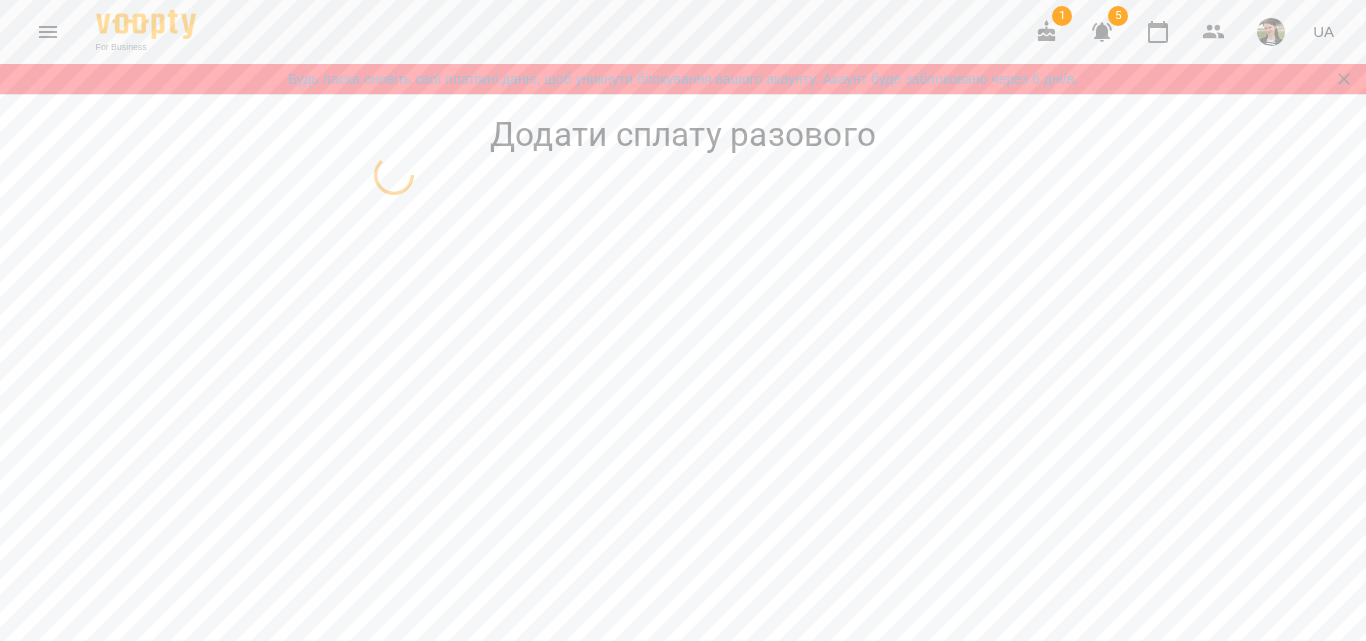 select on "**********" 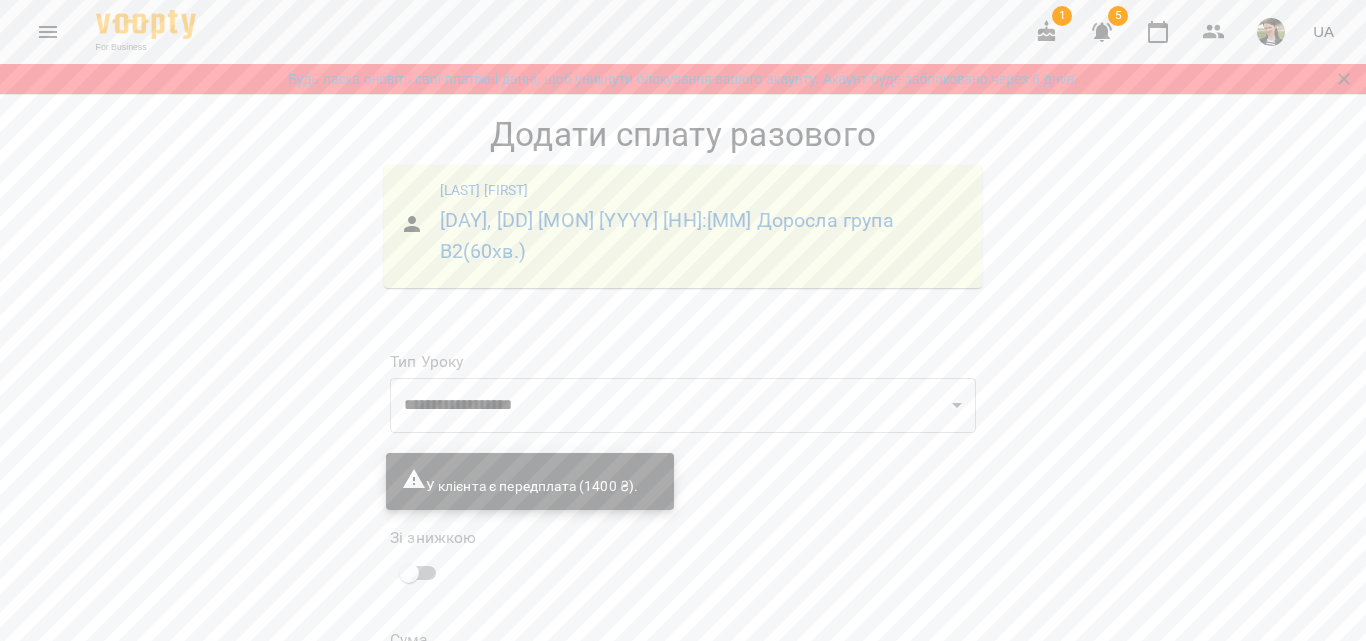 scroll, scrollTop: 193, scrollLeft: 0, axis: vertical 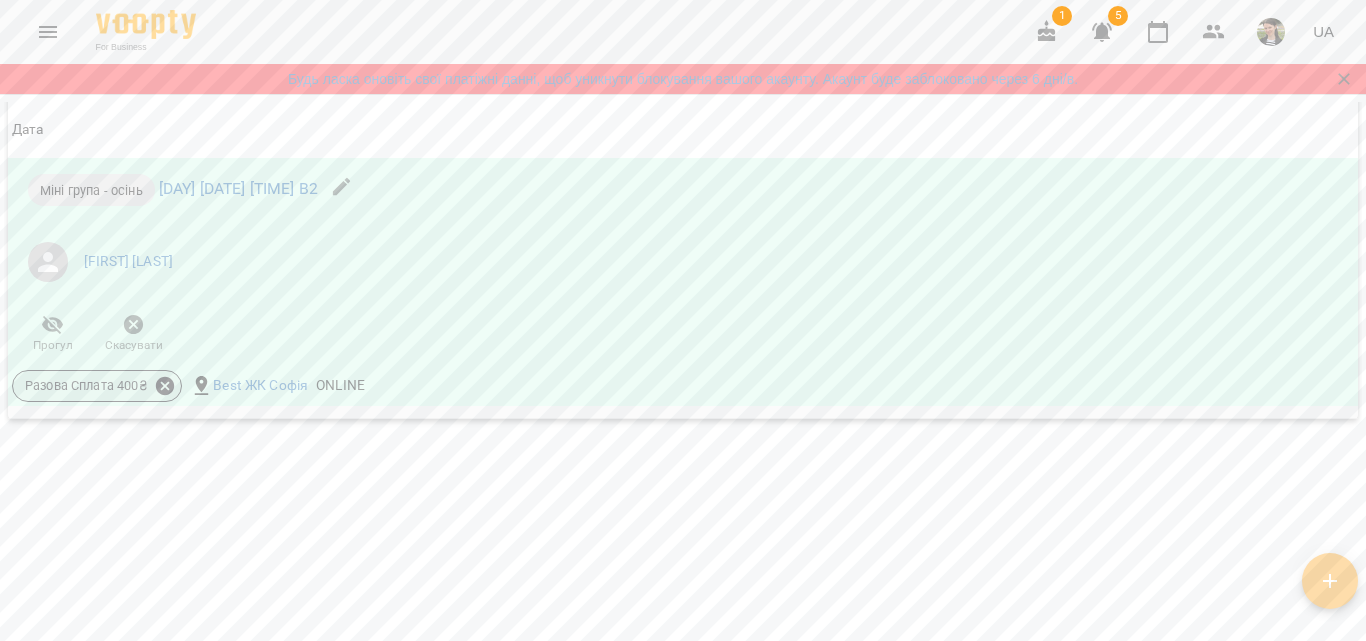 click 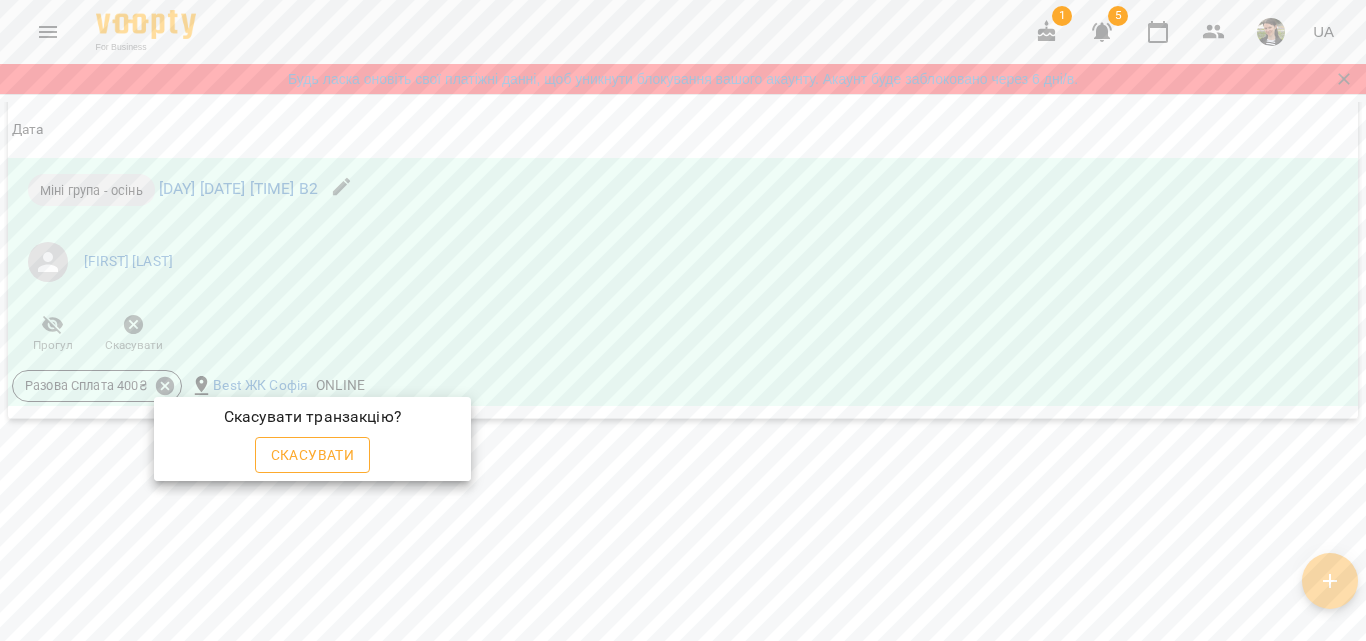 click on "Скасувати" at bounding box center (313, 455) 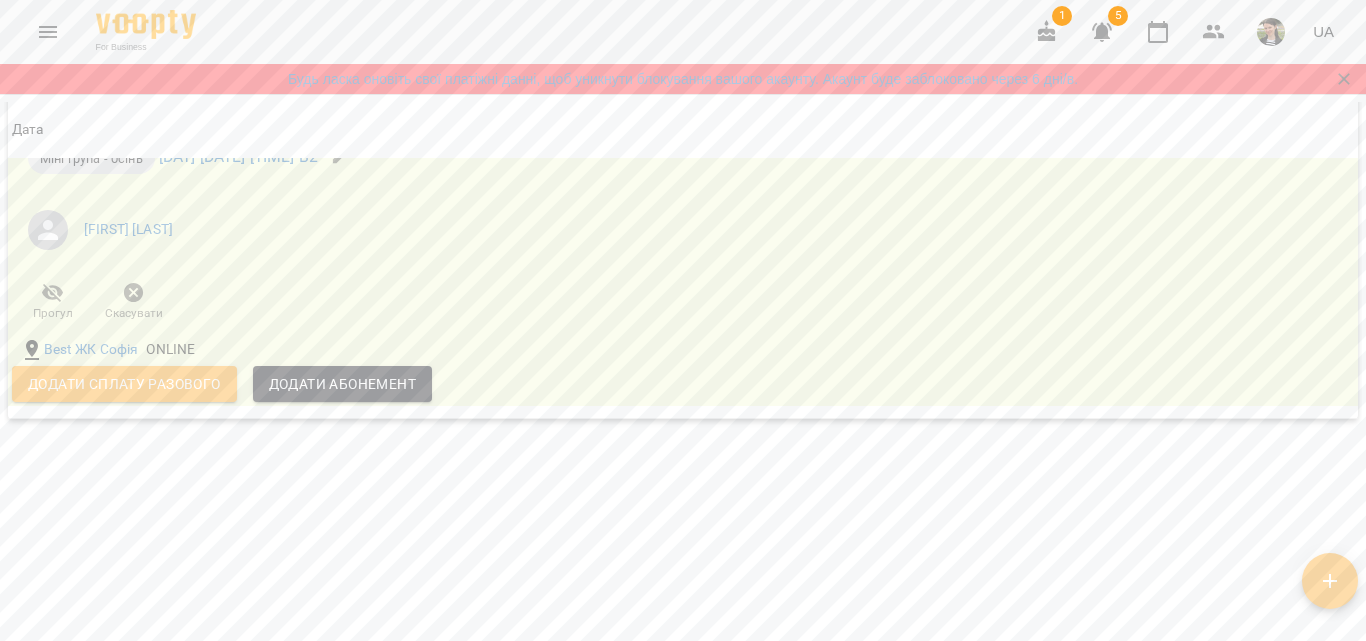 scroll, scrollTop: 1910, scrollLeft: 0, axis: vertical 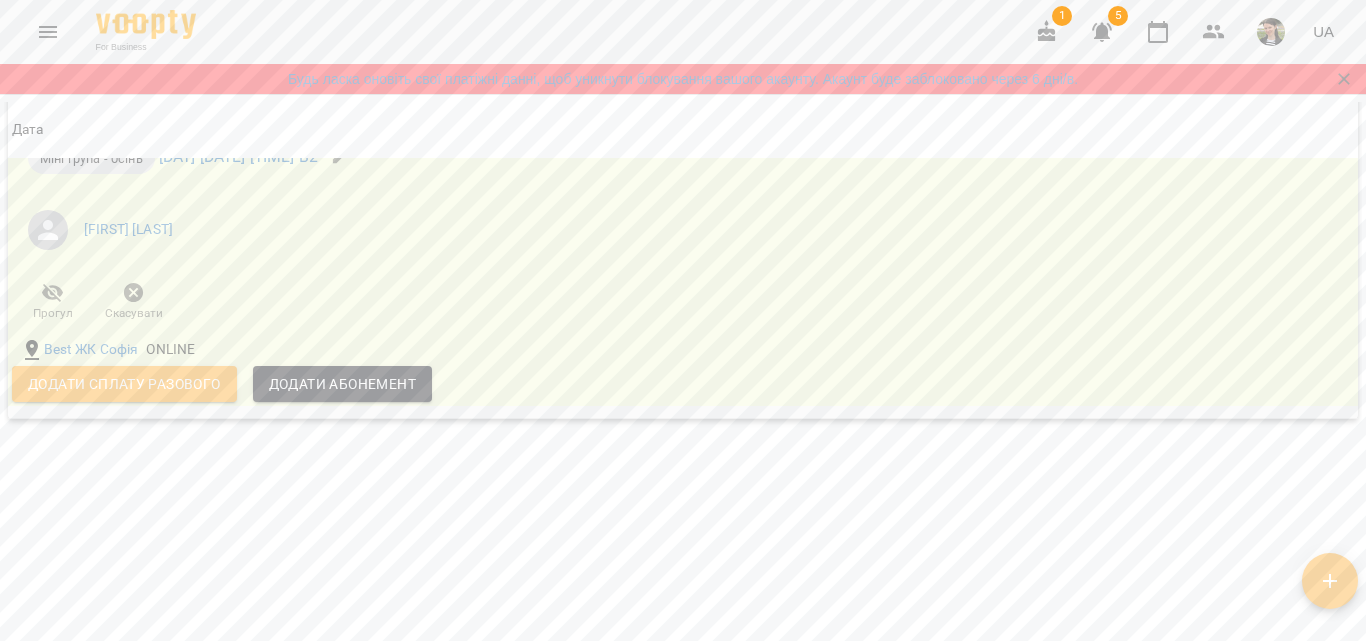 click on "Додати сплату разового" at bounding box center (124, 384) 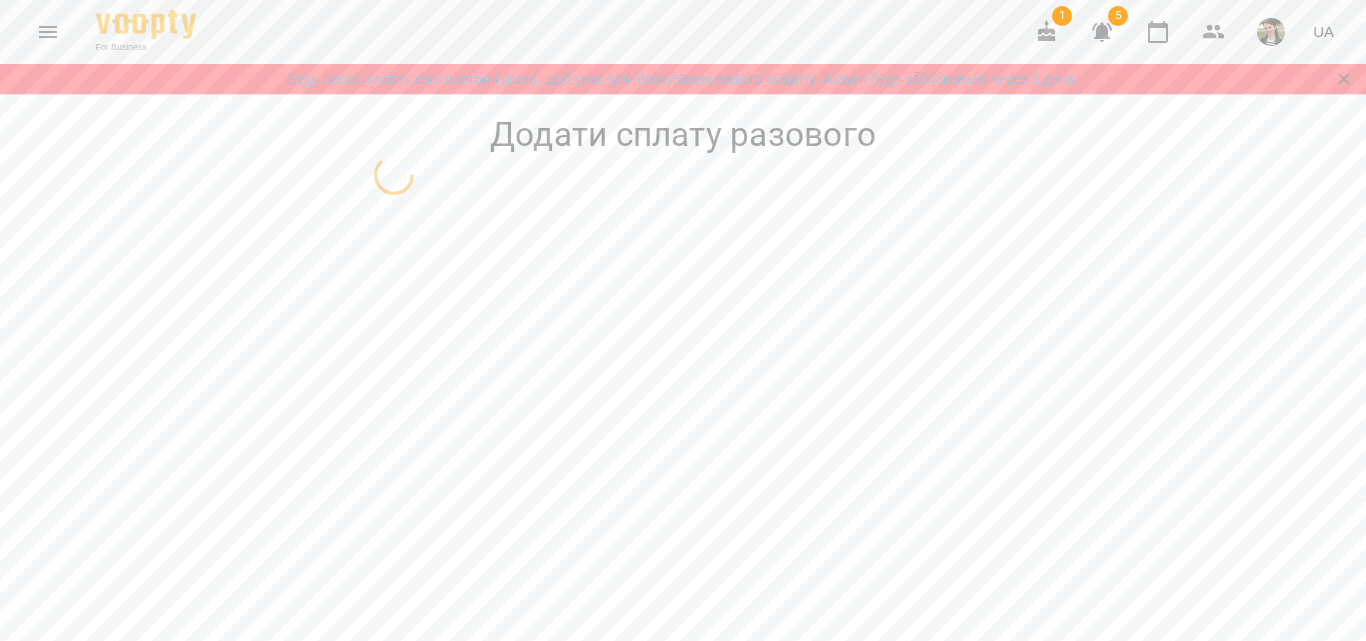 select on "**********" 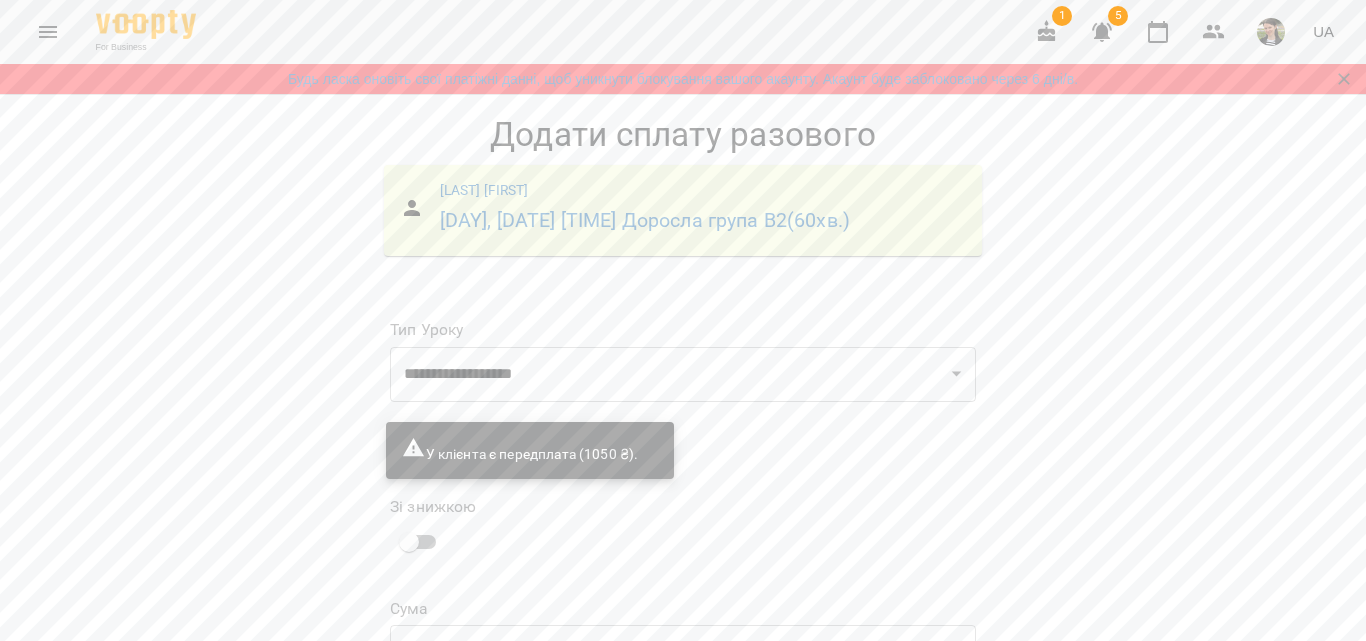 scroll, scrollTop: 193, scrollLeft: 0, axis: vertical 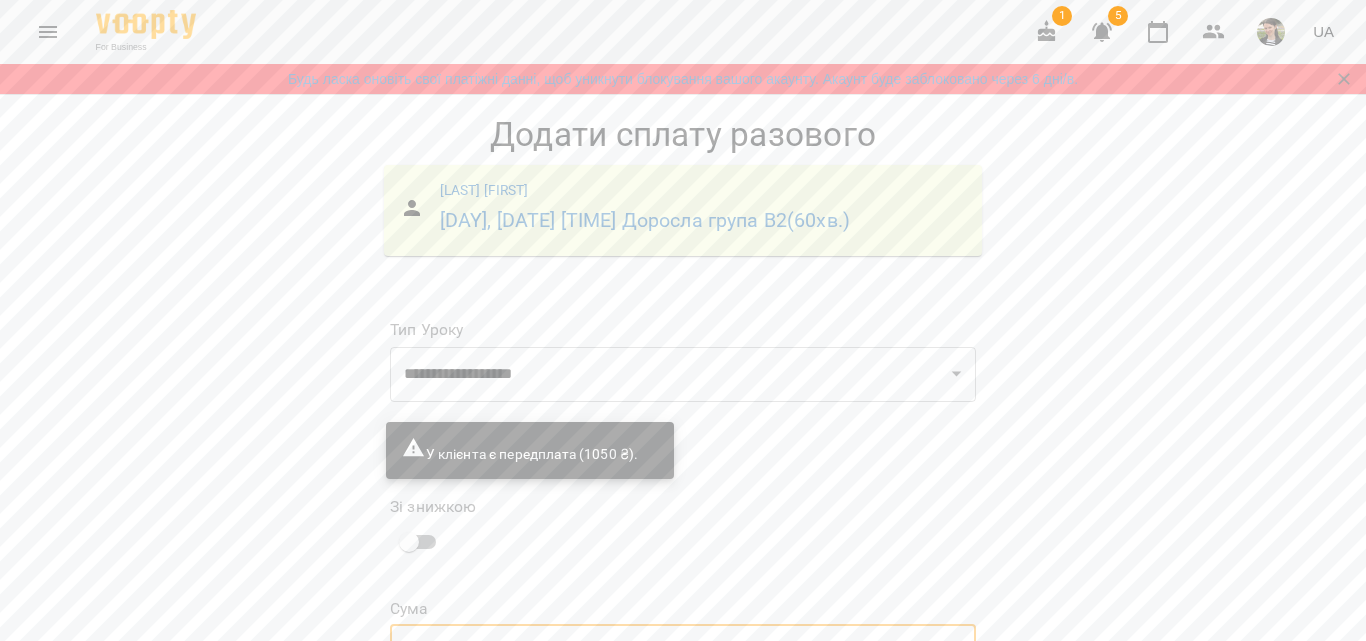 click on "**********" at bounding box center [683, 554] 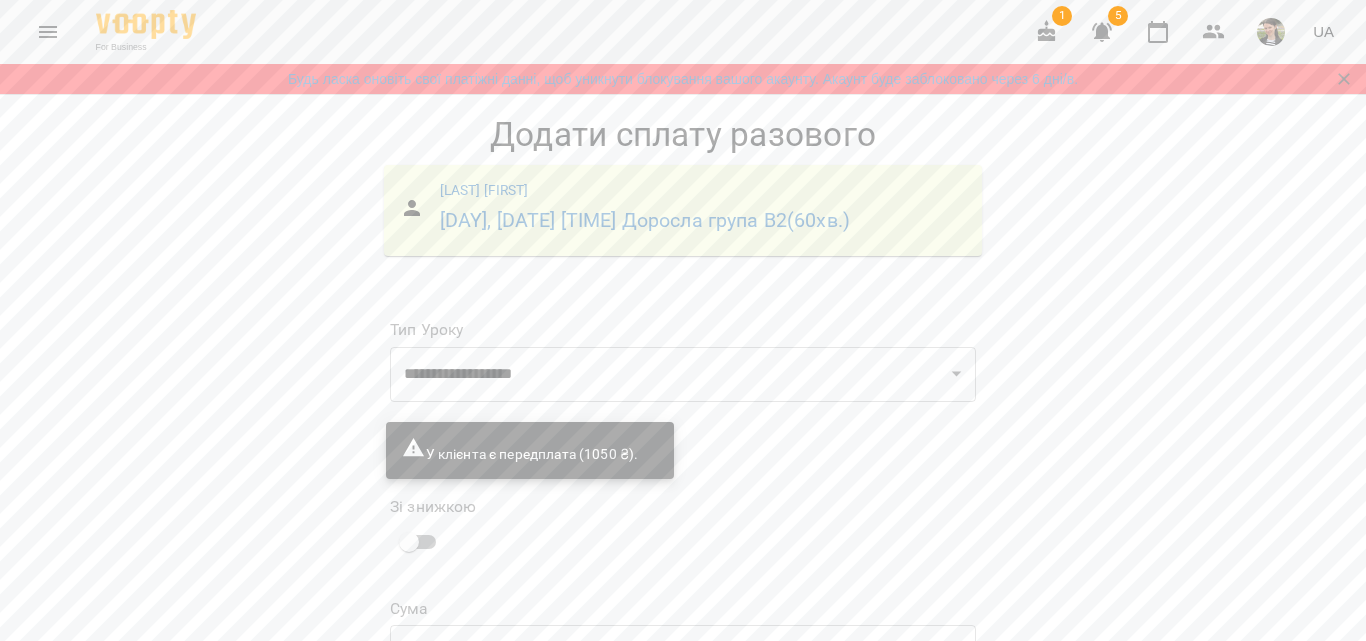 click on "Додати сплату разового" at bounding box center (849, 781) 